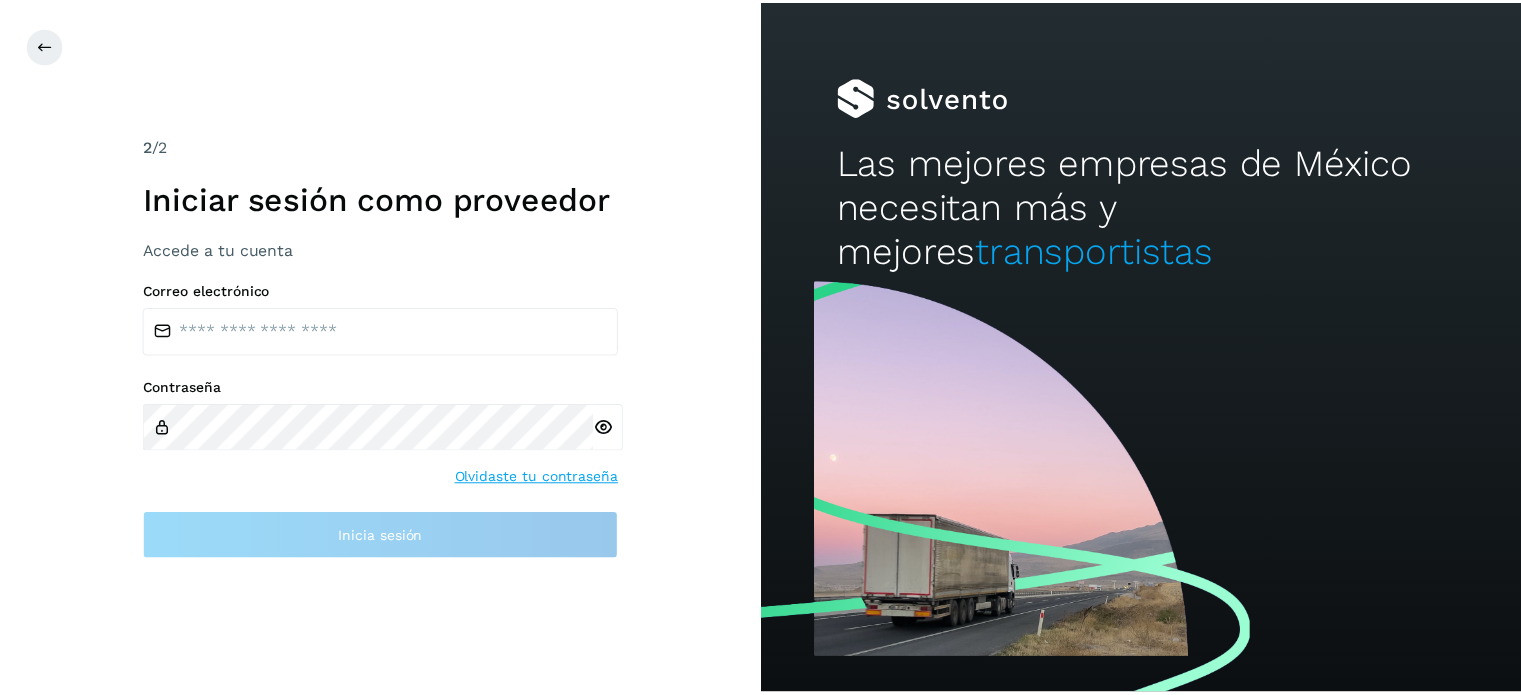 scroll, scrollTop: 0, scrollLeft: 0, axis: both 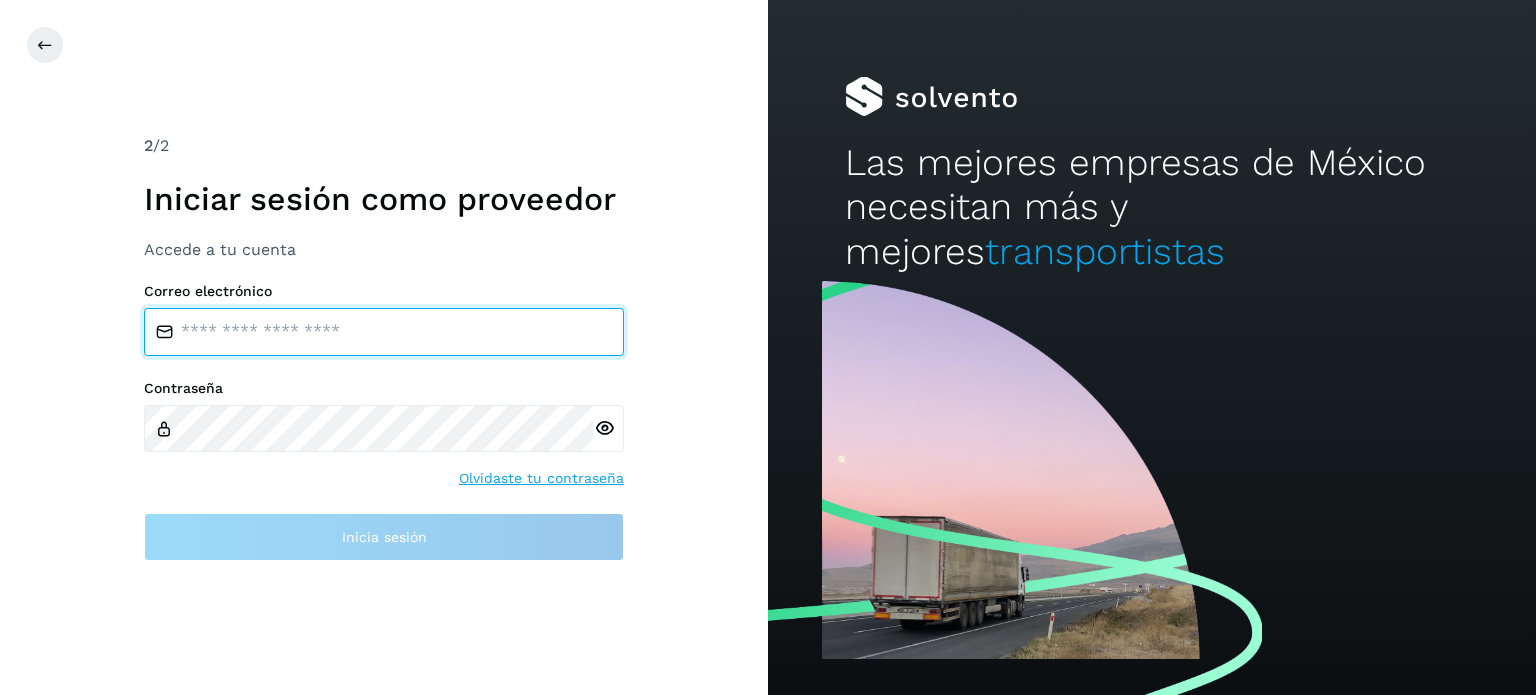 click at bounding box center (384, 332) 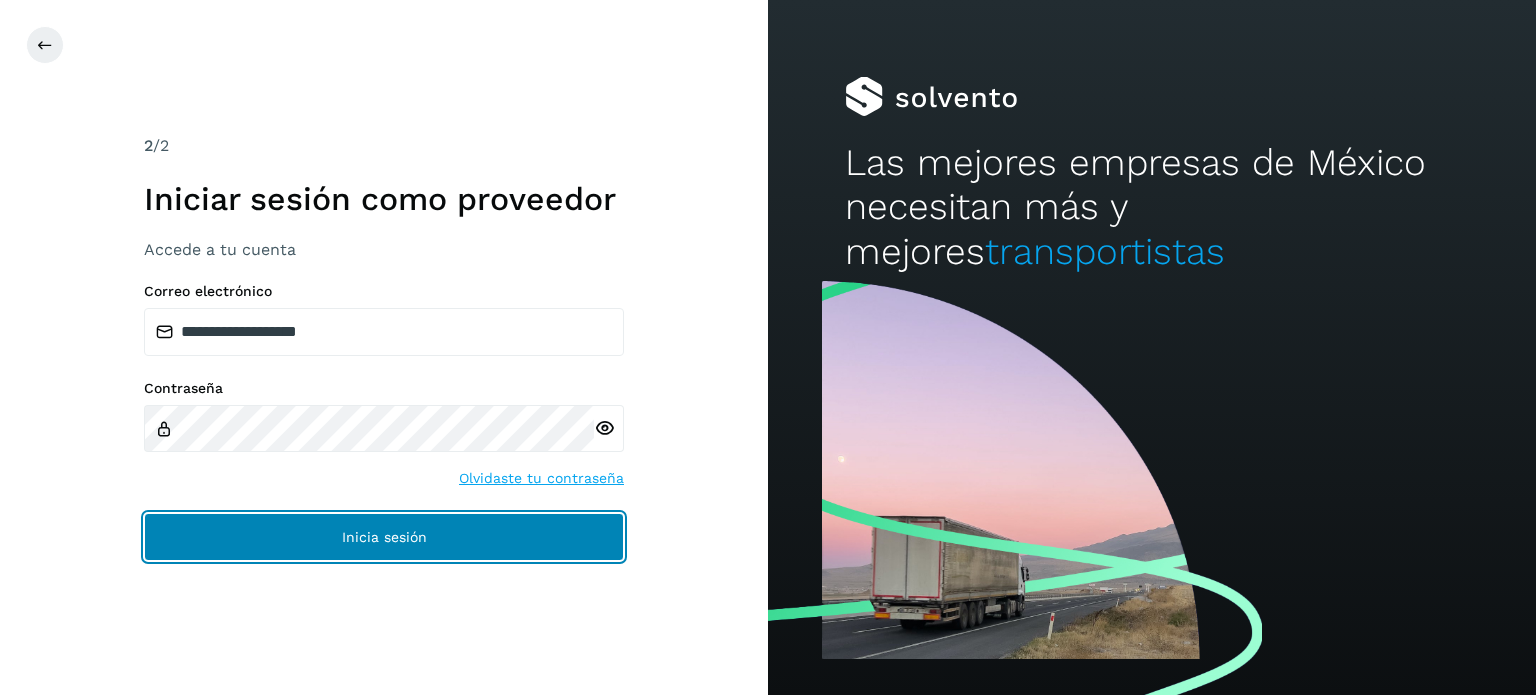 click on "Inicia sesión" at bounding box center [384, 537] 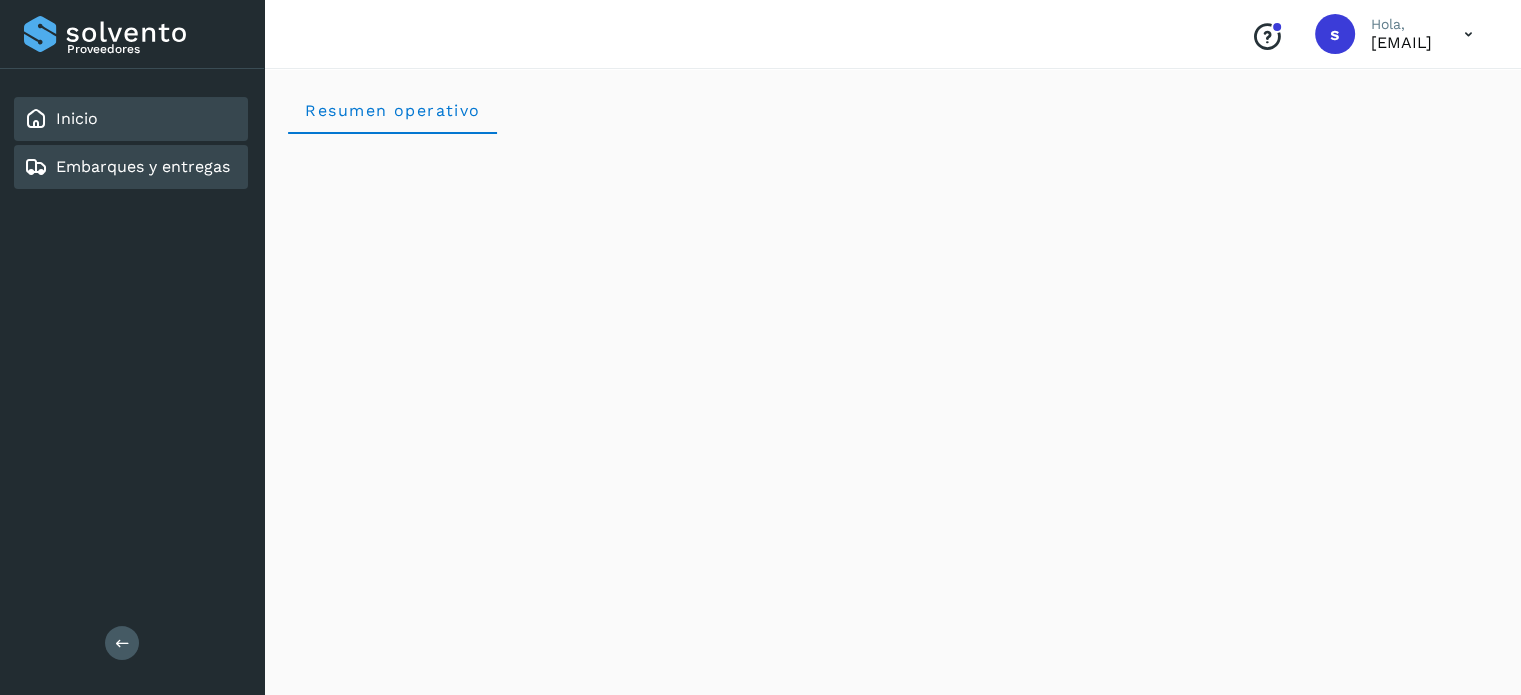 click on "Embarques y entregas" at bounding box center [143, 166] 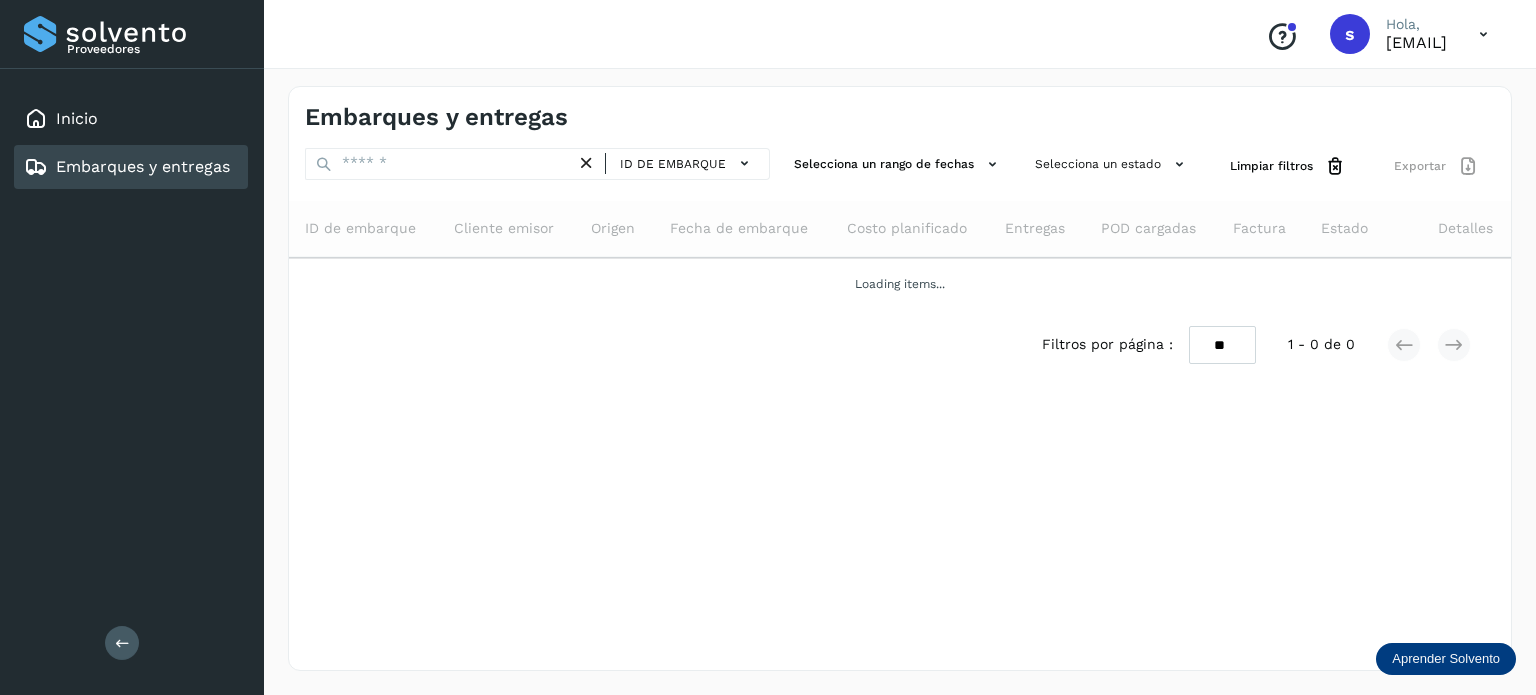 click on "ID de embarque" at bounding box center (537, 164) 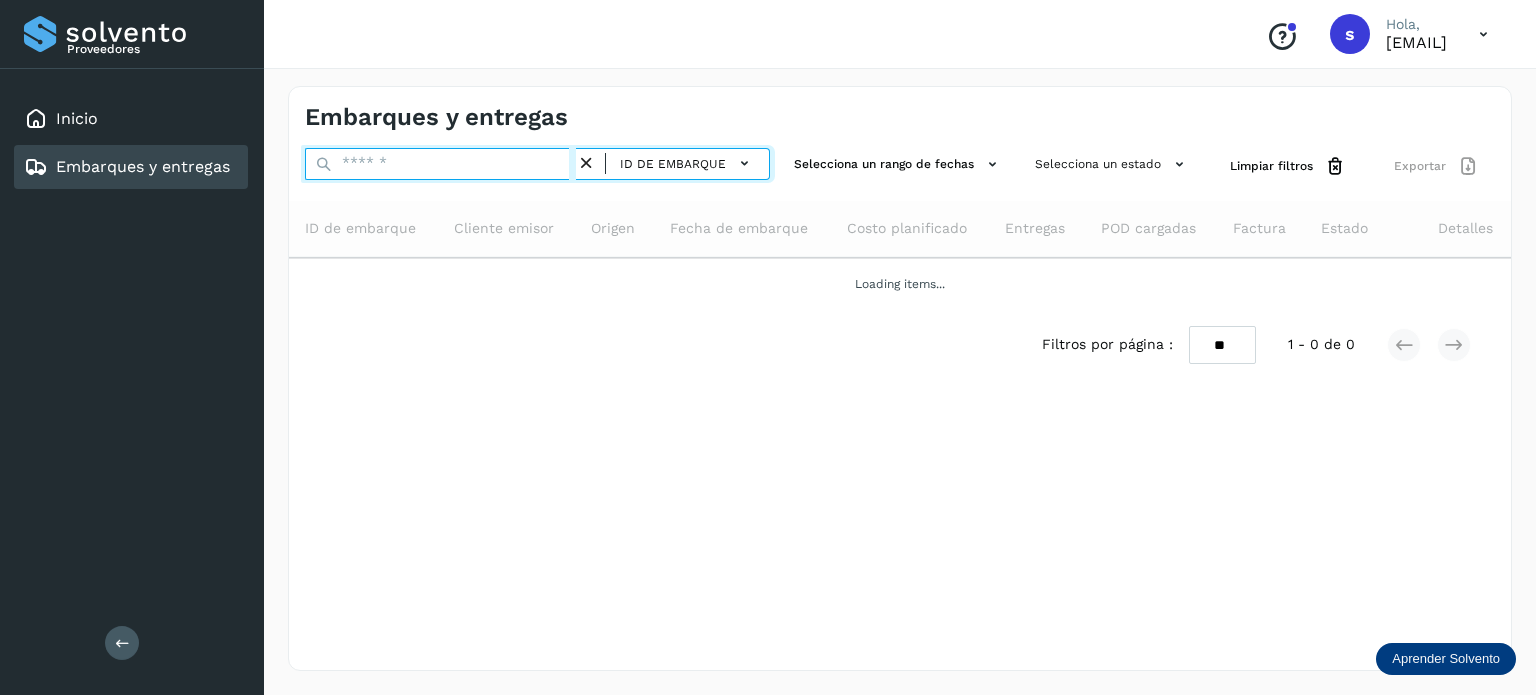 click at bounding box center (440, 164) 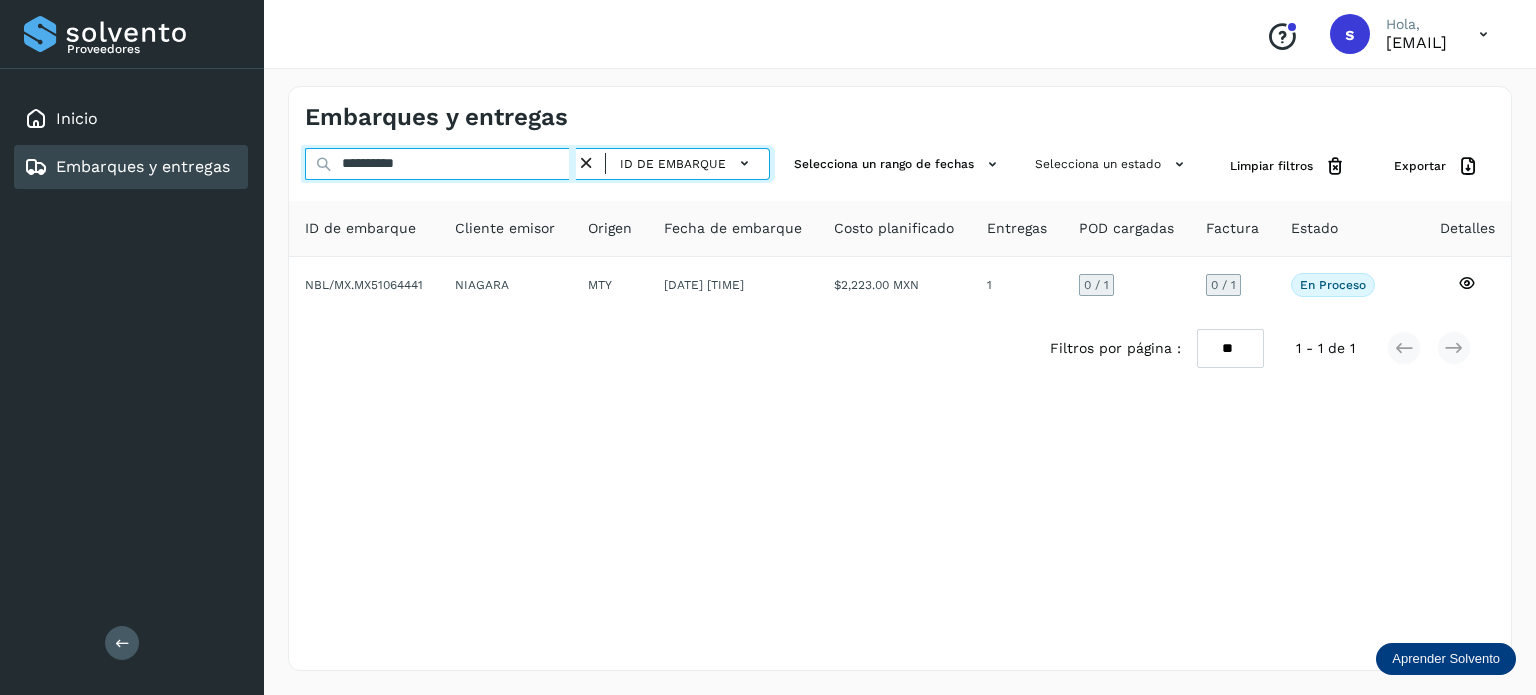 type on "**********" 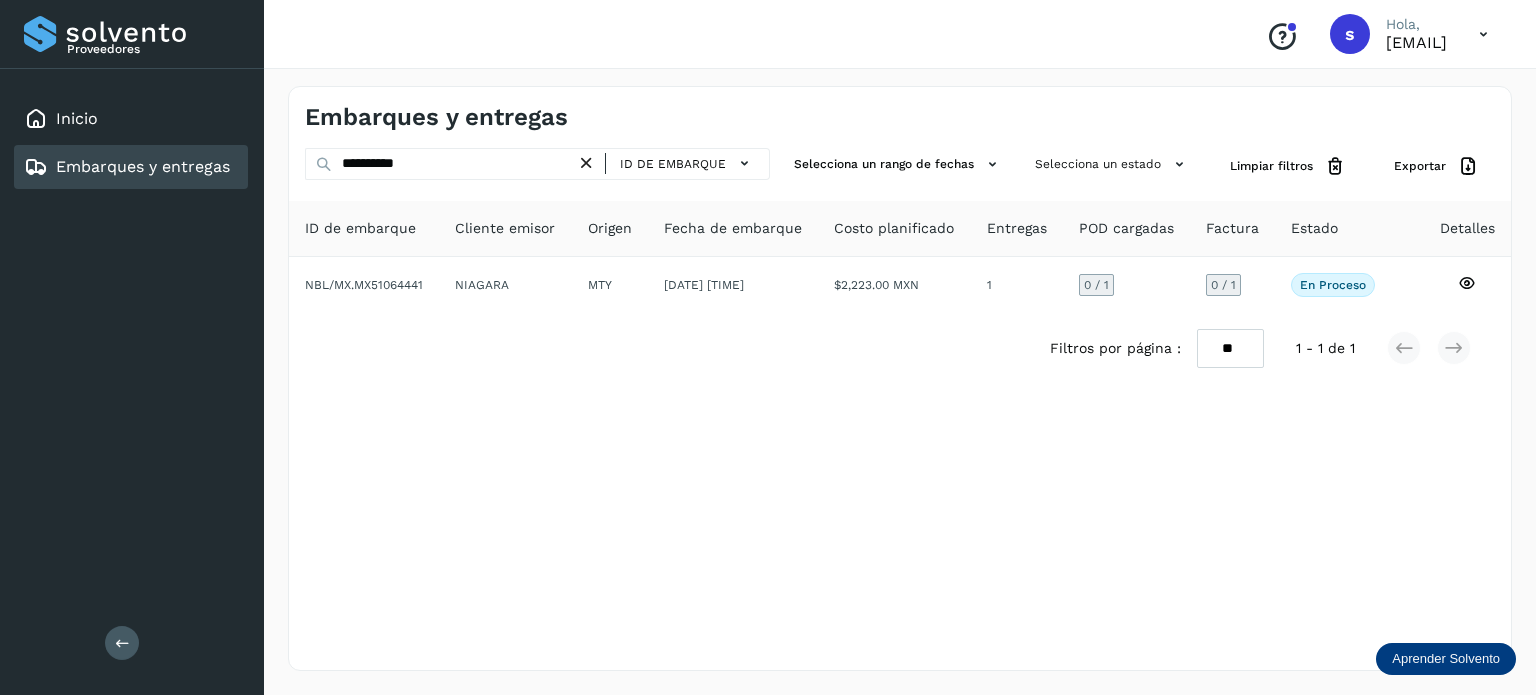 click on "NIAGARA" 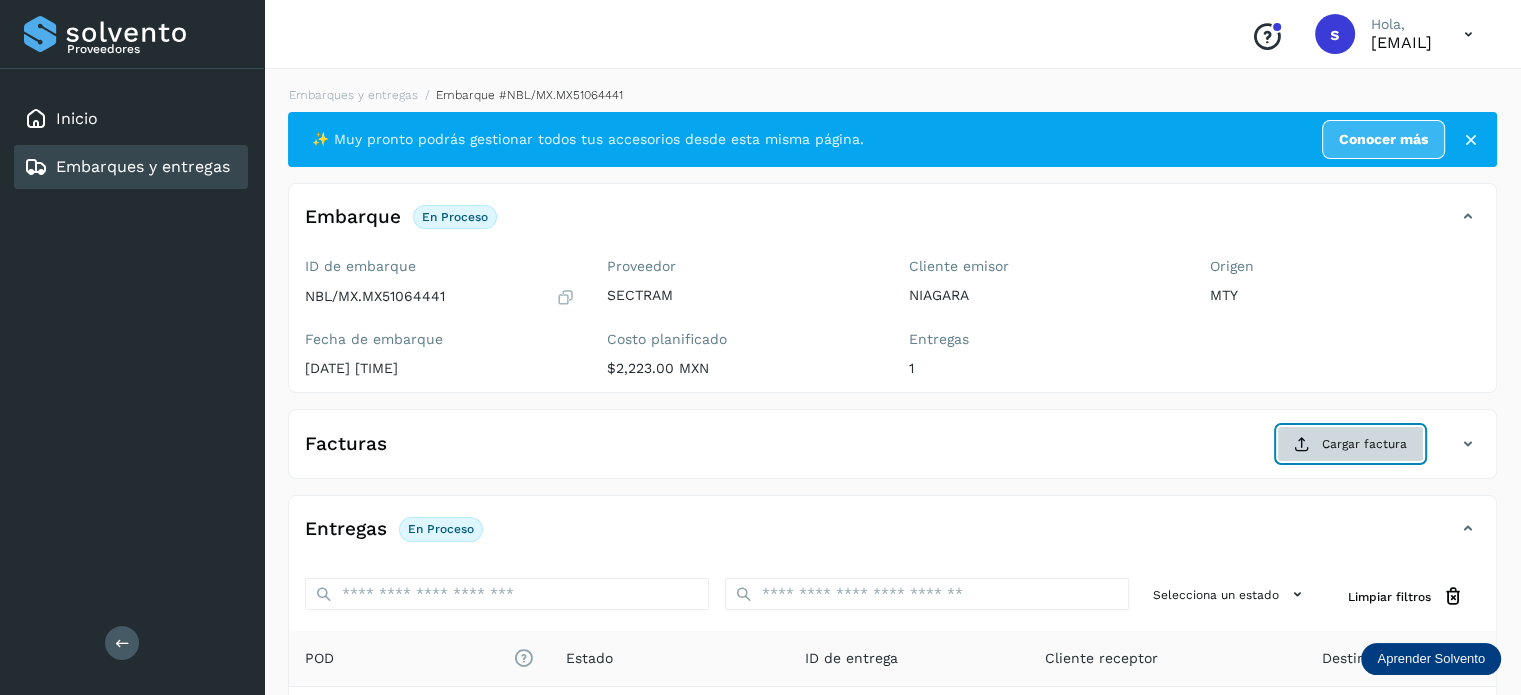 click on "Cargar factura" at bounding box center [1350, 444] 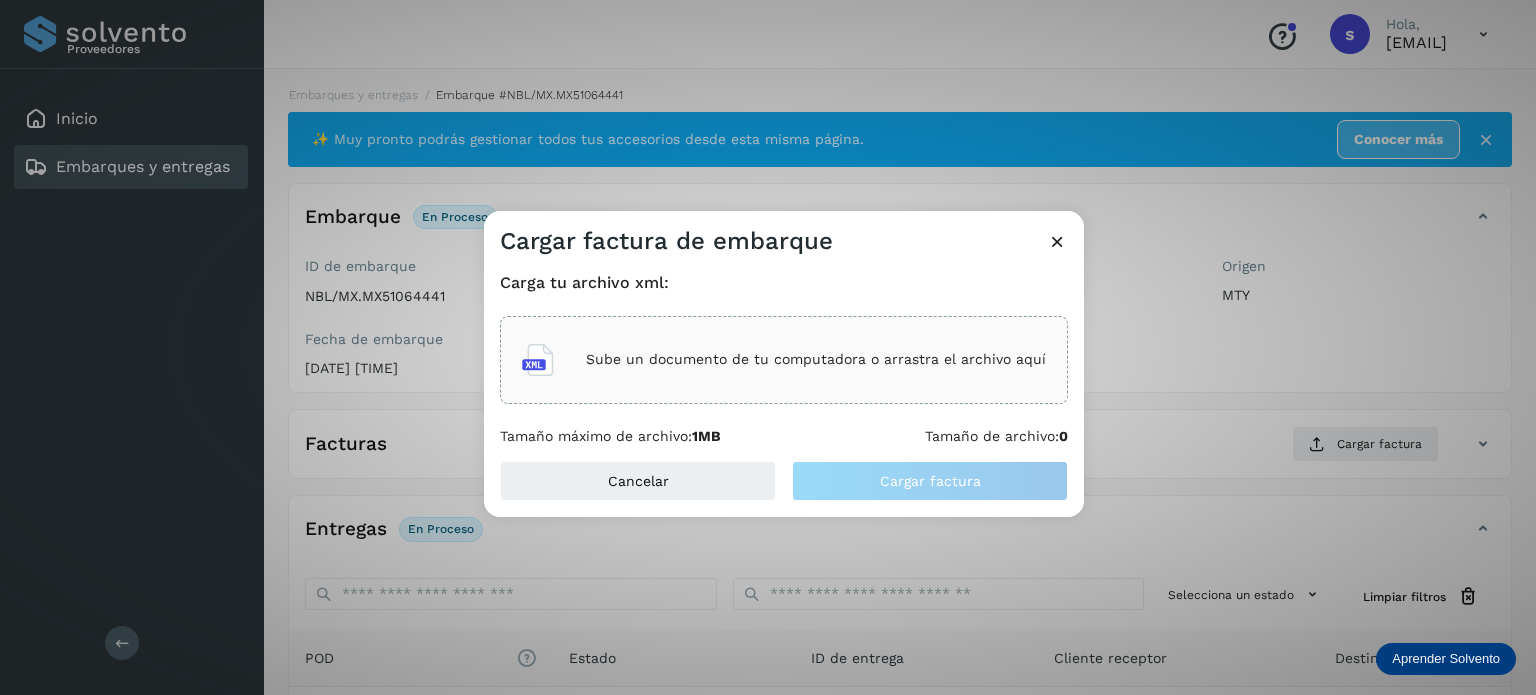 click on "Carga tu archivo xml: Sube un documento de tu computadora o arrastra el archivo aquí Tamaño máximo de archivo:  1MB Tamaño de archivo:  0" 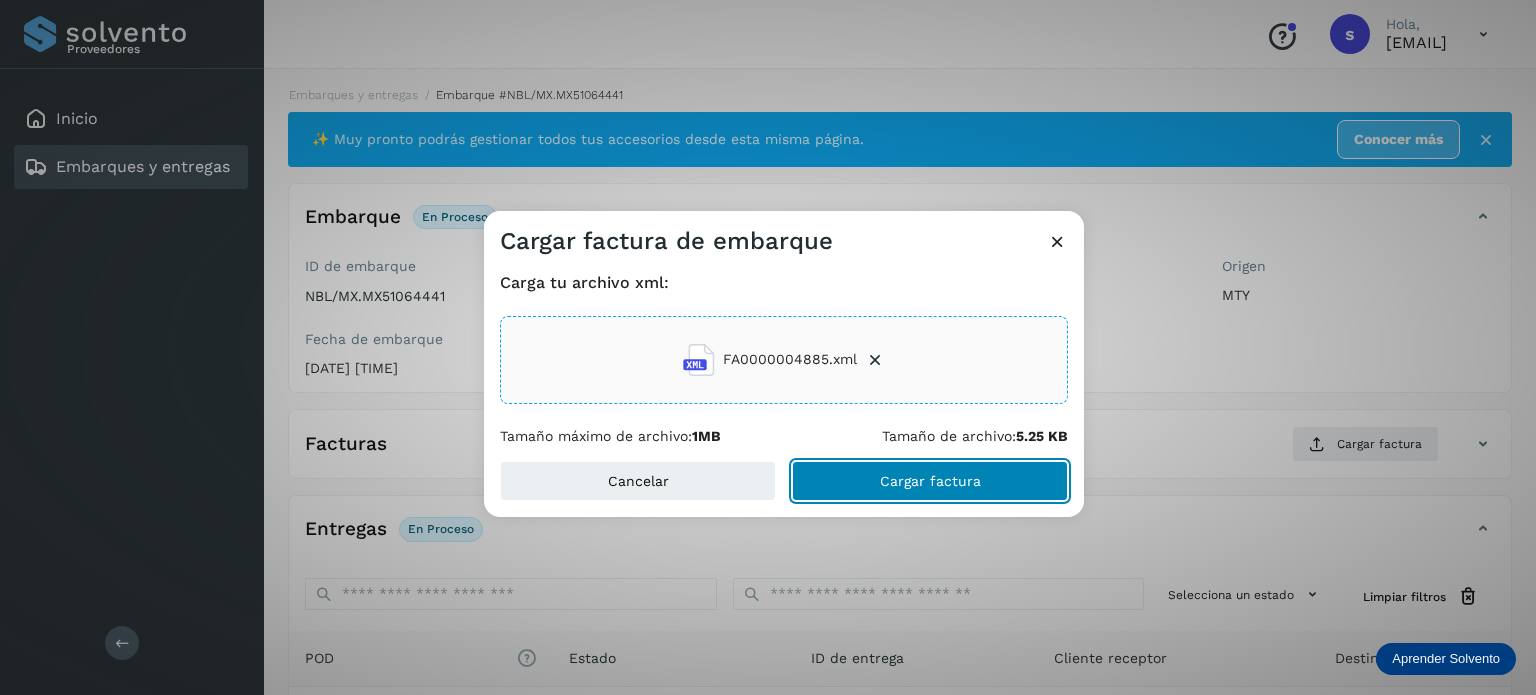 click on "Cargar factura" 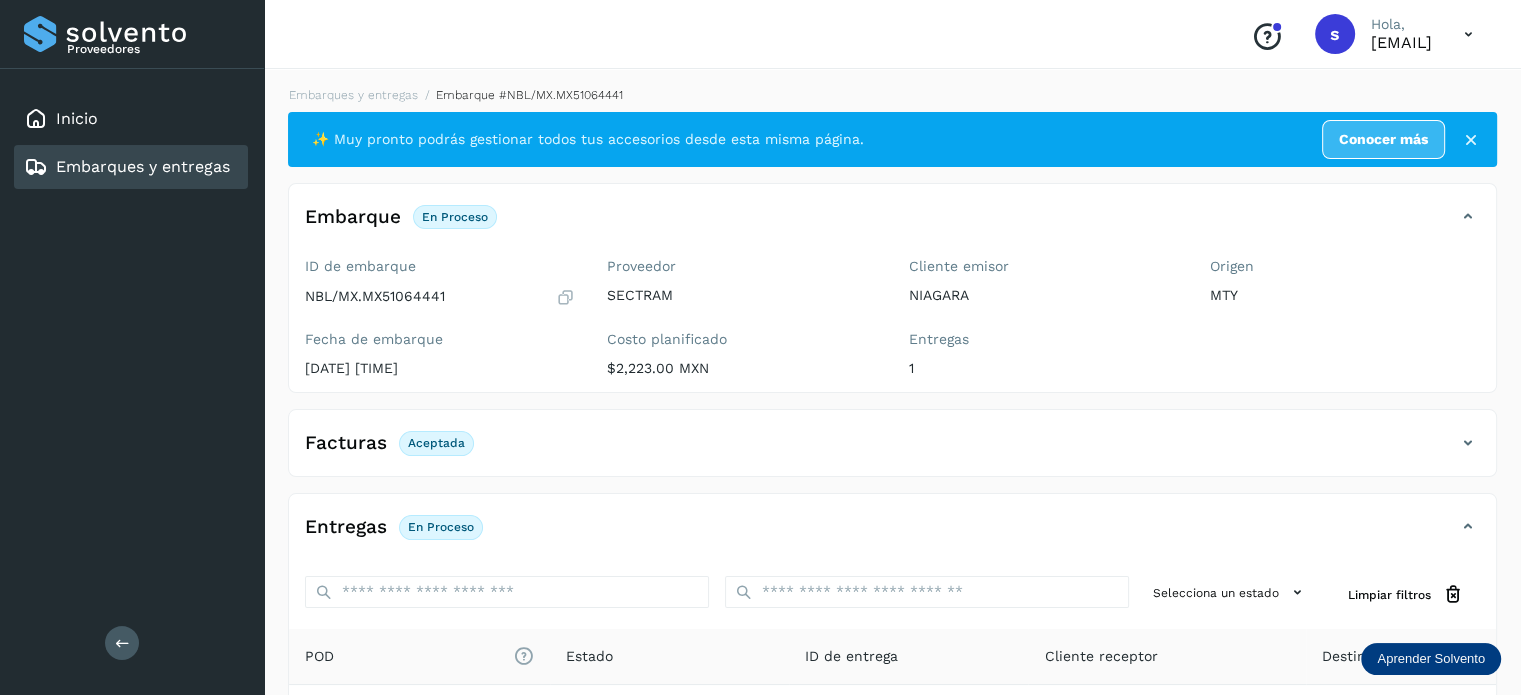 scroll, scrollTop: 250, scrollLeft: 0, axis: vertical 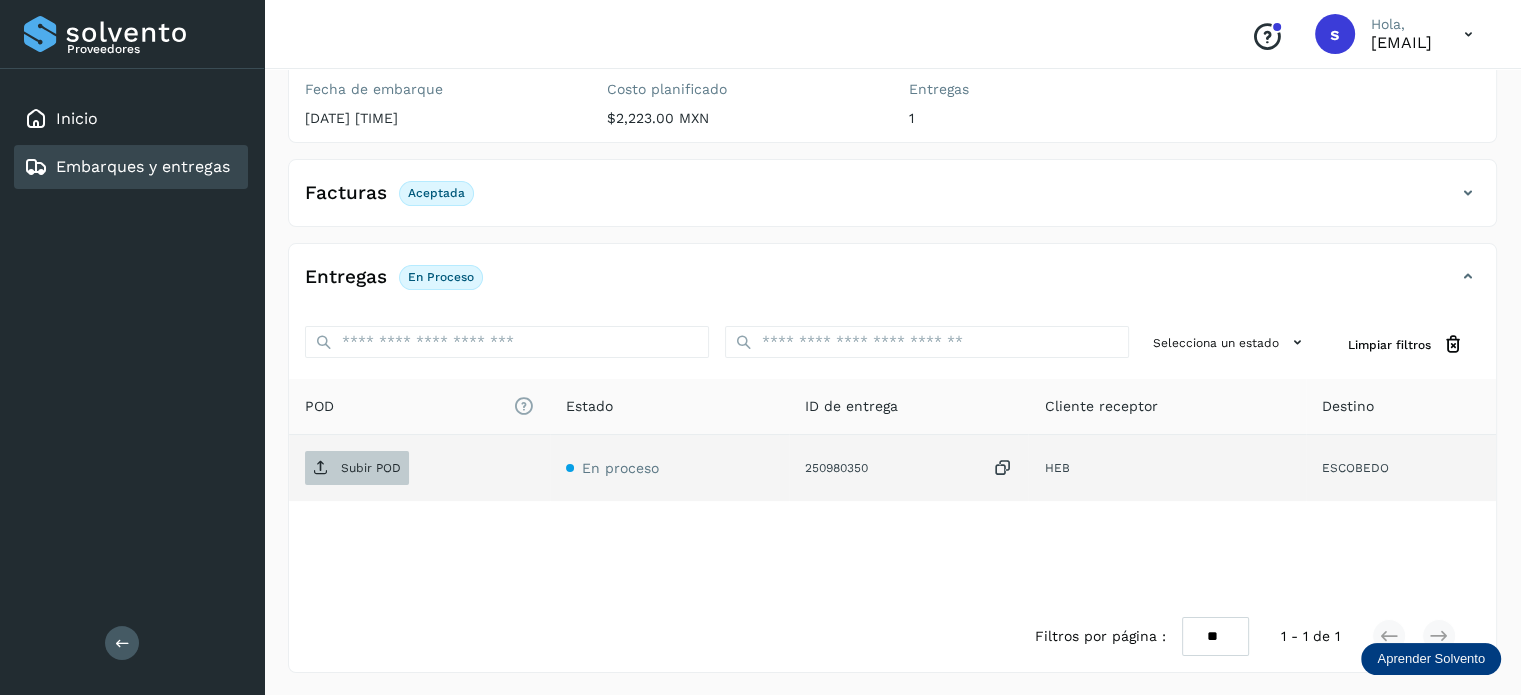click on "Subir POD" at bounding box center [357, 468] 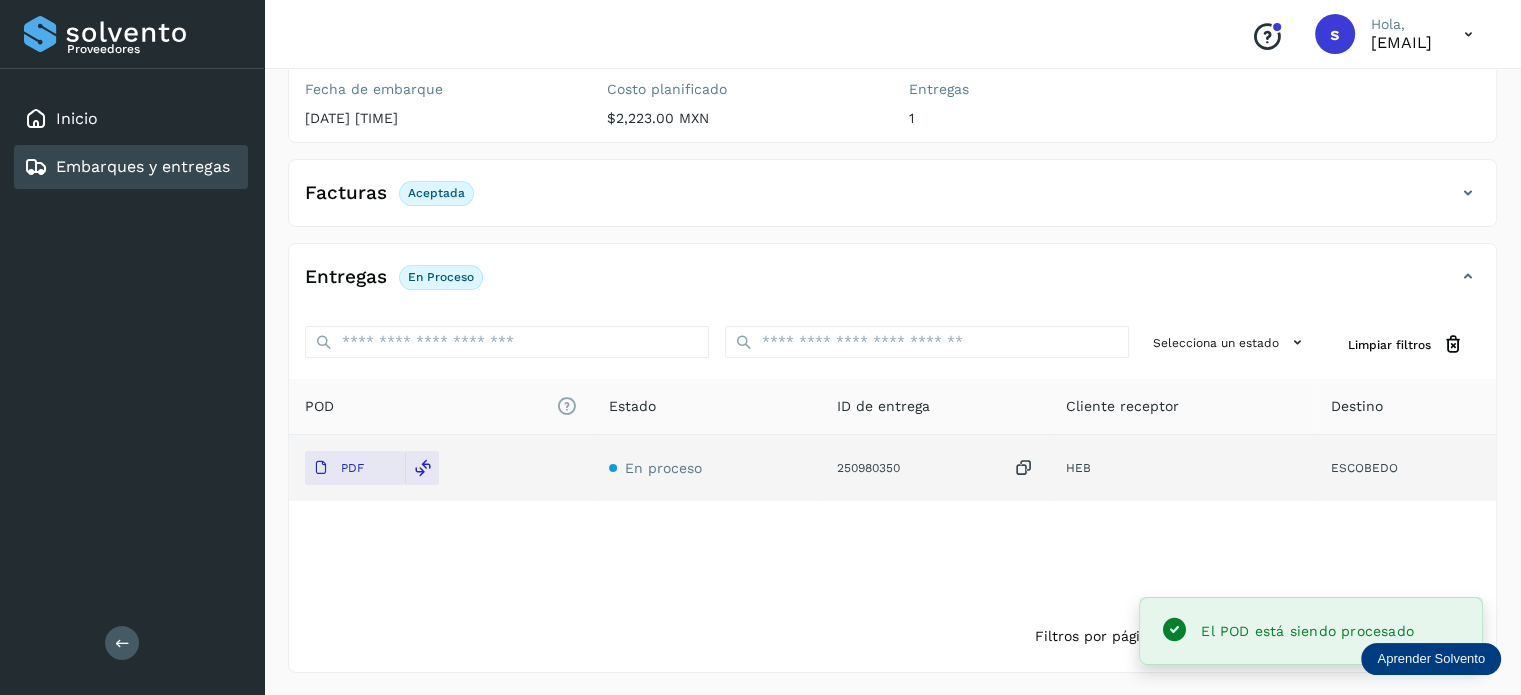 scroll, scrollTop: 0, scrollLeft: 0, axis: both 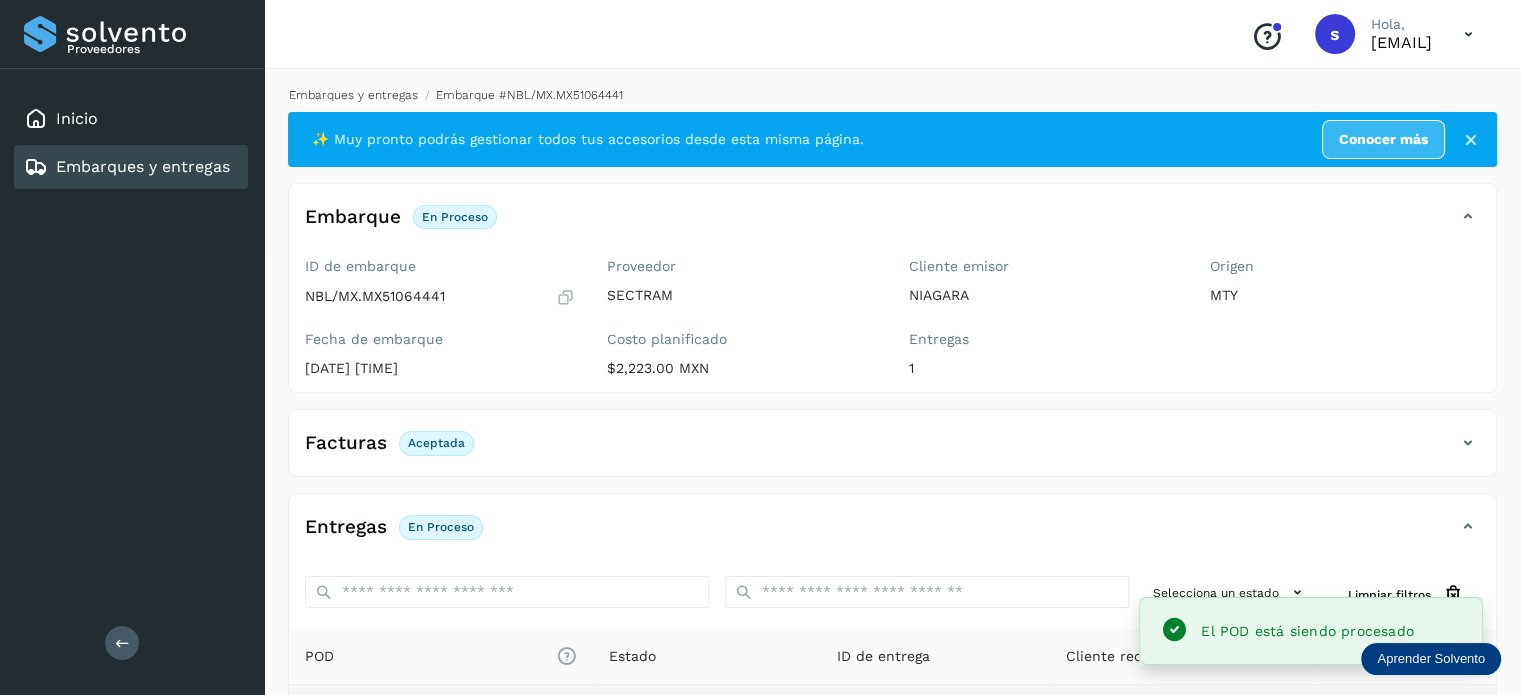 click on "Embarques y entregas" at bounding box center (353, 95) 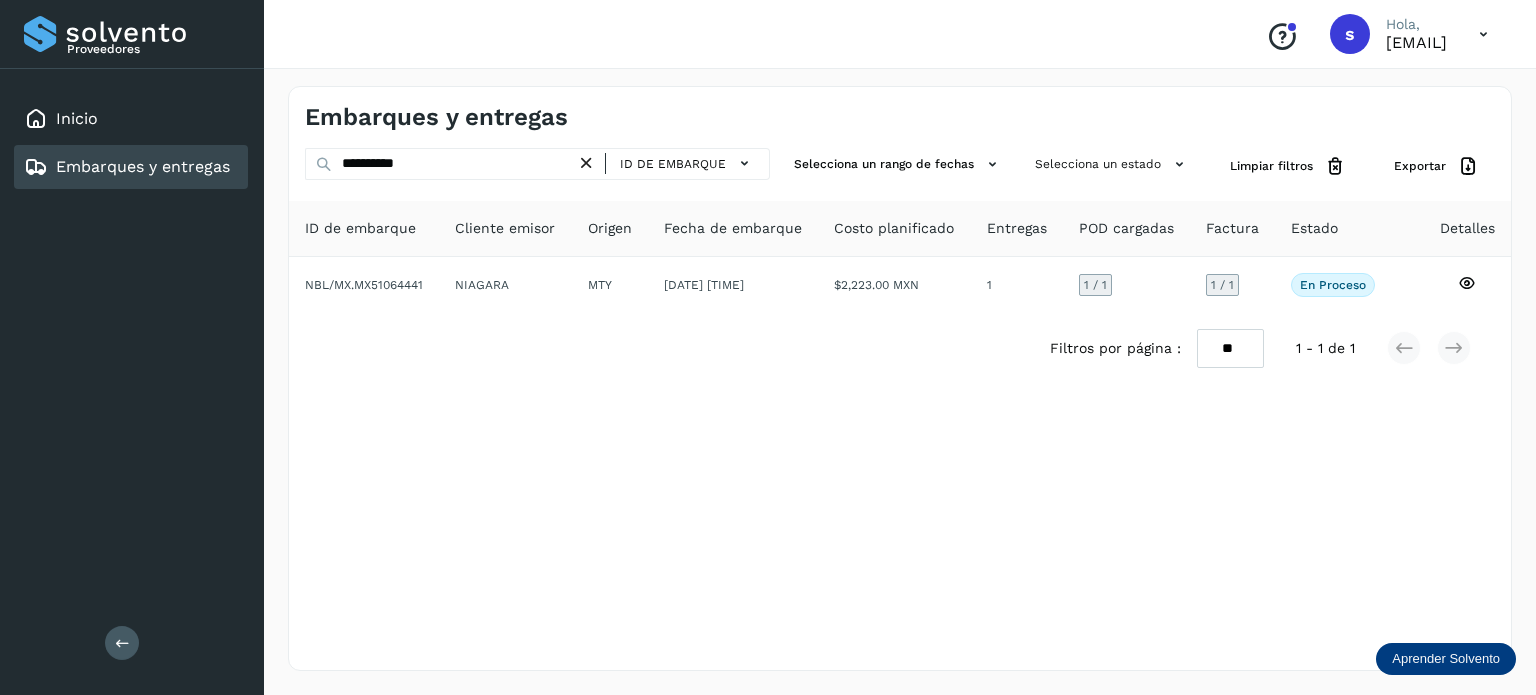 click at bounding box center (586, 163) 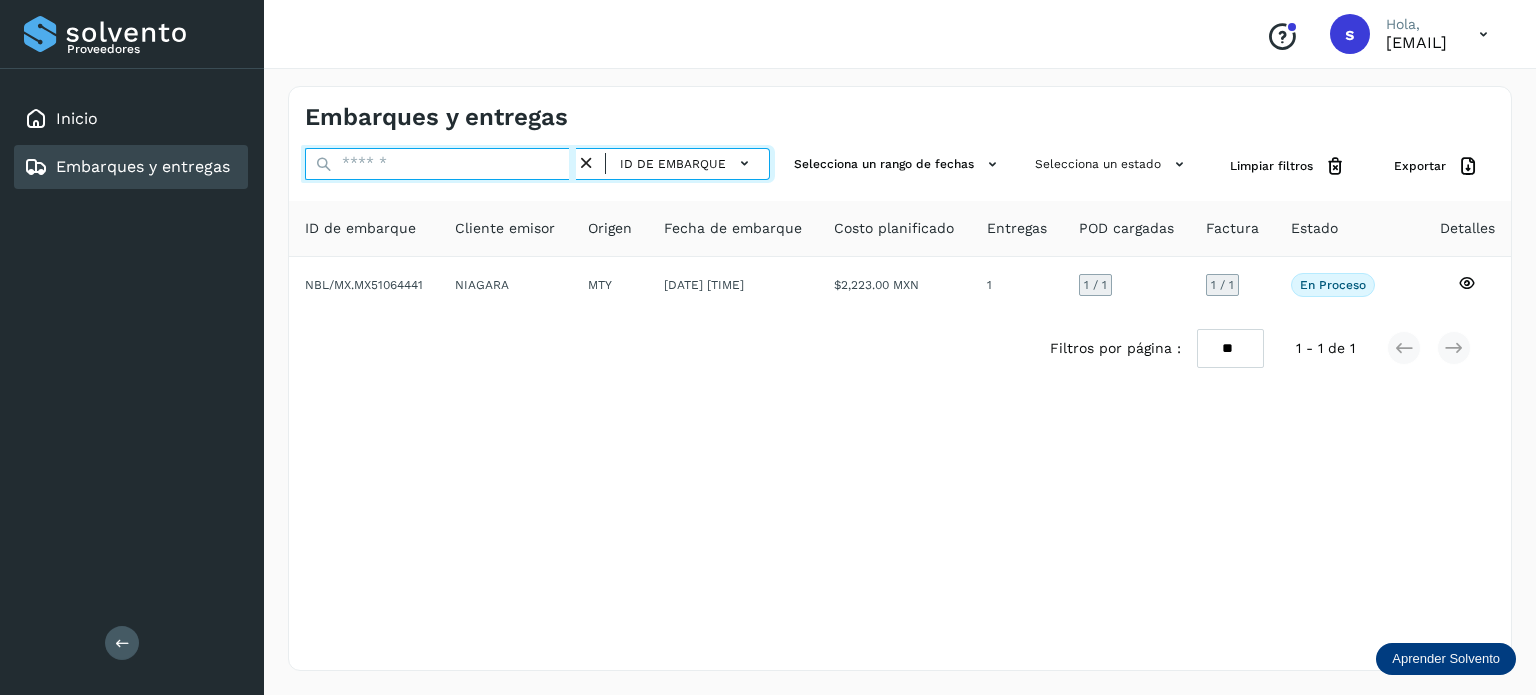 click at bounding box center [440, 164] 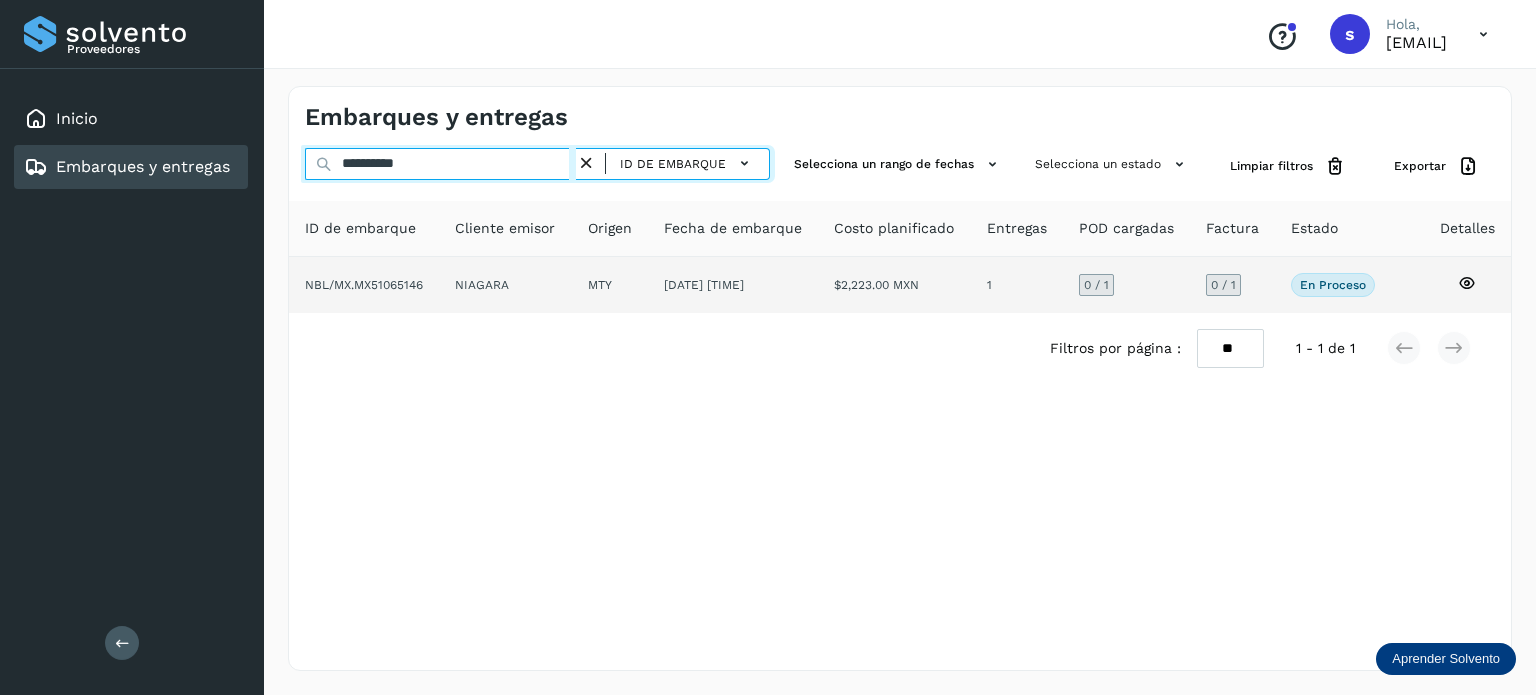 type on "**********" 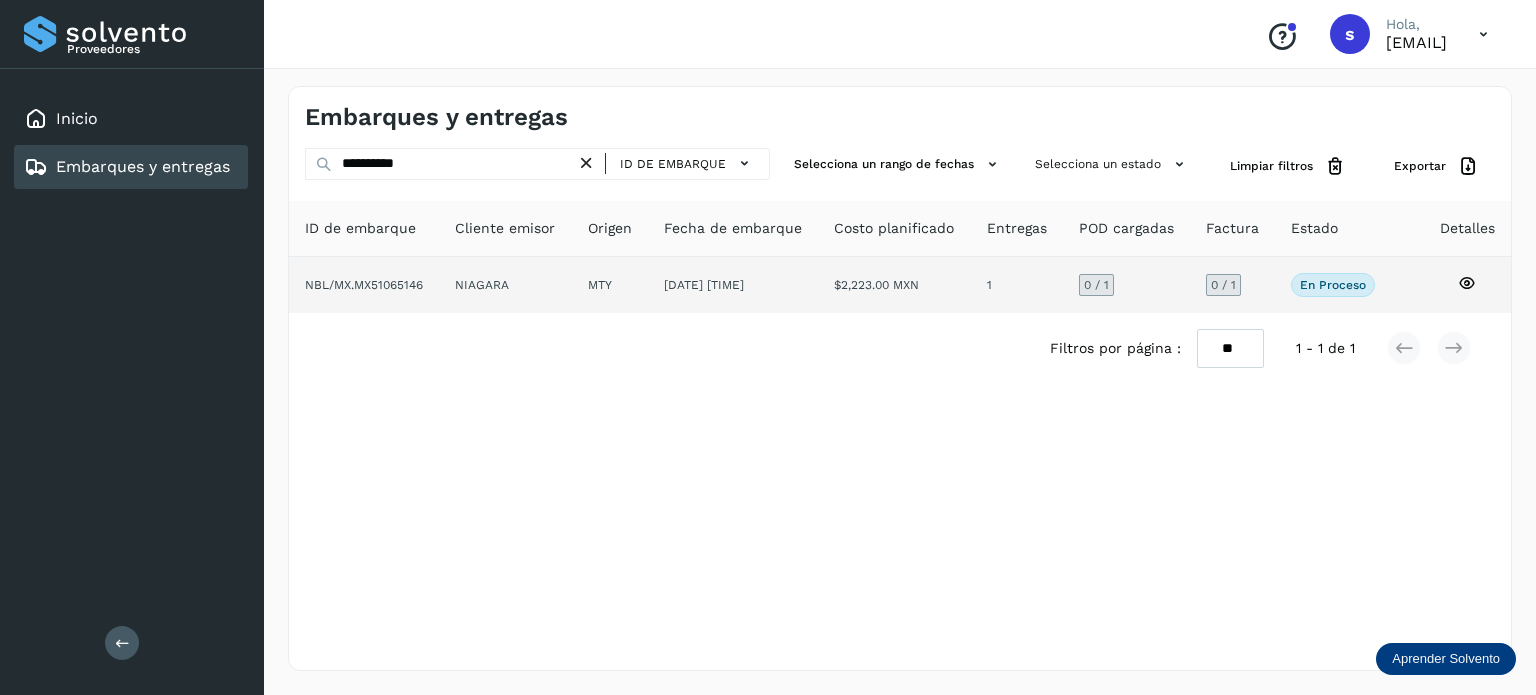 click on "$2,223.00 MXN" 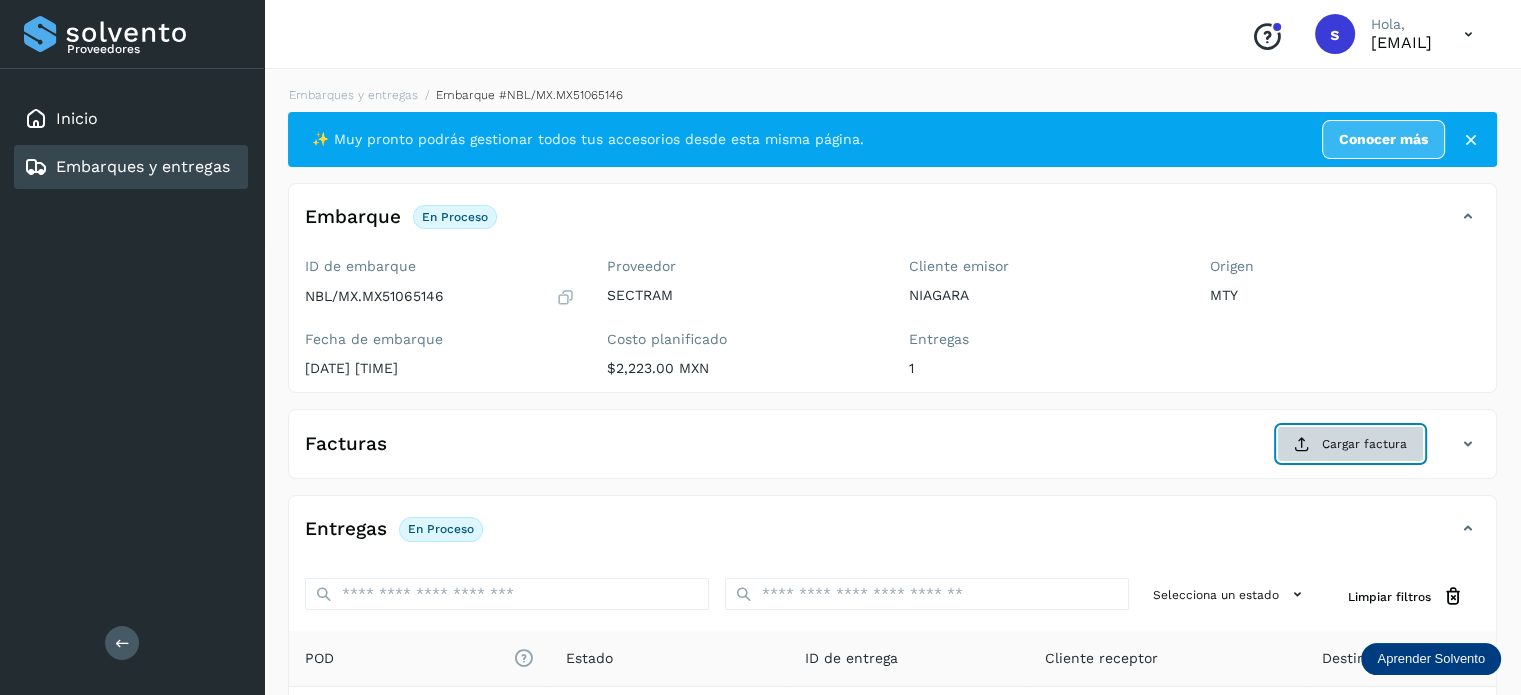 click on "Cargar factura" 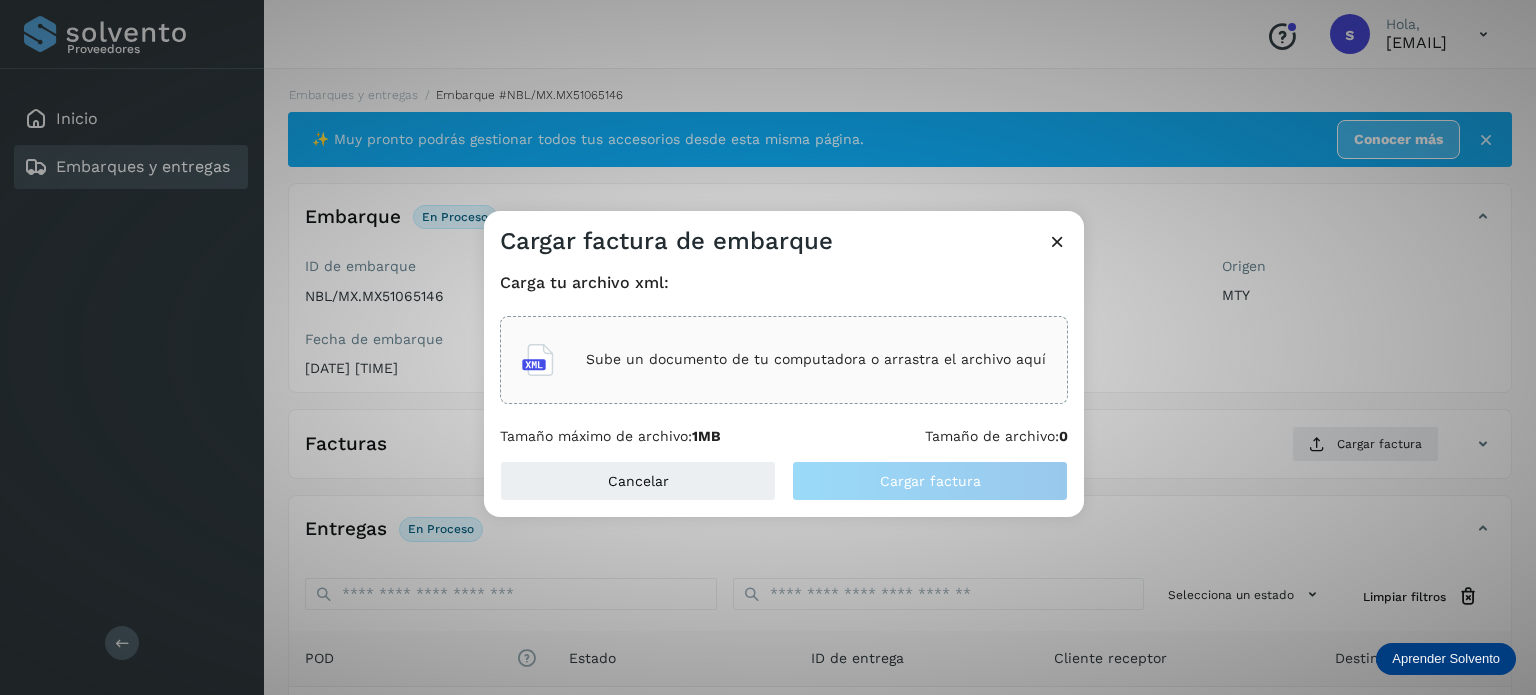 click on "Sube un documento de tu computadora o arrastra el archivo aquí" 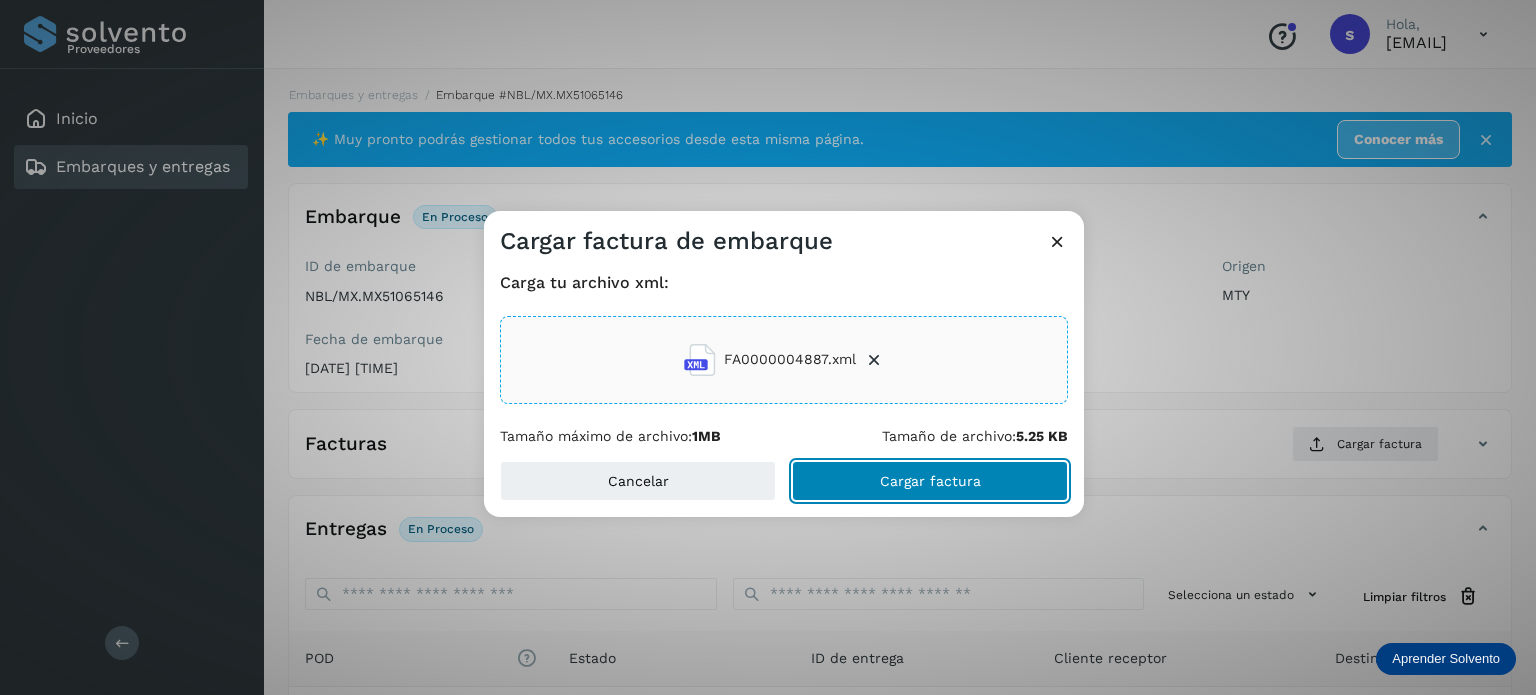 click on "Cargar factura" 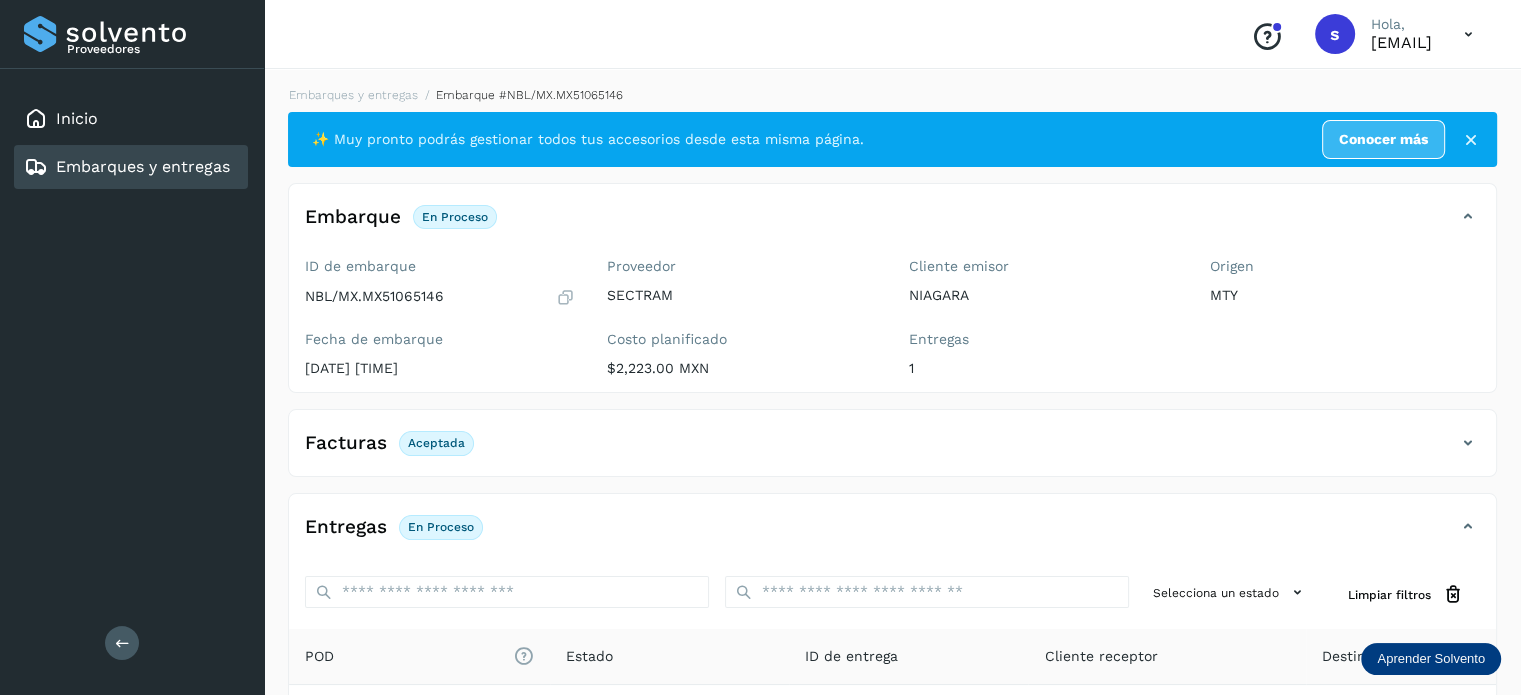 scroll, scrollTop: 250, scrollLeft: 0, axis: vertical 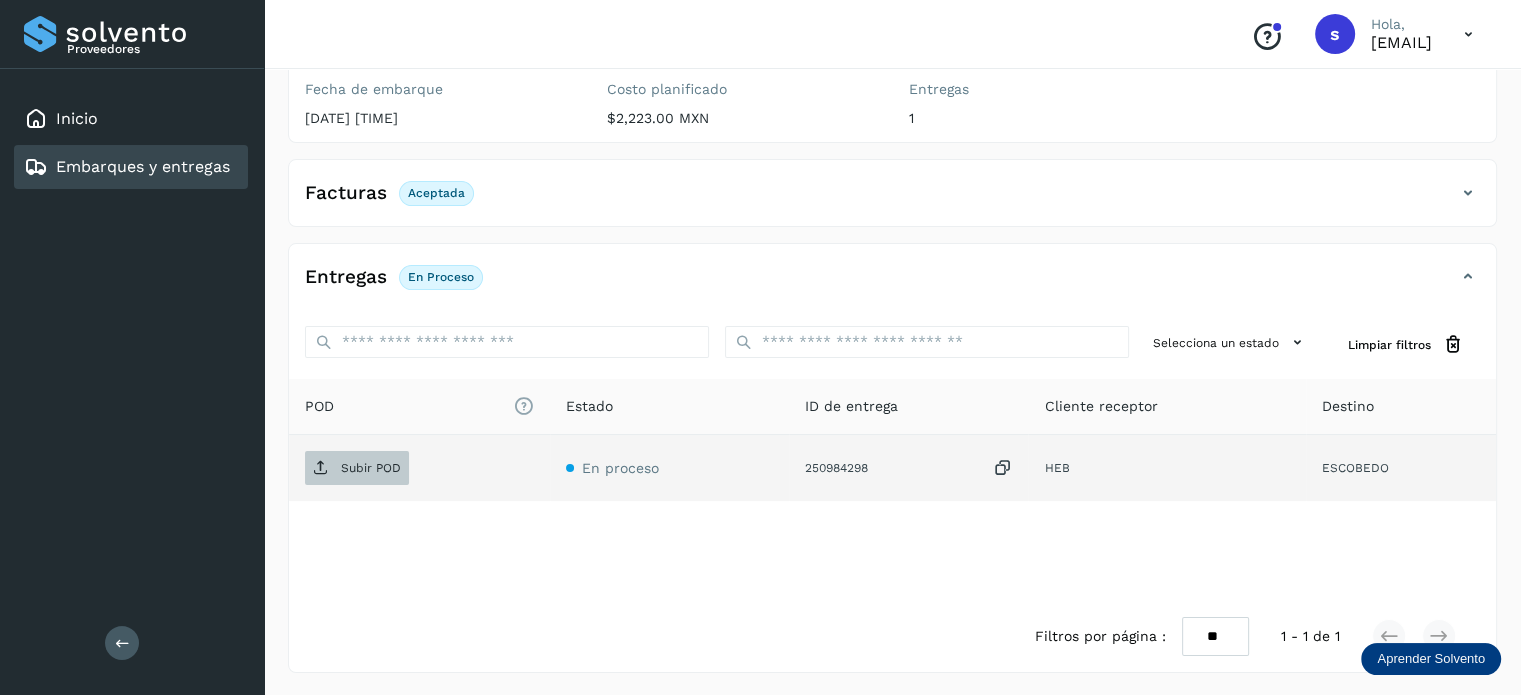 click on "Subir POD" at bounding box center (357, 468) 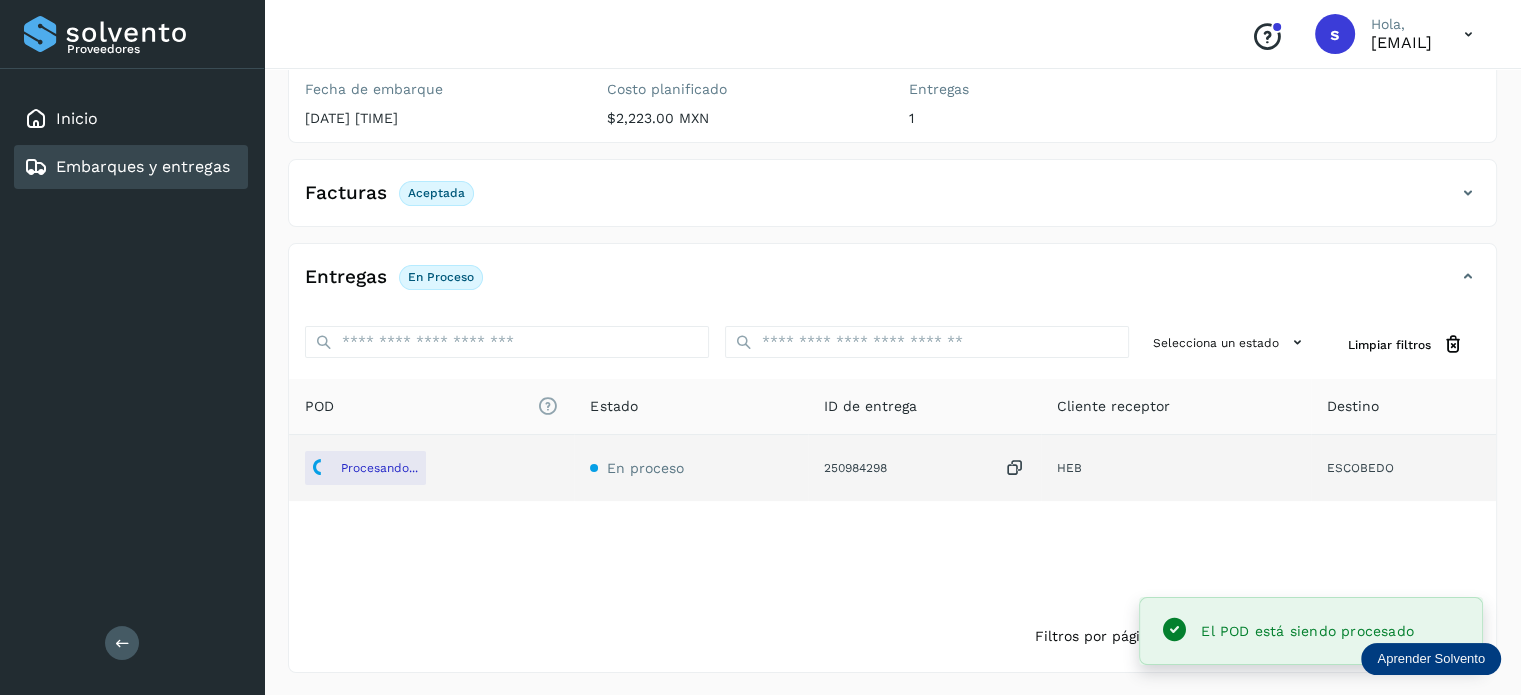 scroll, scrollTop: 0, scrollLeft: 0, axis: both 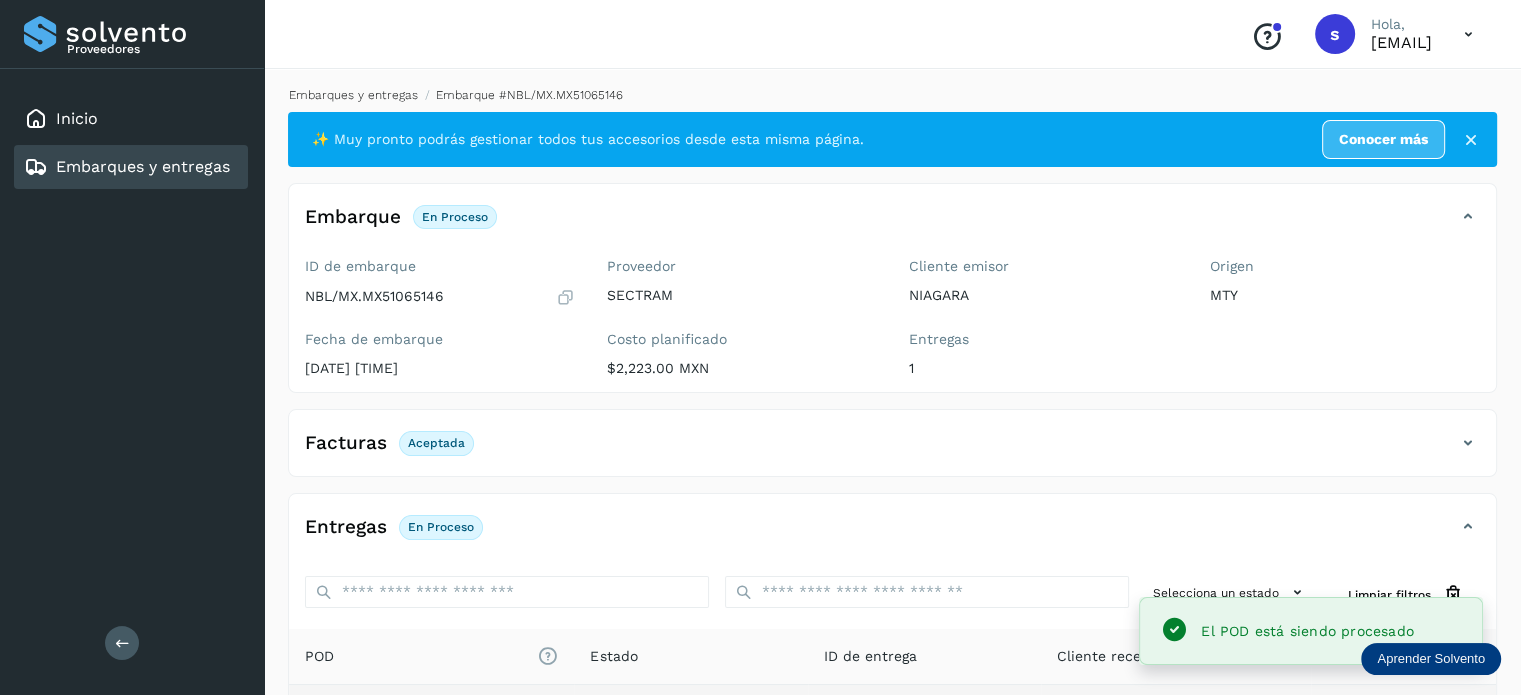 click on "Embarques y entregas" at bounding box center [353, 95] 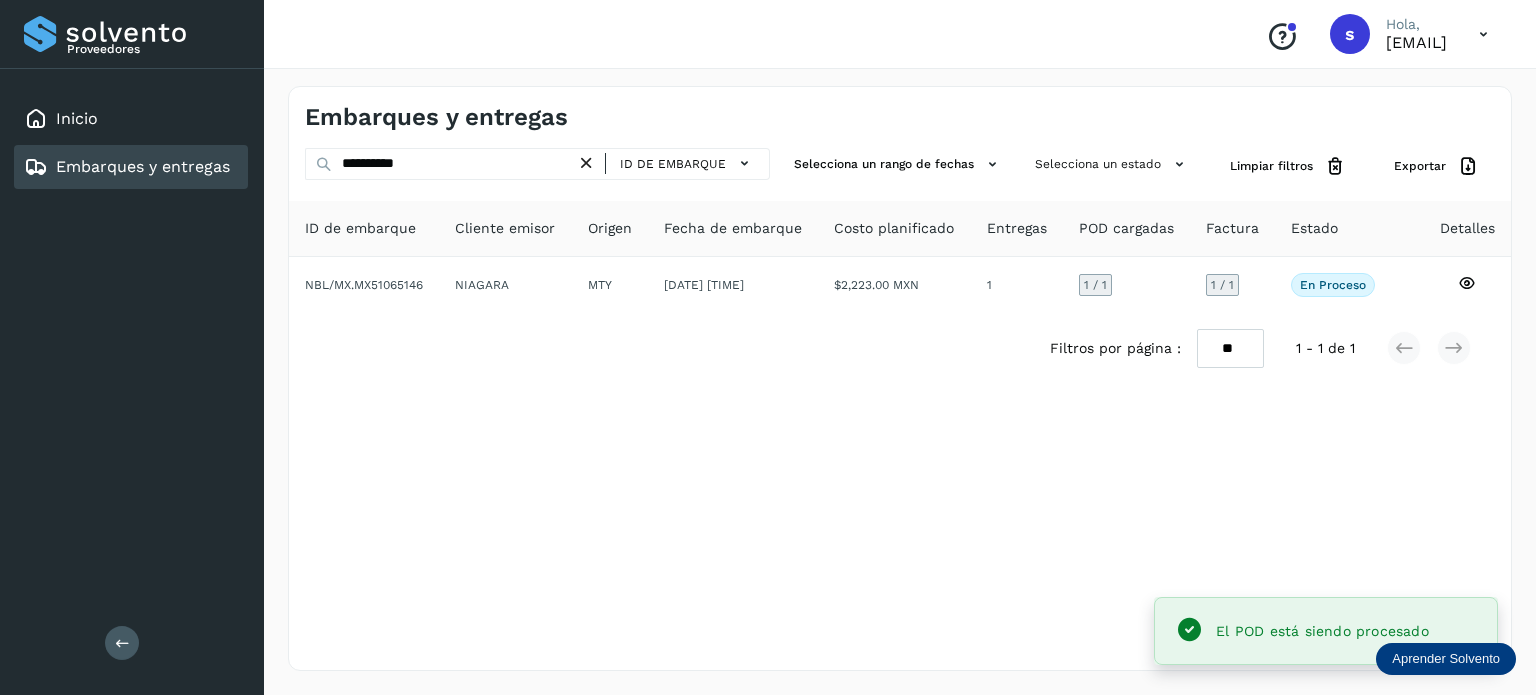 click at bounding box center (586, 163) 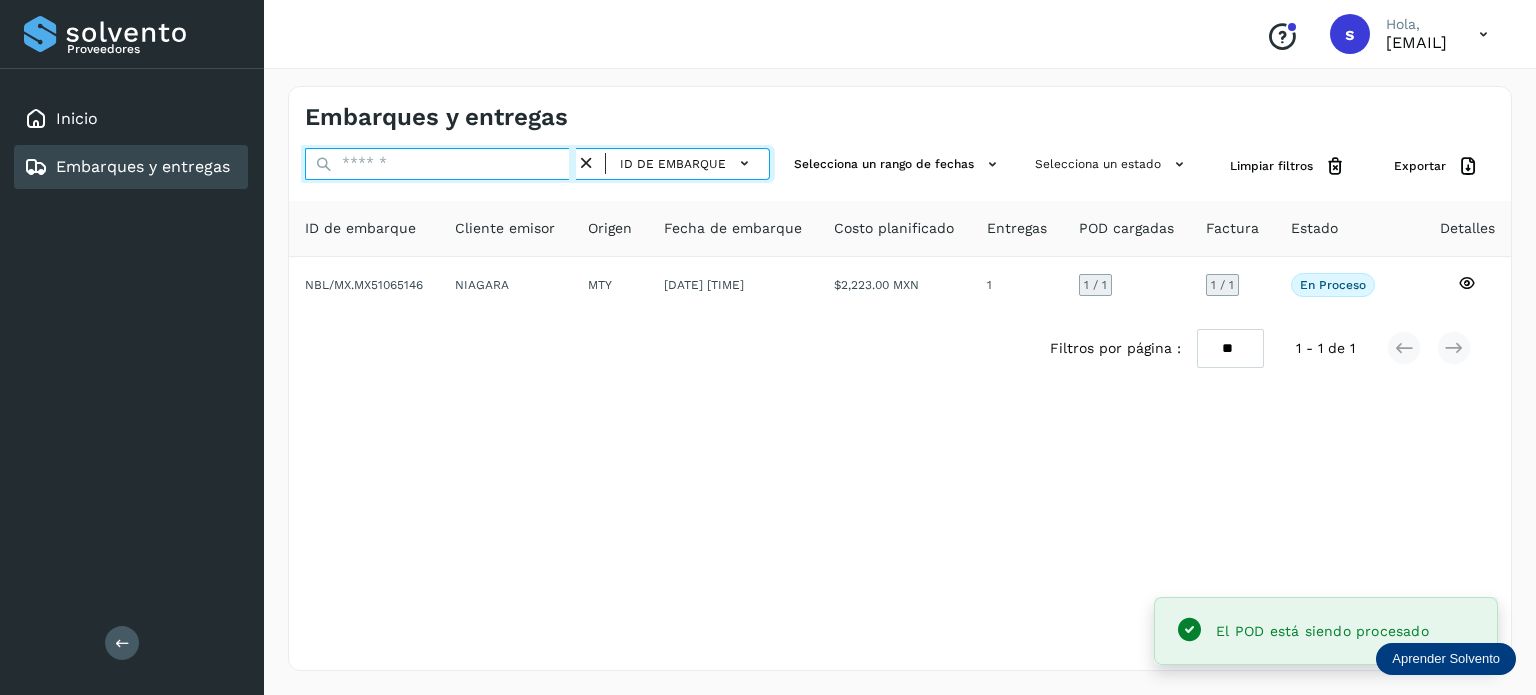 click at bounding box center (440, 164) 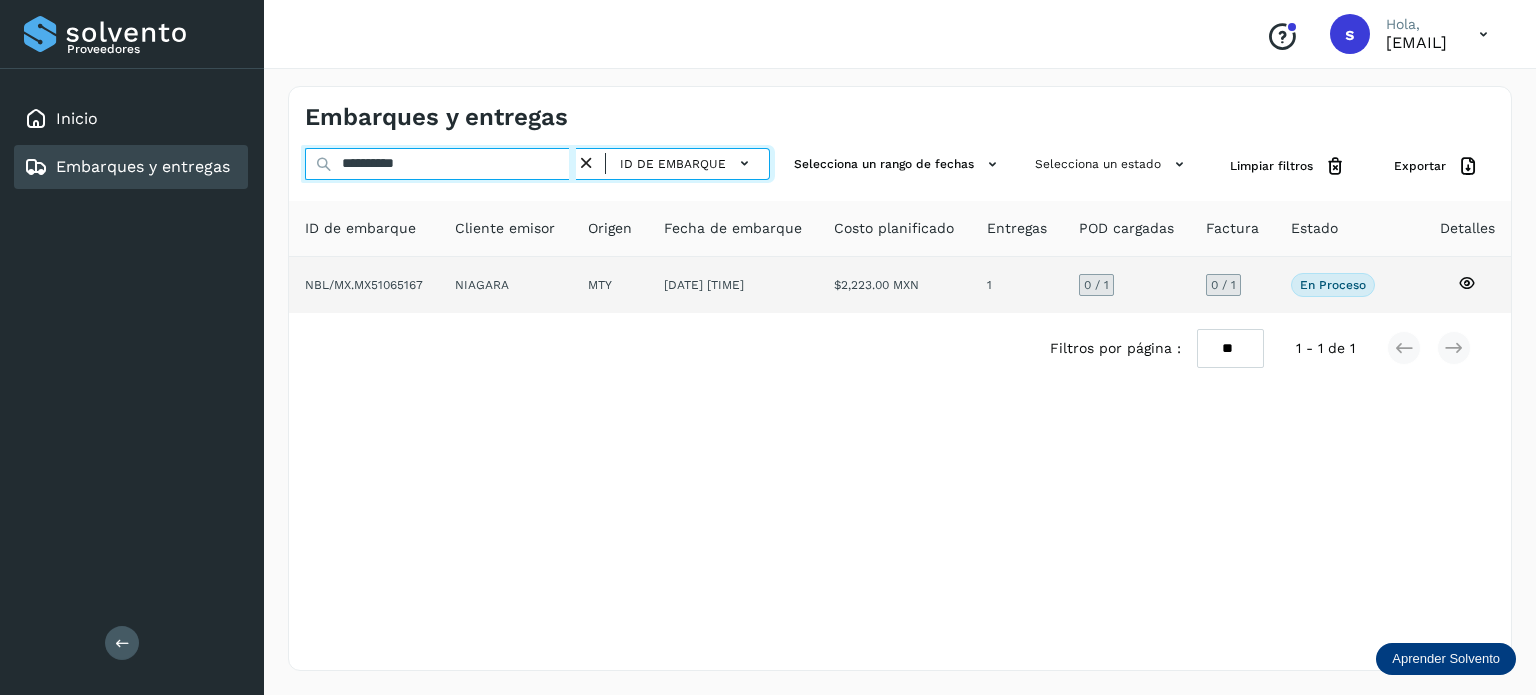 type on "**********" 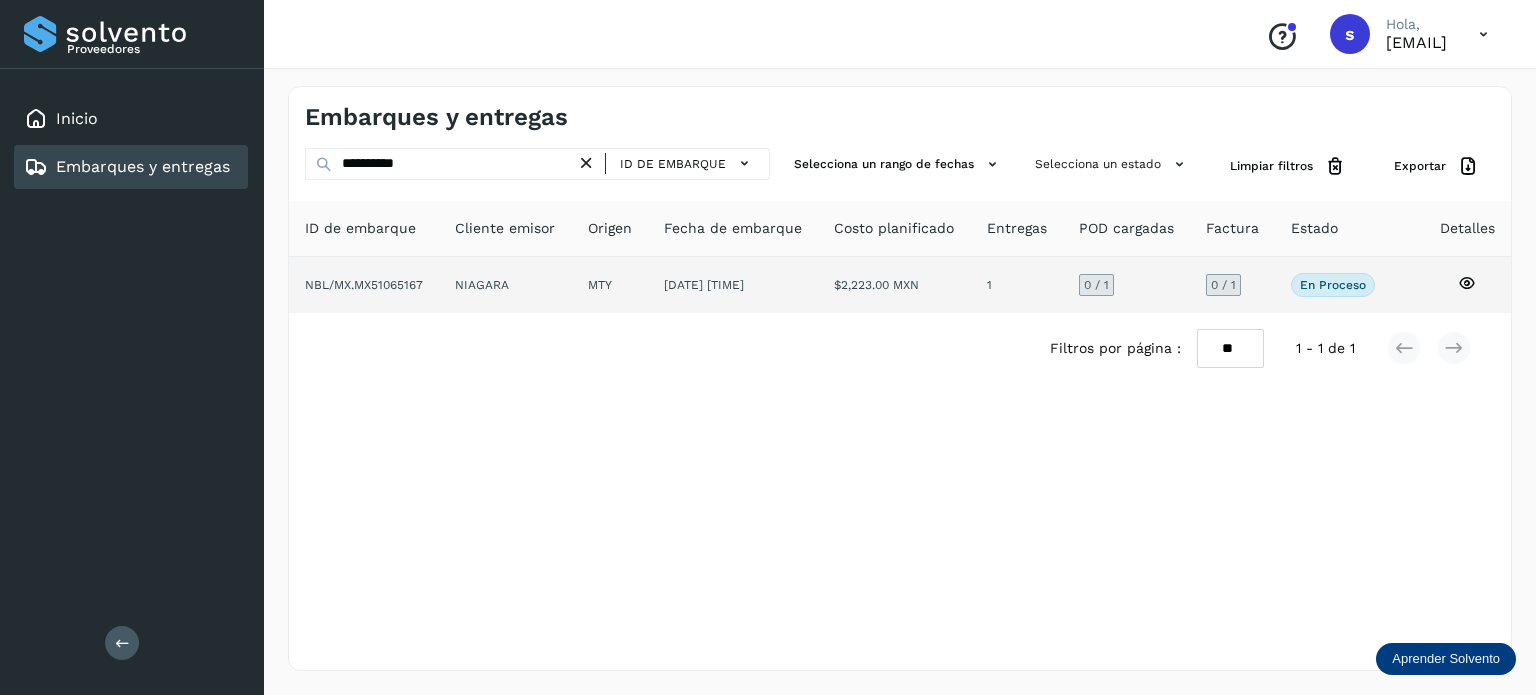 click on "MTY" 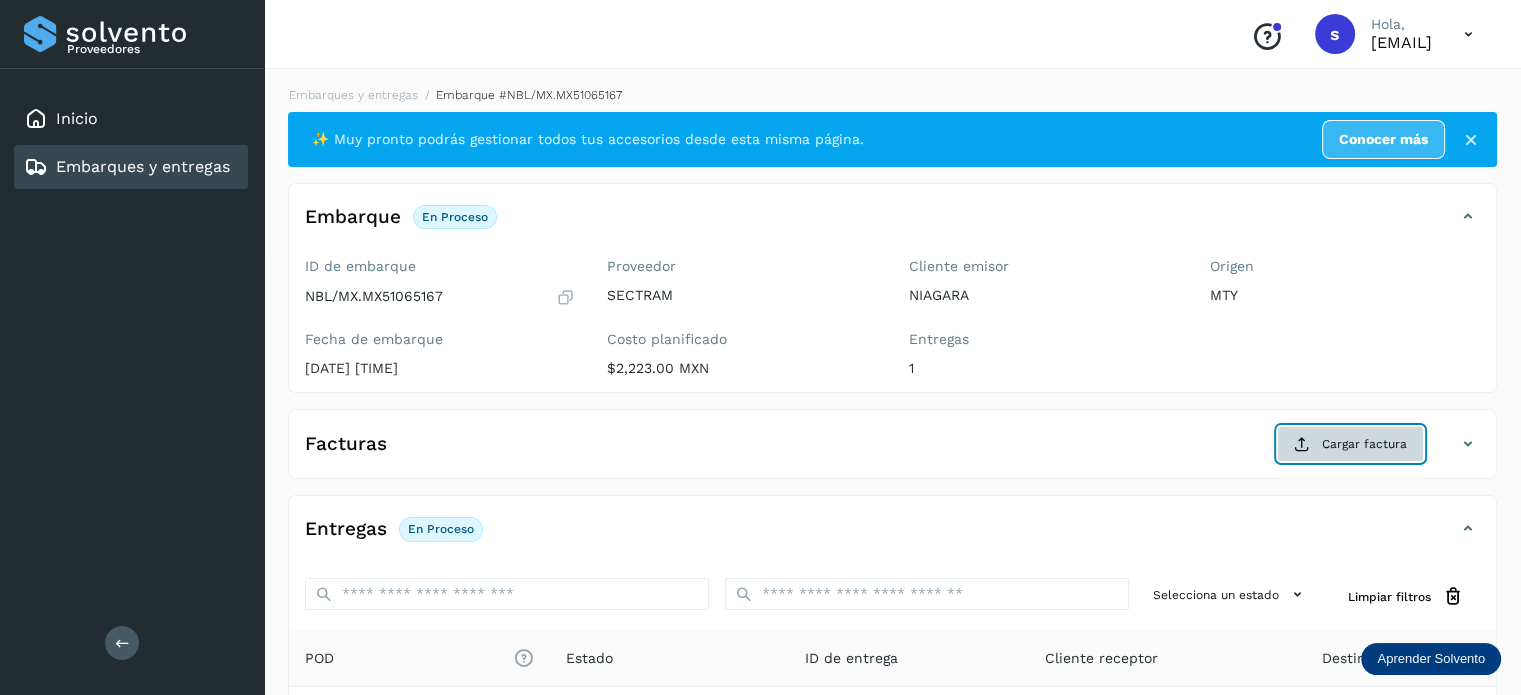 click on "Cargar factura" at bounding box center (1350, 444) 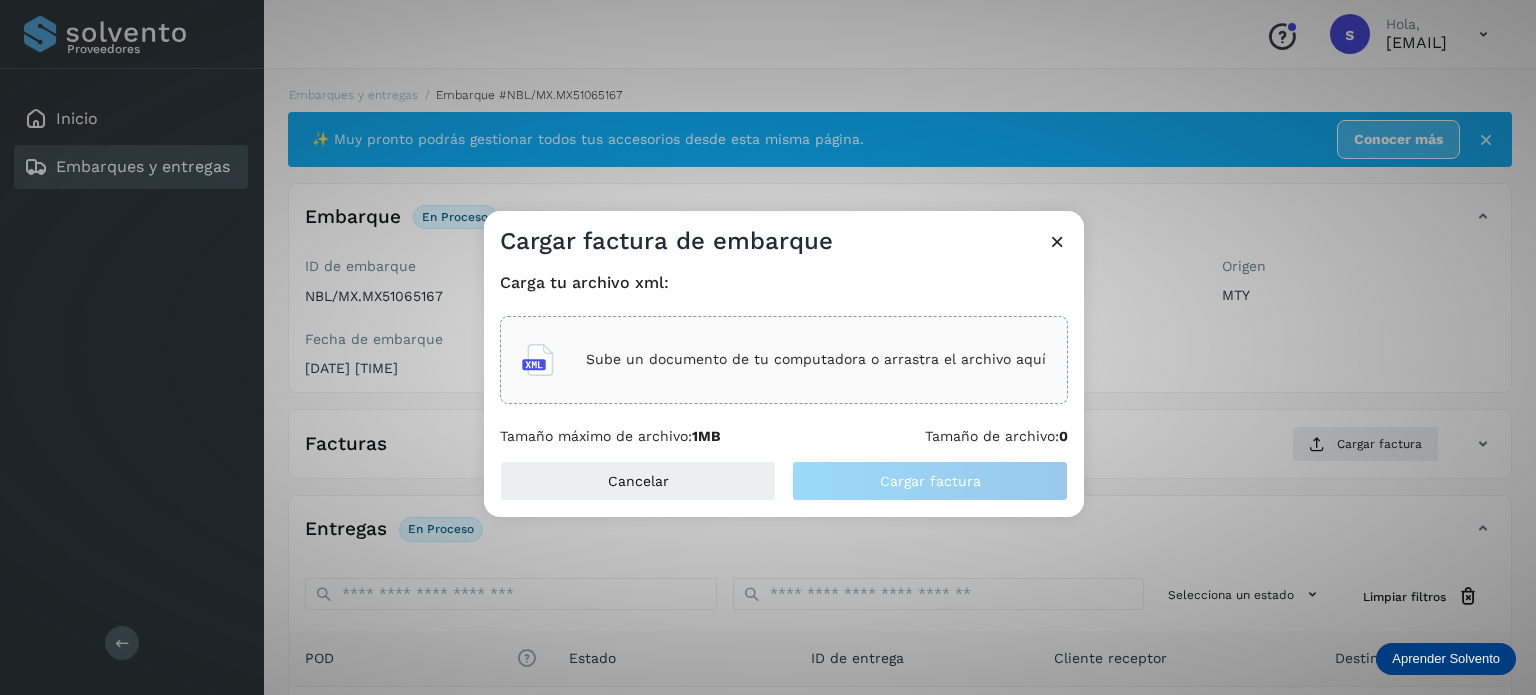 click on "Sube un documento de tu computadora o arrastra el archivo aquí" at bounding box center (816, 359) 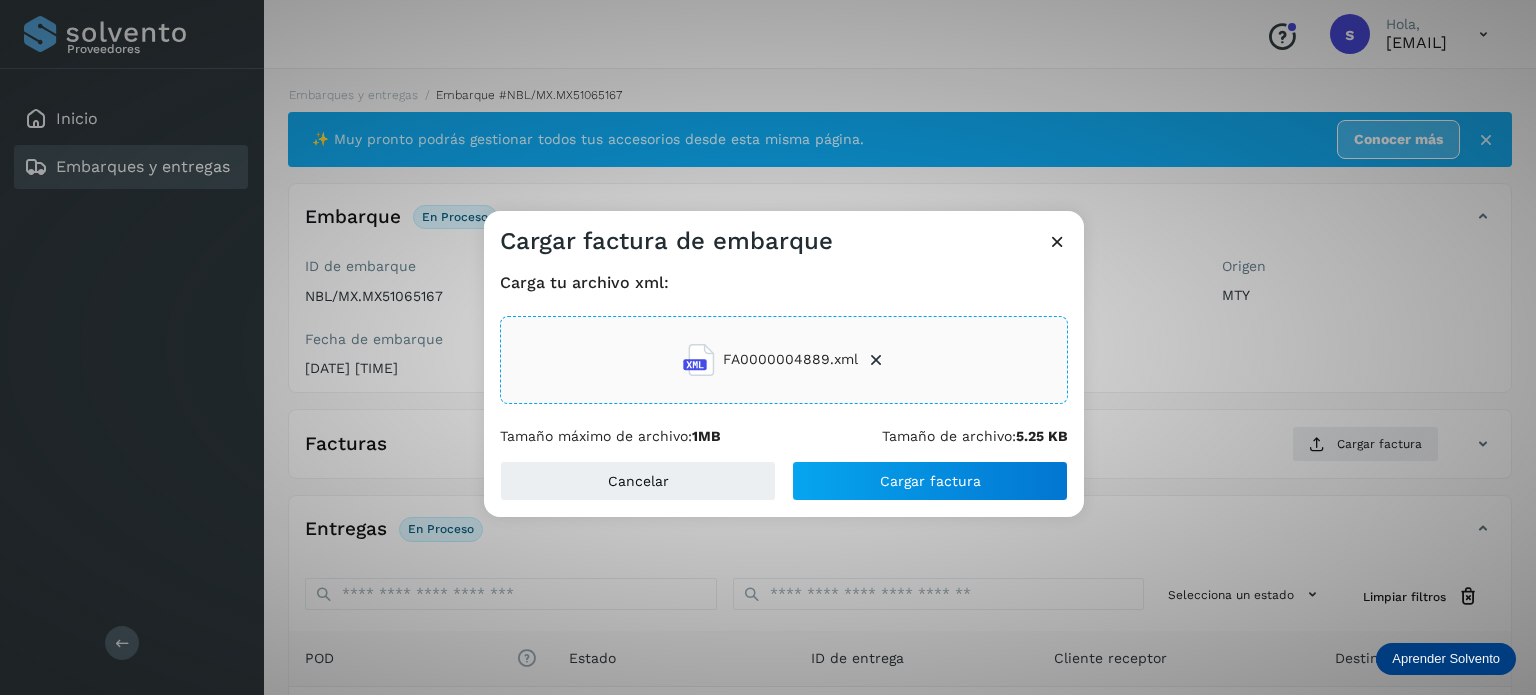 click on "Carga tu archivo xml: FA0000004889.xml Tamaño máximo de archivo:  1MB Tamaño de archivo:  5.25 KB" at bounding box center [784, 359] 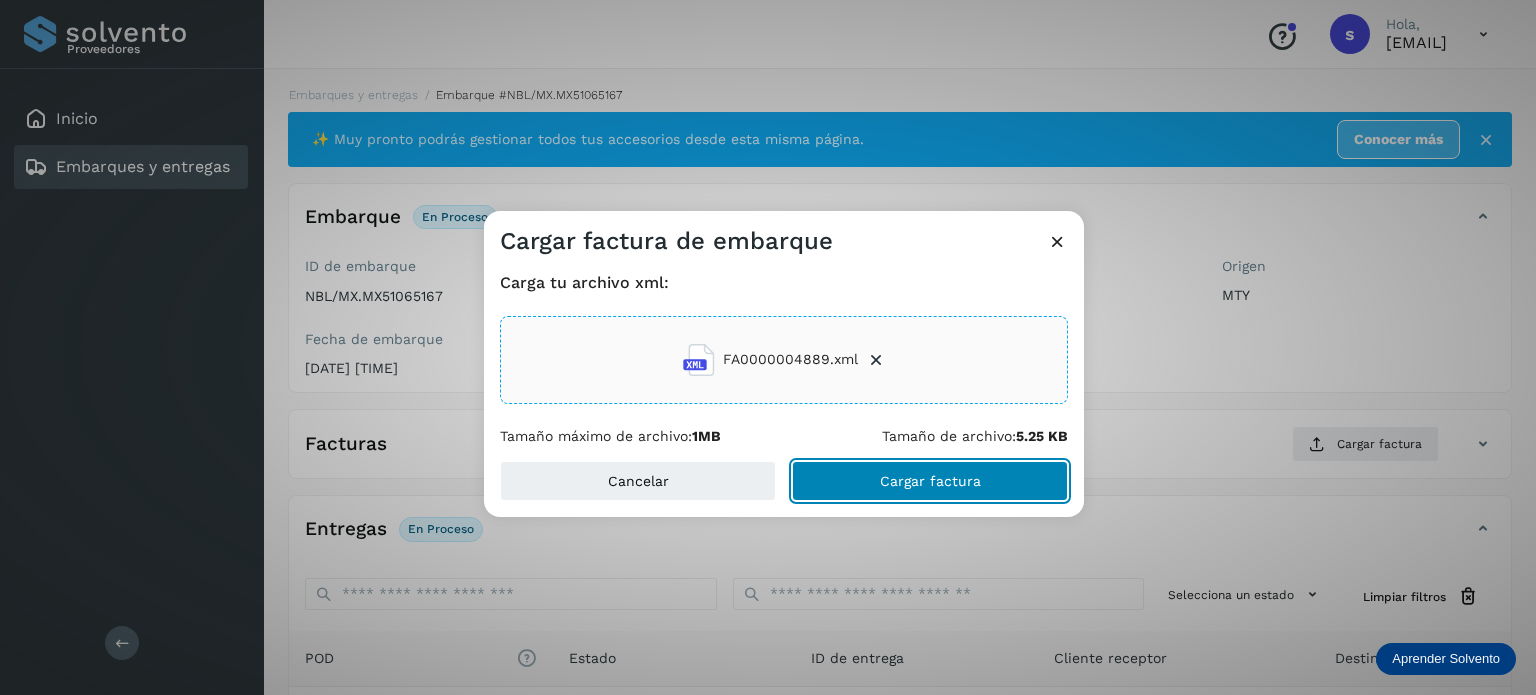 click on "Cargar factura" 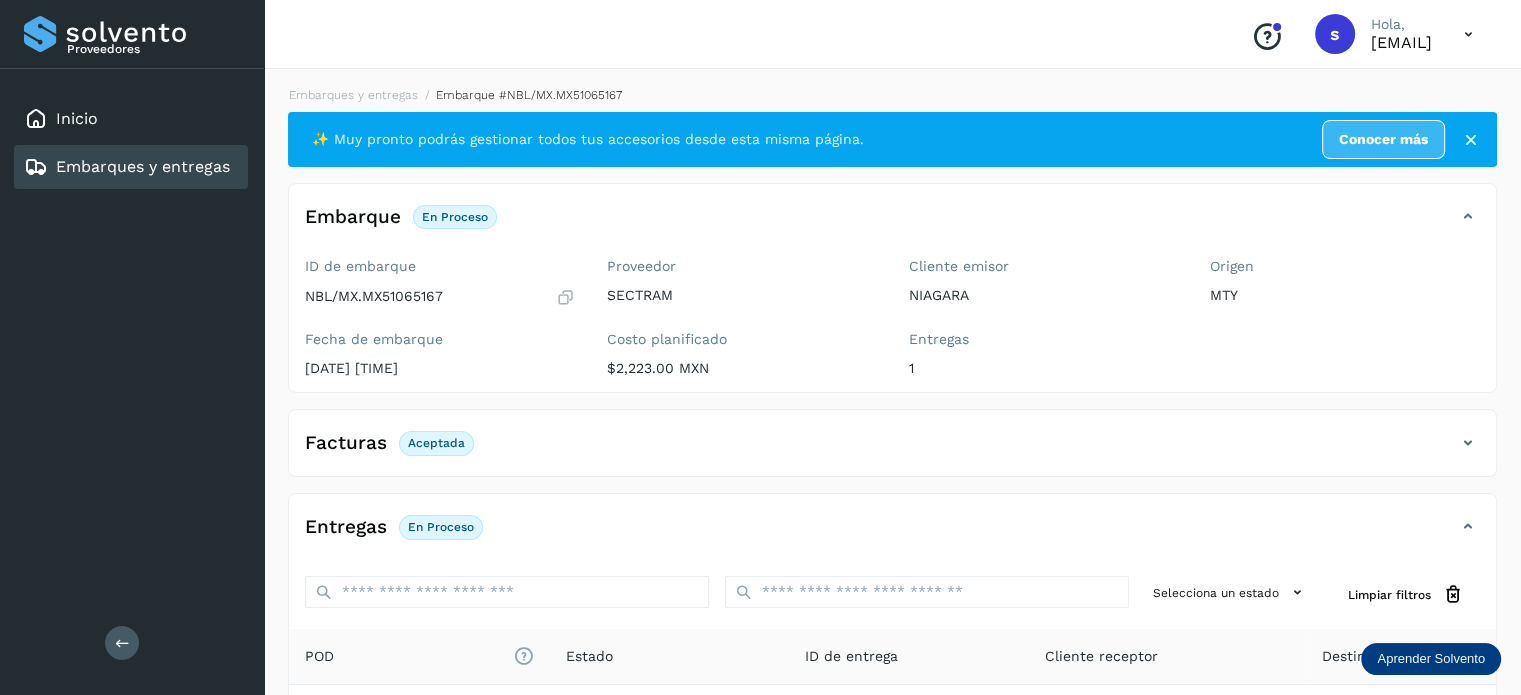 scroll, scrollTop: 250, scrollLeft: 0, axis: vertical 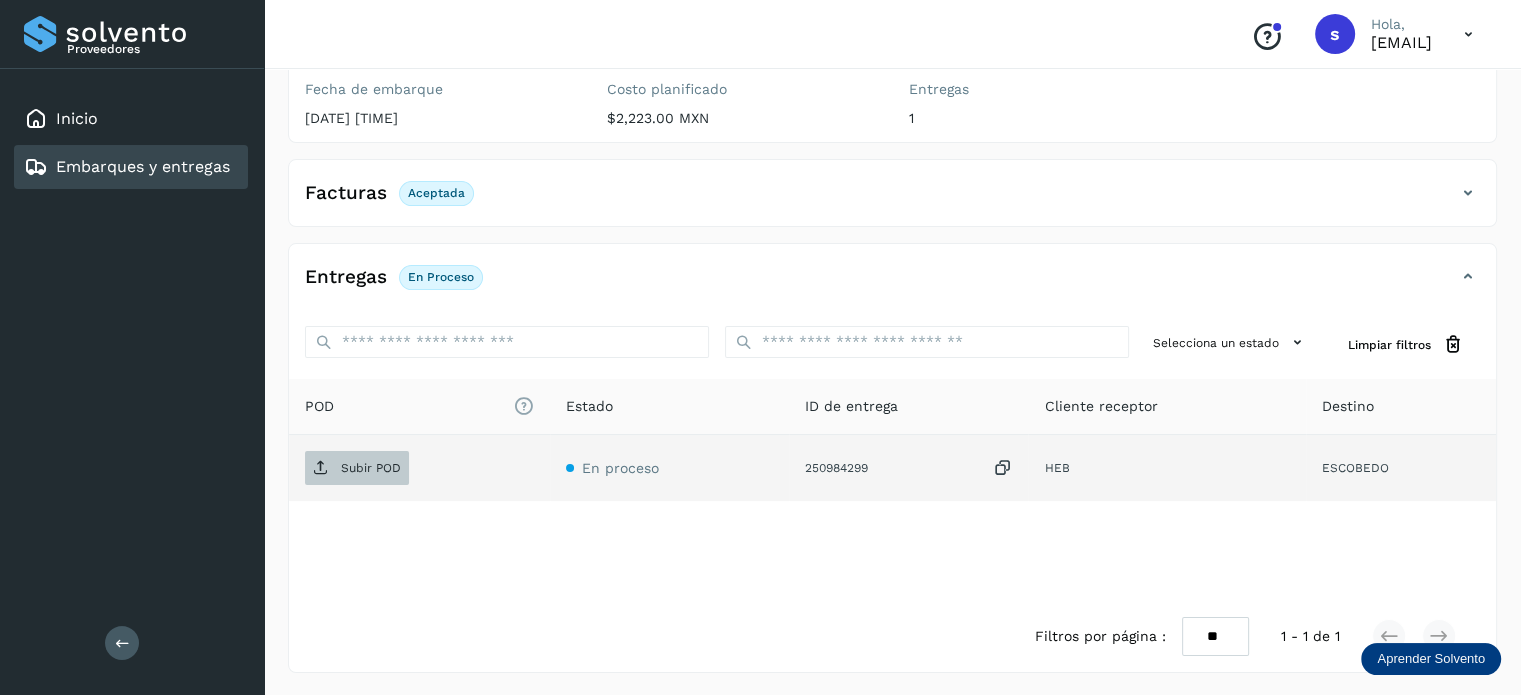 click on "Subir POD" at bounding box center (357, 468) 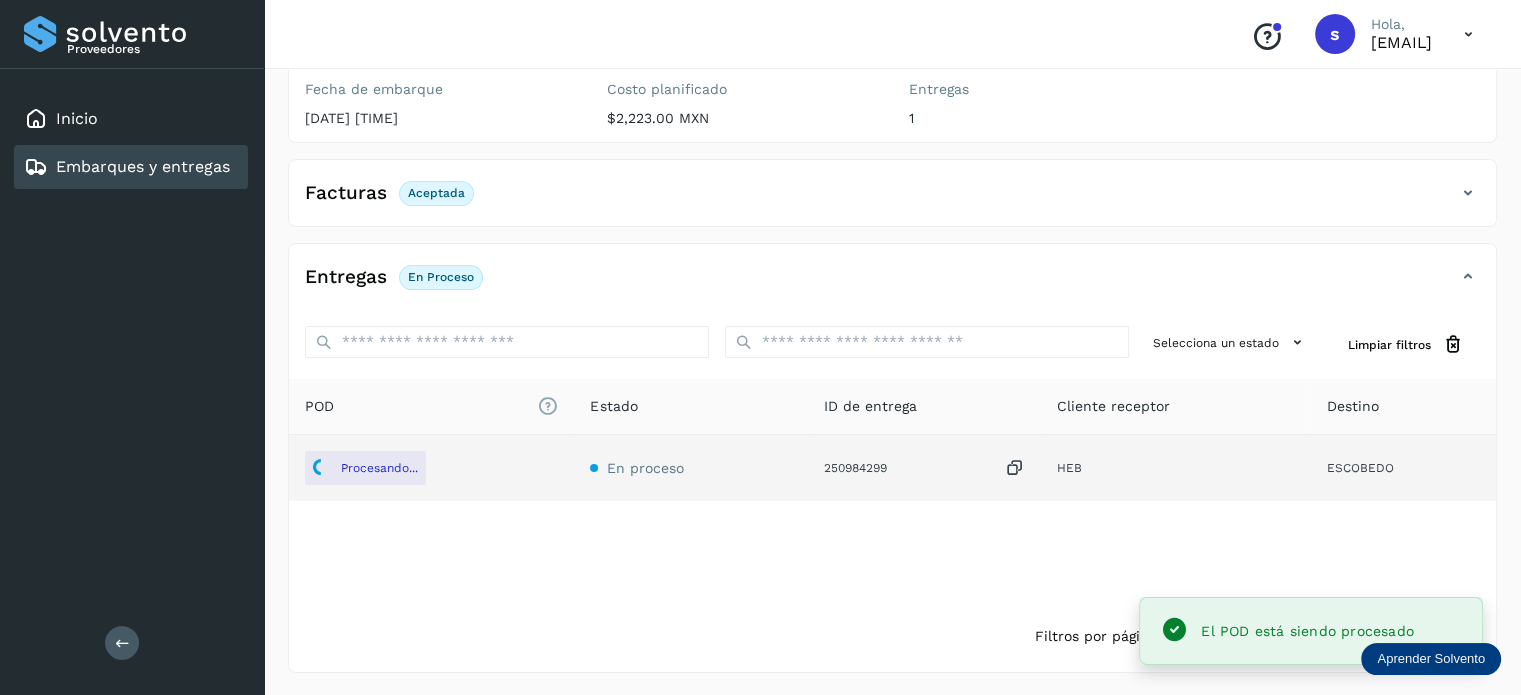 scroll, scrollTop: 0, scrollLeft: 0, axis: both 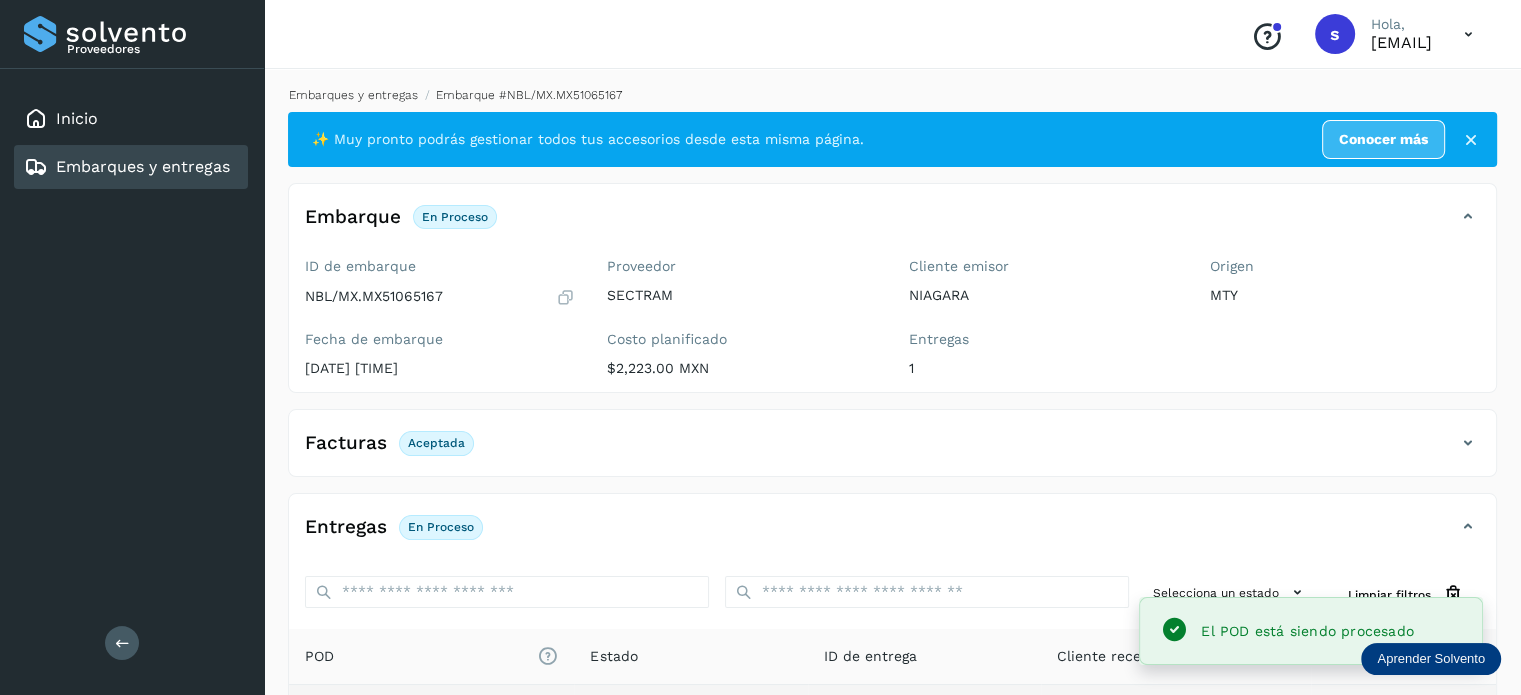click on "Embarques y entregas" at bounding box center [353, 95] 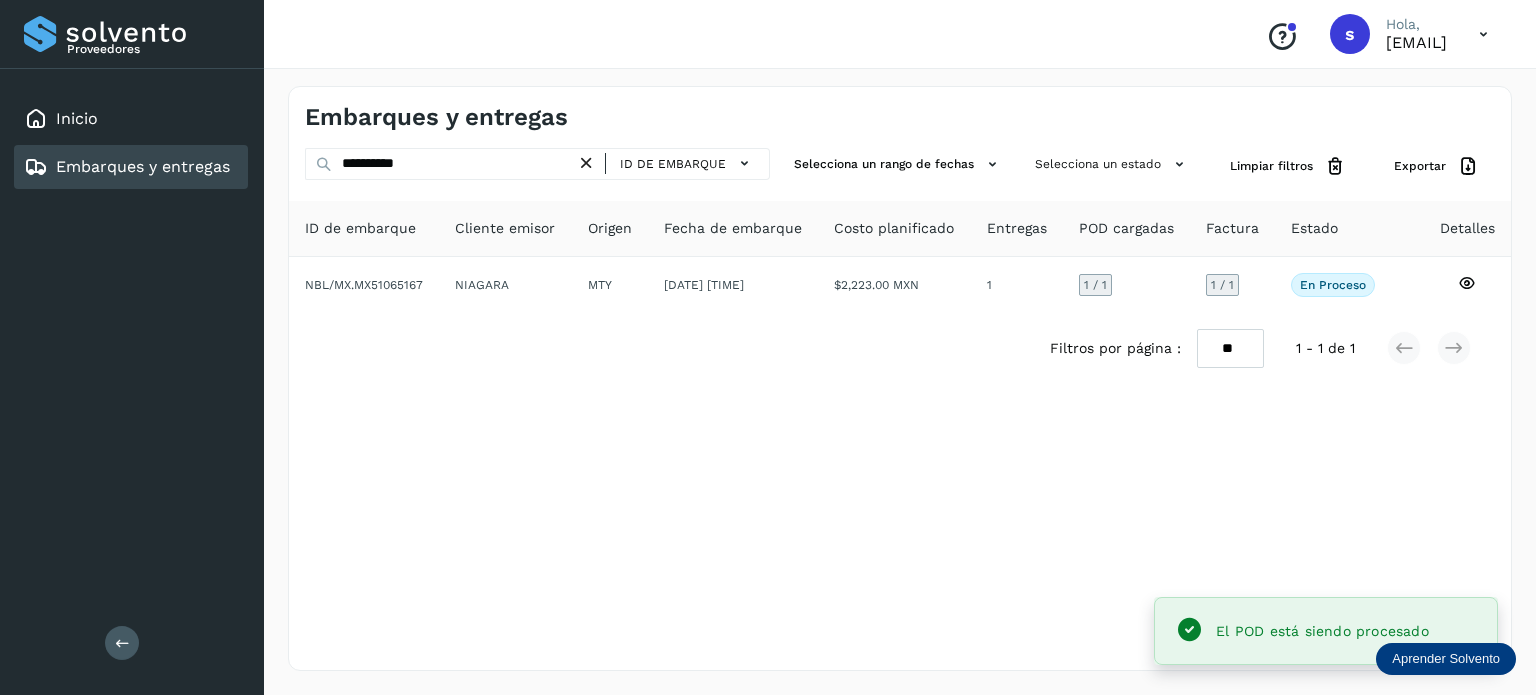 click at bounding box center [586, 163] 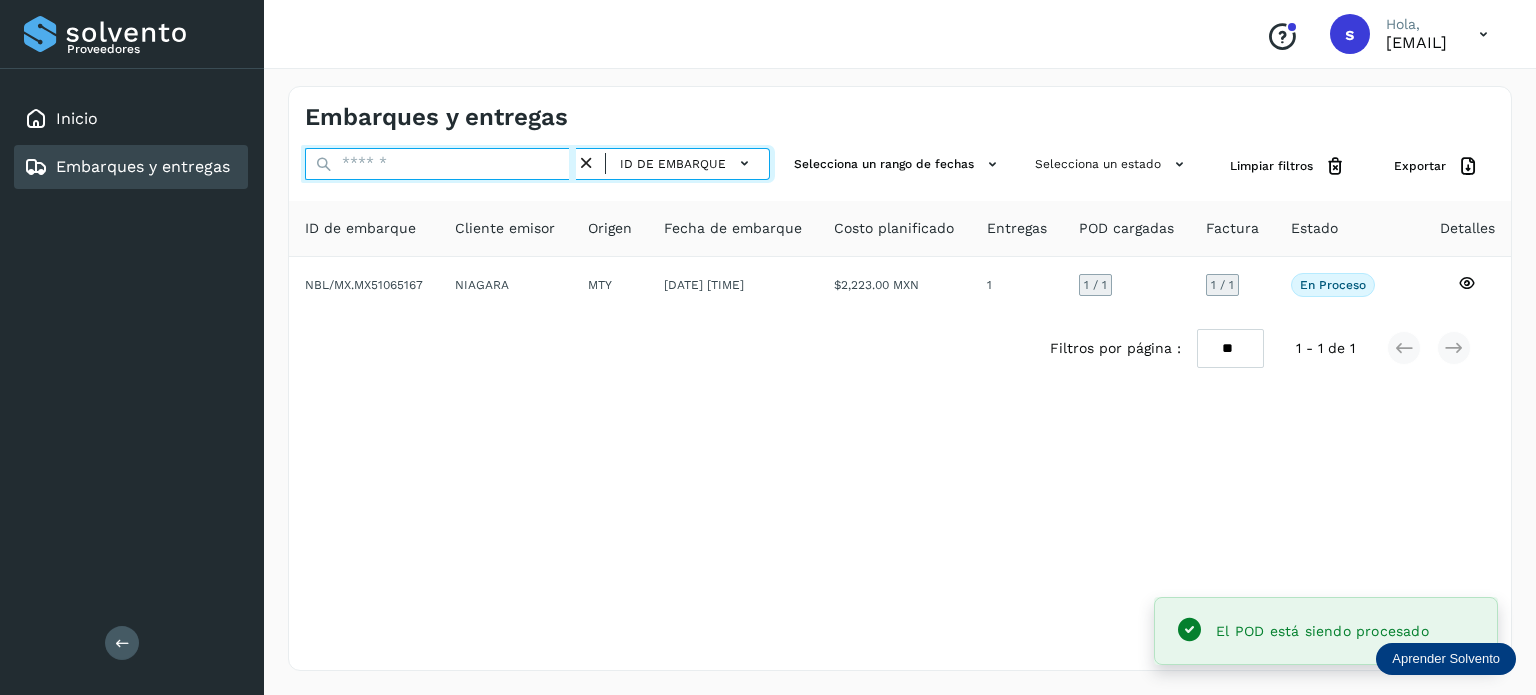 click at bounding box center [440, 164] 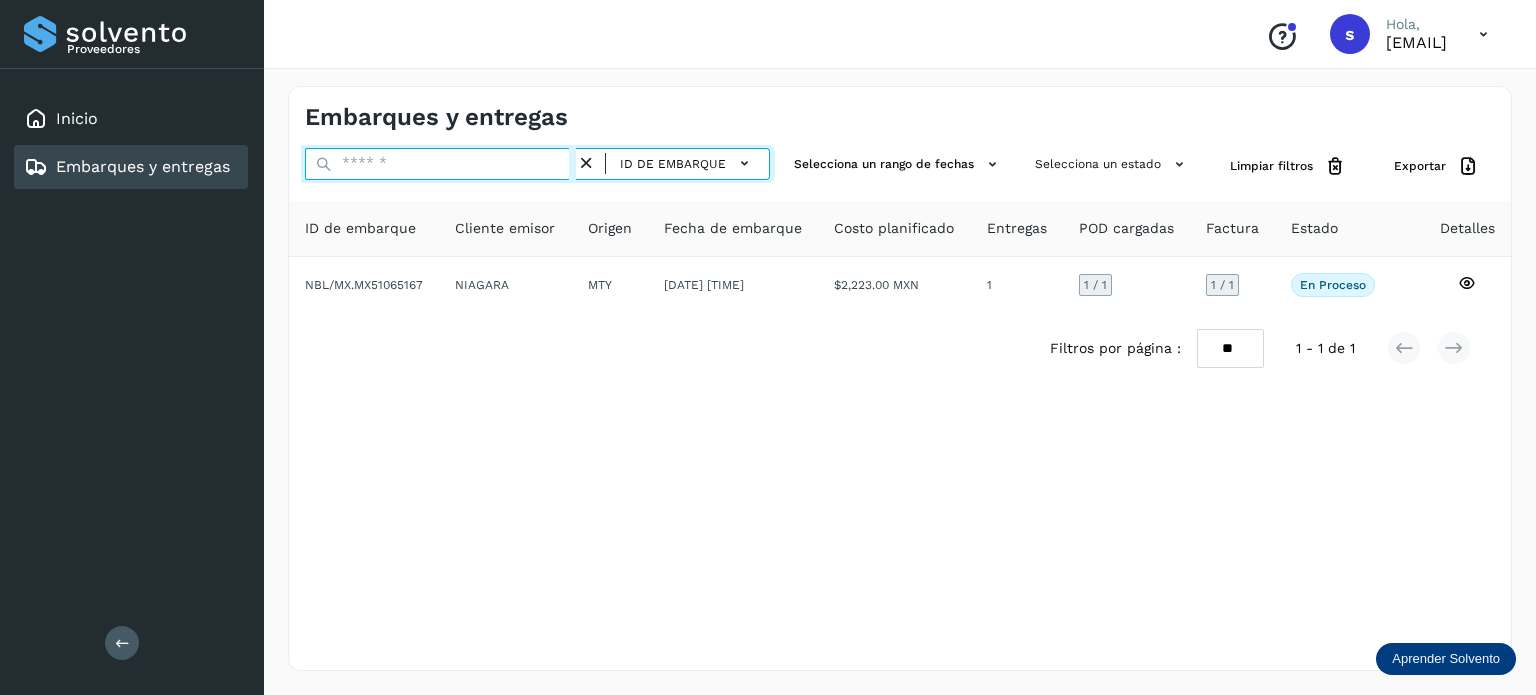 paste on "**********" 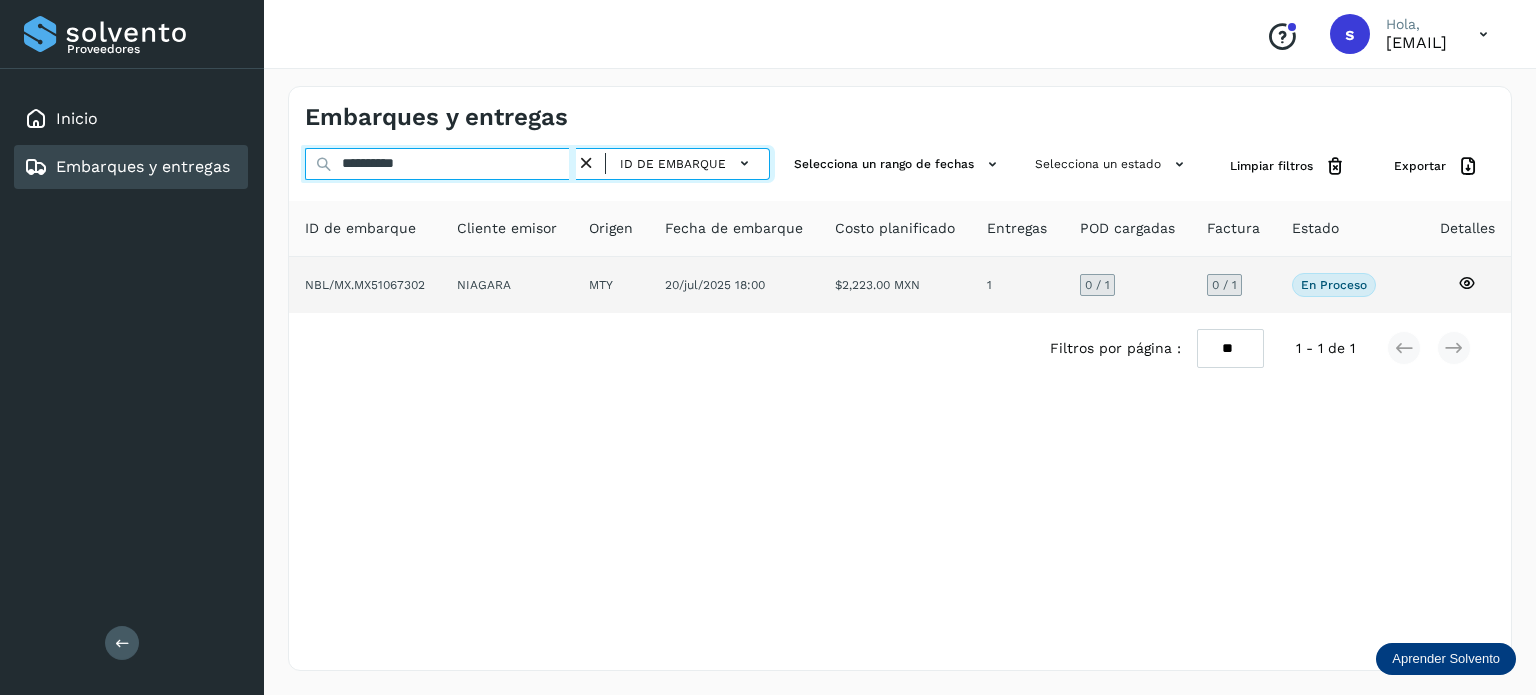 type on "**********" 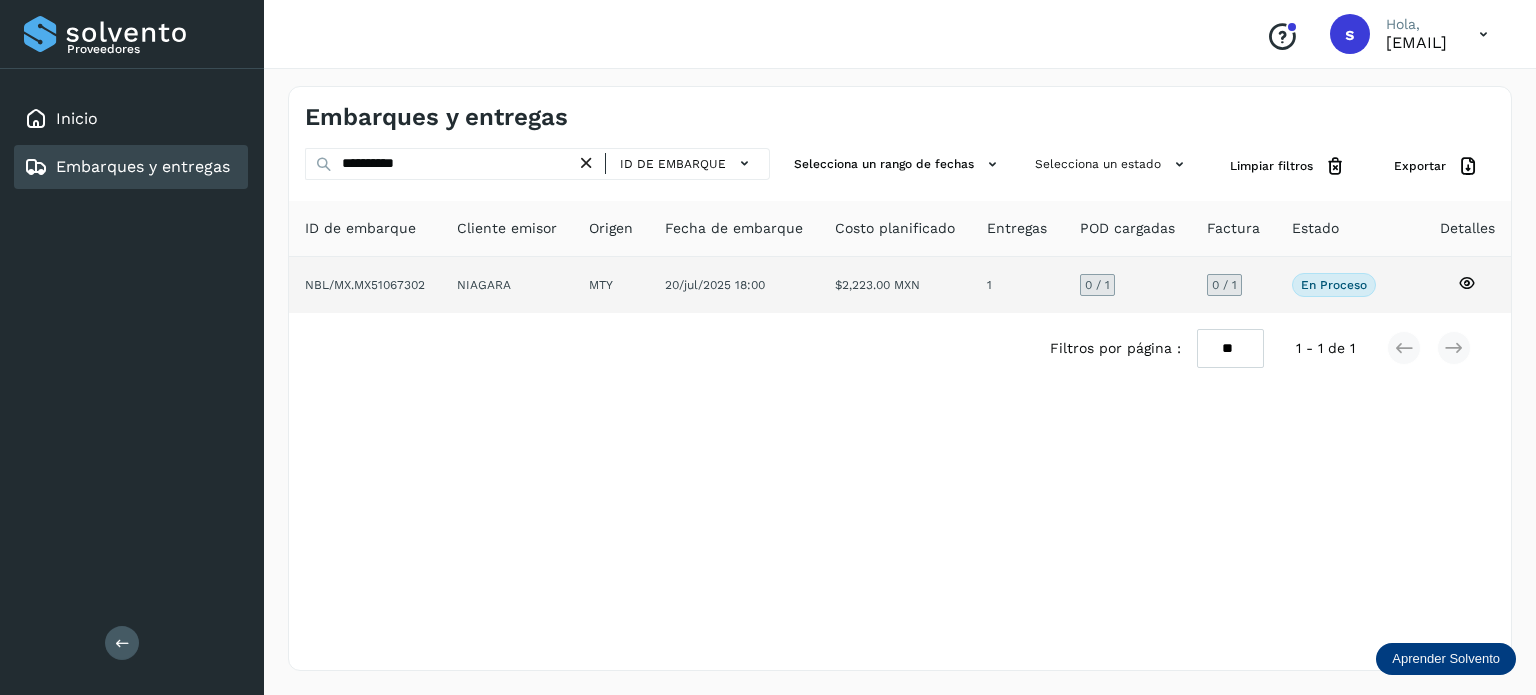 click on "MTY" 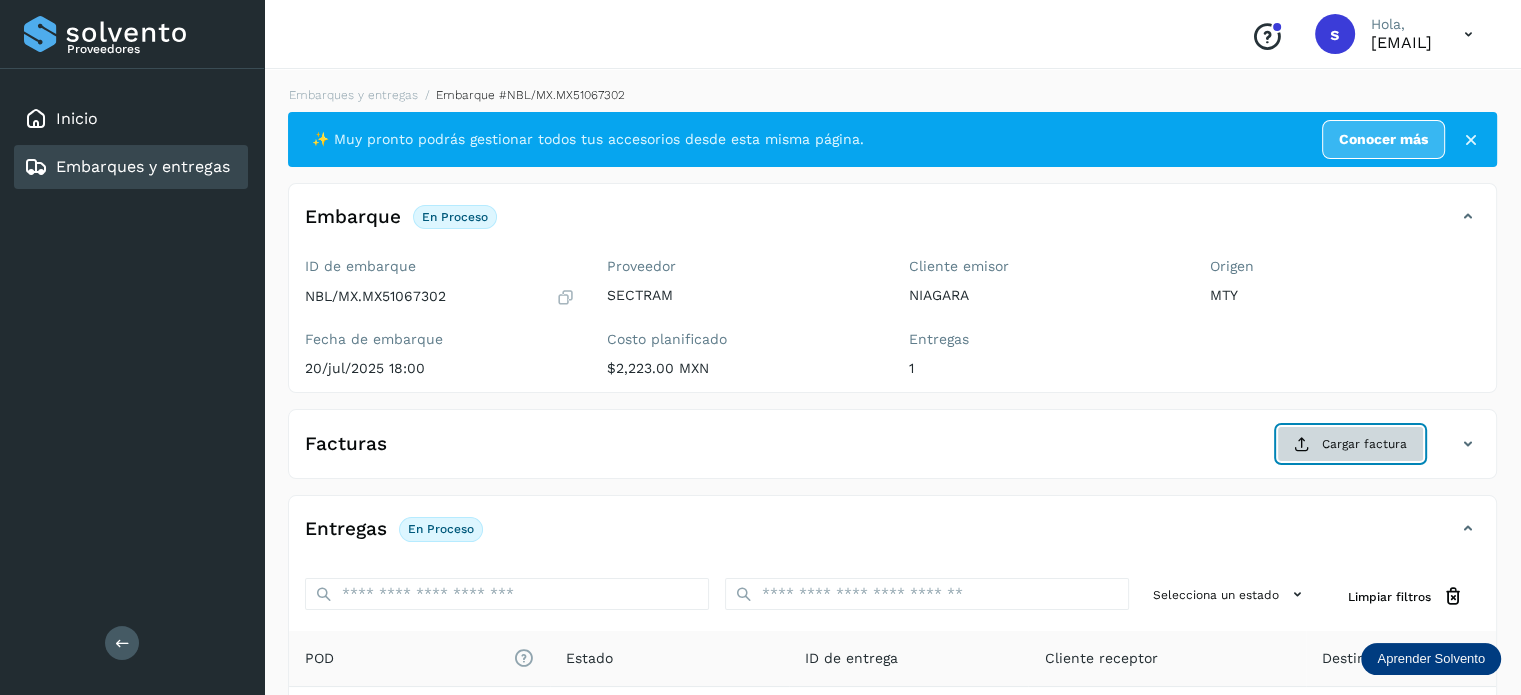 click on "Cargar factura" at bounding box center (1350, 444) 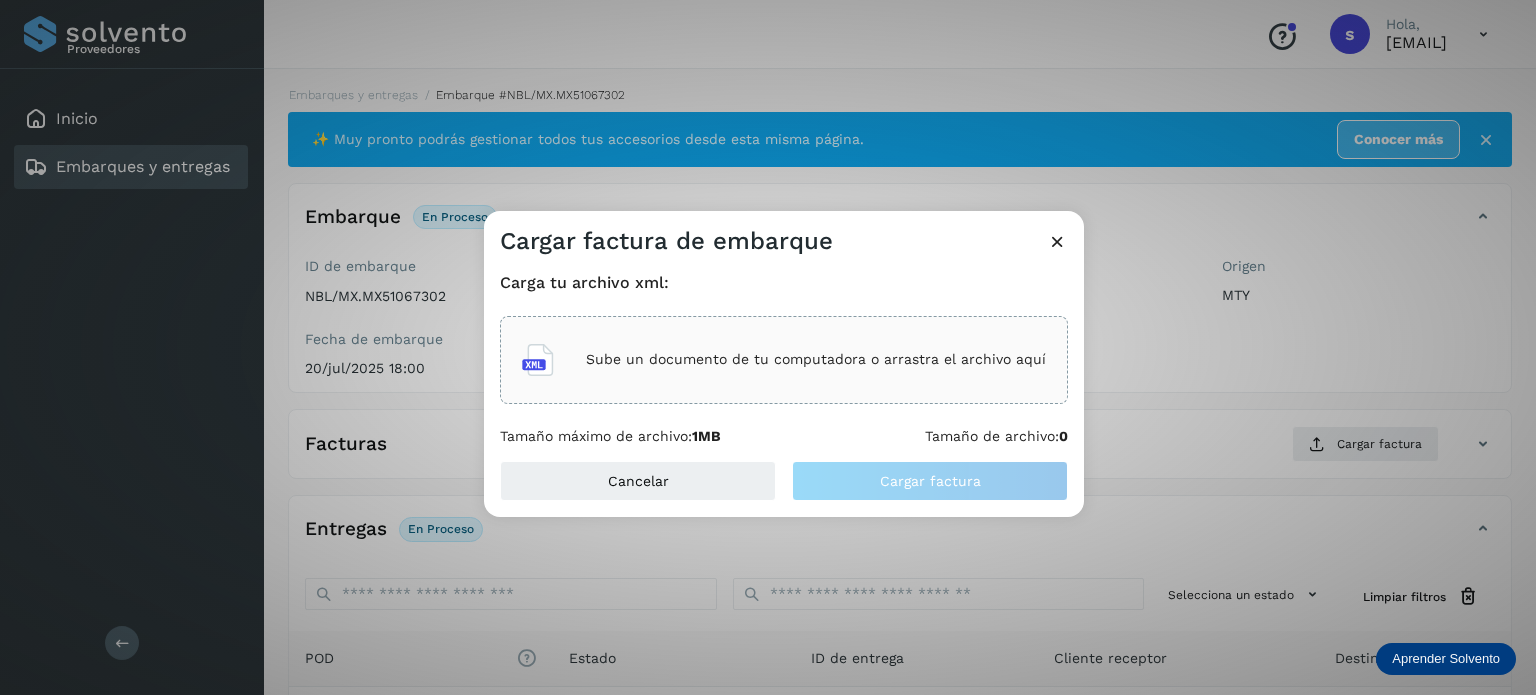 click on "Sube un documento de tu computadora o arrastra el archivo aquí" 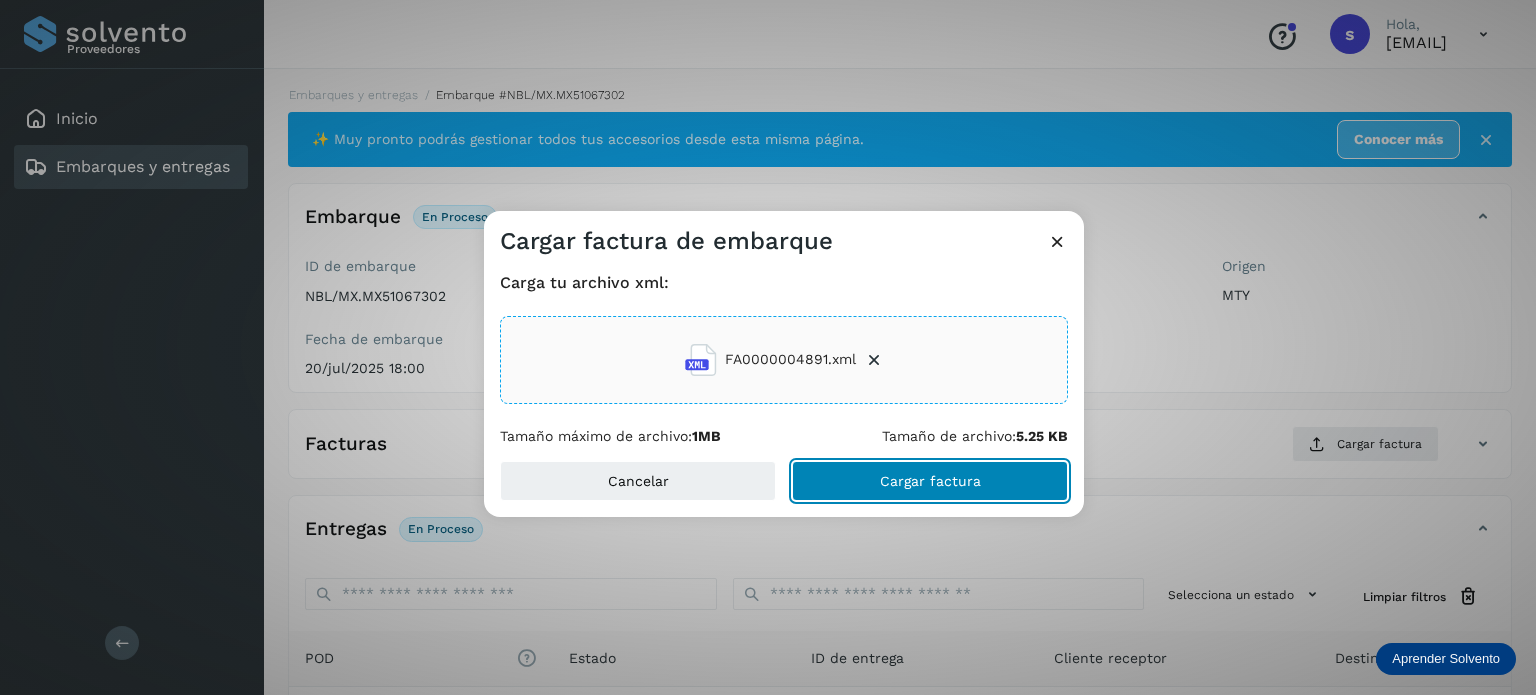 click on "Cargar factura" 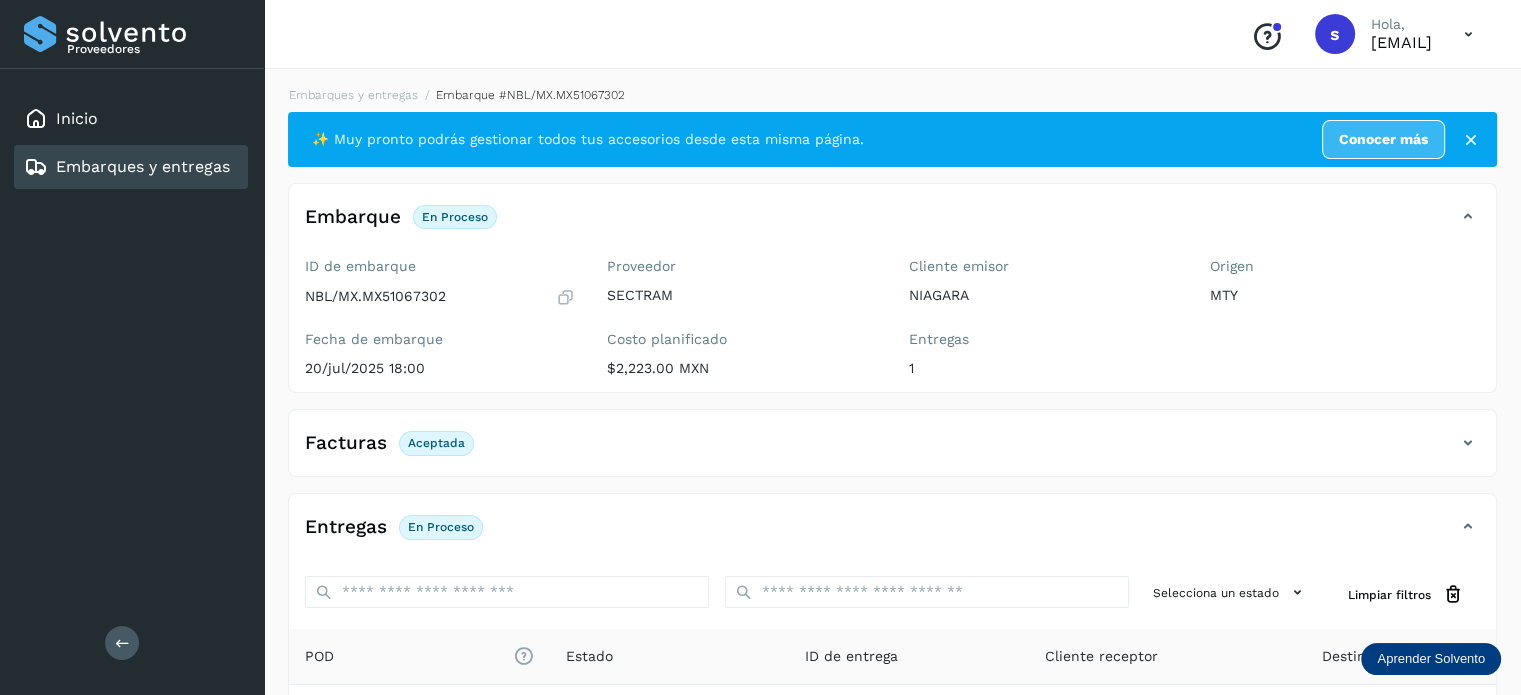 scroll, scrollTop: 250, scrollLeft: 0, axis: vertical 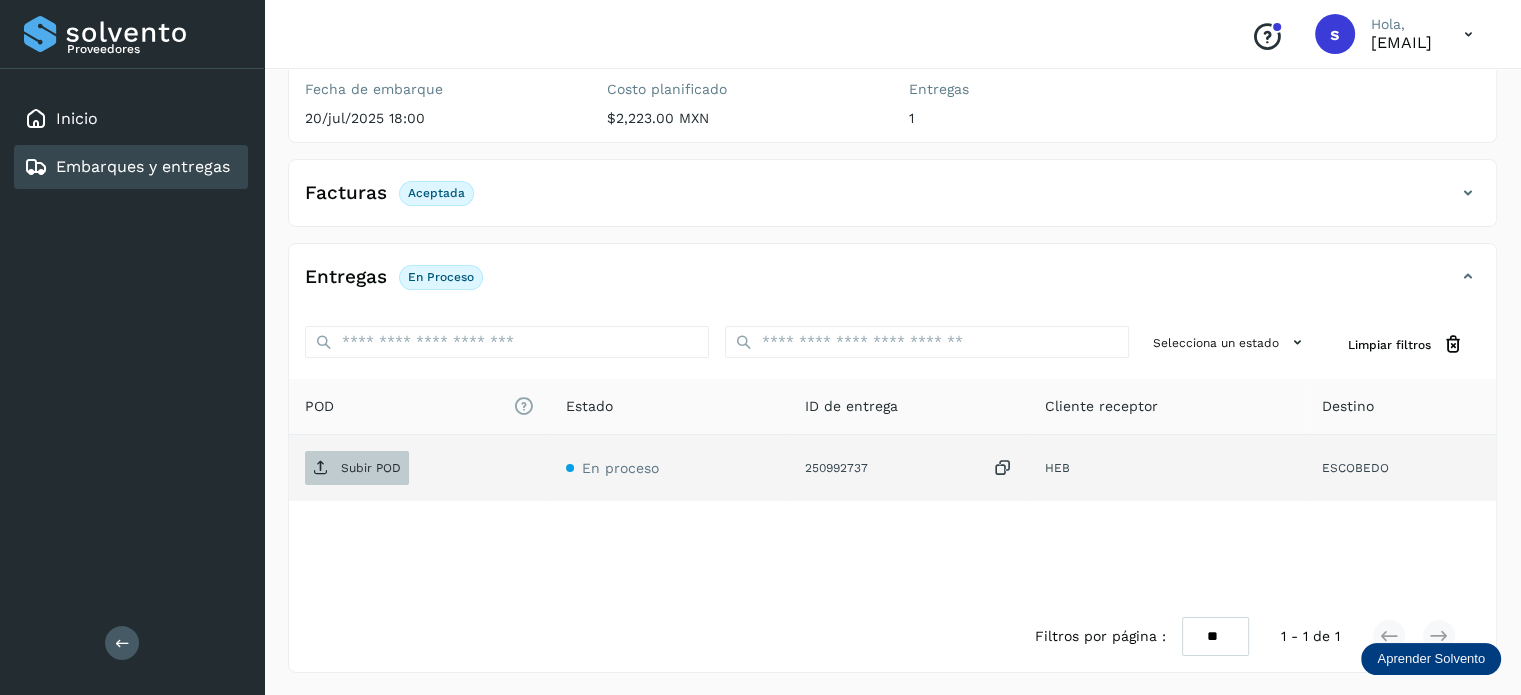 click on "Subir POD" at bounding box center (371, 468) 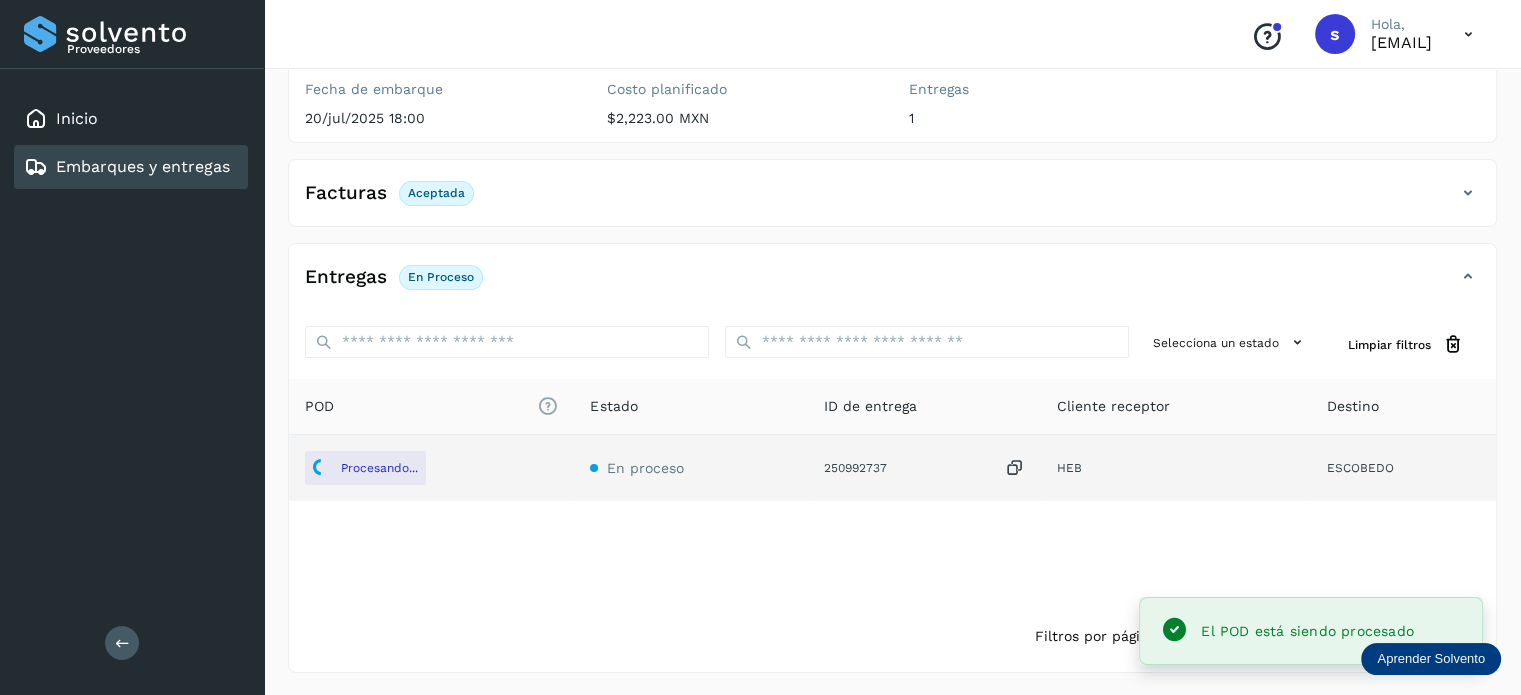 scroll, scrollTop: 0, scrollLeft: 0, axis: both 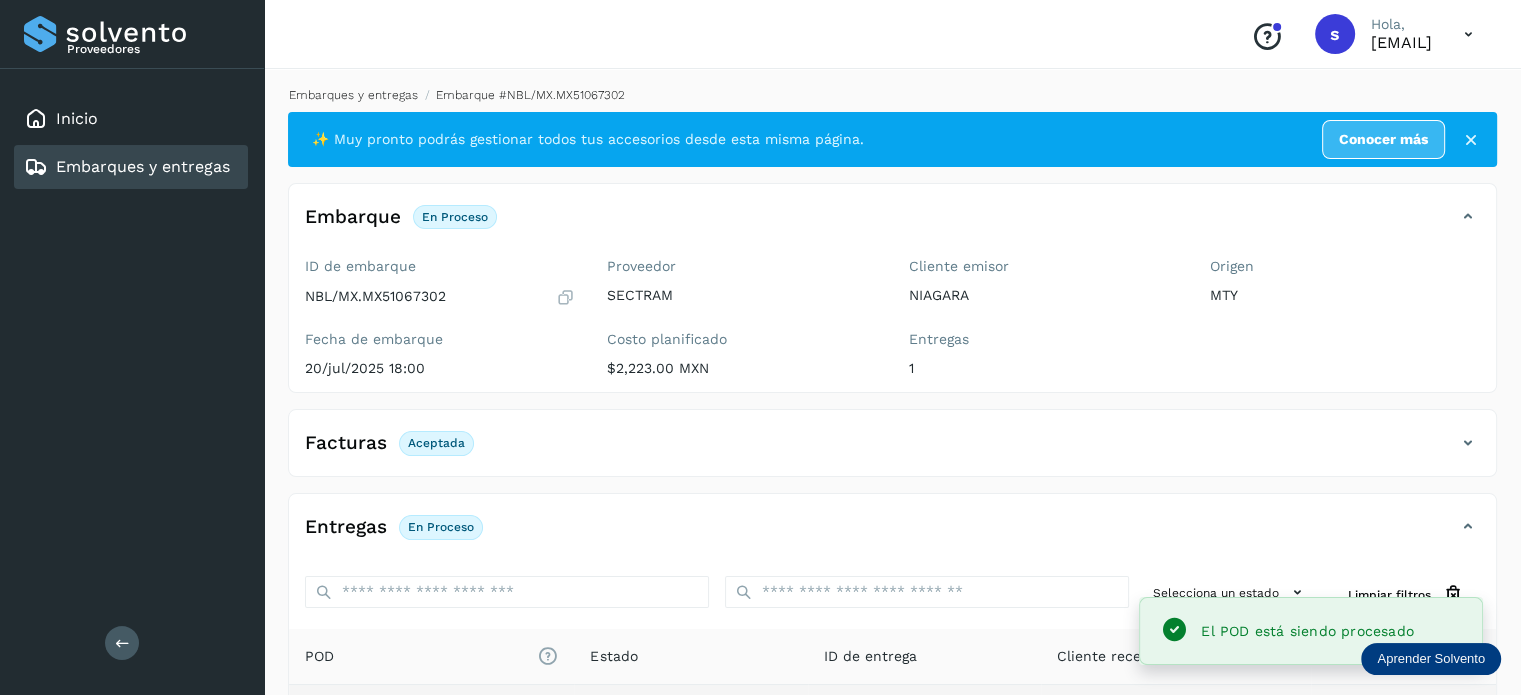 click on "Embarques y entregas" at bounding box center (353, 95) 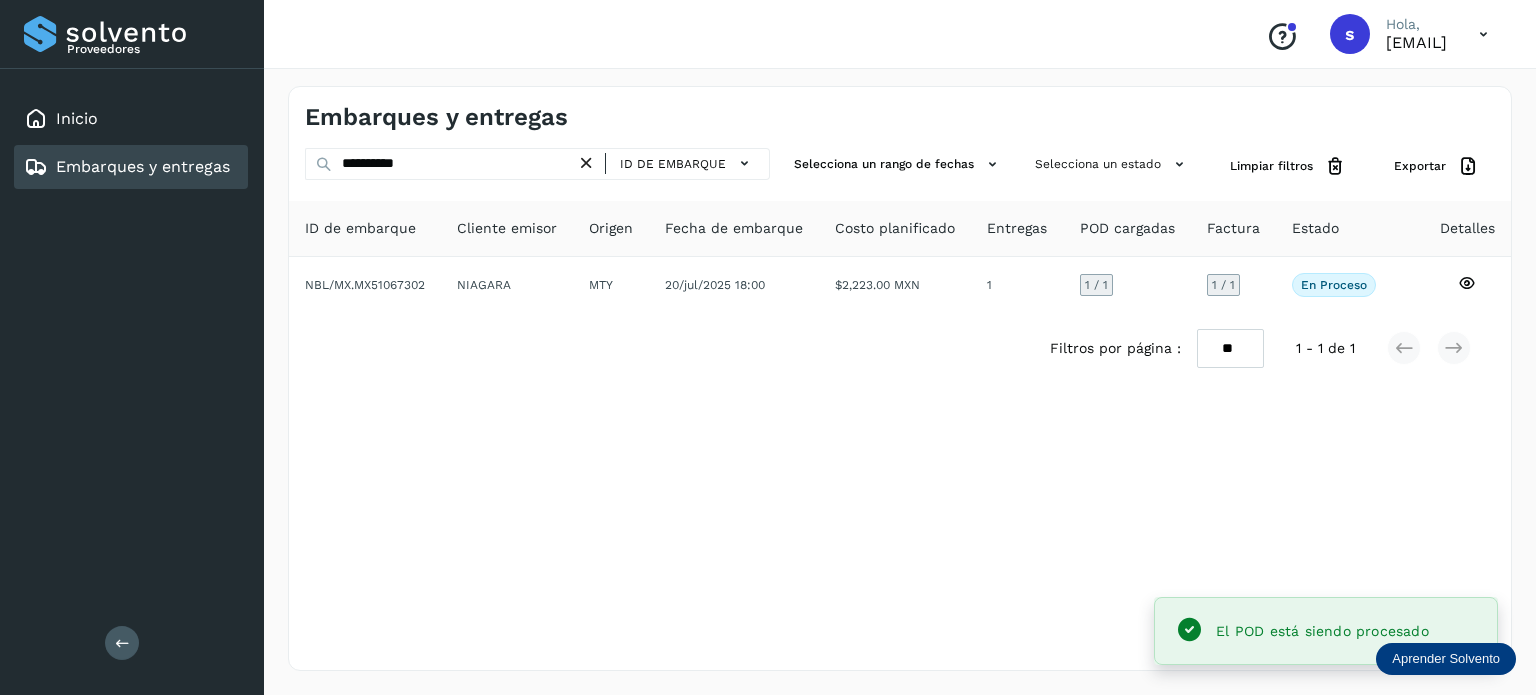 click at bounding box center (586, 163) 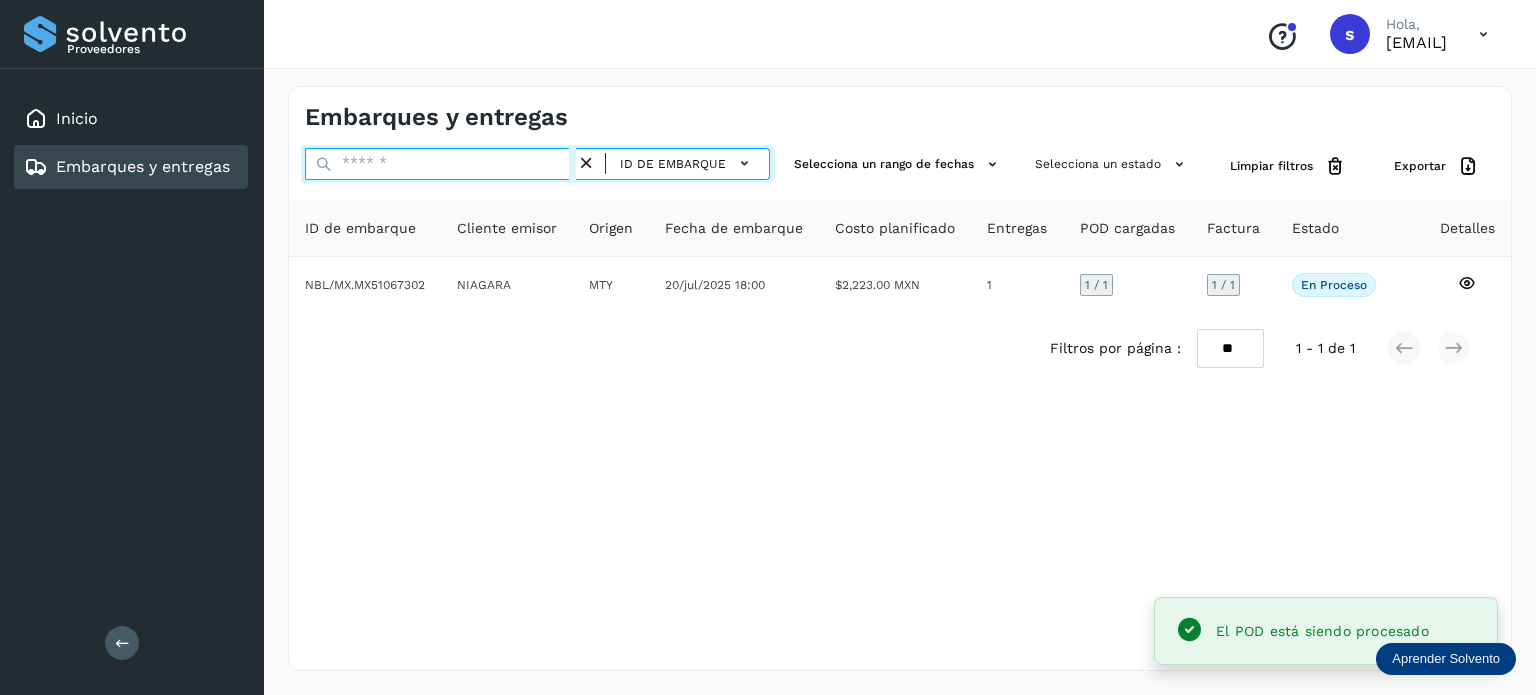 click at bounding box center (440, 164) 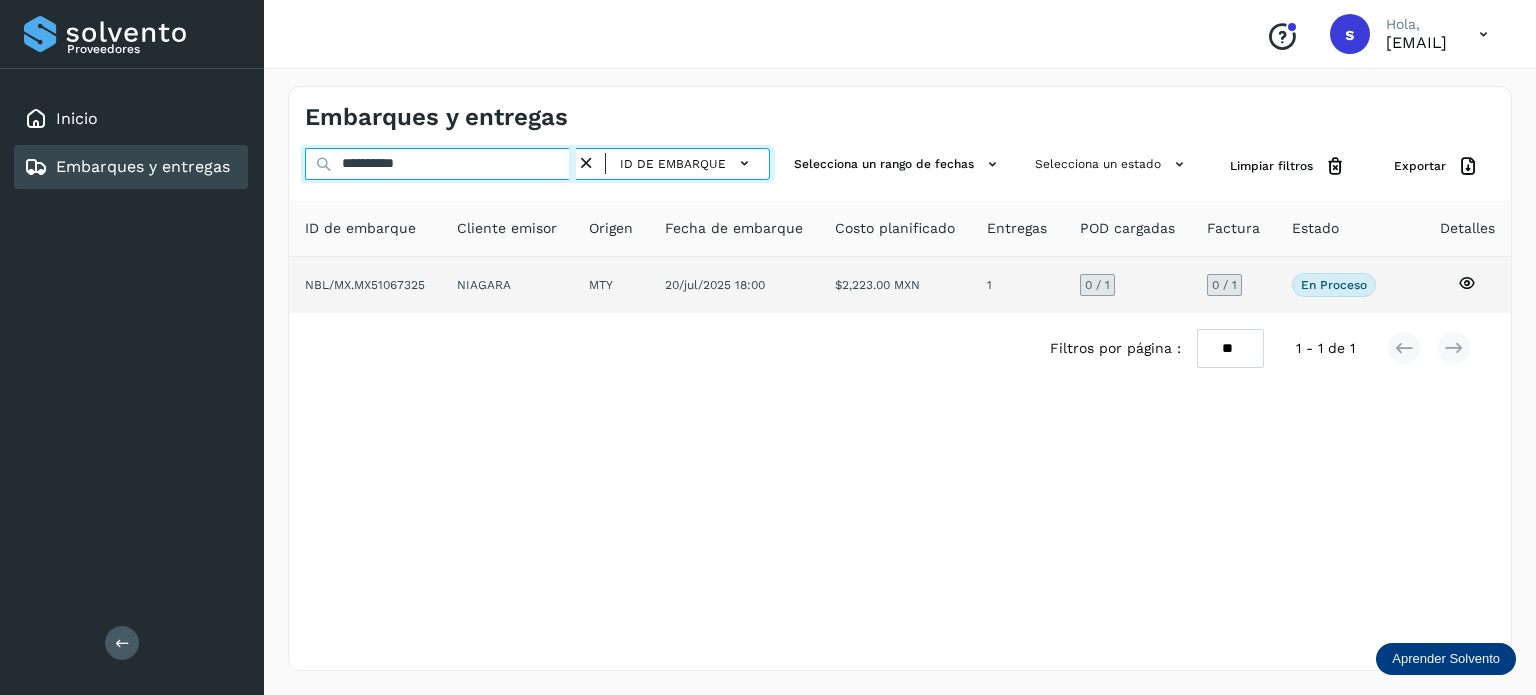 type on "**********" 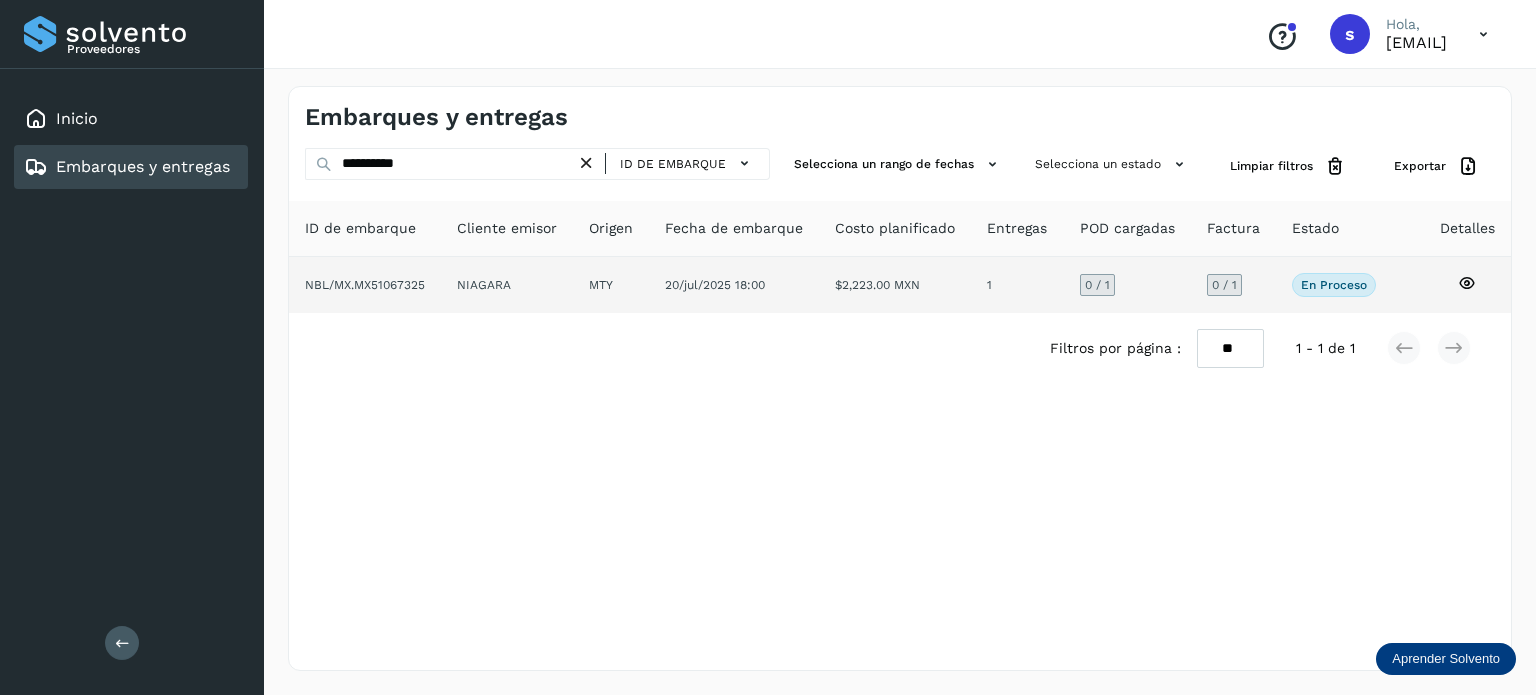 click on "NIAGARA" 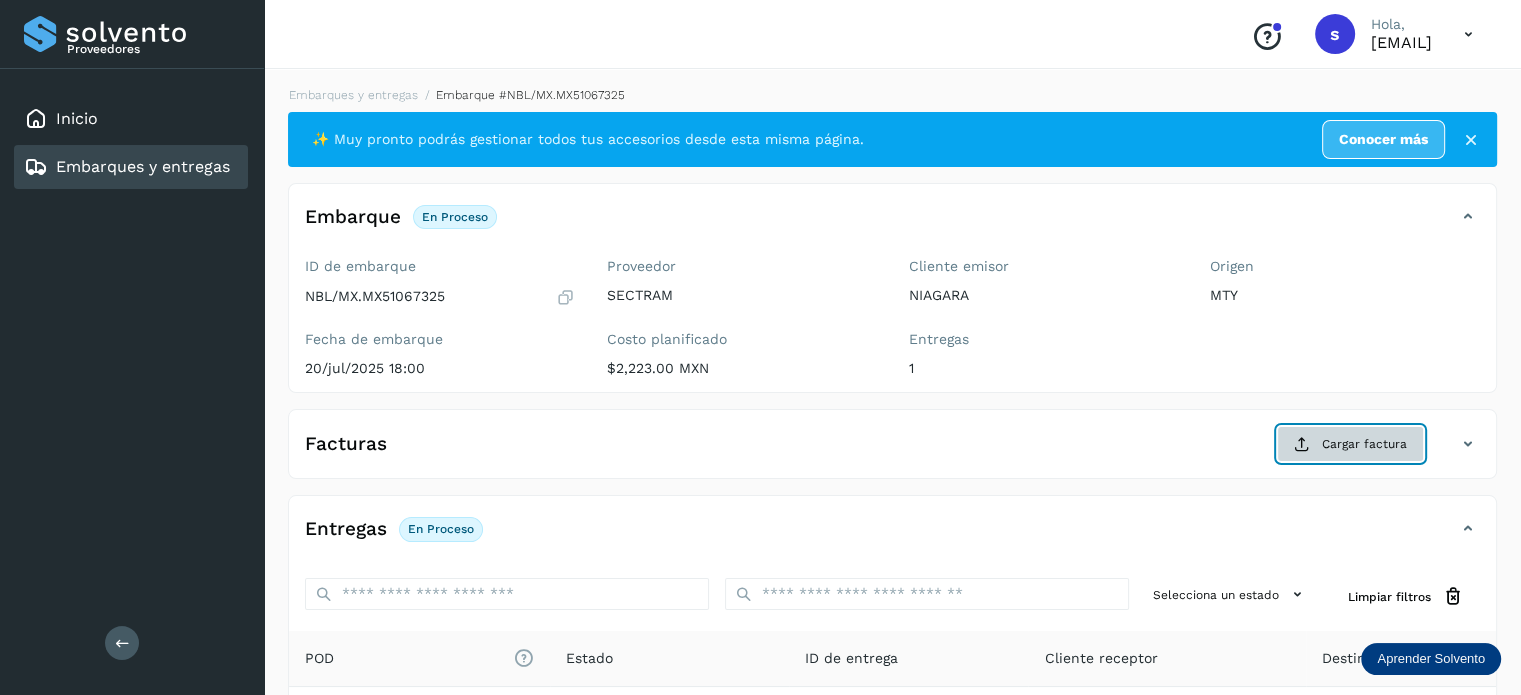 click at bounding box center [1302, 444] 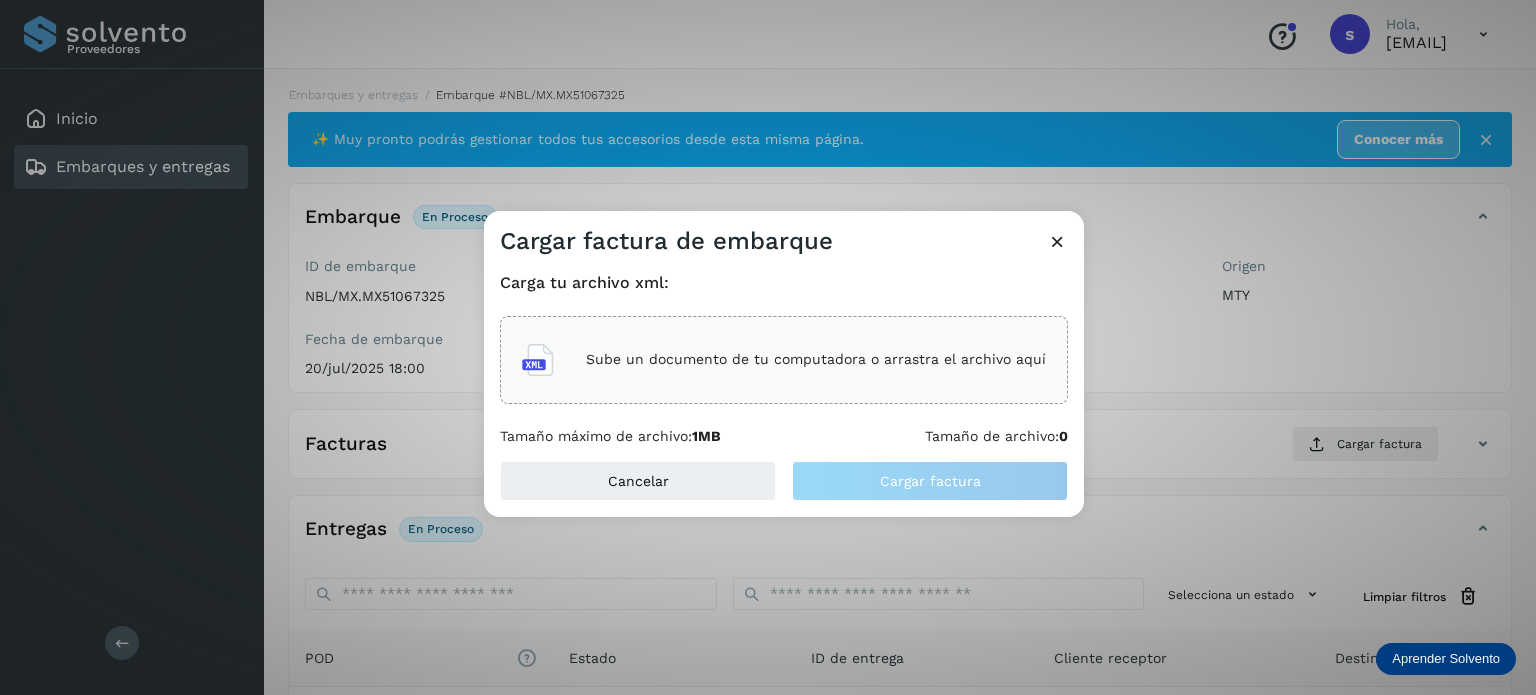 click on "Sube un documento de tu computadora o arrastra el archivo aquí" at bounding box center (784, 360) 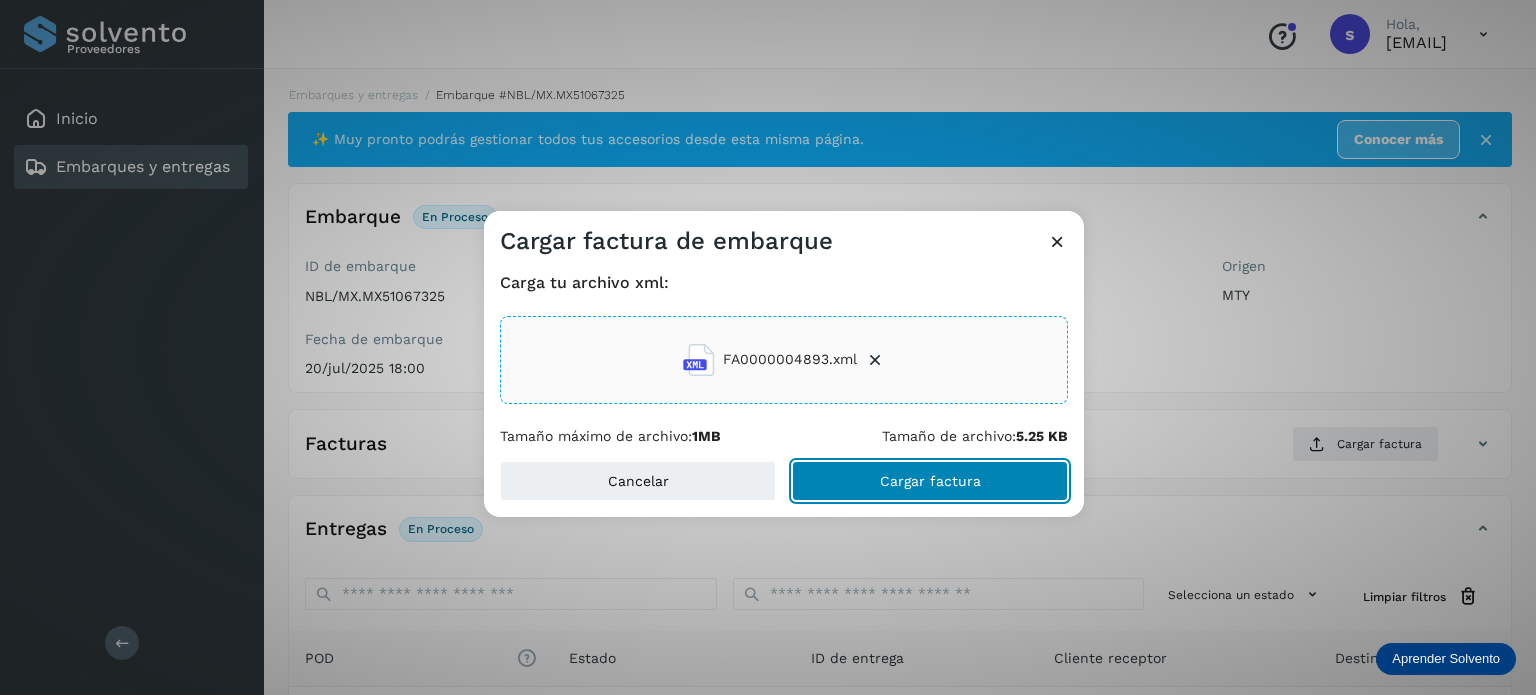 click on "Cargar factura" 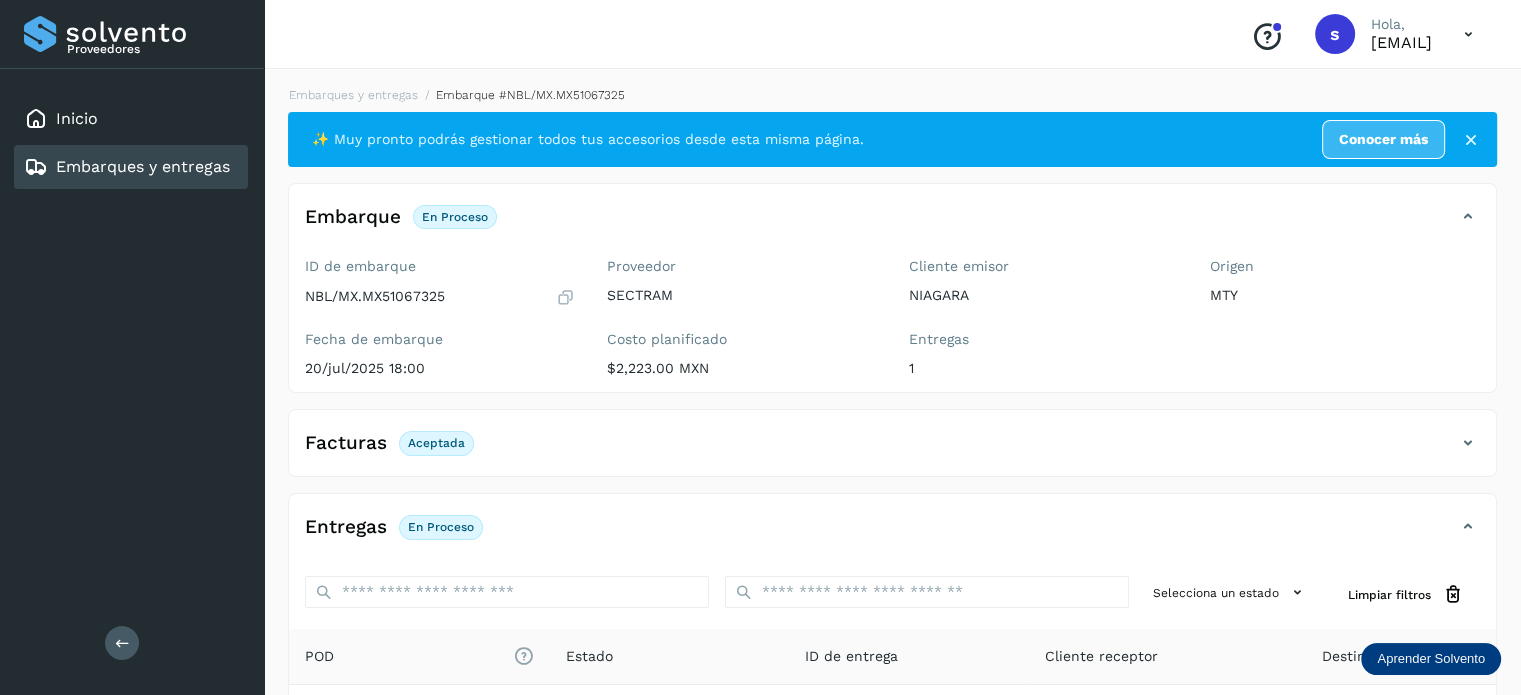 scroll, scrollTop: 250, scrollLeft: 0, axis: vertical 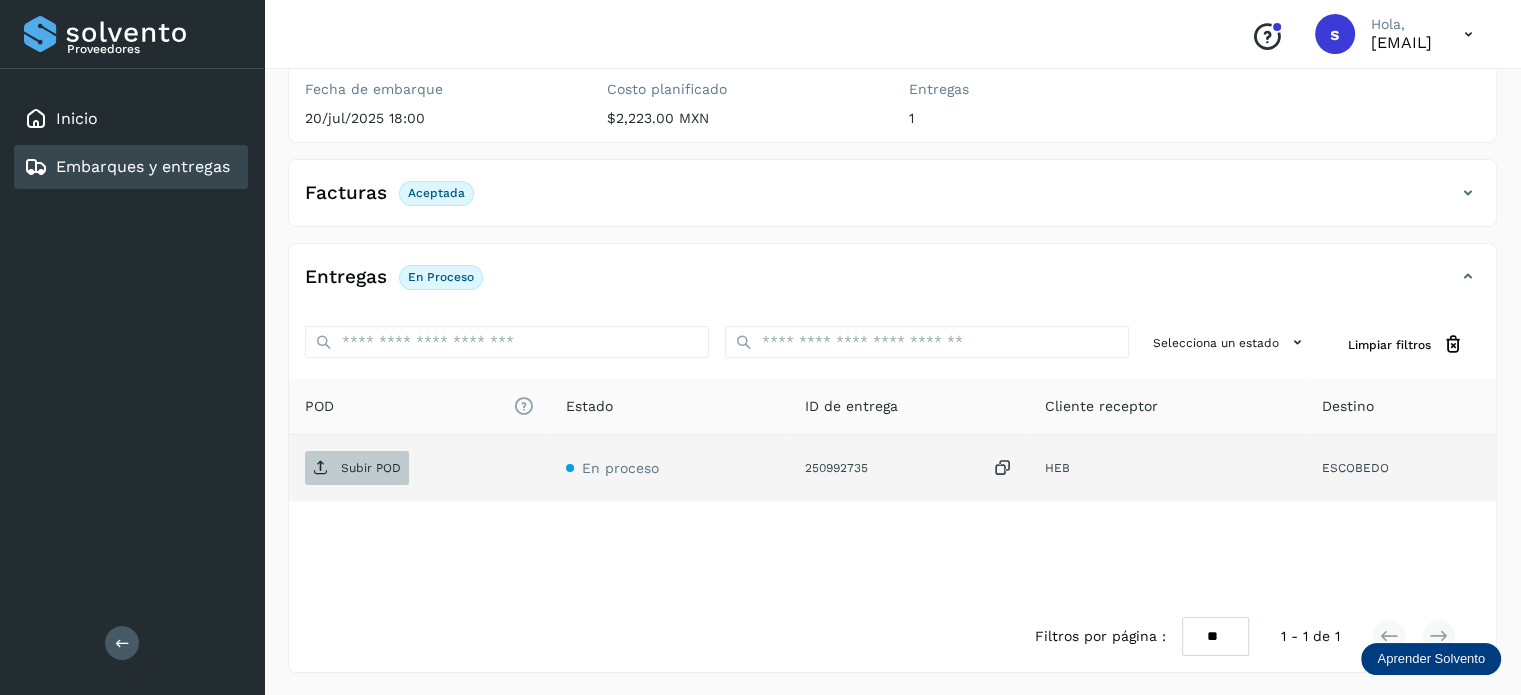 click on "Subir POD" at bounding box center [357, 468] 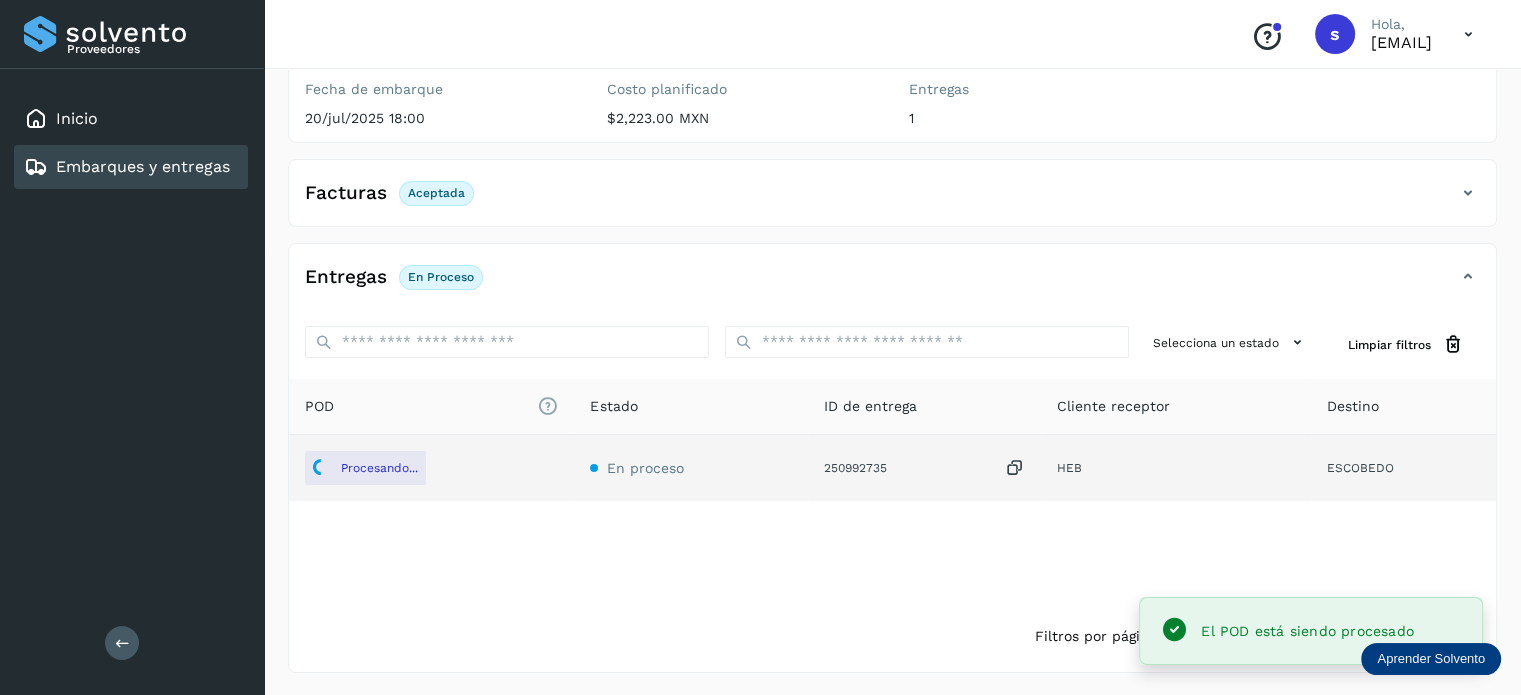 scroll, scrollTop: 0, scrollLeft: 0, axis: both 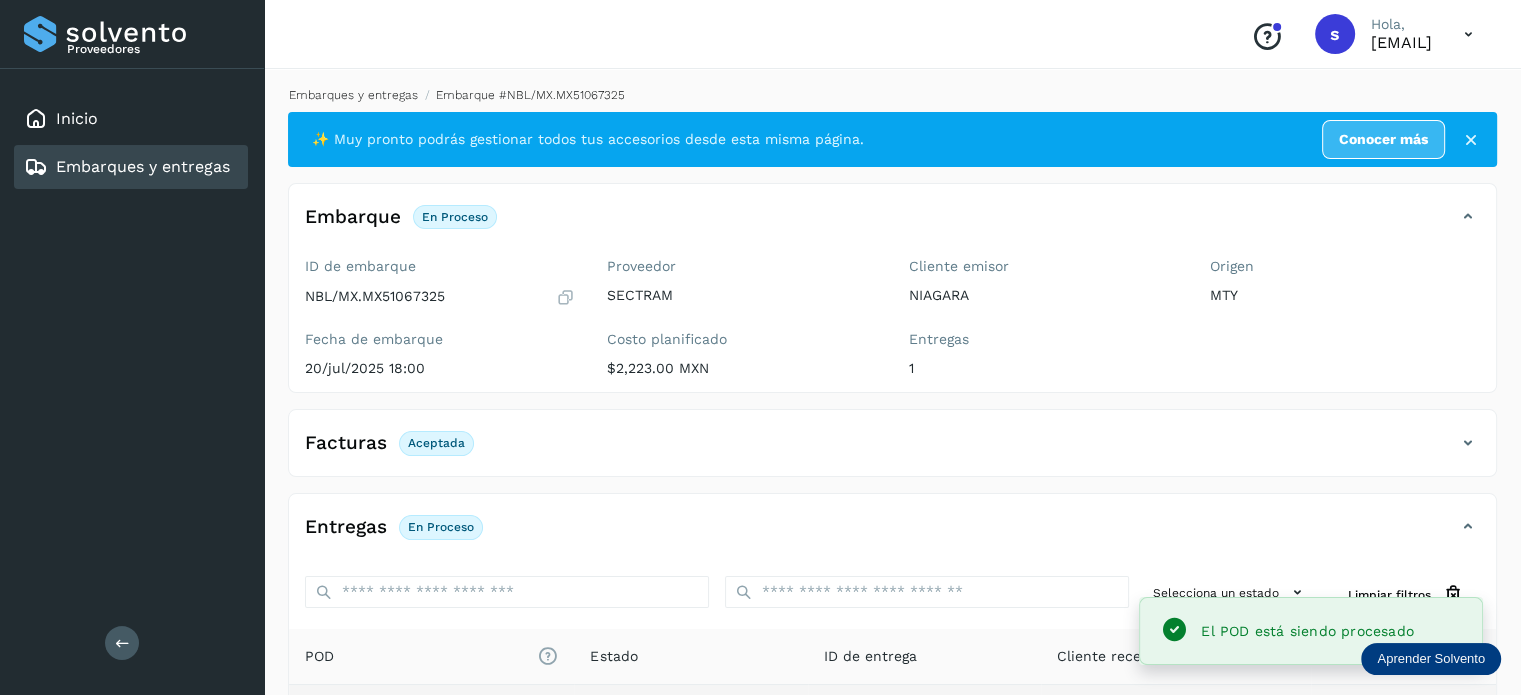 click on "Embarques y entregas" at bounding box center (353, 95) 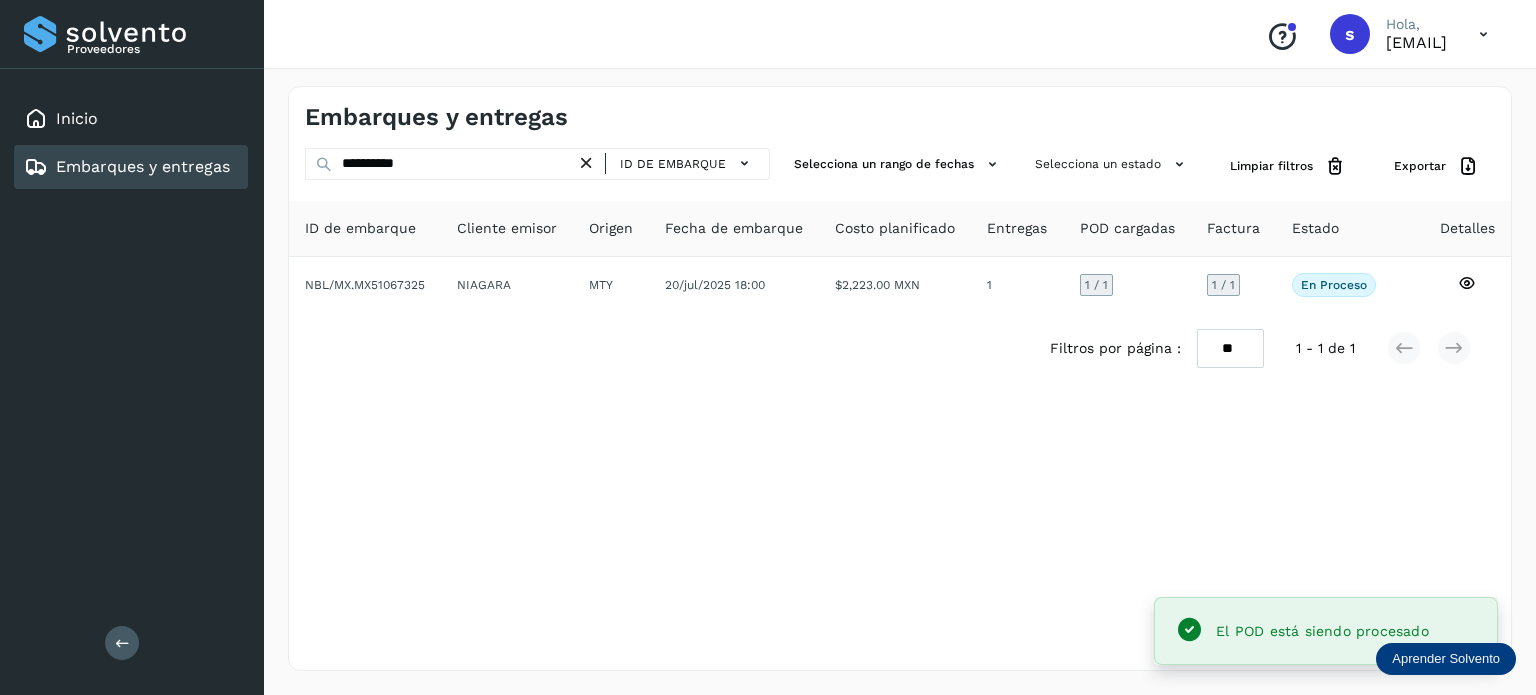click at bounding box center (586, 163) 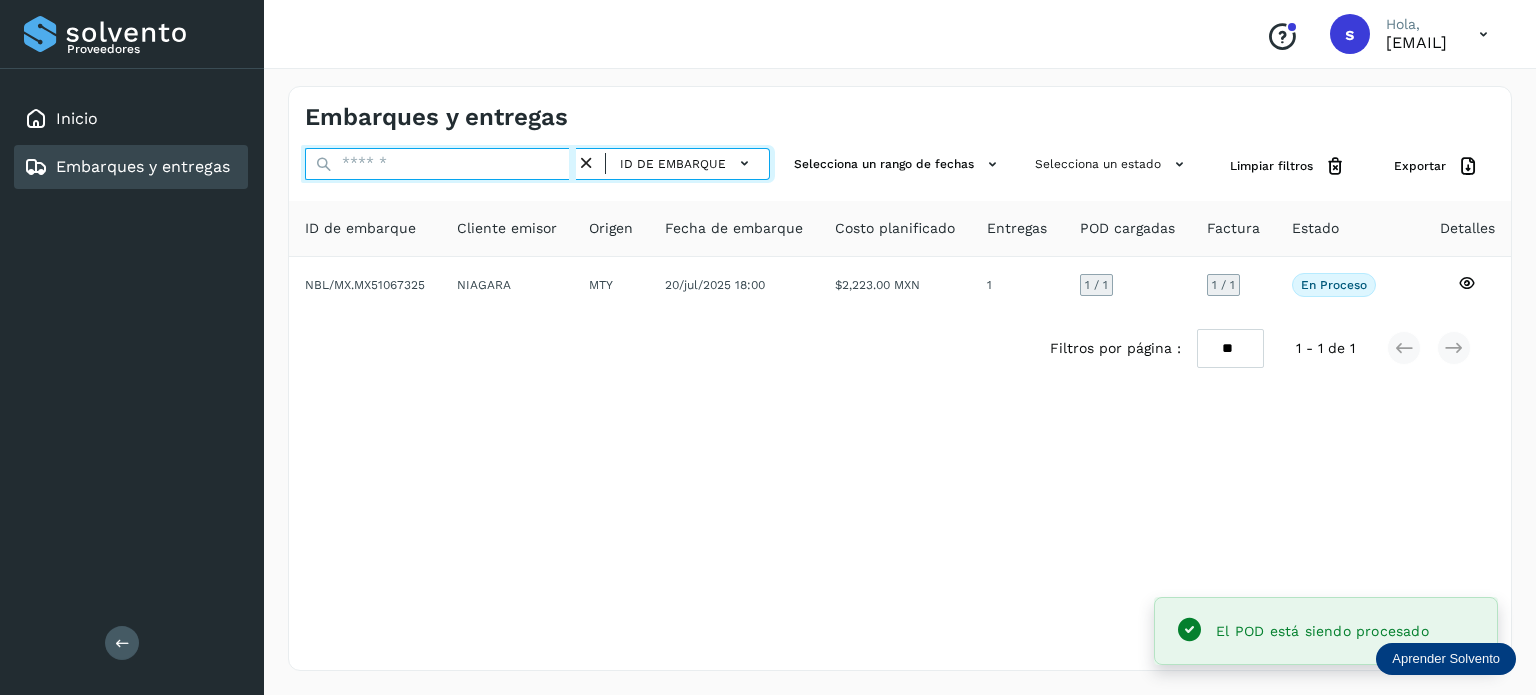 click at bounding box center (440, 164) 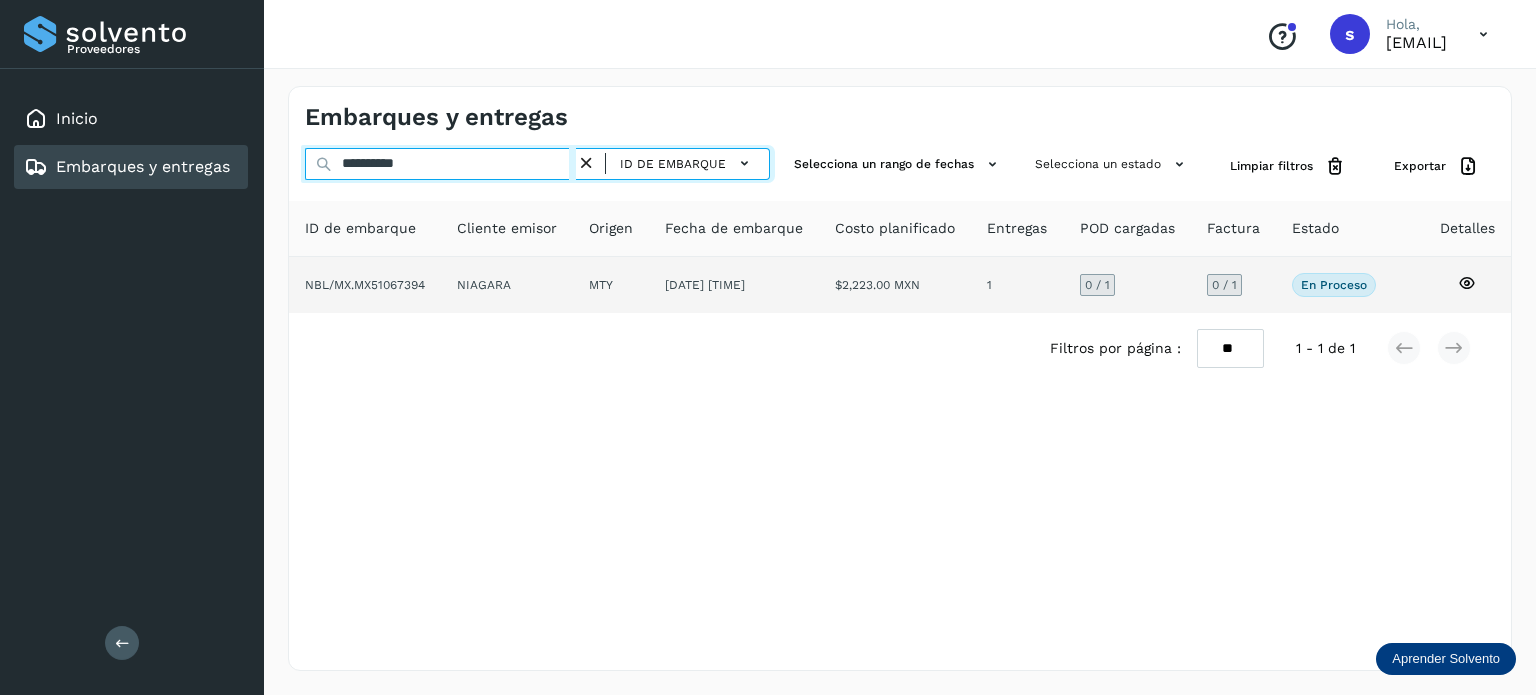 type on "**********" 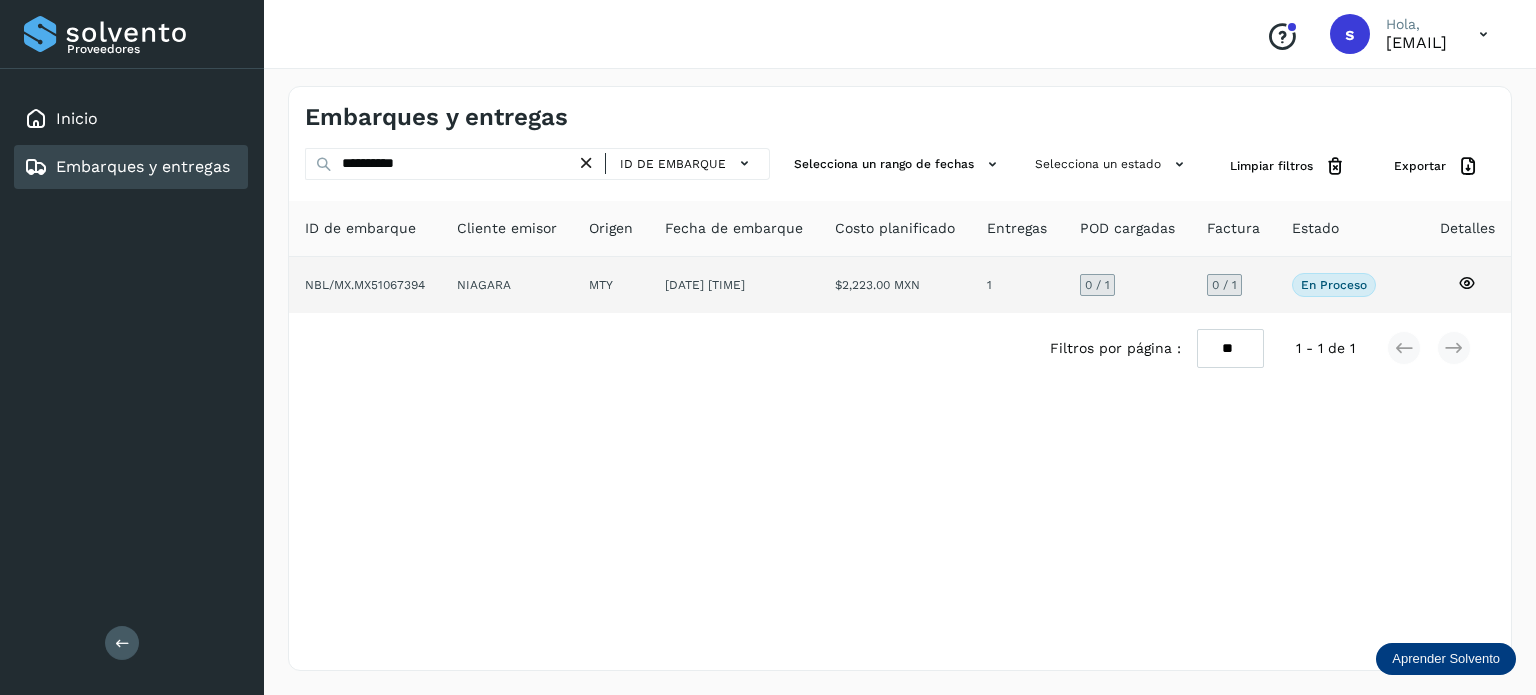 click on "[DATE] [TIME]" 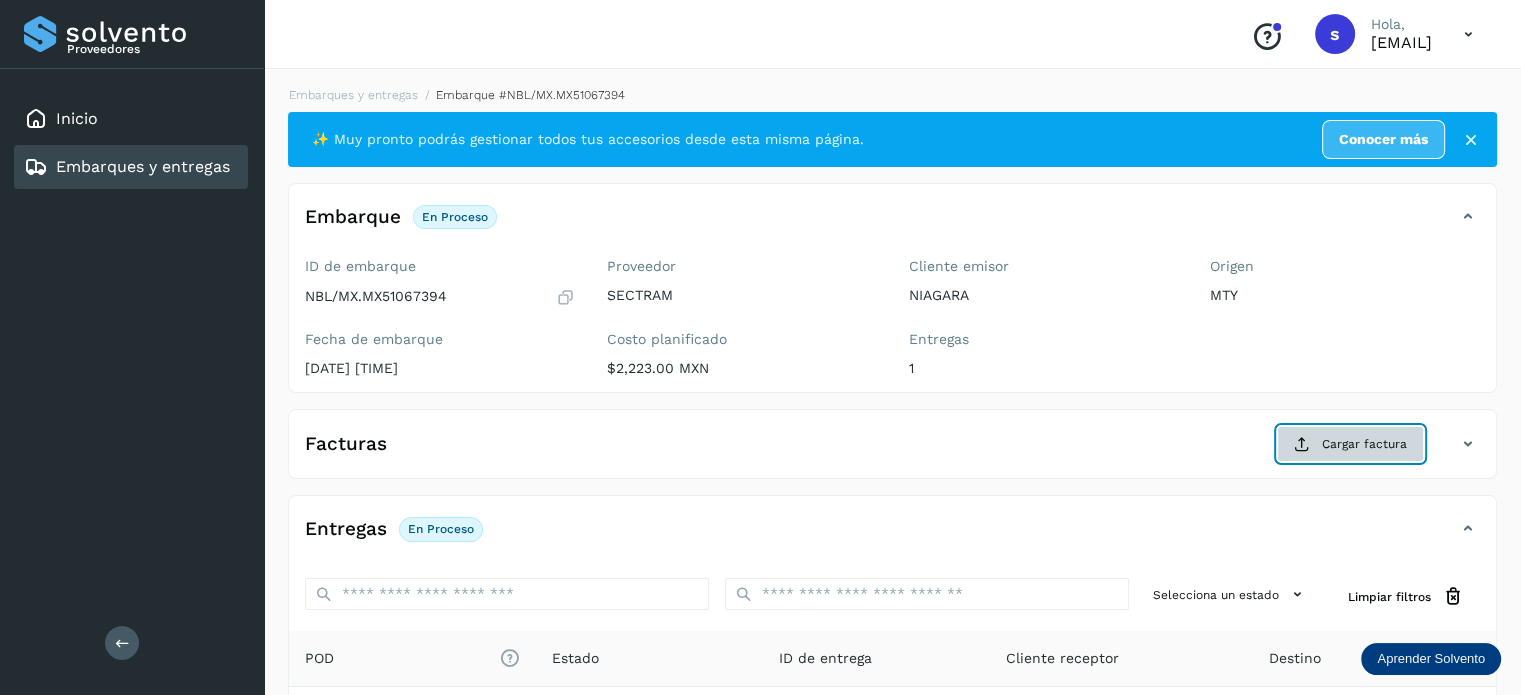 click on "Cargar factura" at bounding box center [1350, 444] 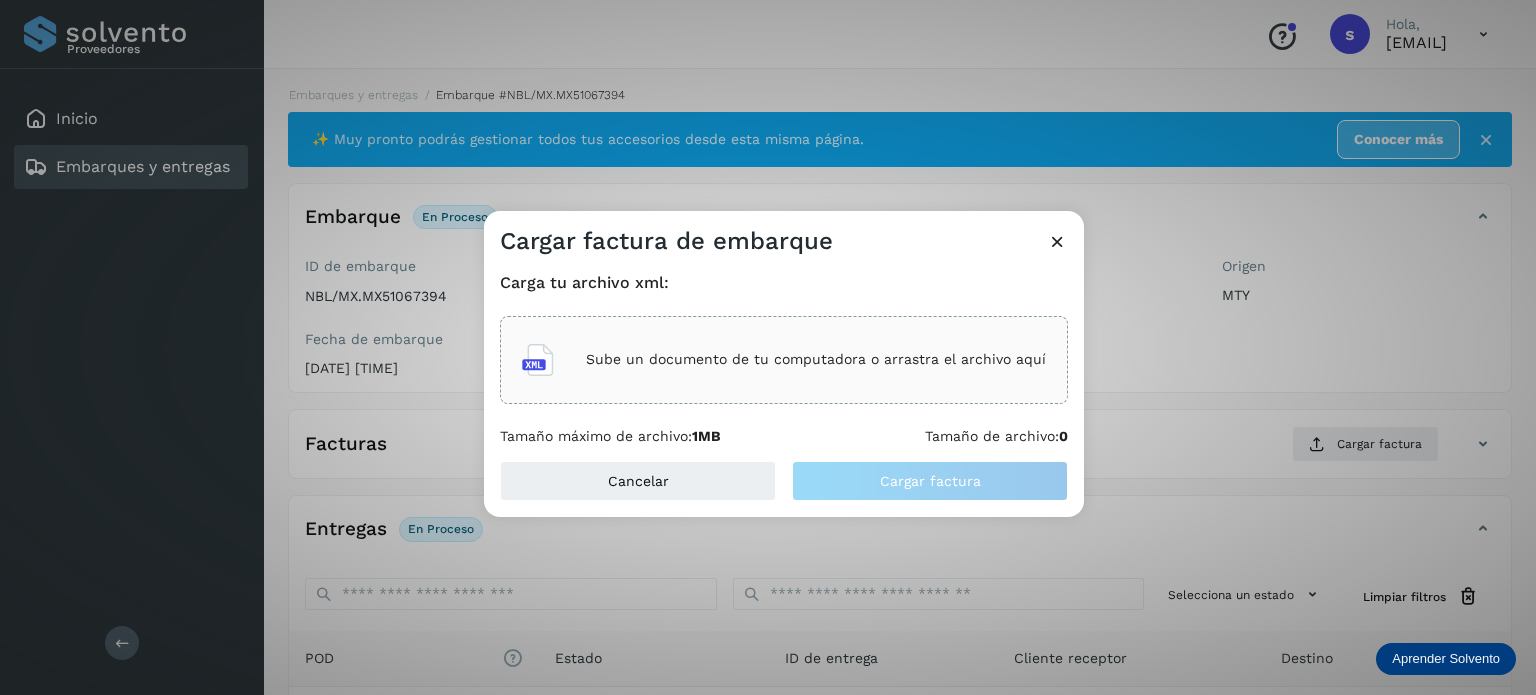 click on "Sube un documento de tu computadora o arrastra el archivo aquí" 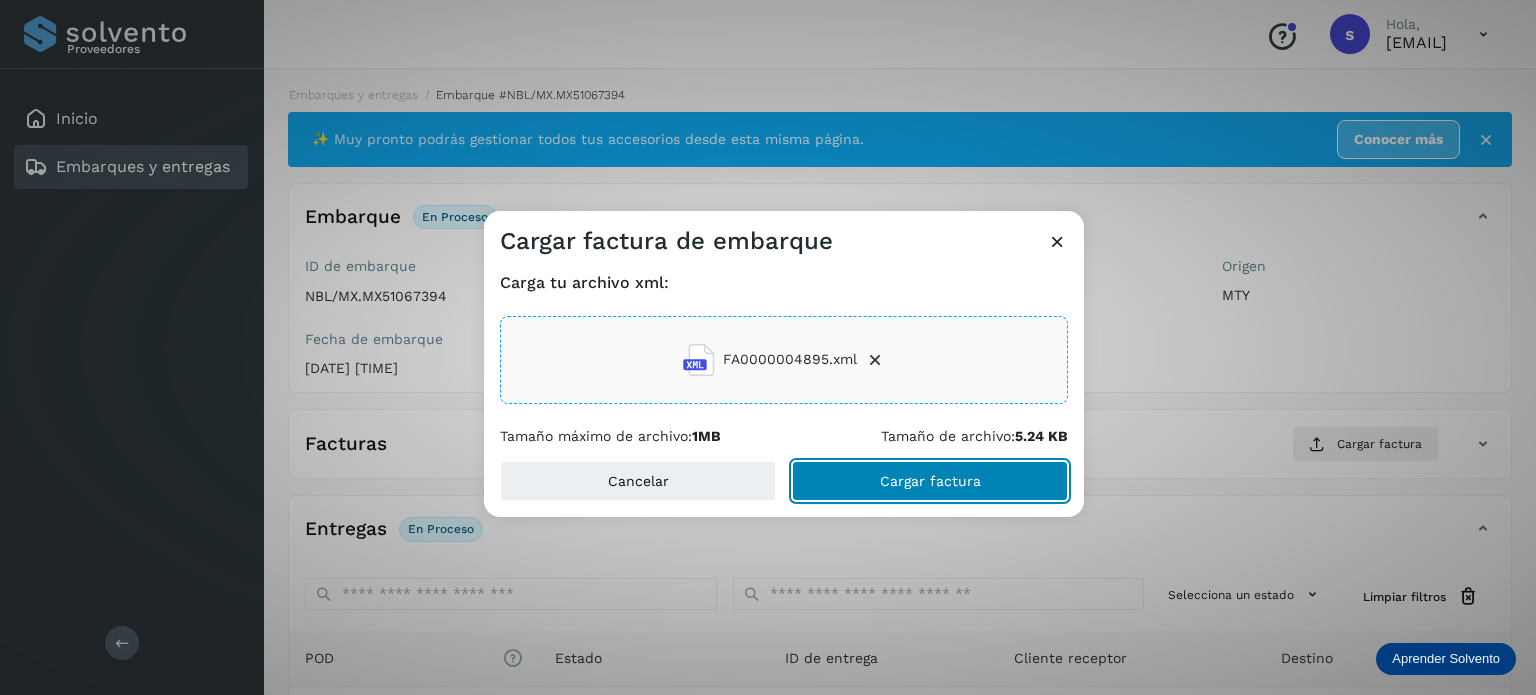 click on "Cargar factura" 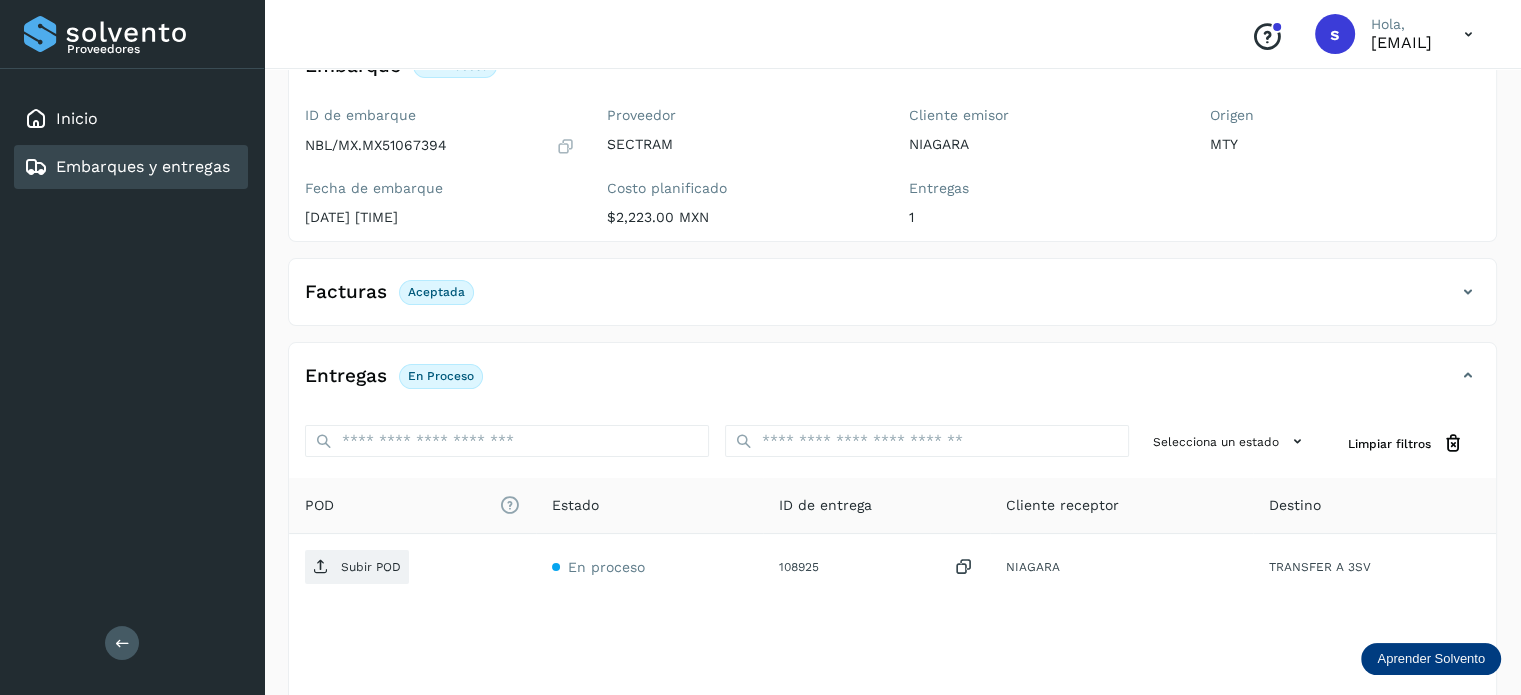 scroll, scrollTop: 152, scrollLeft: 0, axis: vertical 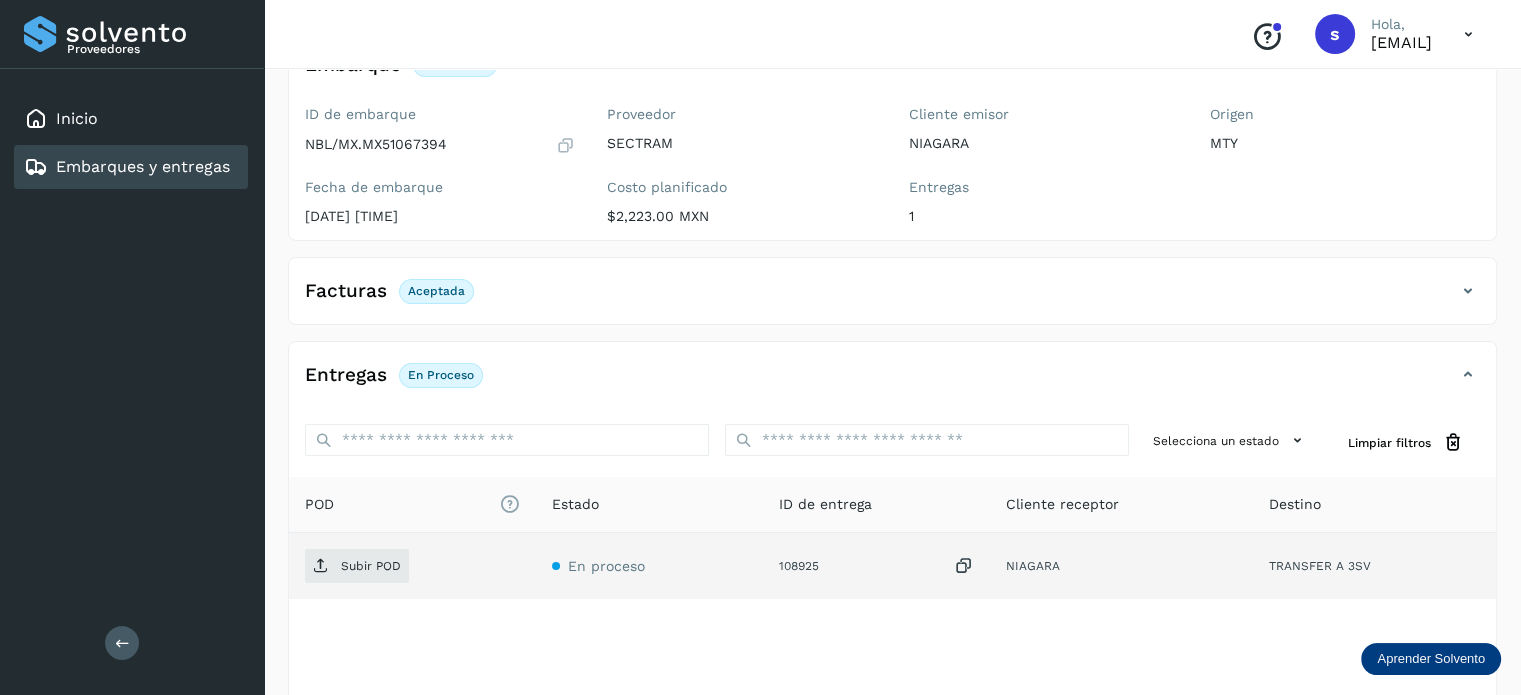 click on "Subir POD" at bounding box center (357, 566) 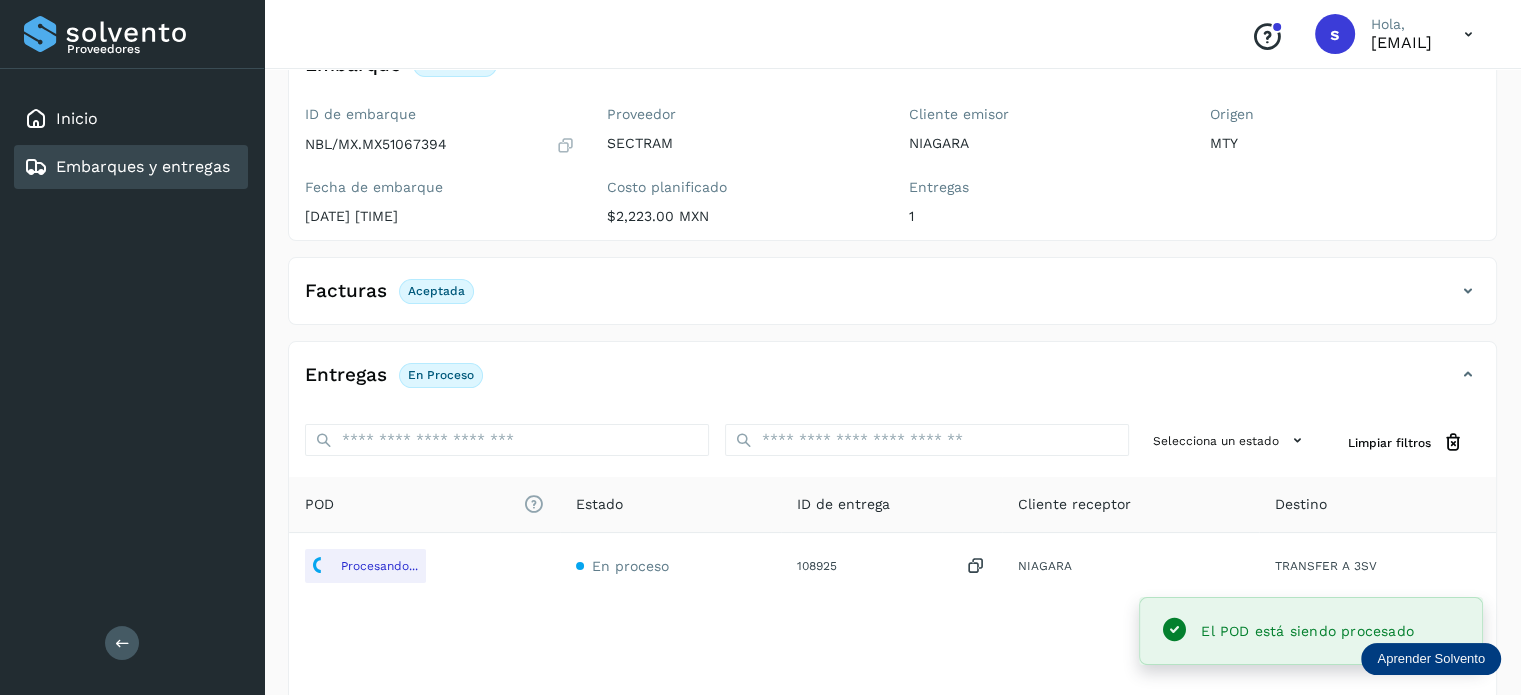 scroll, scrollTop: 0, scrollLeft: 0, axis: both 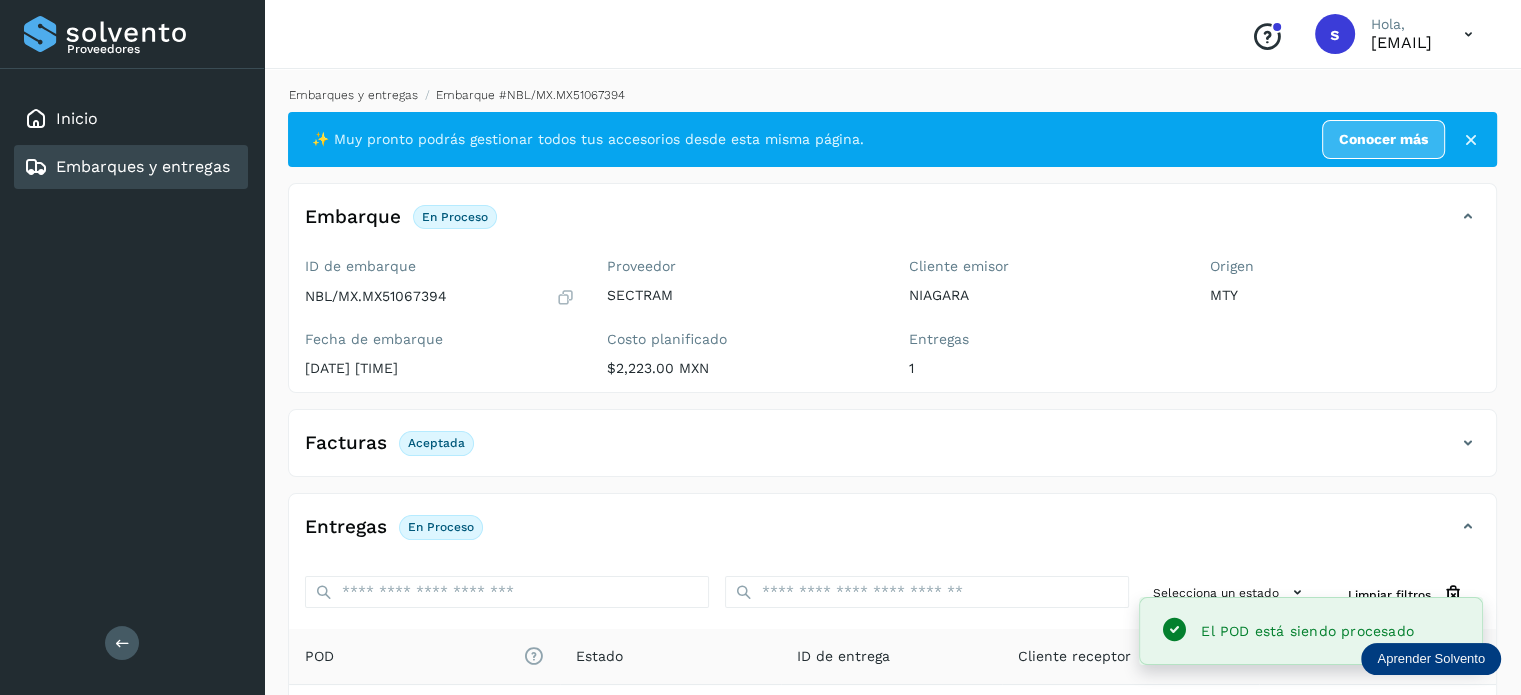 click on "Embarques y entregas" at bounding box center [353, 95] 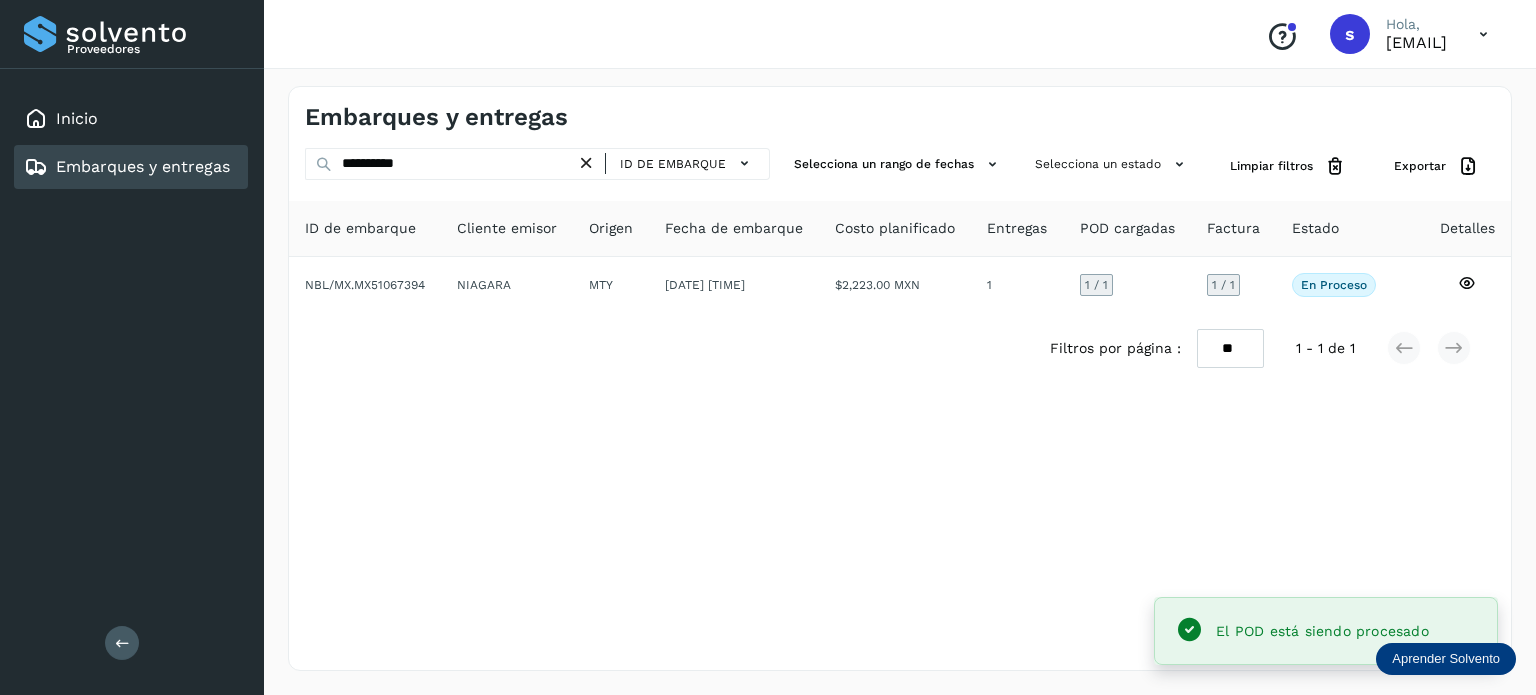 click at bounding box center [586, 163] 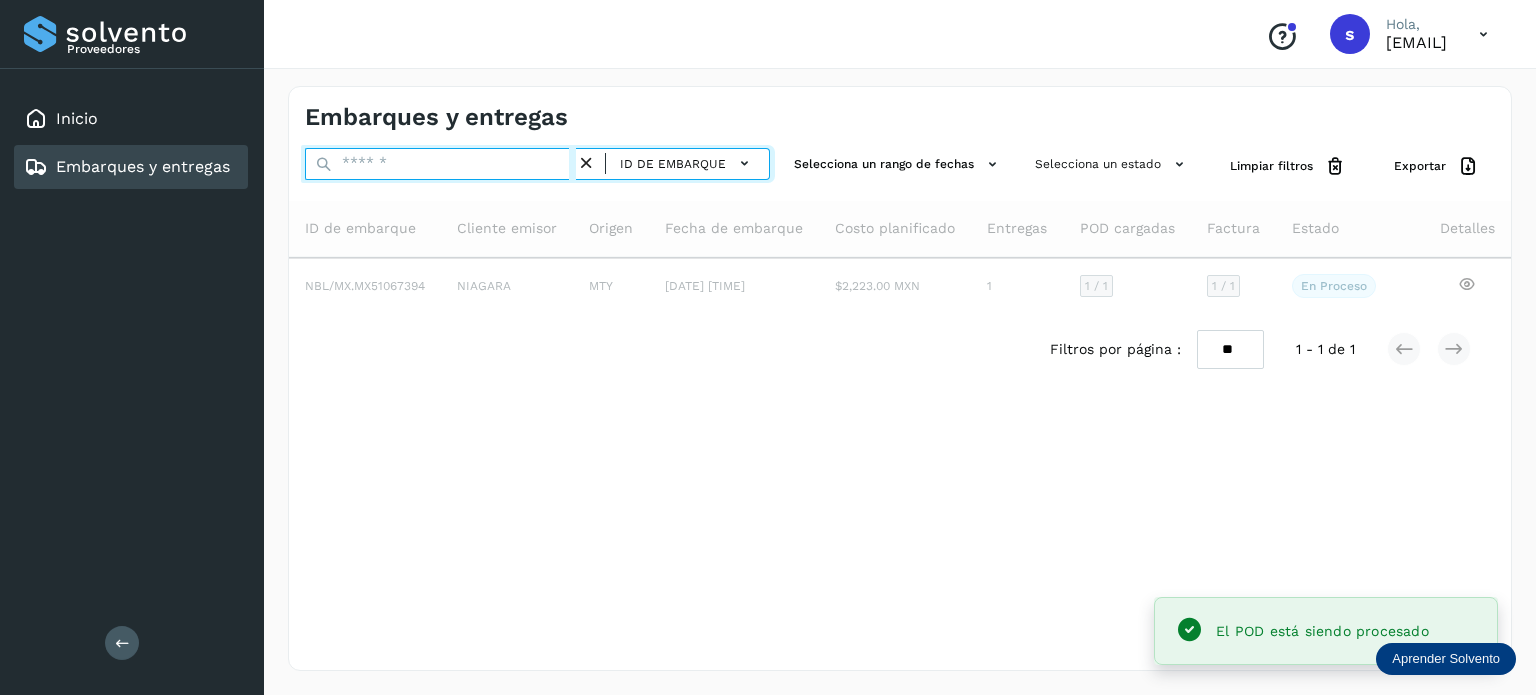 click at bounding box center (440, 164) 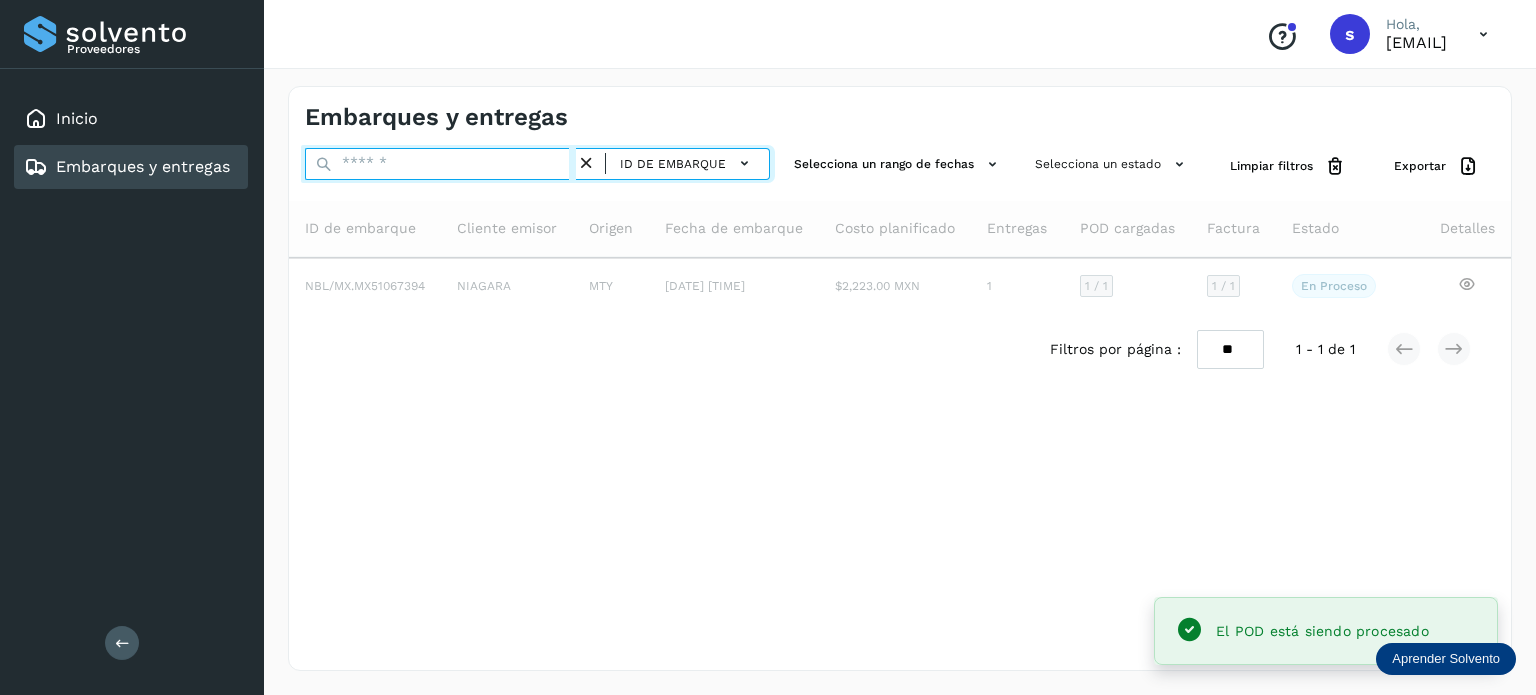 paste on "**********" 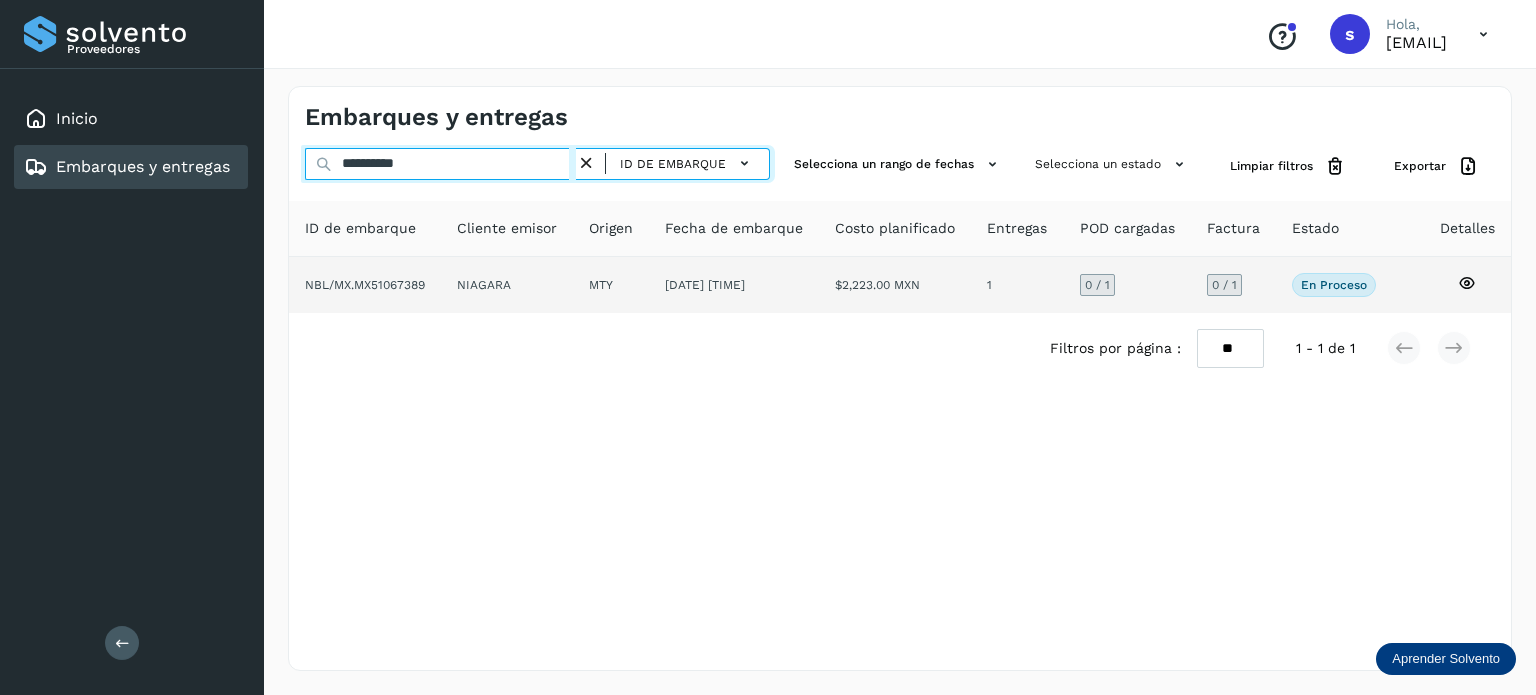 type on "**********" 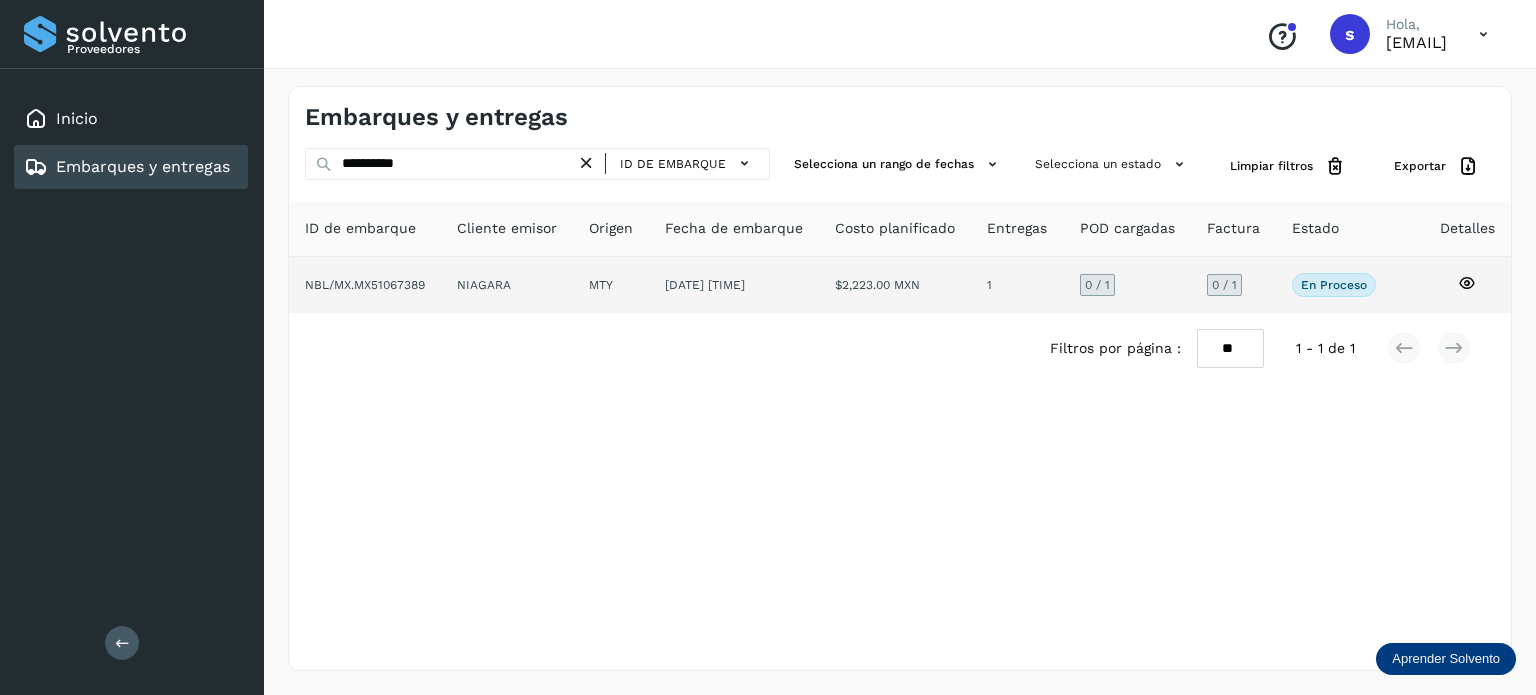 click on "[DATE] [TIME]" 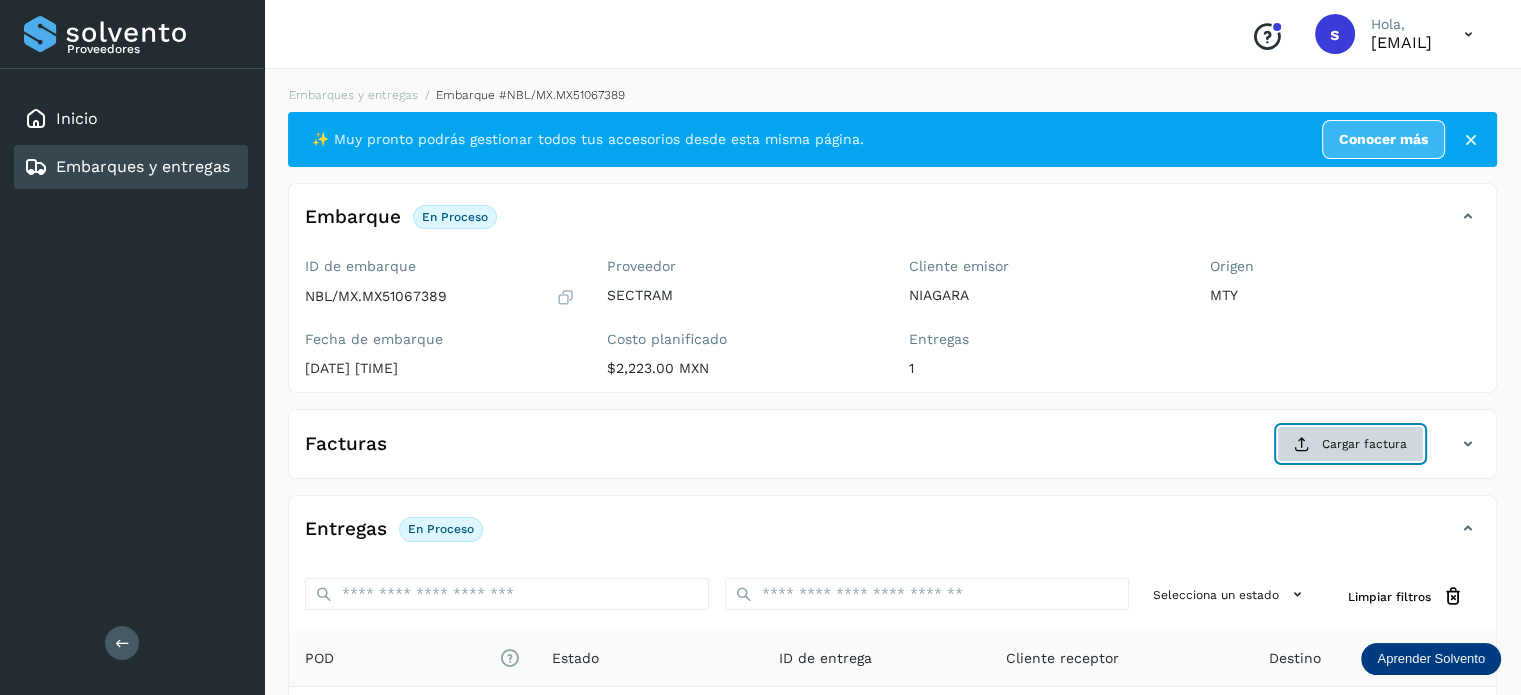 click on "Cargar factura" at bounding box center [1350, 444] 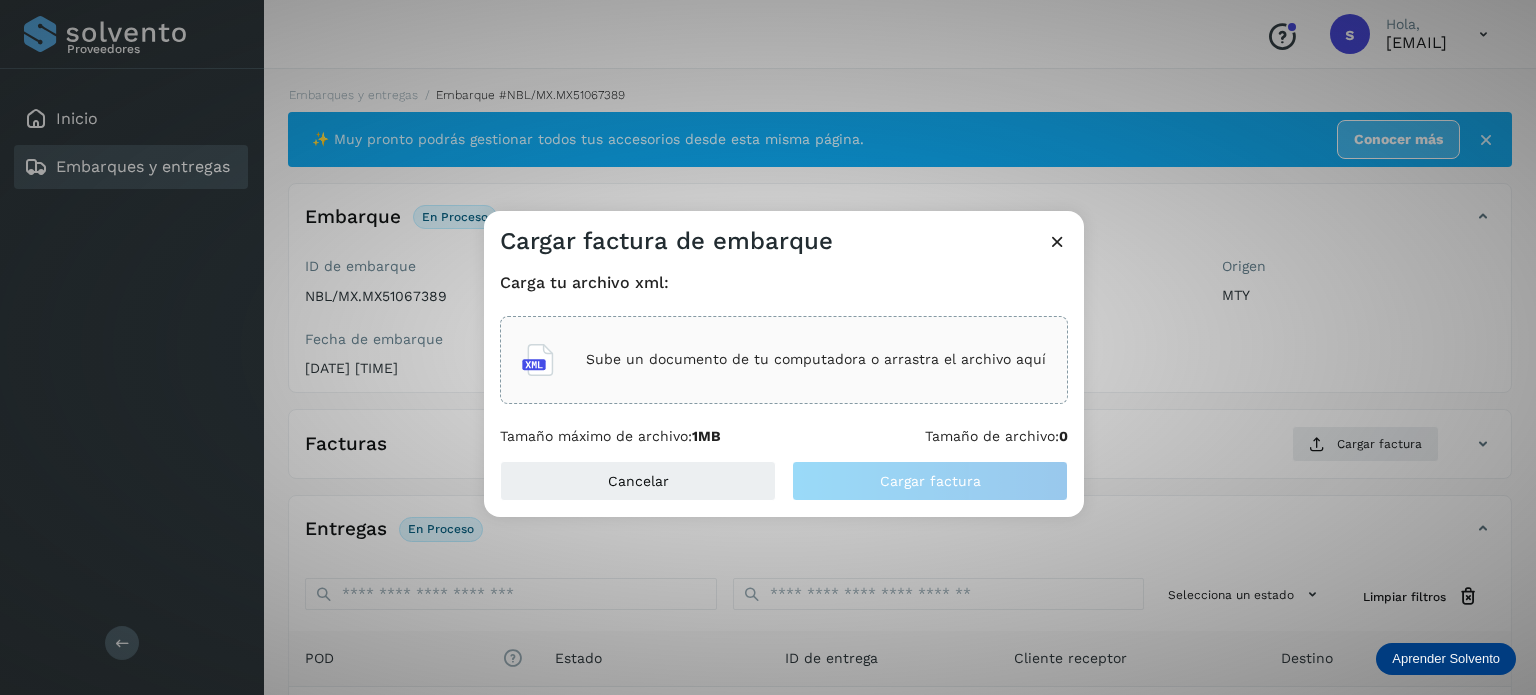 click on "Sube un documento de tu computadora o arrastra el archivo aquí" 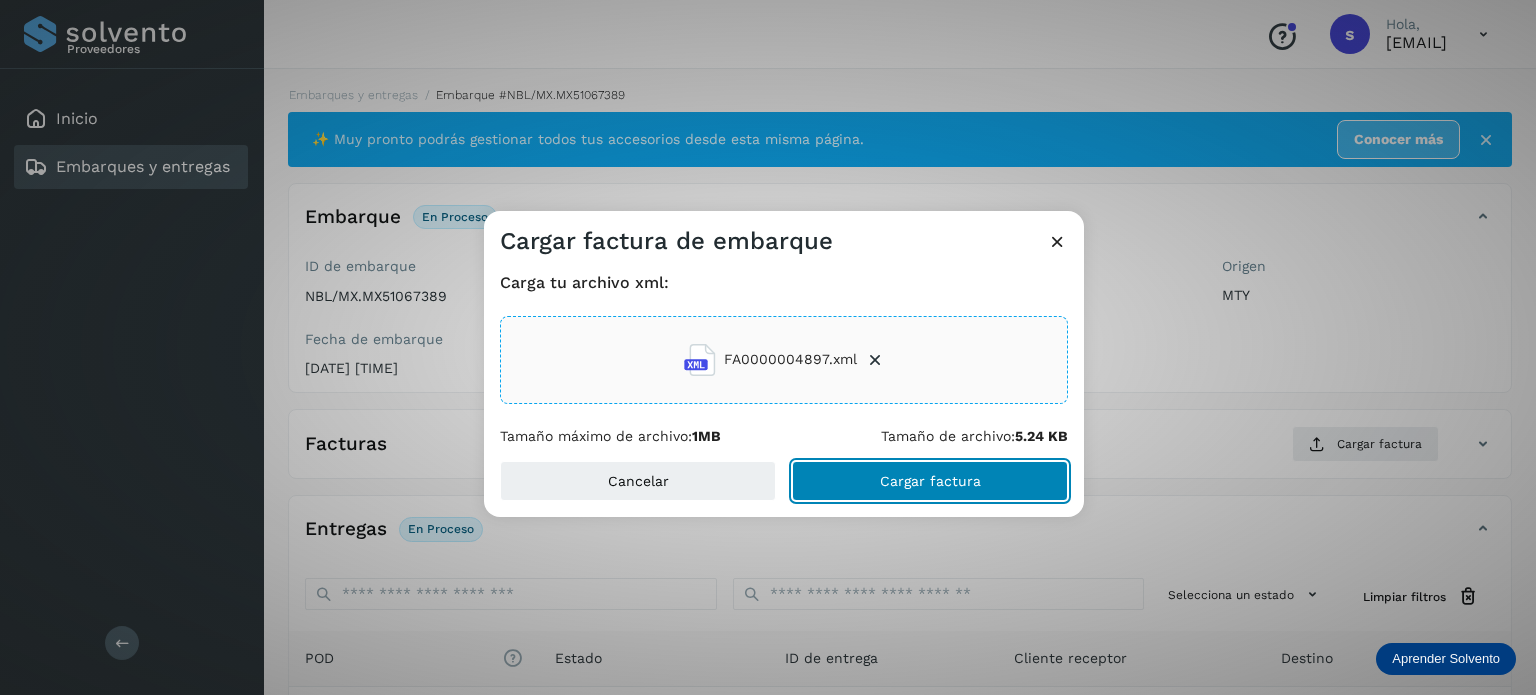 click on "Cargar factura" 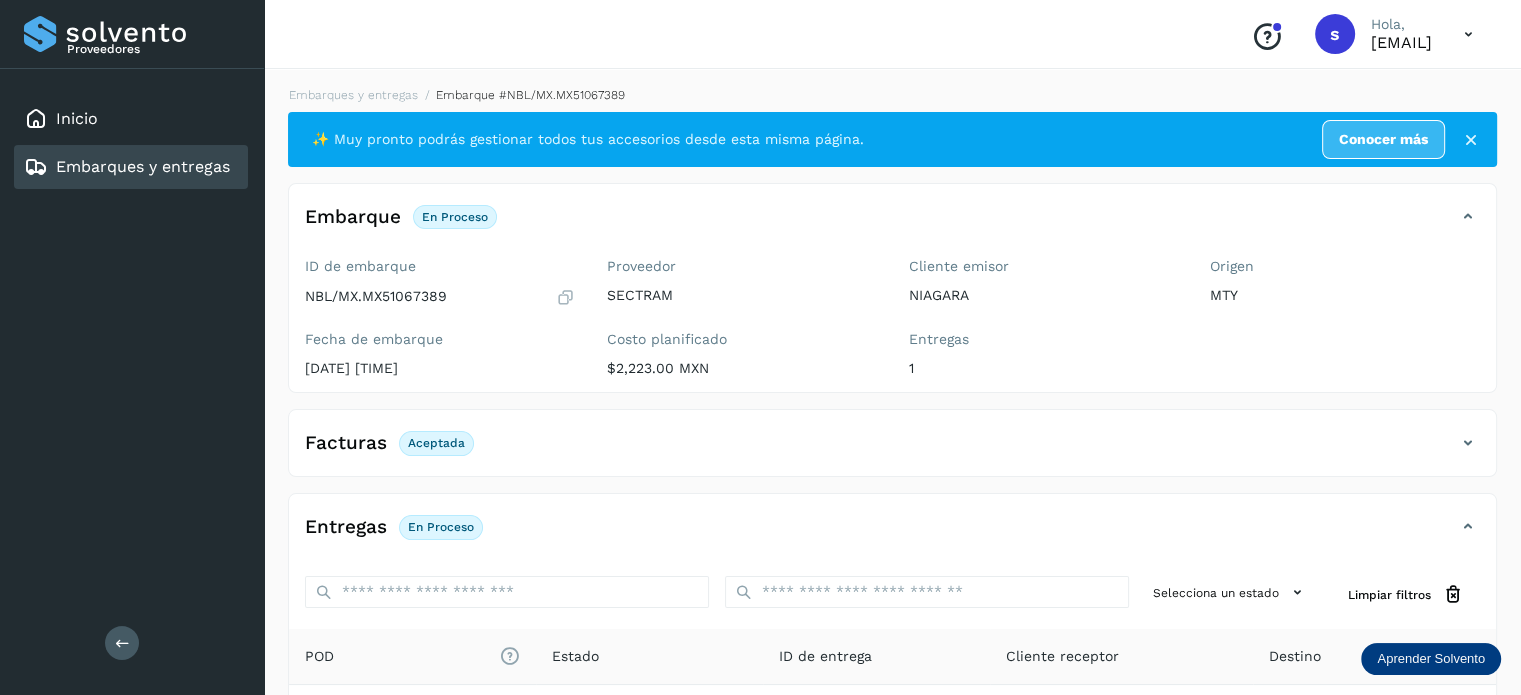 scroll, scrollTop: 250, scrollLeft: 0, axis: vertical 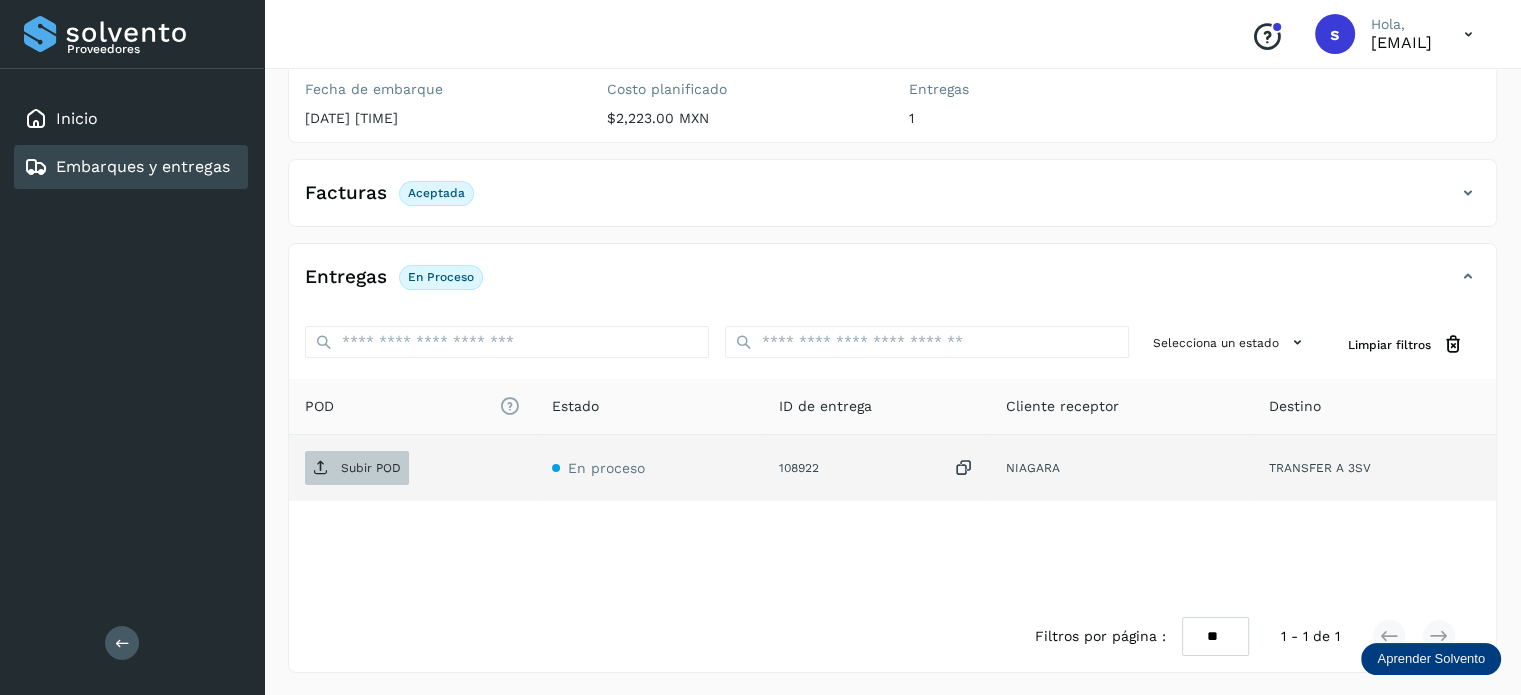 click on "Subir POD" at bounding box center (357, 468) 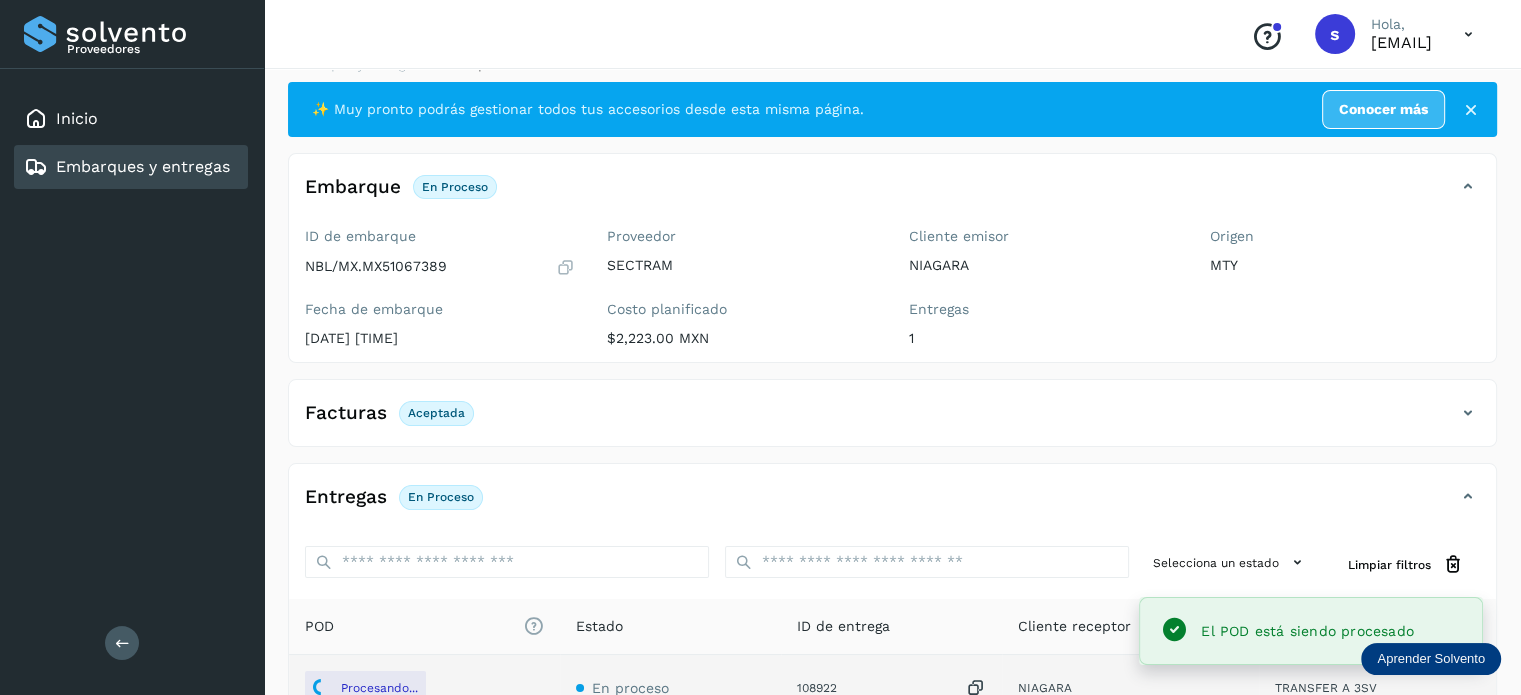 scroll, scrollTop: 0, scrollLeft: 0, axis: both 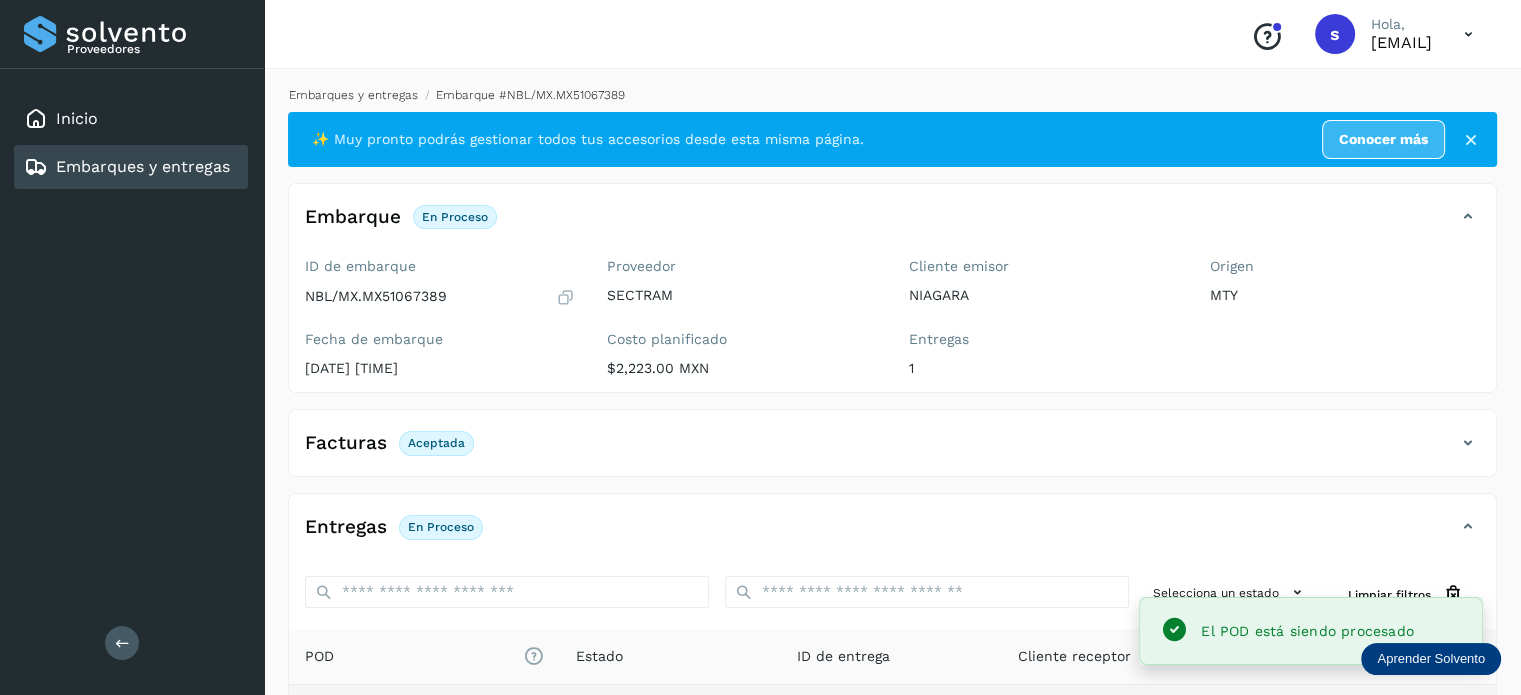 click on "Embarques y entregas" at bounding box center [353, 95] 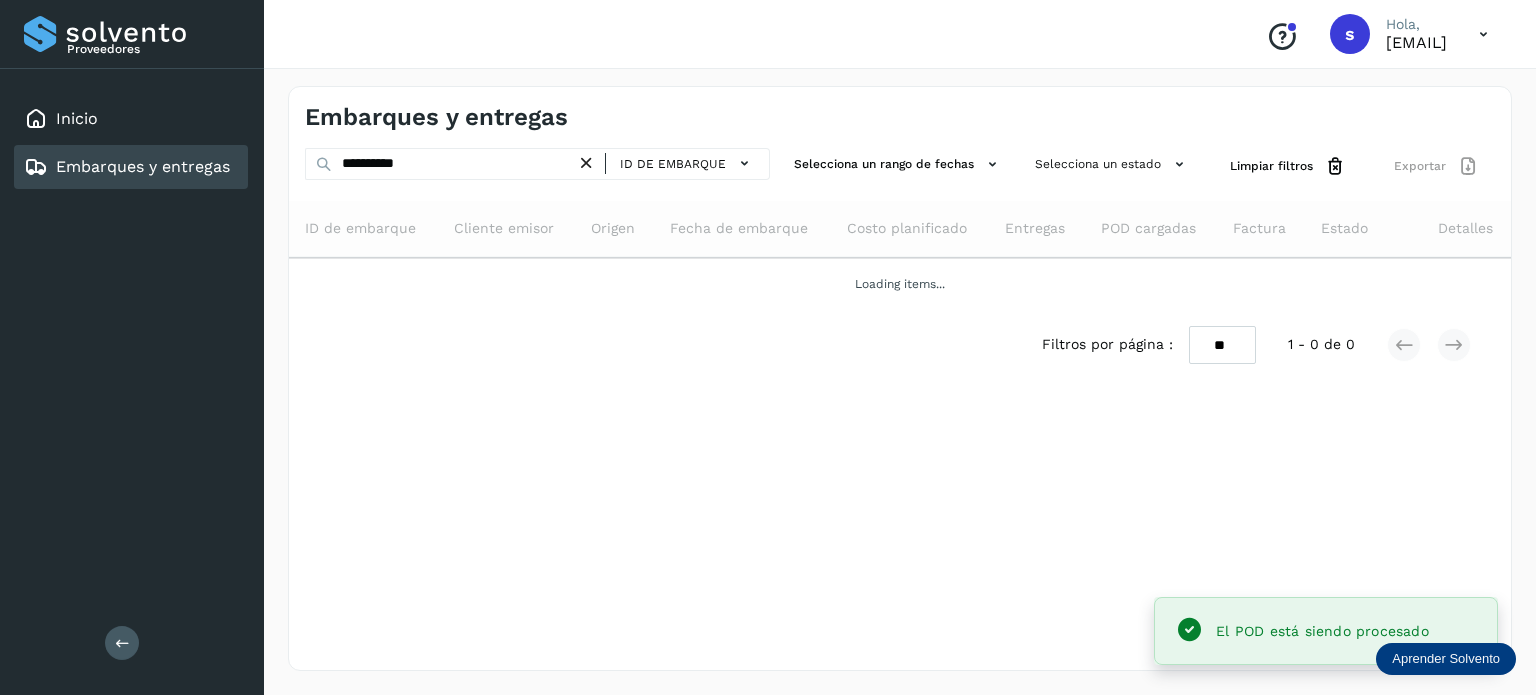 click at bounding box center [586, 163] 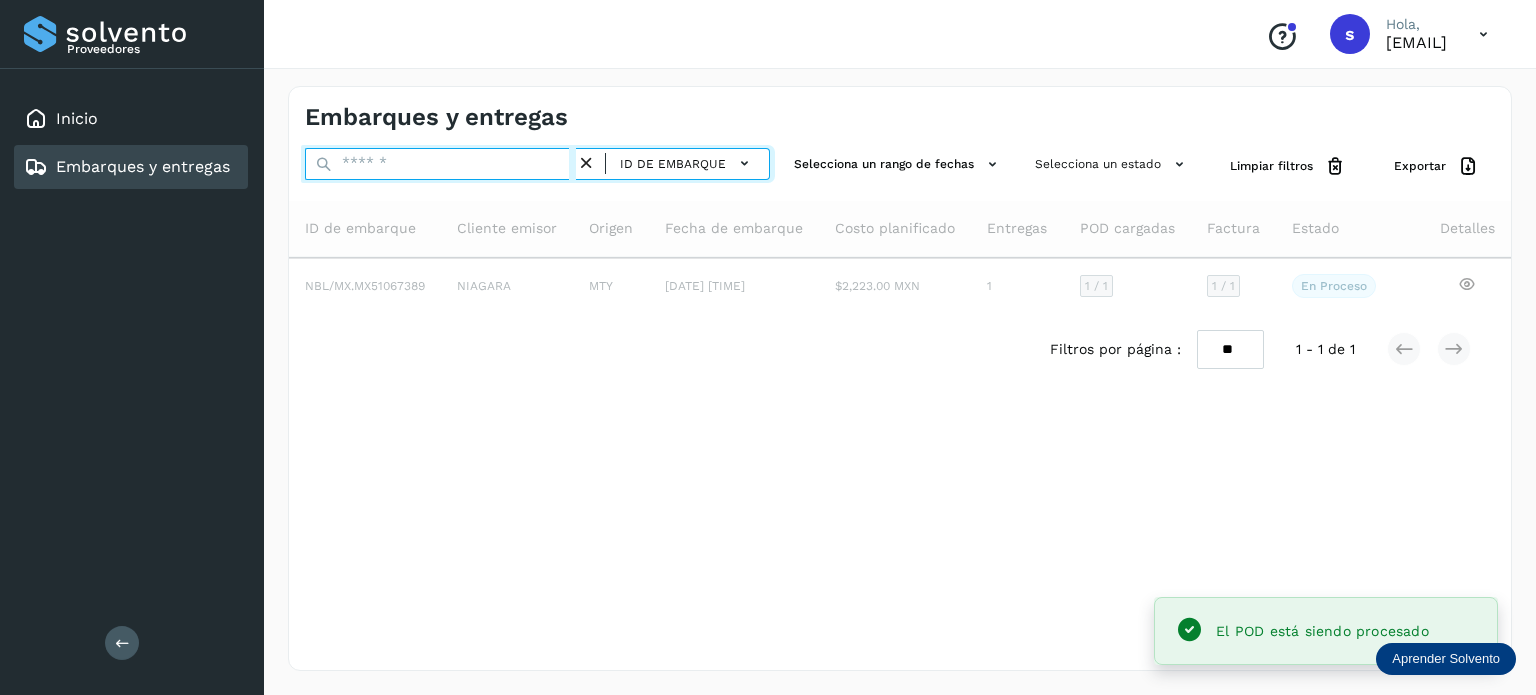 click at bounding box center (440, 164) 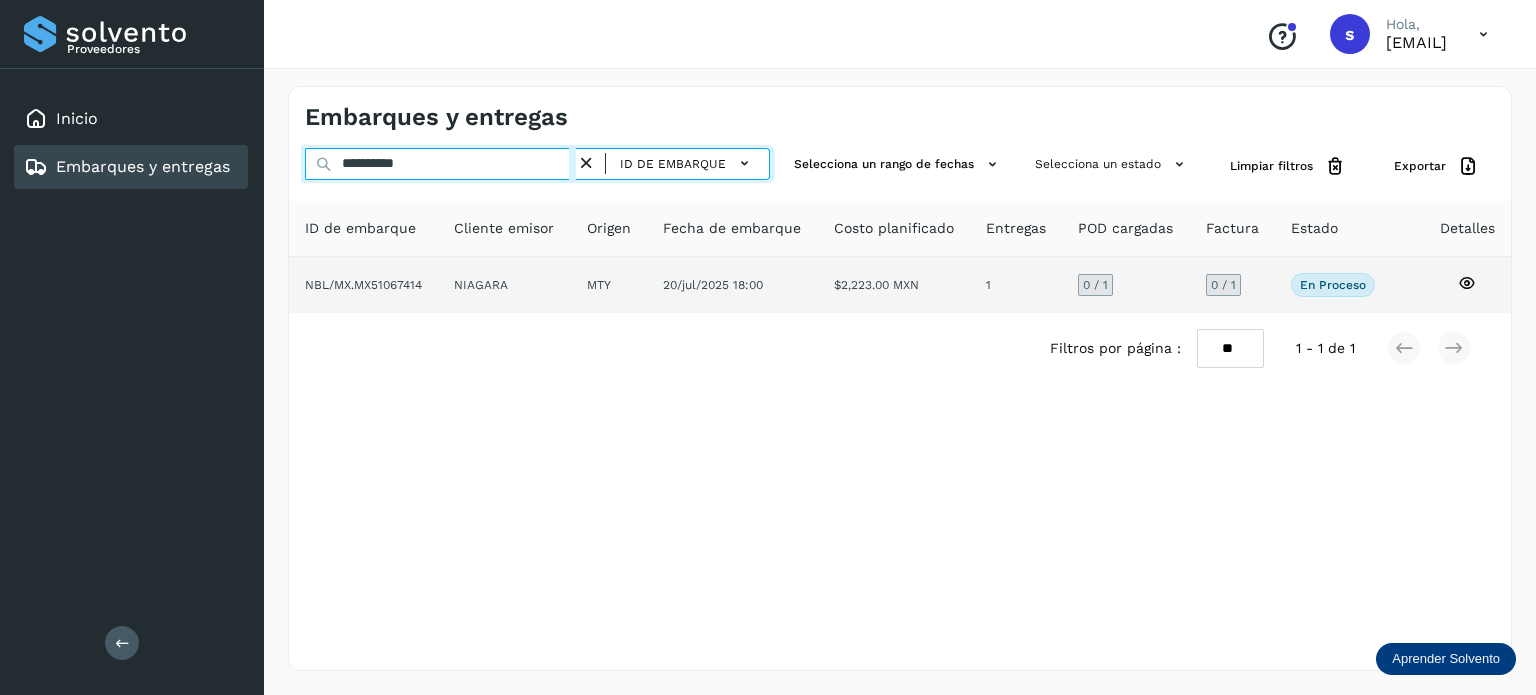 type on "**********" 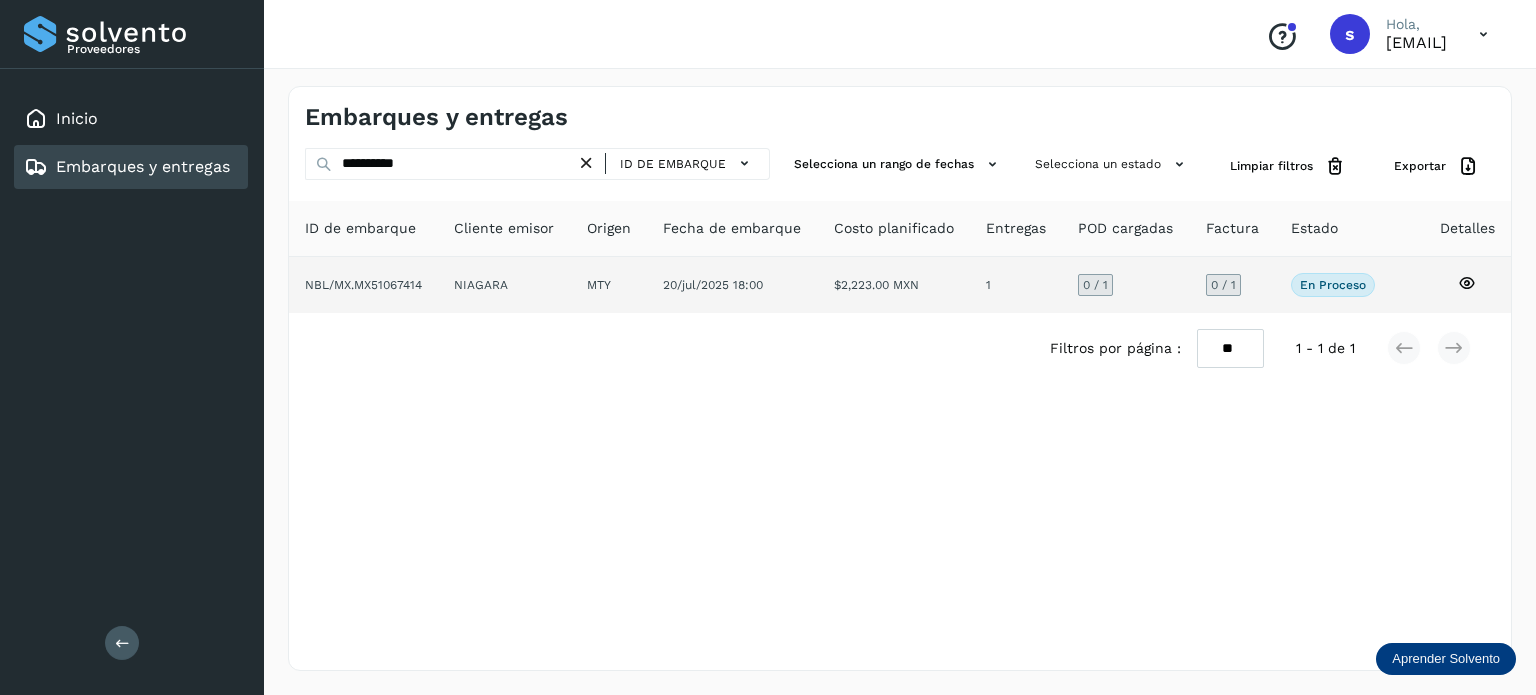 click on "20/jul/2025 18:00" 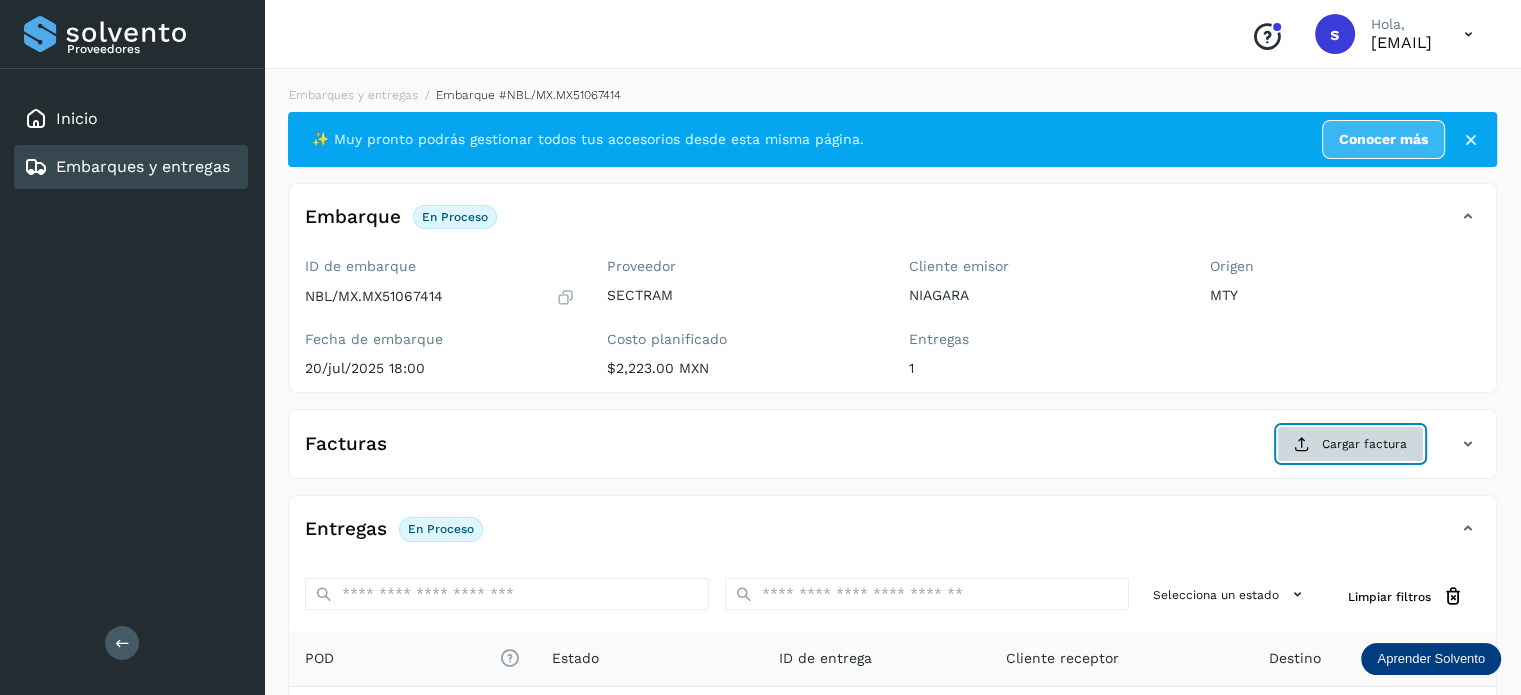 click on "Cargar factura" at bounding box center [1350, 444] 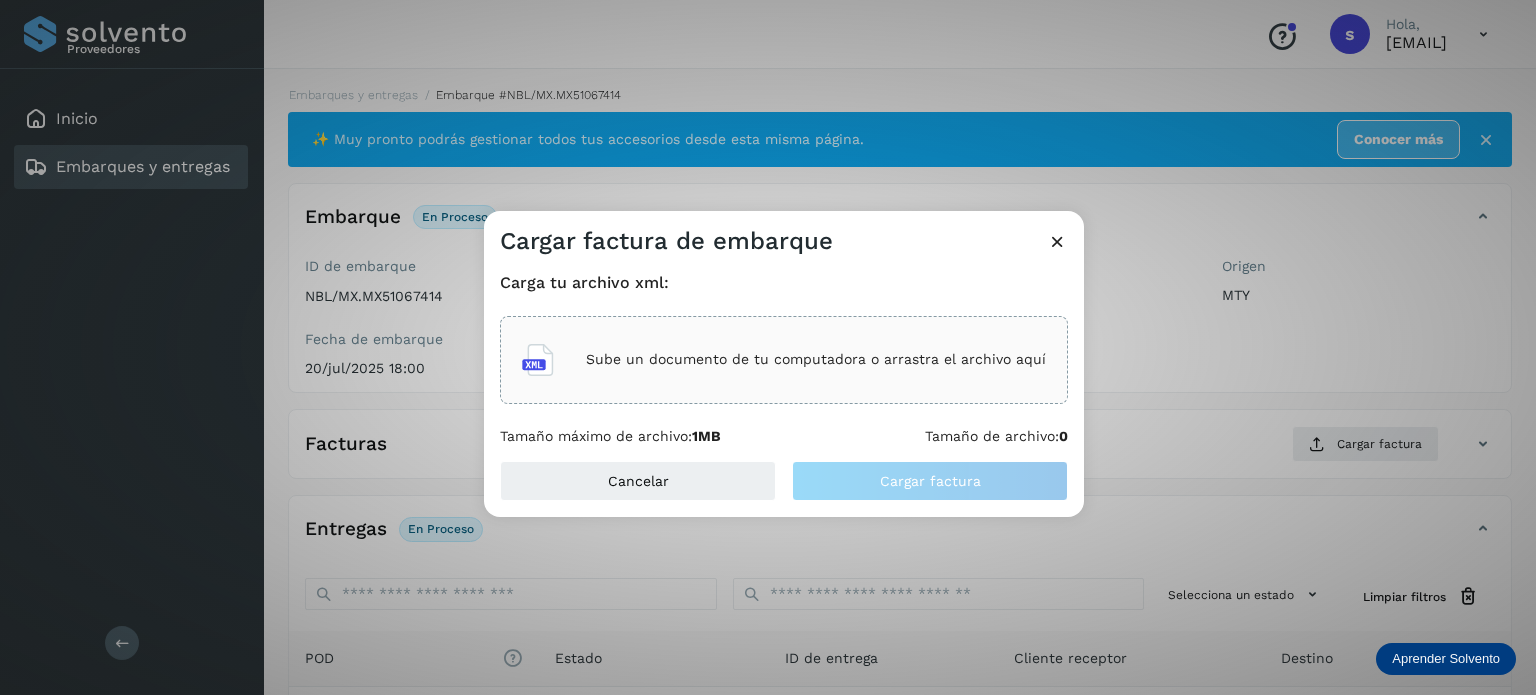 click on "Sube un documento de tu computadora o arrastra el archivo aquí" at bounding box center [816, 359] 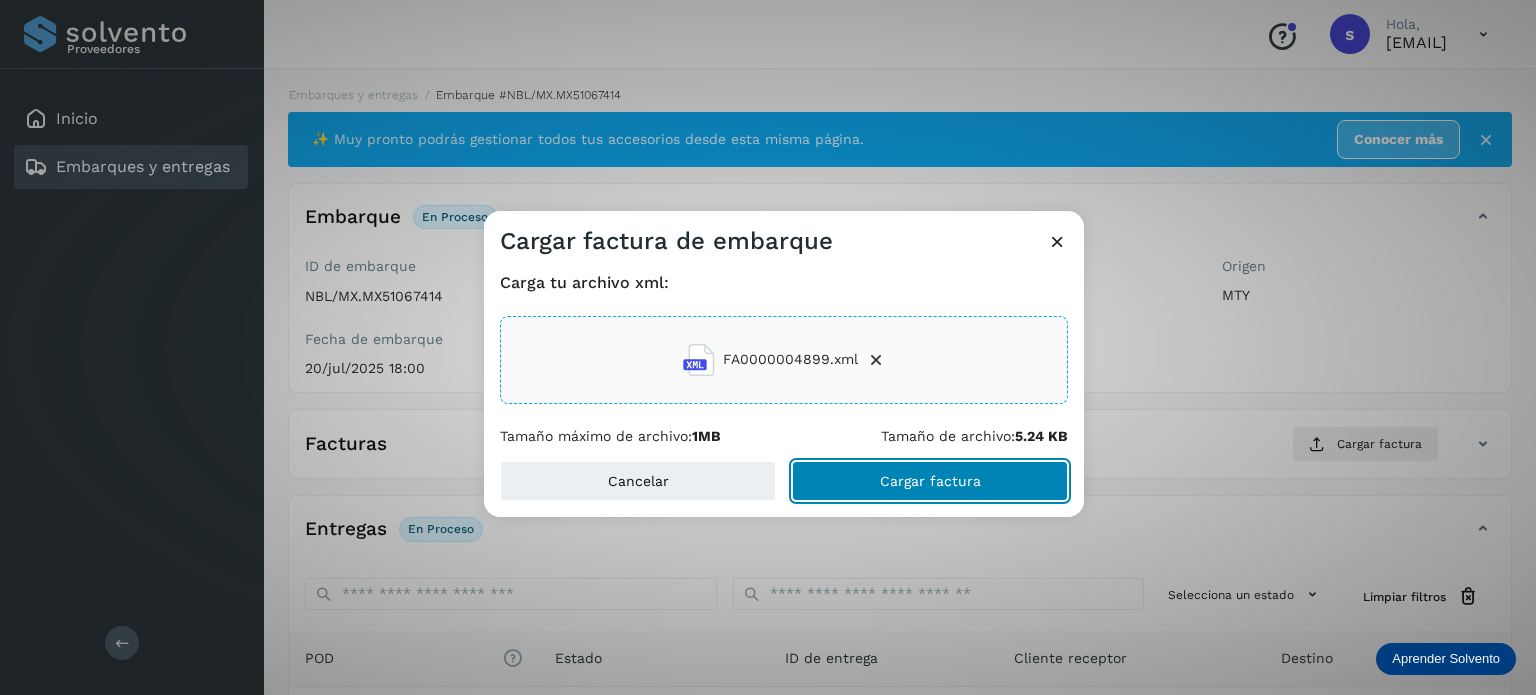 click on "Cargar factura" 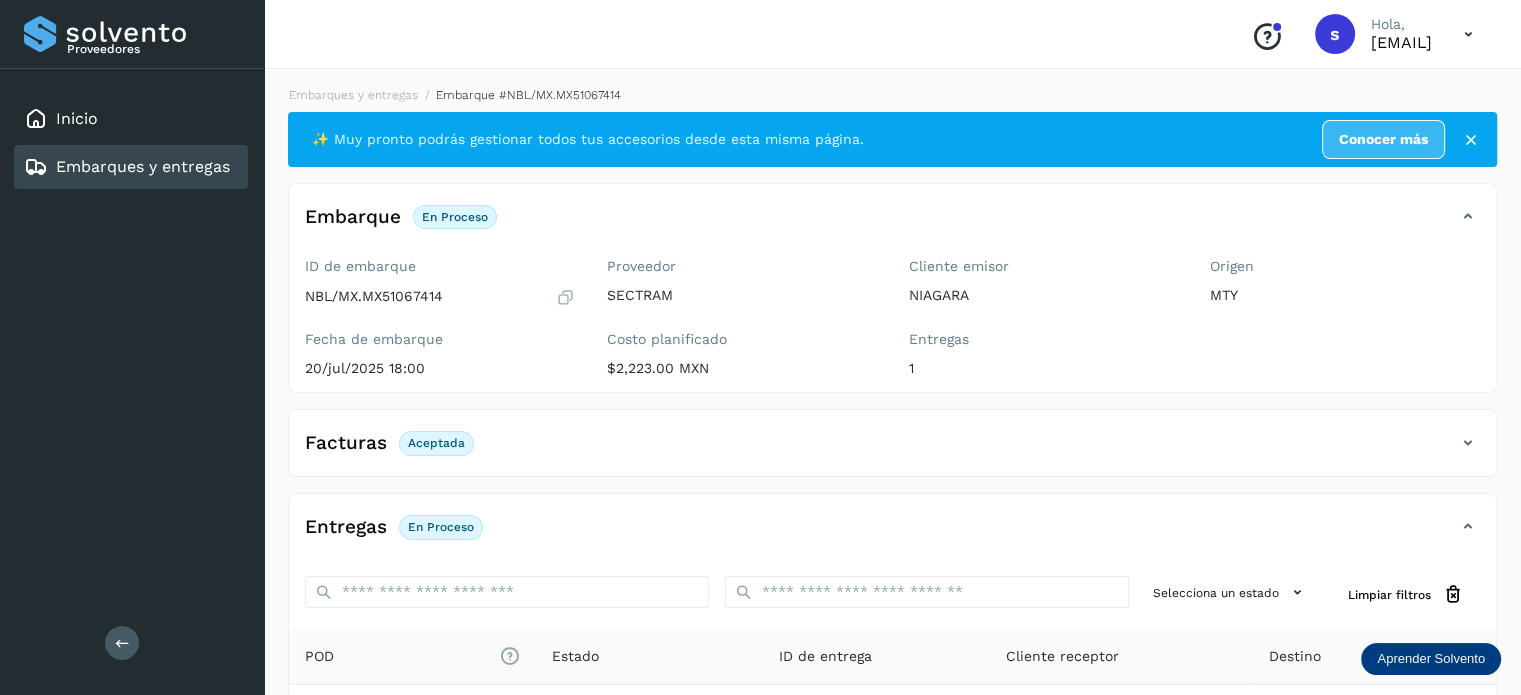 scroll, scrollTop: 250, scrollLeft: 0, axis: vertical 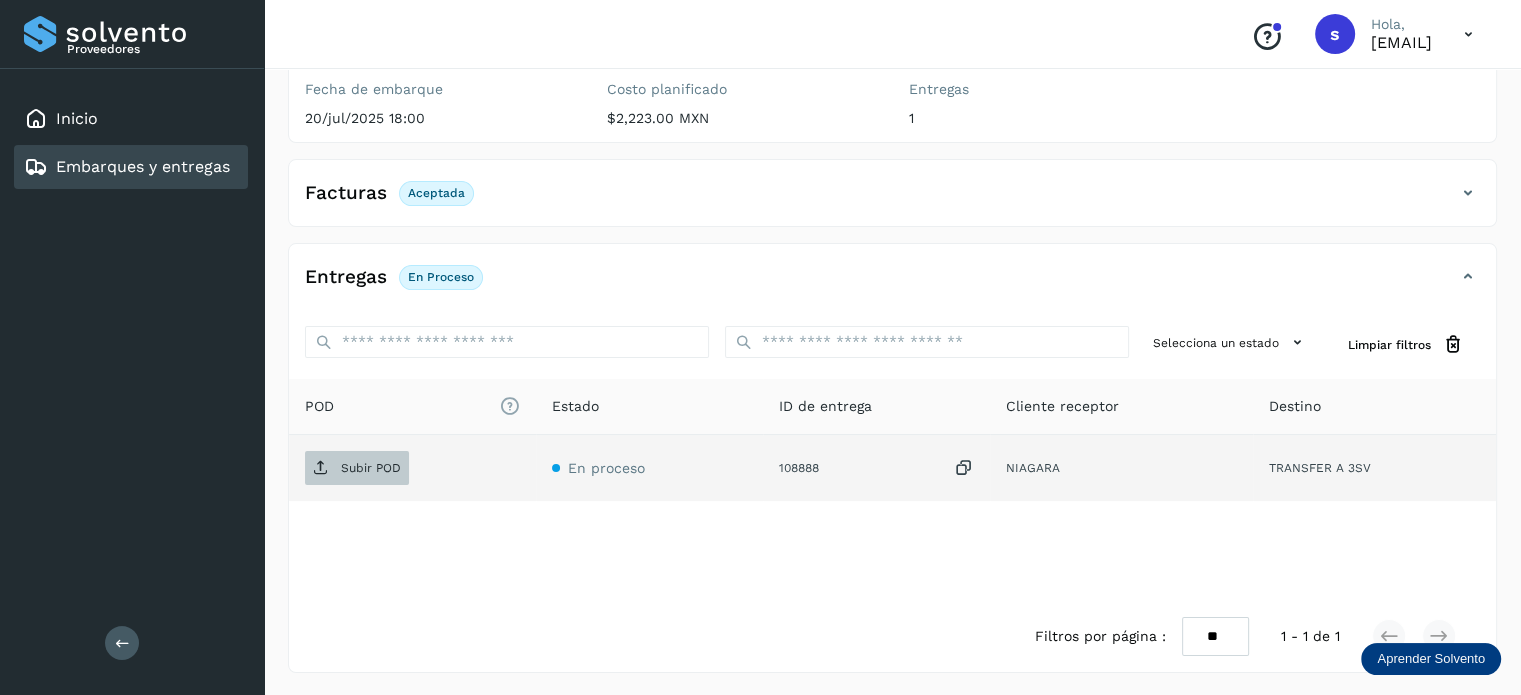 click on "Subir POD" at bounding box center [357, 468] 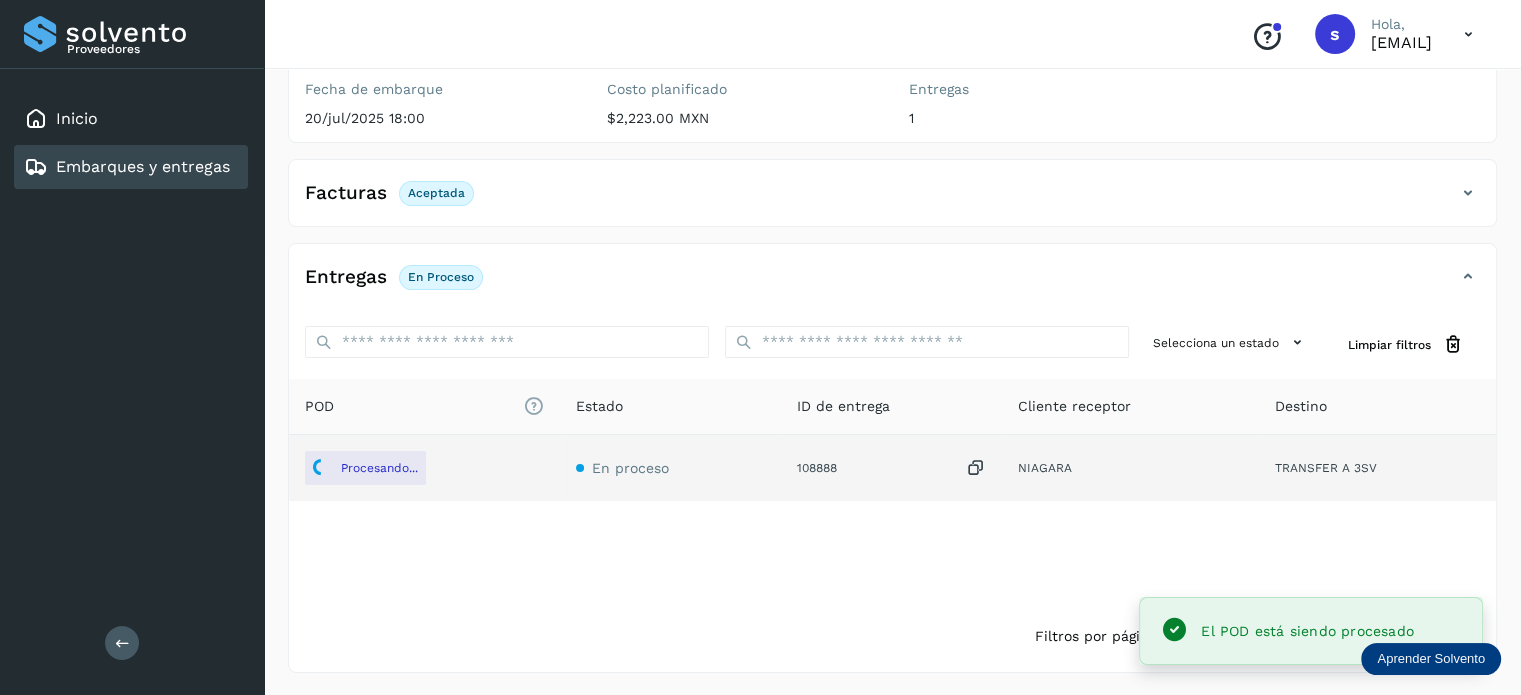 scroll, scrollTop: 0, scrollLeft: 0, axis: both 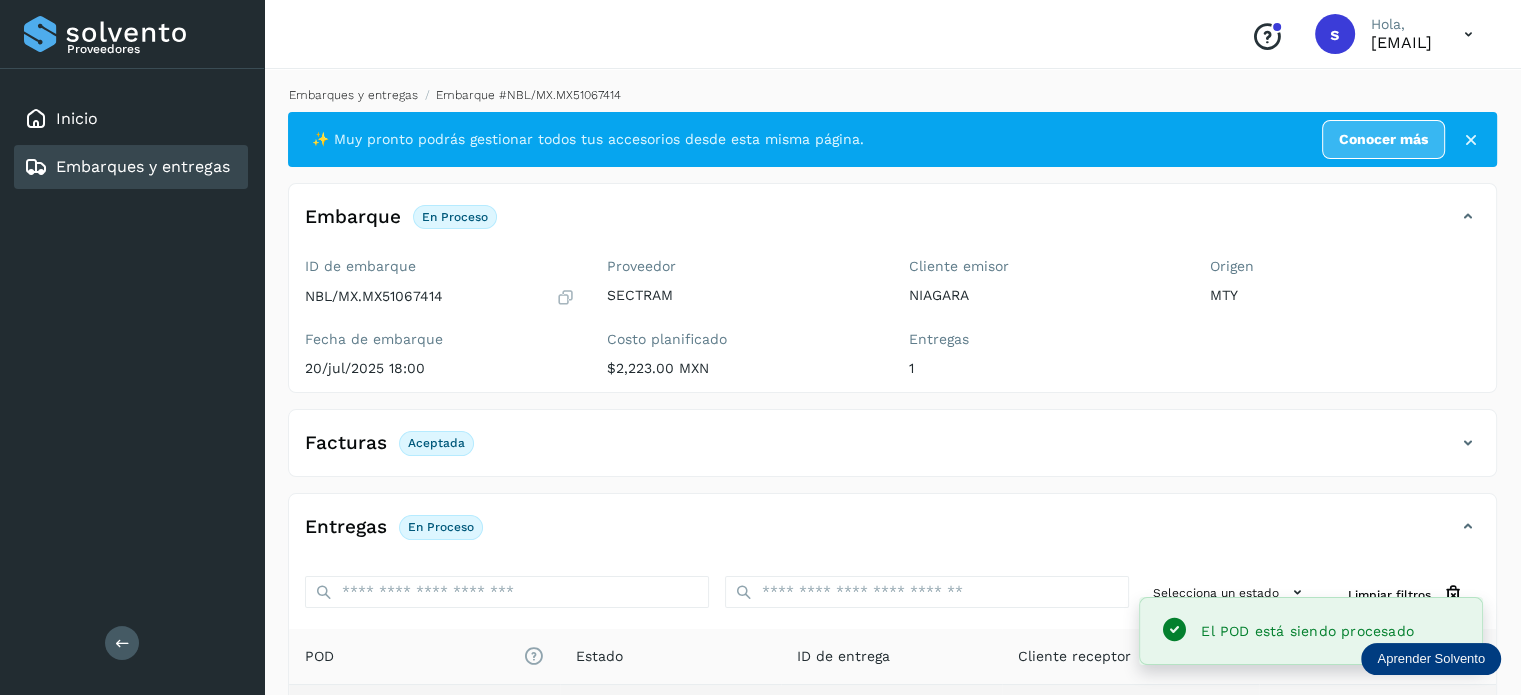click on "Embarques y entregas" at bounding box center (353, 95) 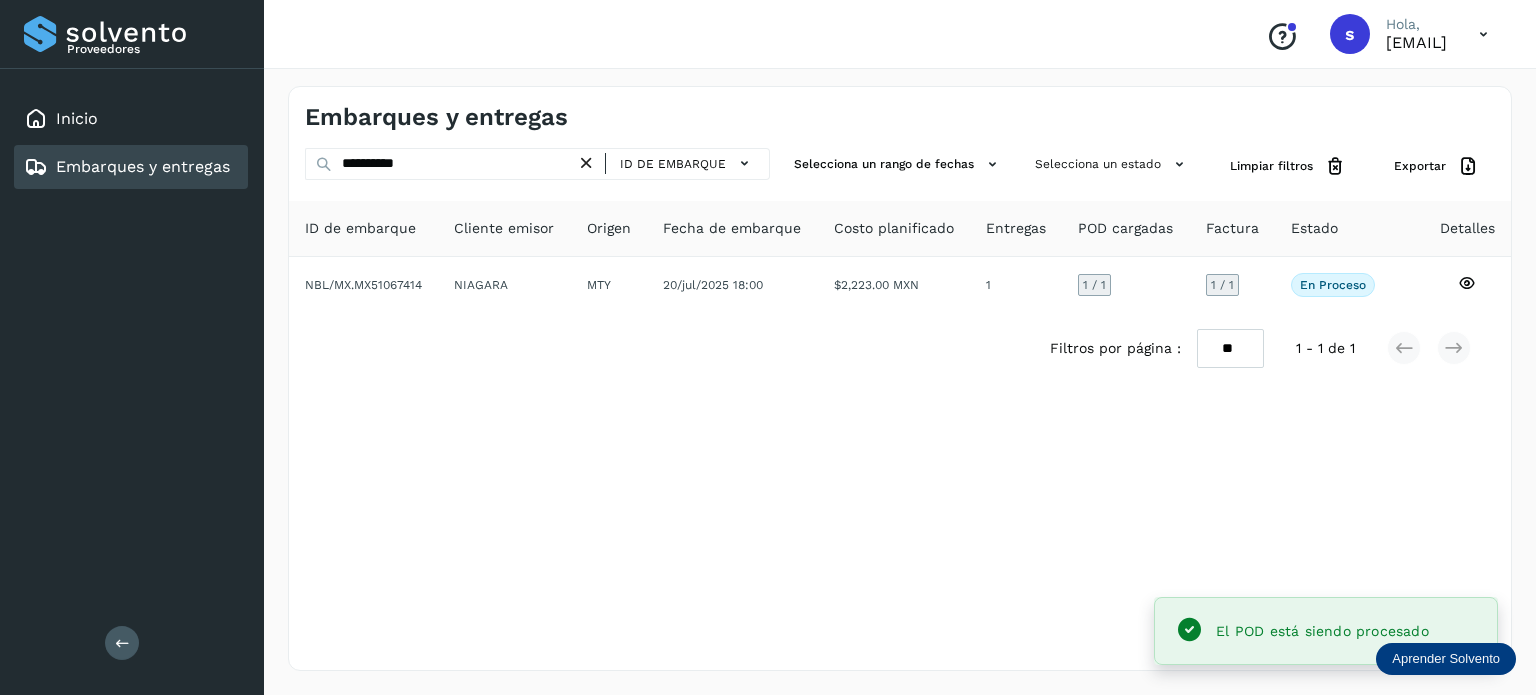 click at bounding box center (586, 163) 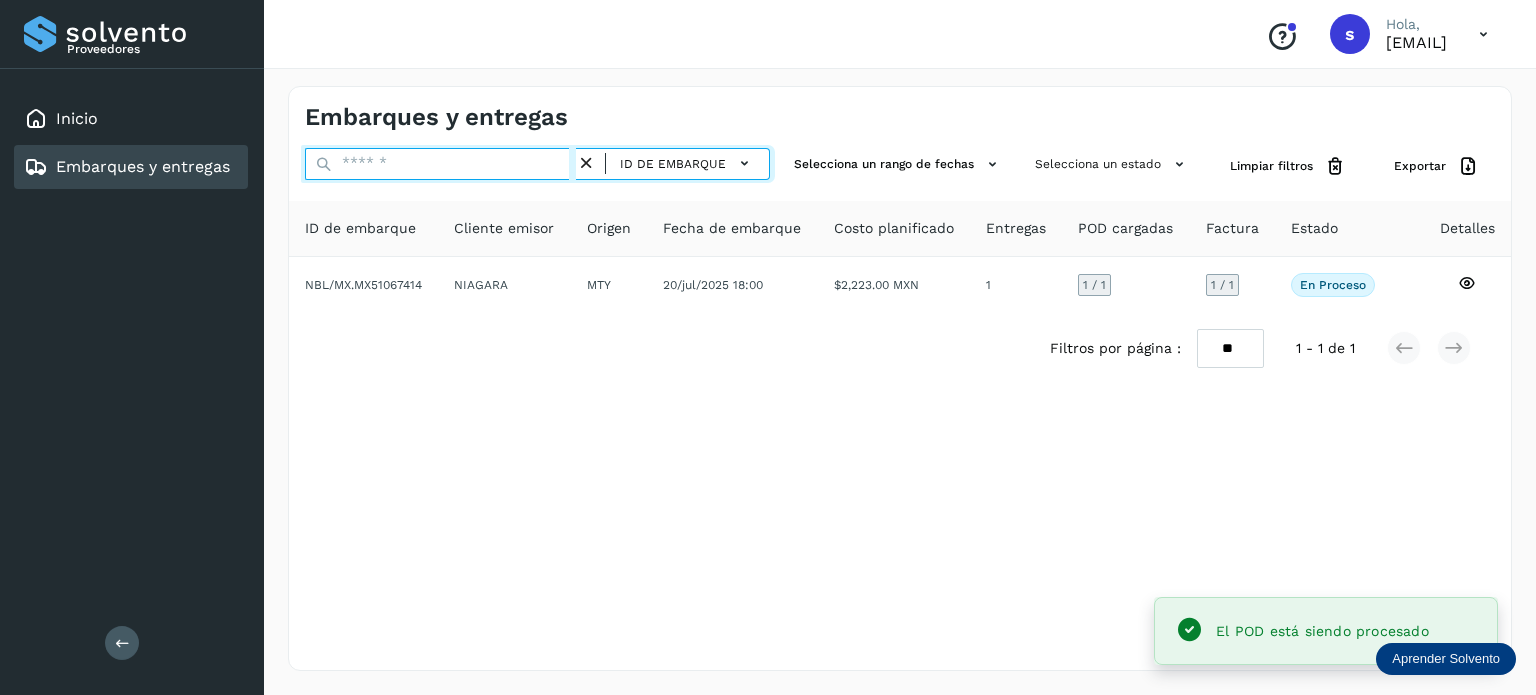 click at bounding box center (440, 164) 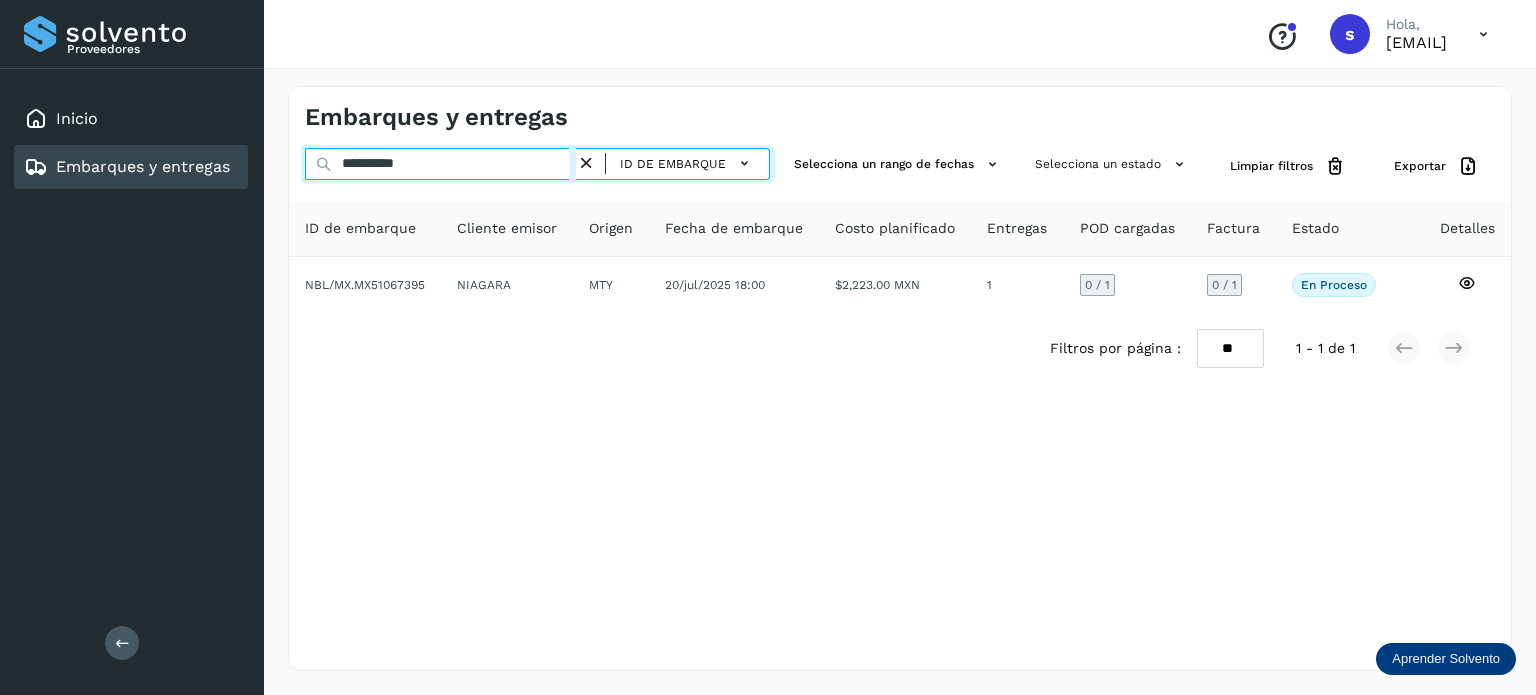 type on "**********" 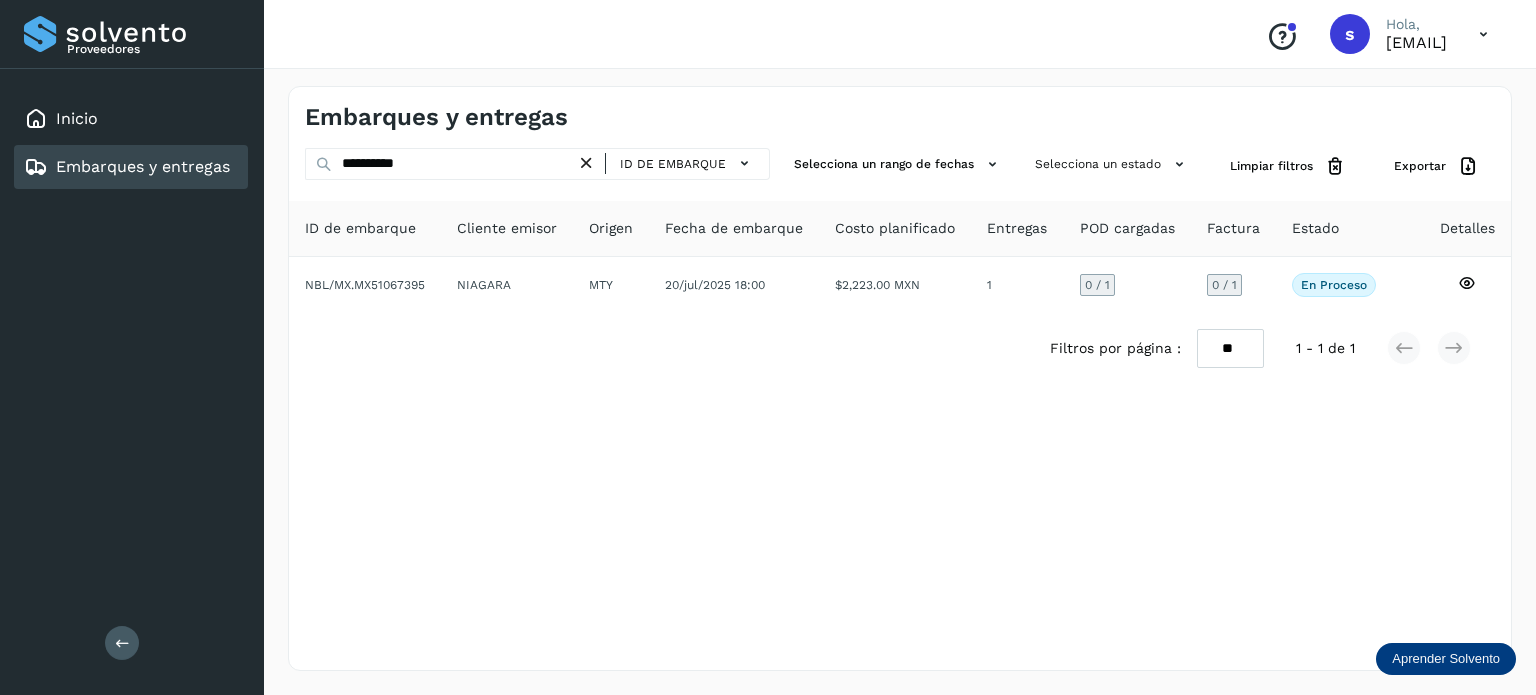 click on "Cliente emisor" 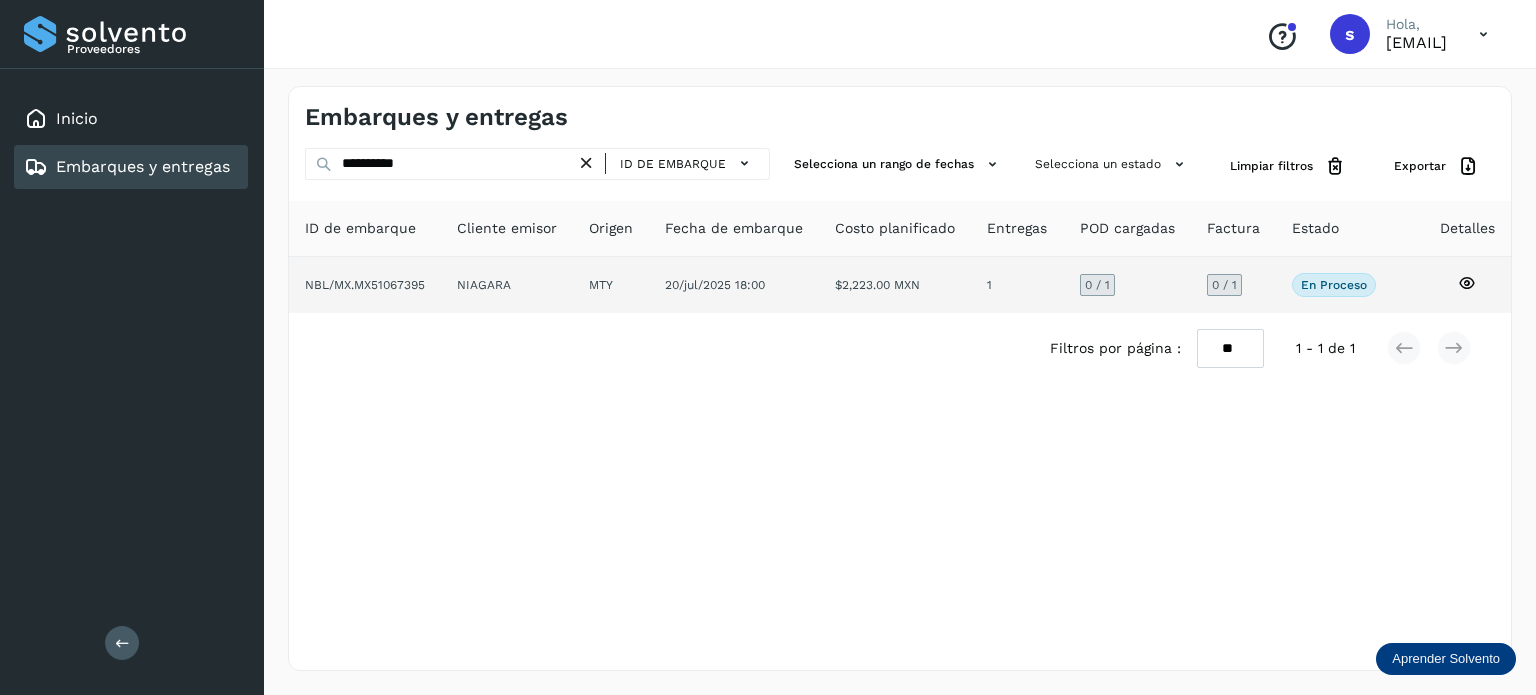 click on "NIAGARA" 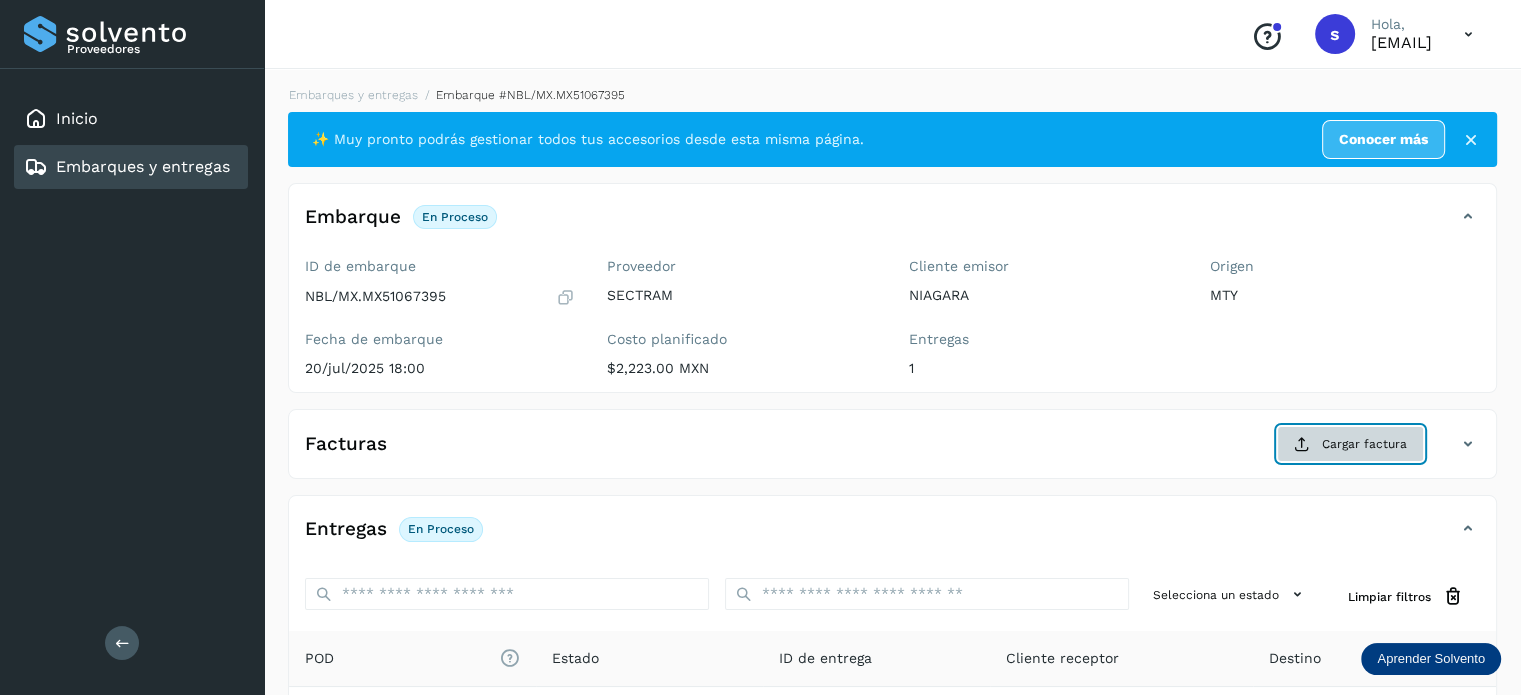 click at bounding box center [1302, 444] 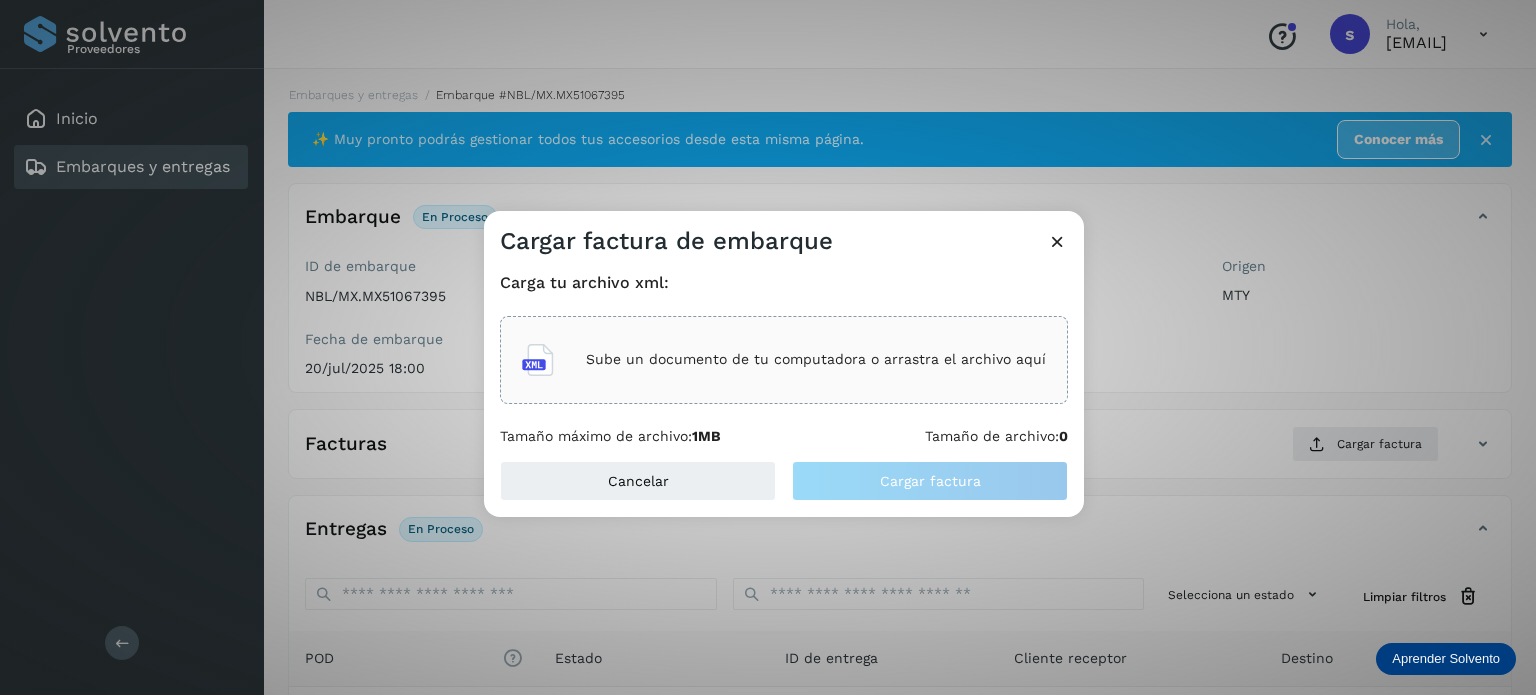 click on "Sube un documento de tu computadora o arrastra el archivo aquí" at bounding box center (816, 359) 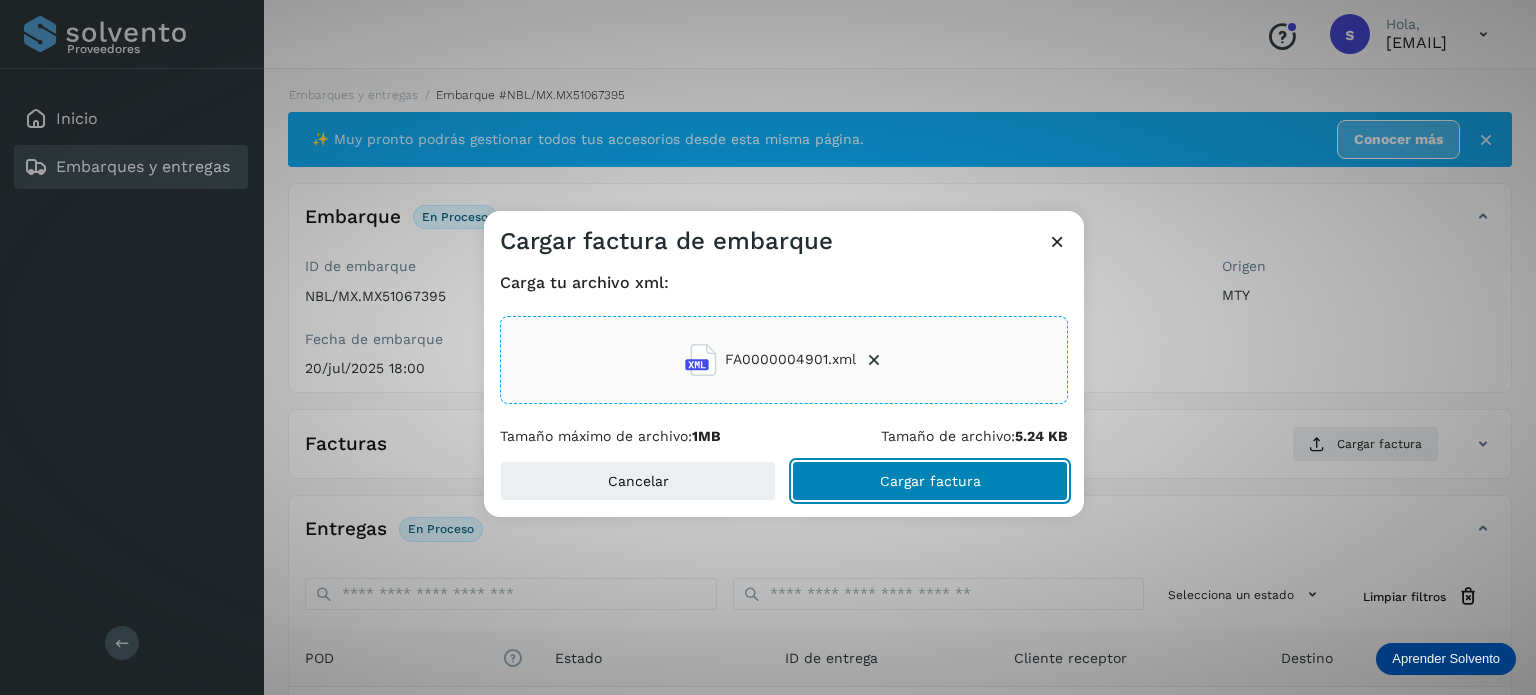 click on "Cargar factura" 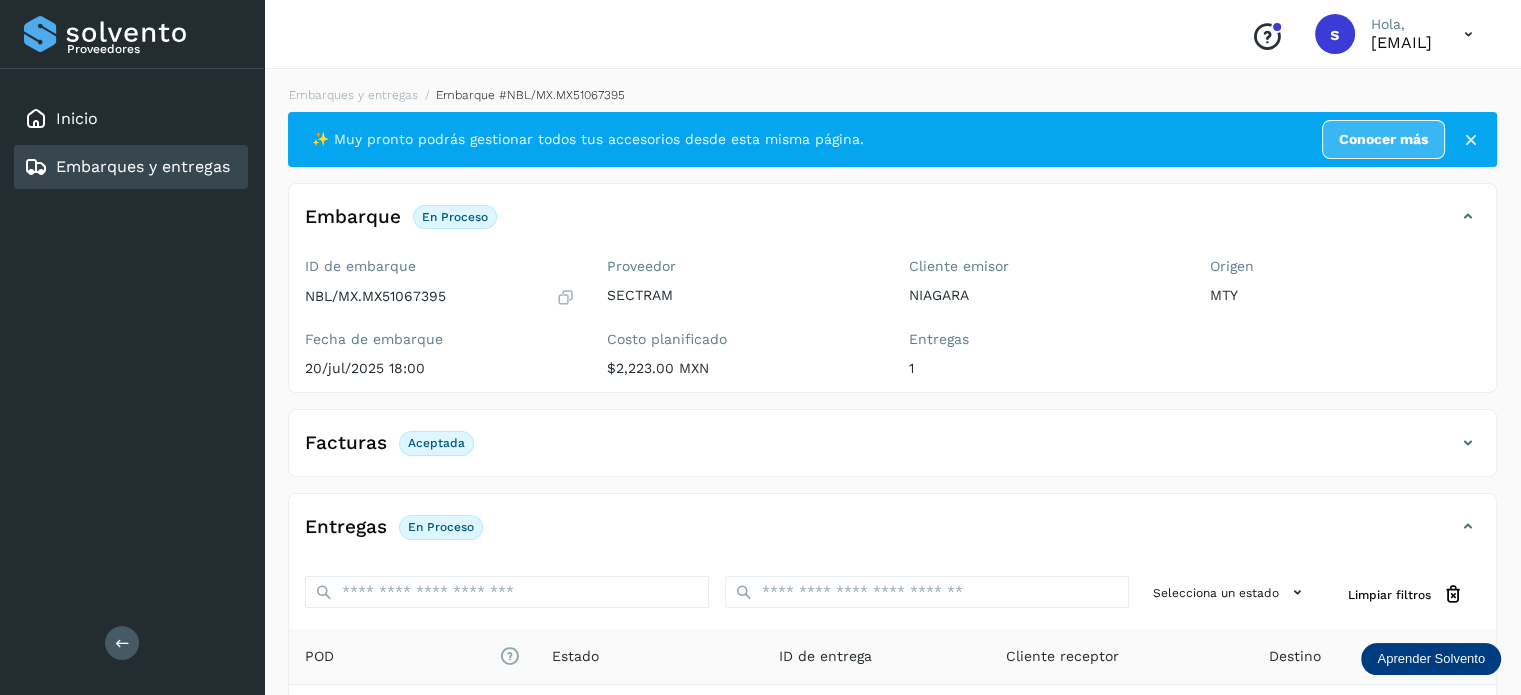 scroll, scrollTop: 250, scrollLeft: 0, axis: vertical 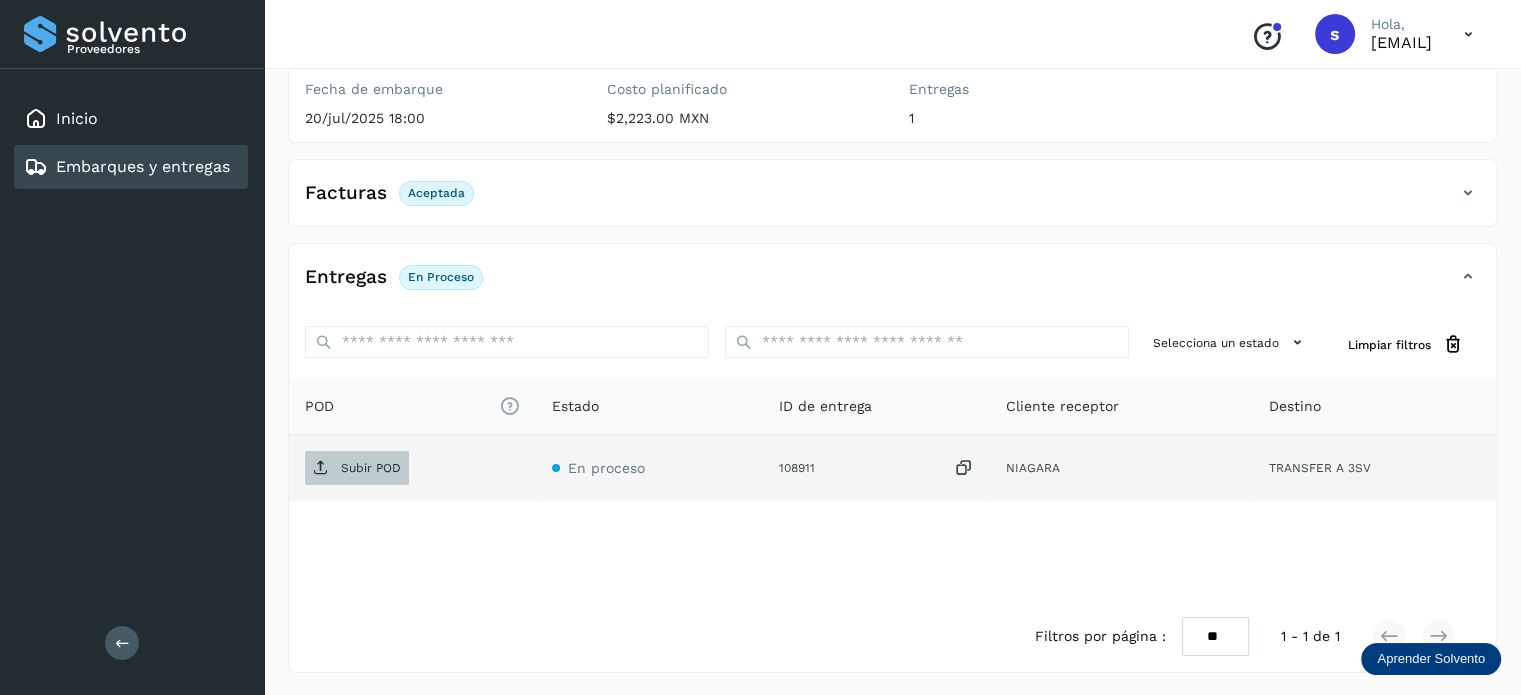 click at bounding box center [321, 468] 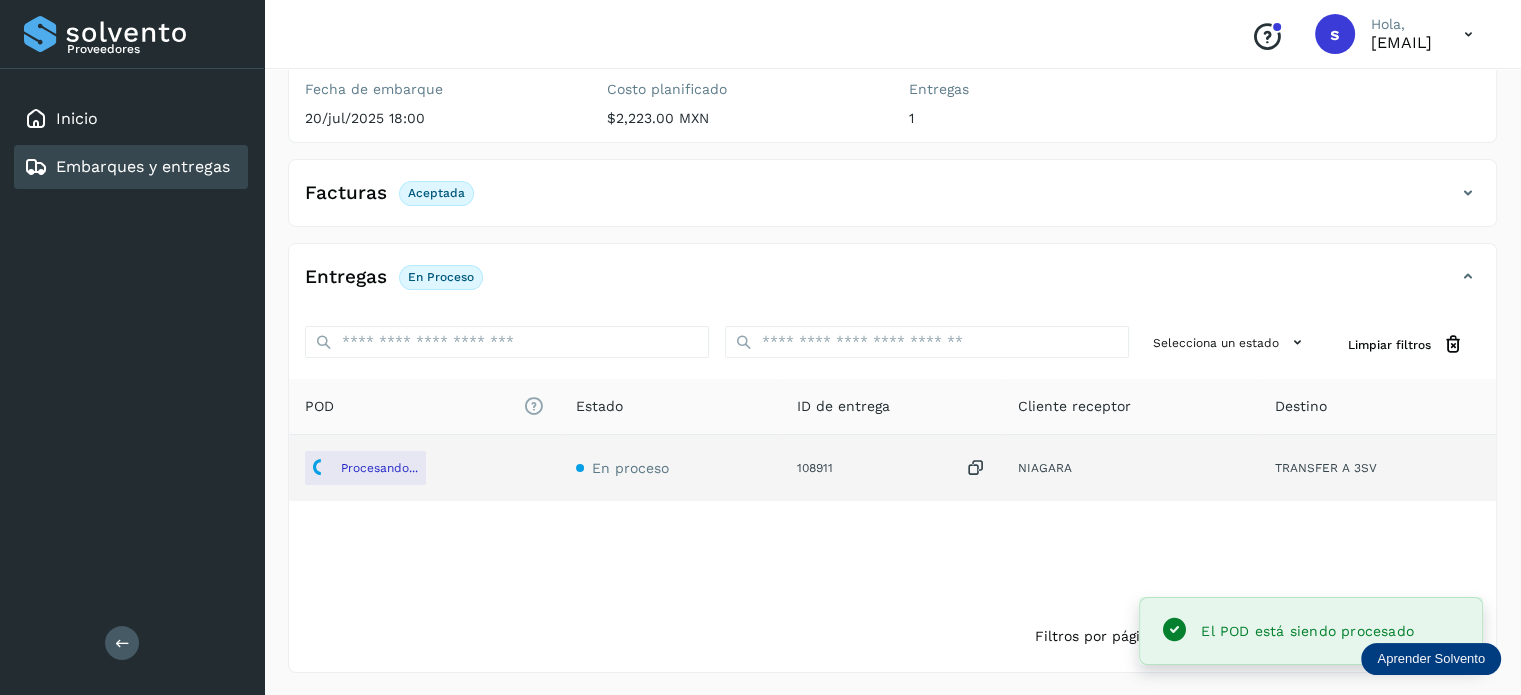 scroll, scrollTop: 0, scrollLeft: 0, axis: both 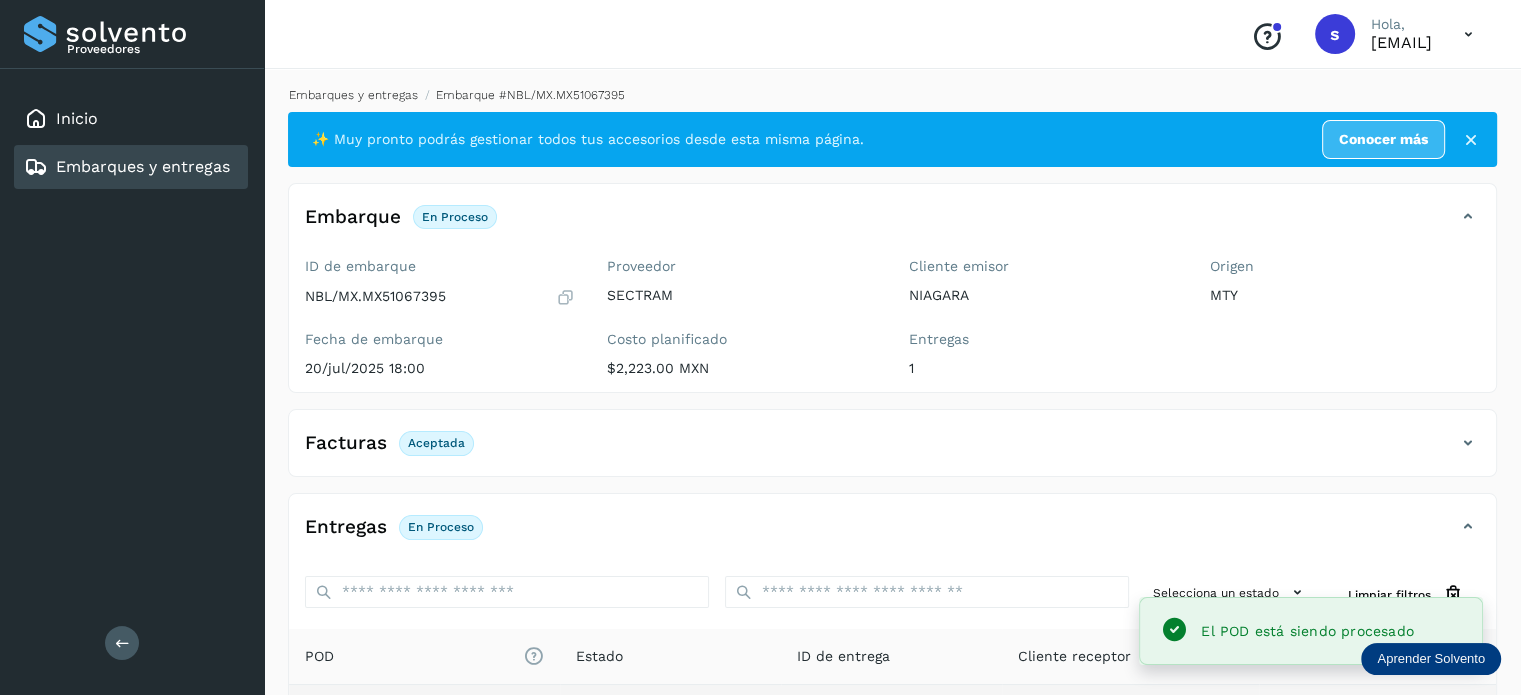 click on "Embarques y entregas" at bounding box center [353, 95] 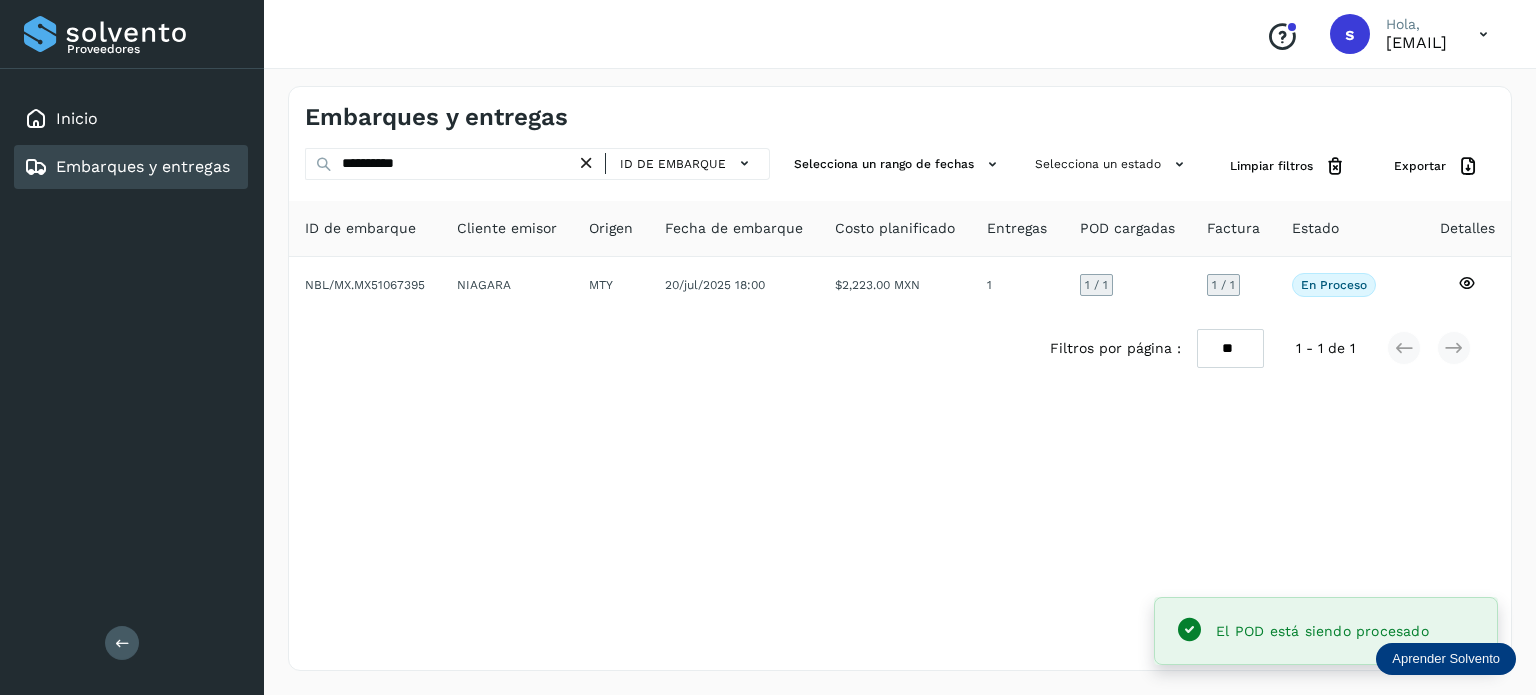 click at bounding box center [586, 163] 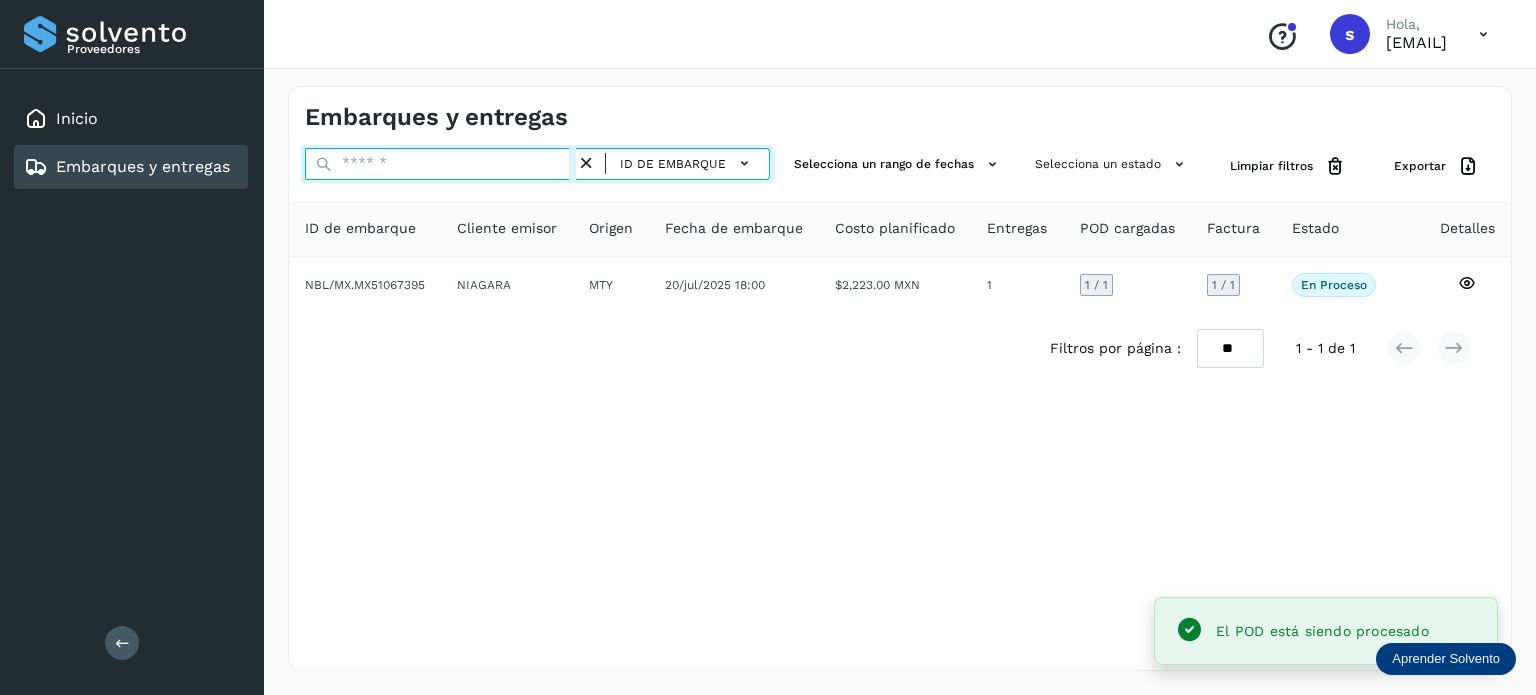 click at bounding box center (440, 164) 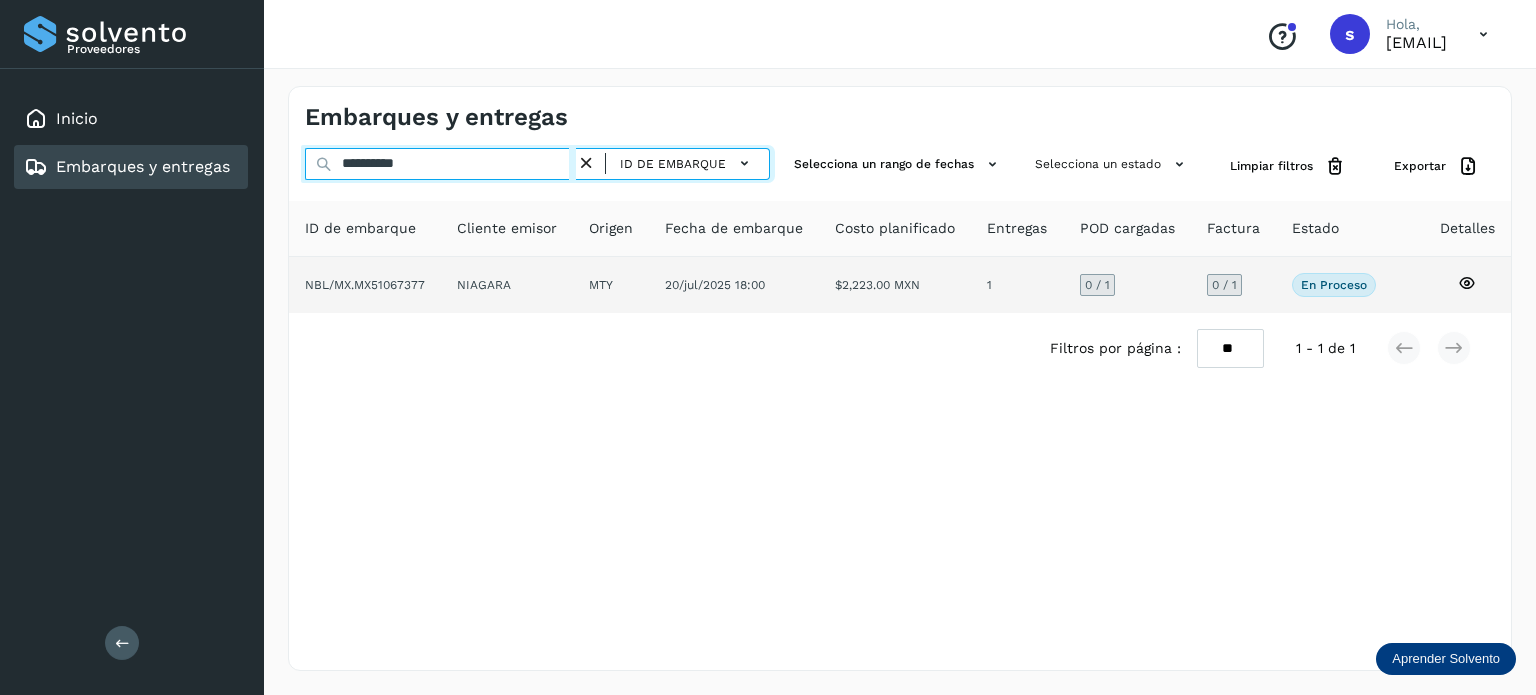 type on "**********" 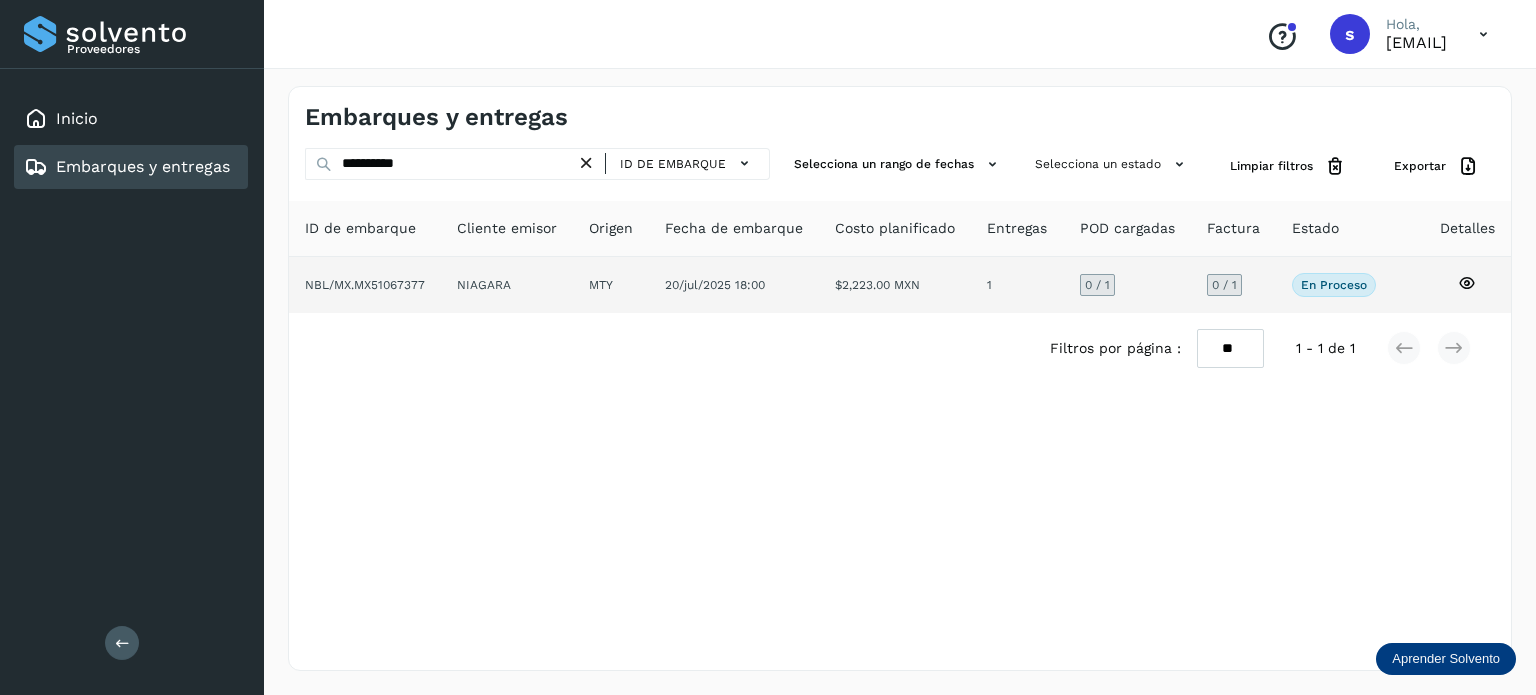 click on "MTY" 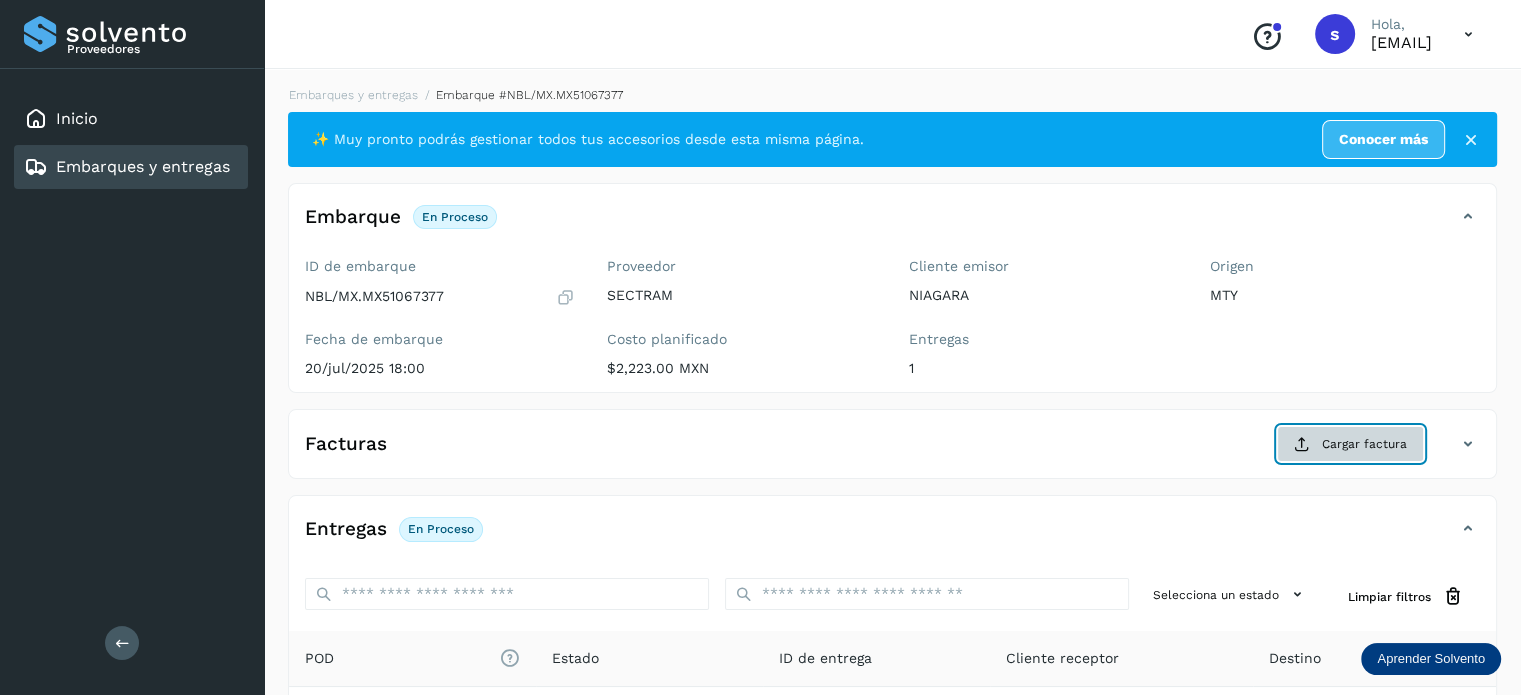 click on "Cargar factura" at bounding box center (1350, 444) 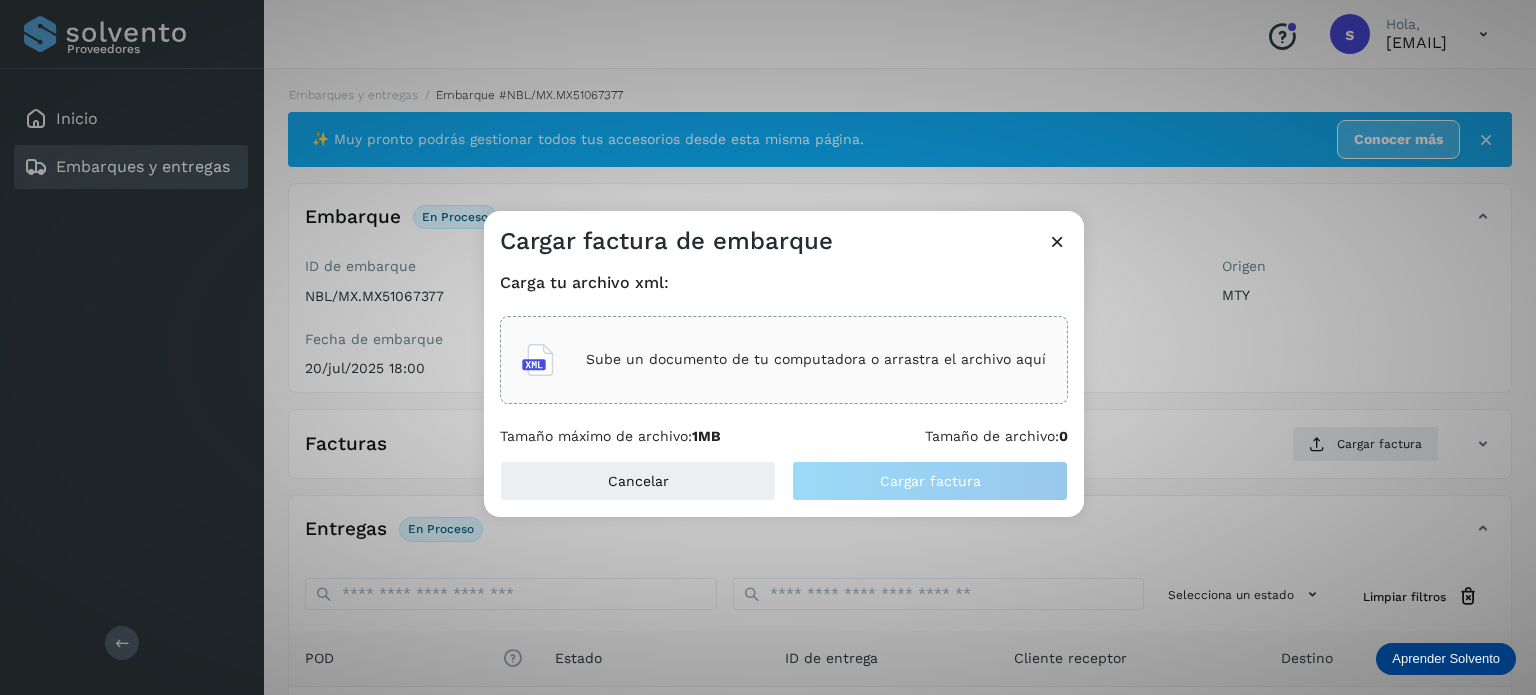 click on "Sube un documento de tu computadora o arrastra el archivo aquí" 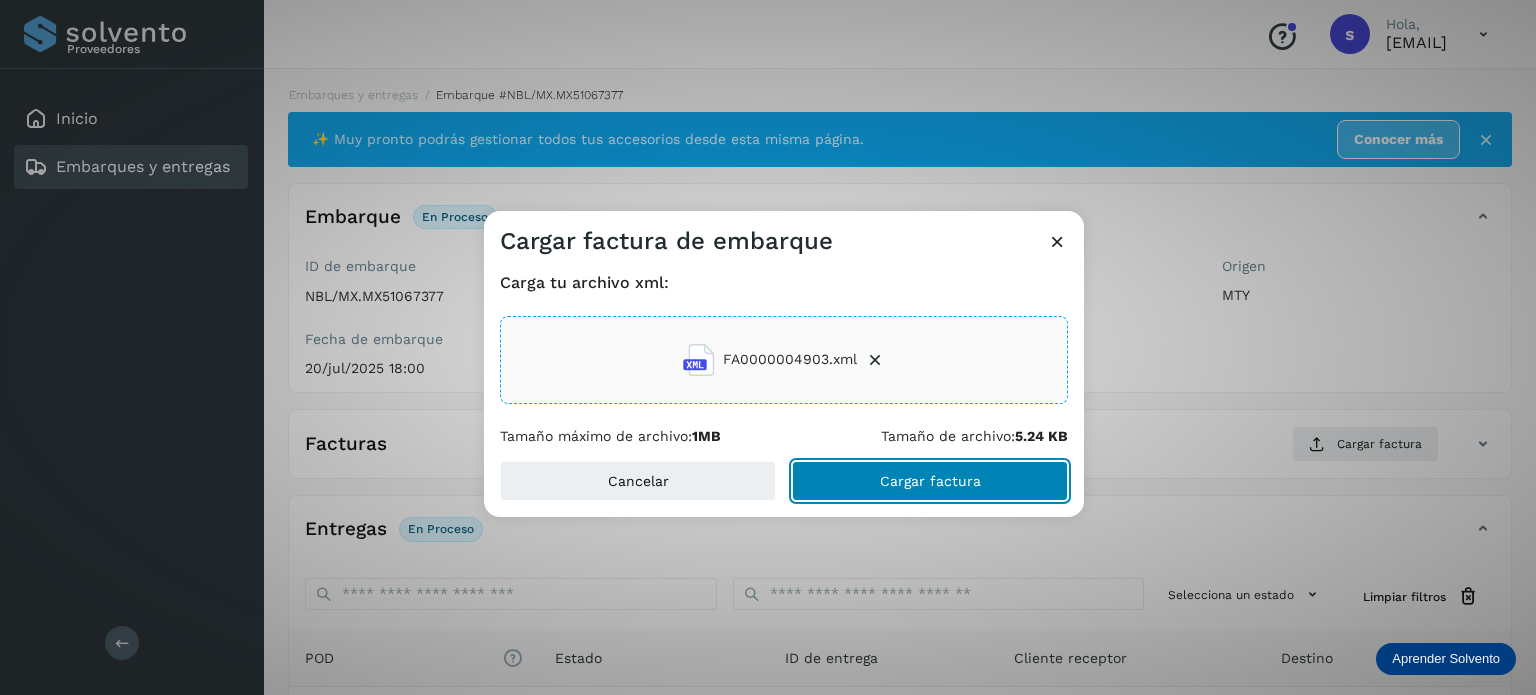 click on "Cargar factura" 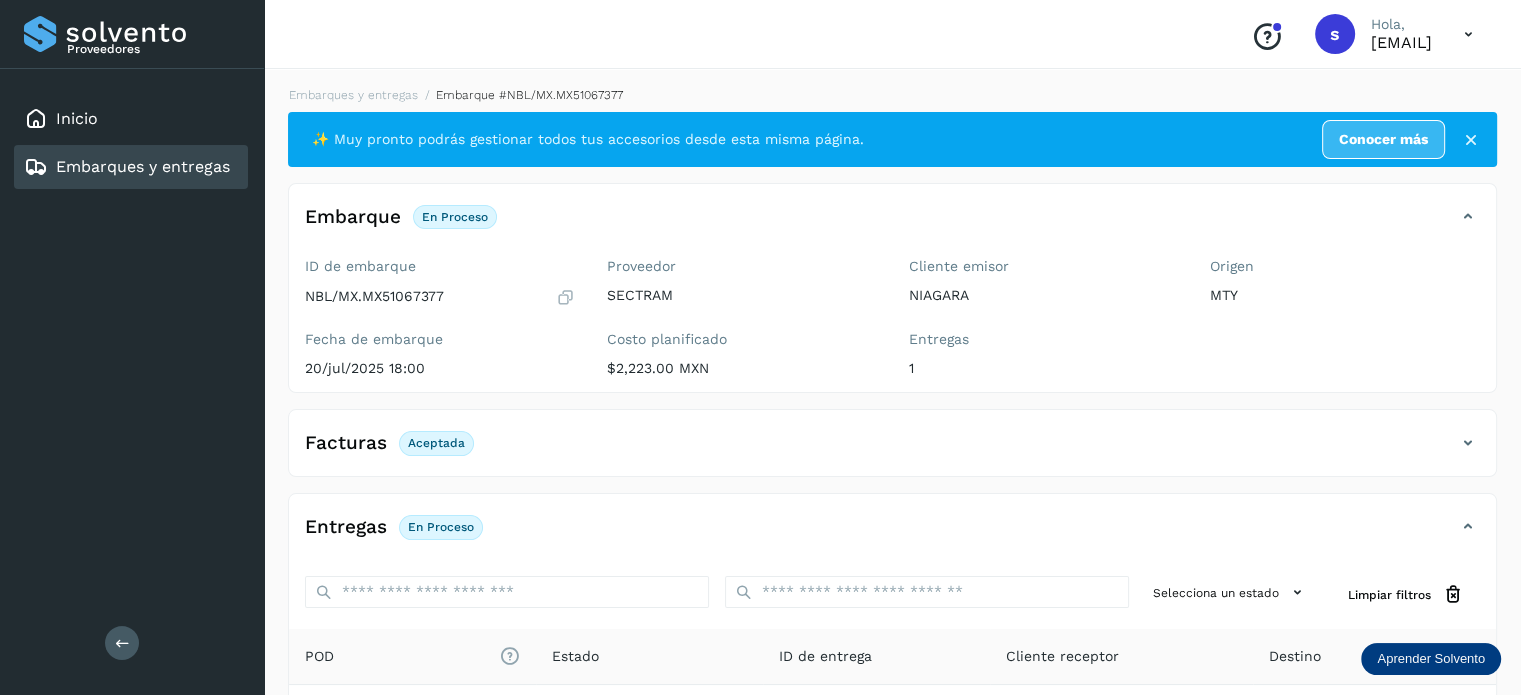 scroll, scrollTop: 250, scrollLeft: 0, axis: vertical 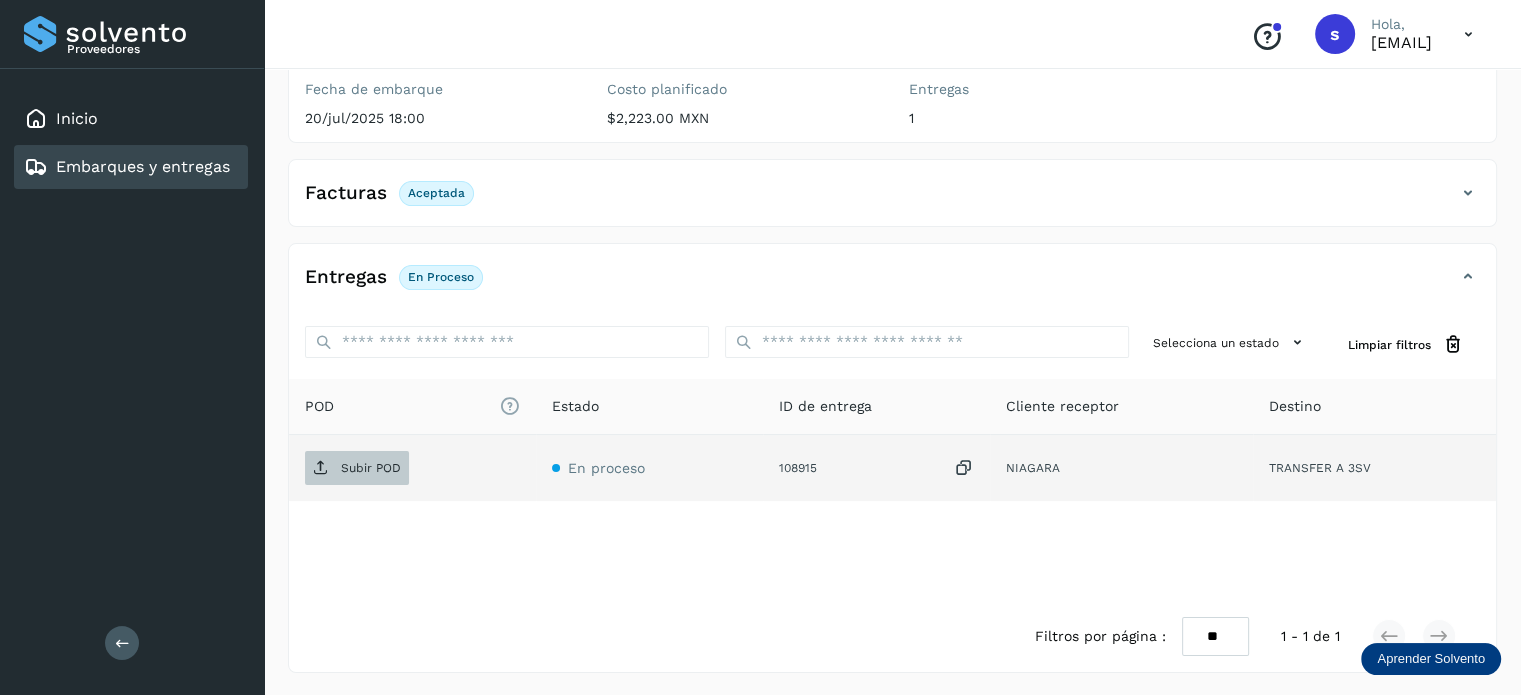 click on "Subir POD" at bounding box center [371, 468] 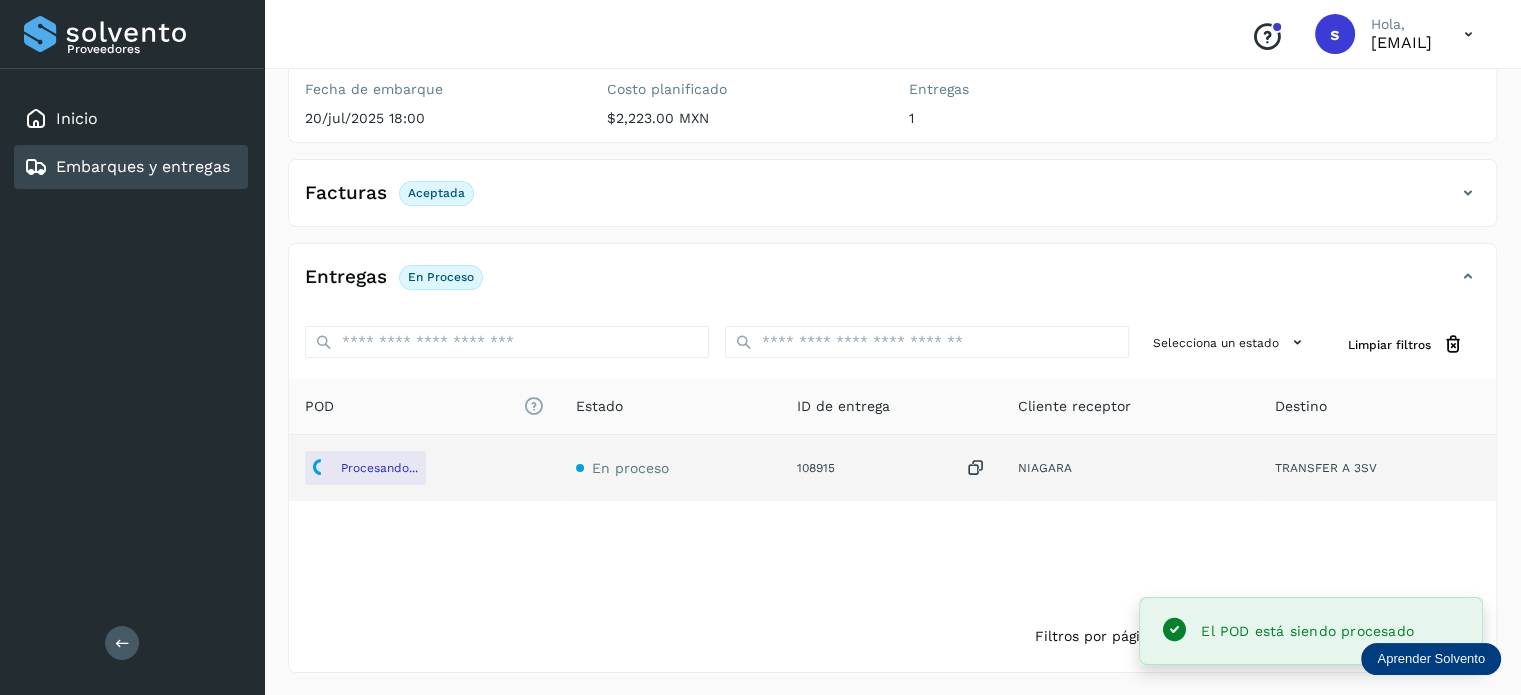 scroll, scrollTop: 0, scrollLeft: 0, axis: both 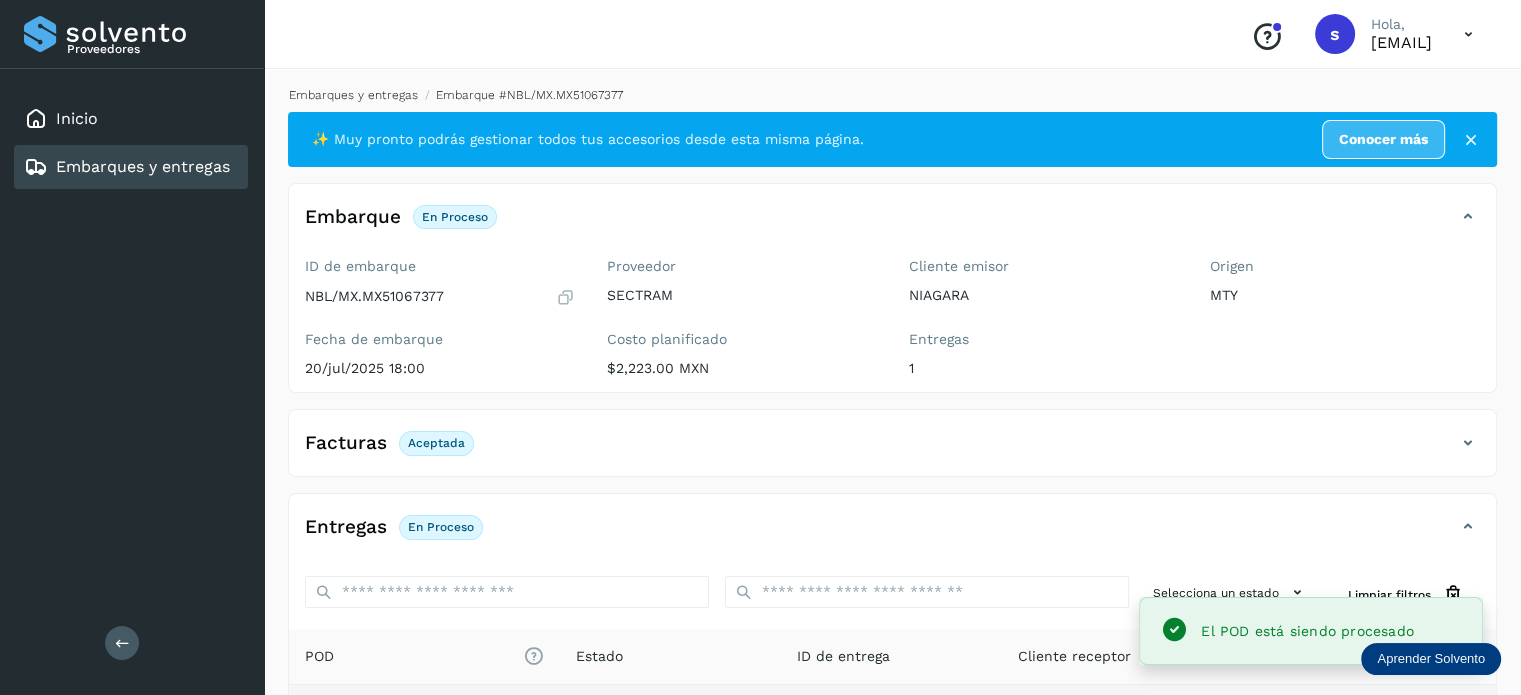 click on "Embarques y entregas" at bounding box center [353, 95] 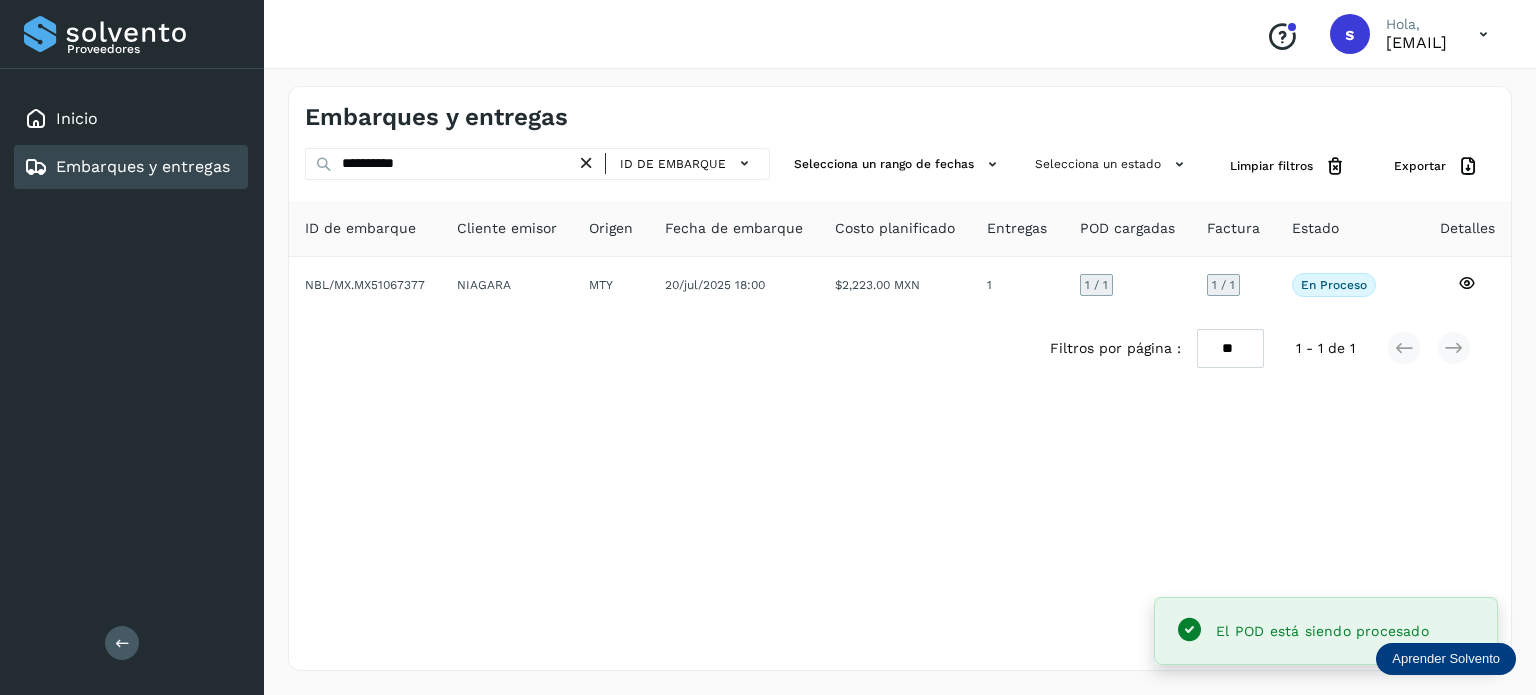 click at bounding box center [586, 163] 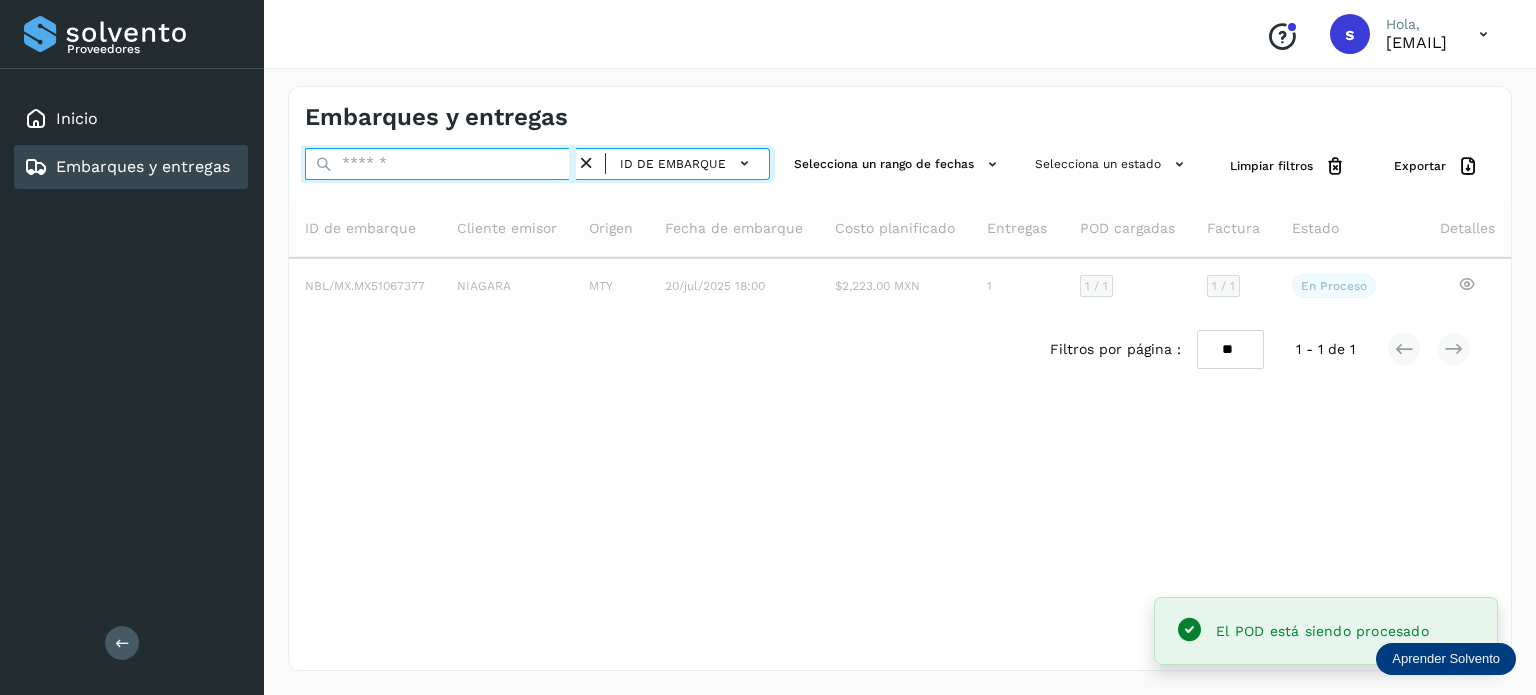click at bounding box center [440, 164] 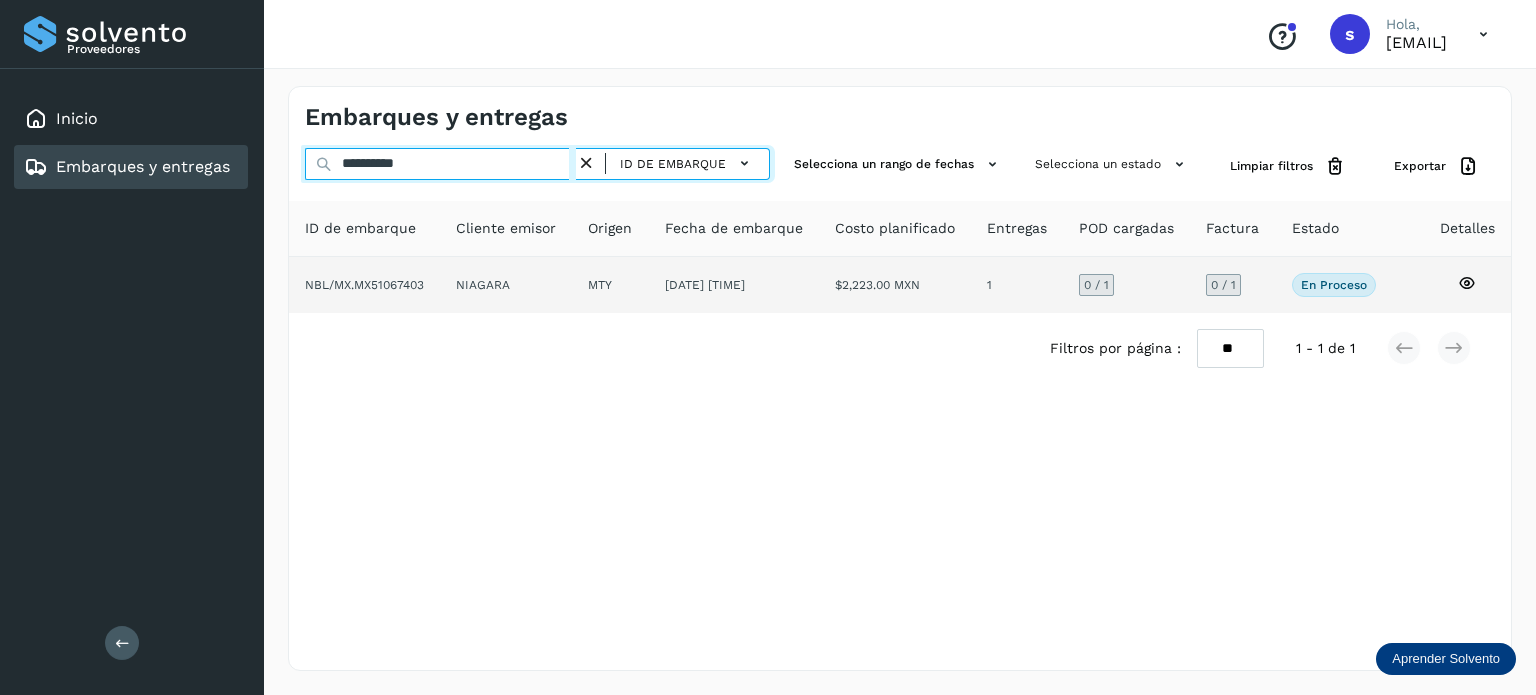 type on "**********" 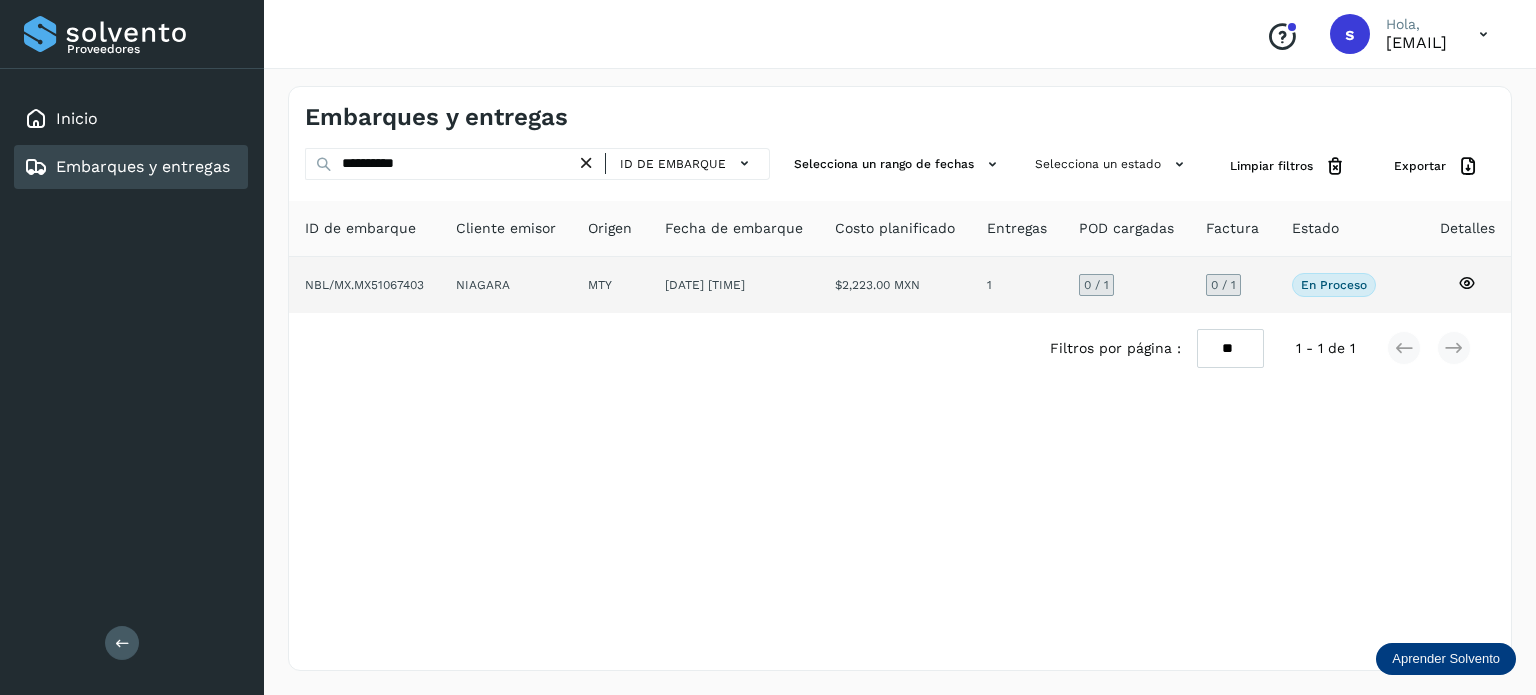 click on "[DATE] [TIME]" 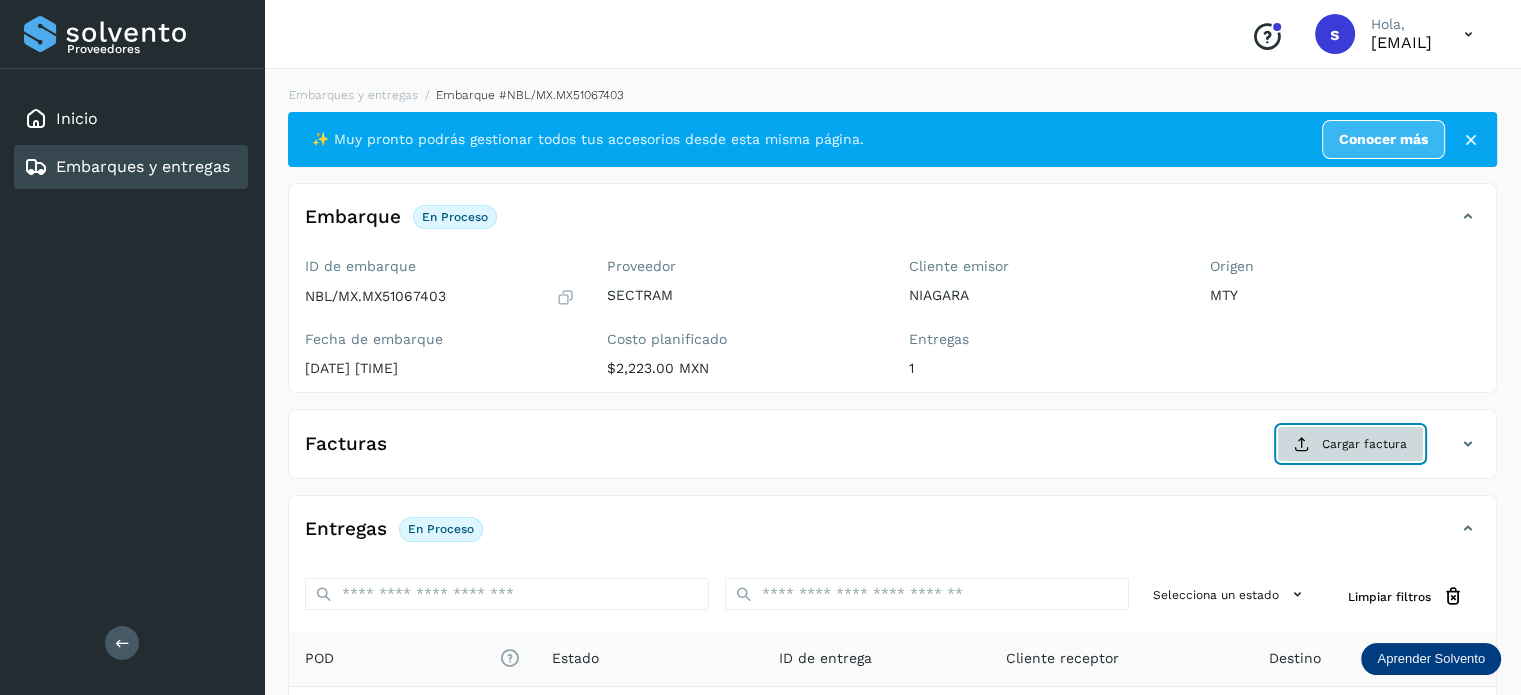 click at bounding box center [1302, 444] 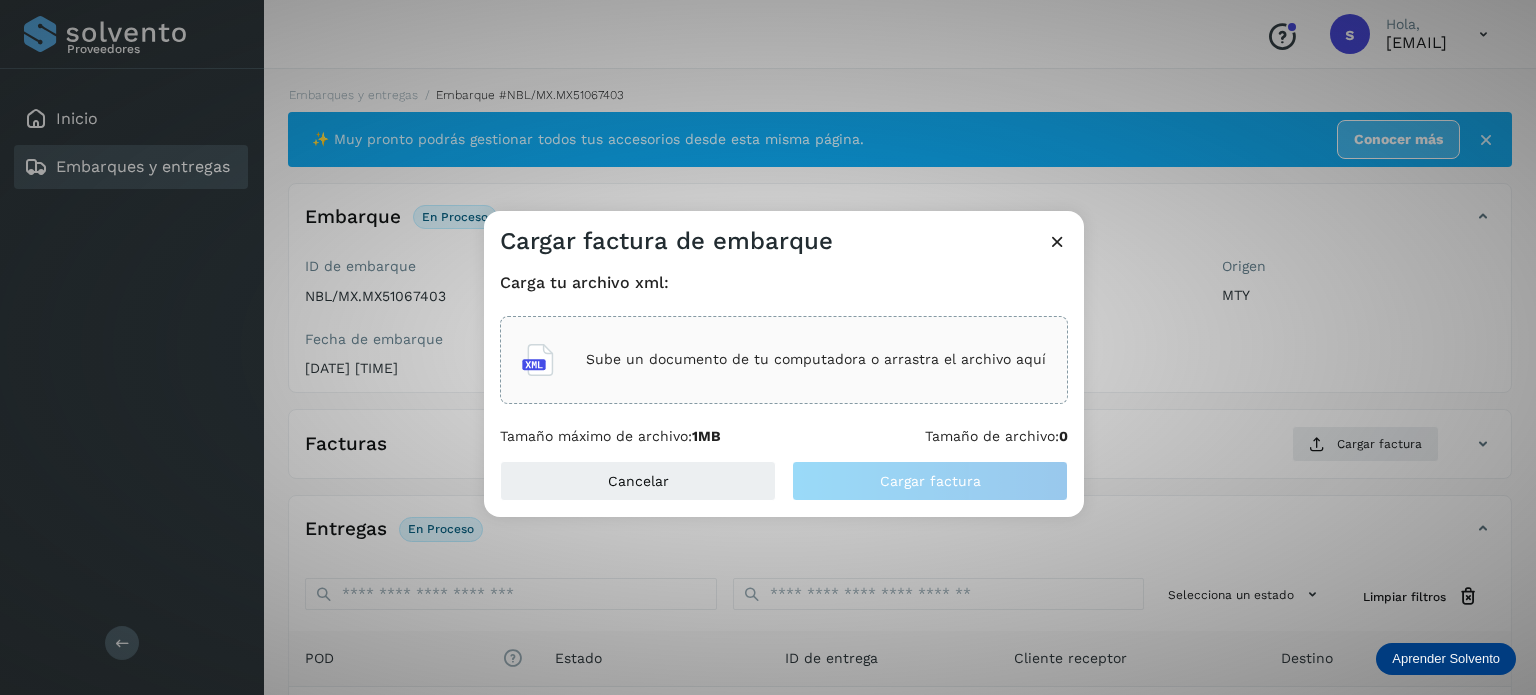 click on "Sube un documento de tu computadora o arrastra el archivo aquí" 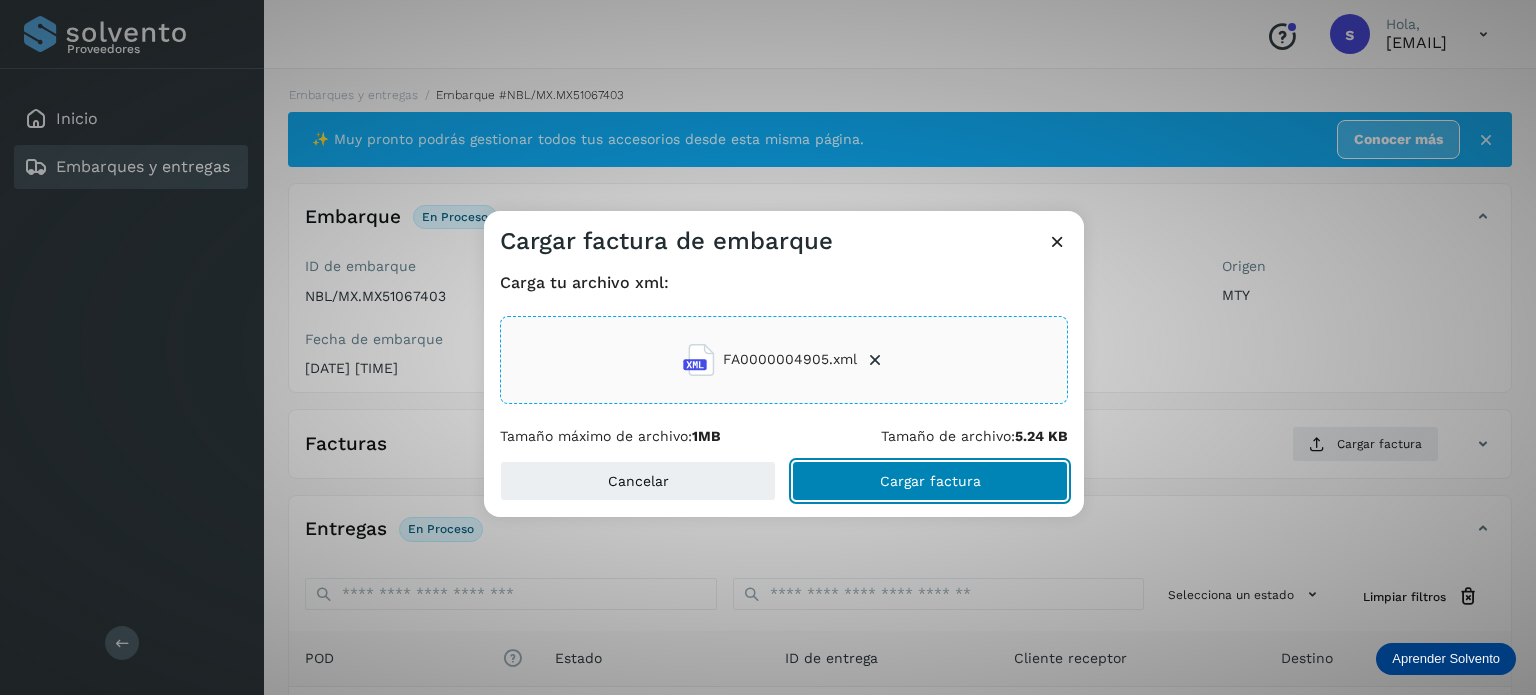 click on "Cargar factura" 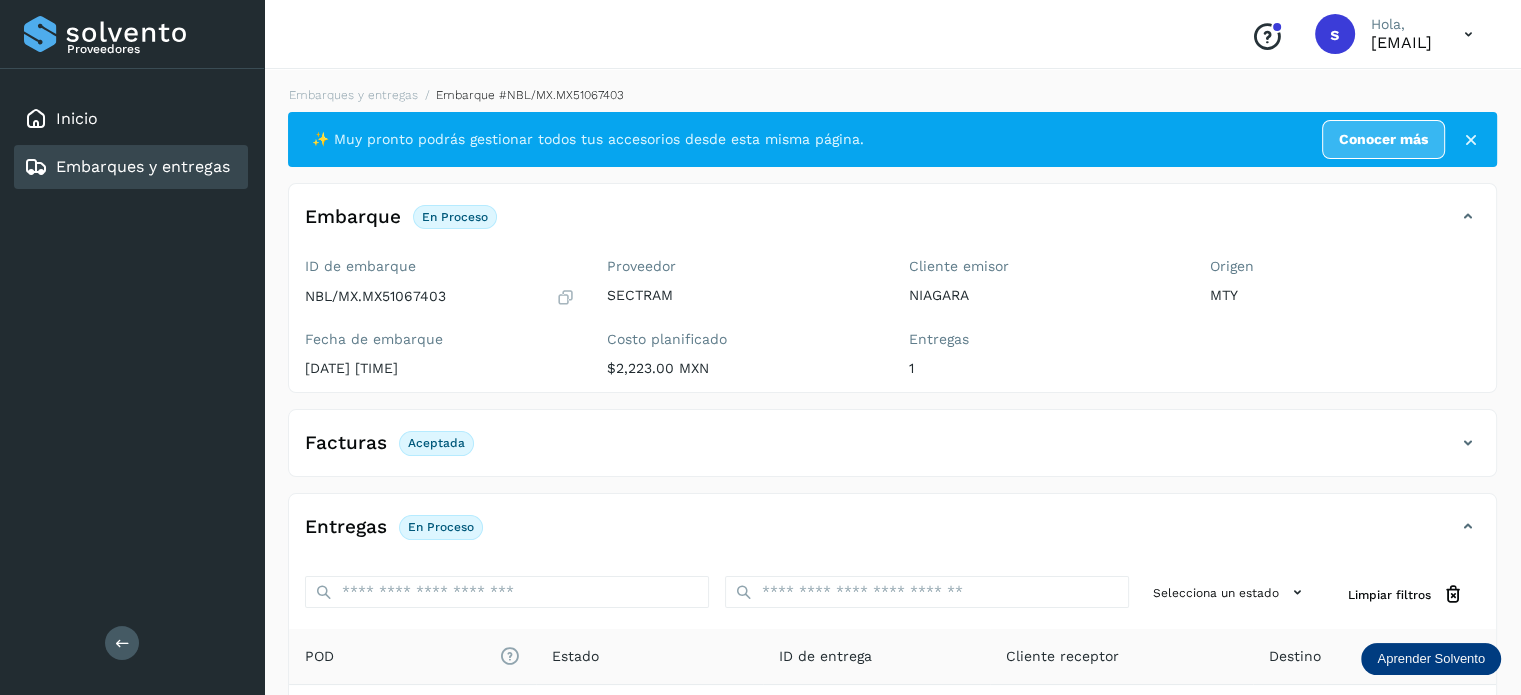 scroll, scrollTop: 250, scrollLeft: 0, axis: vertical 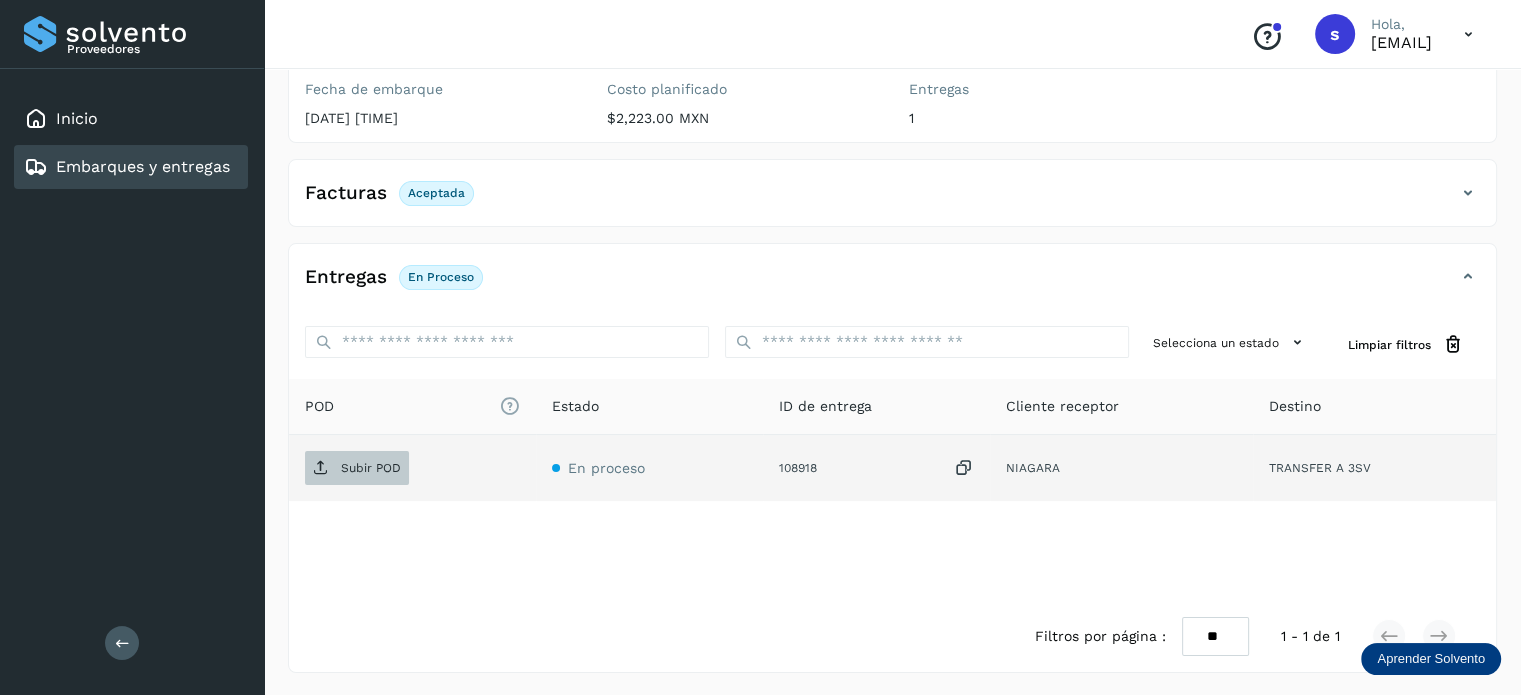 click at bounding box center (321, 468) 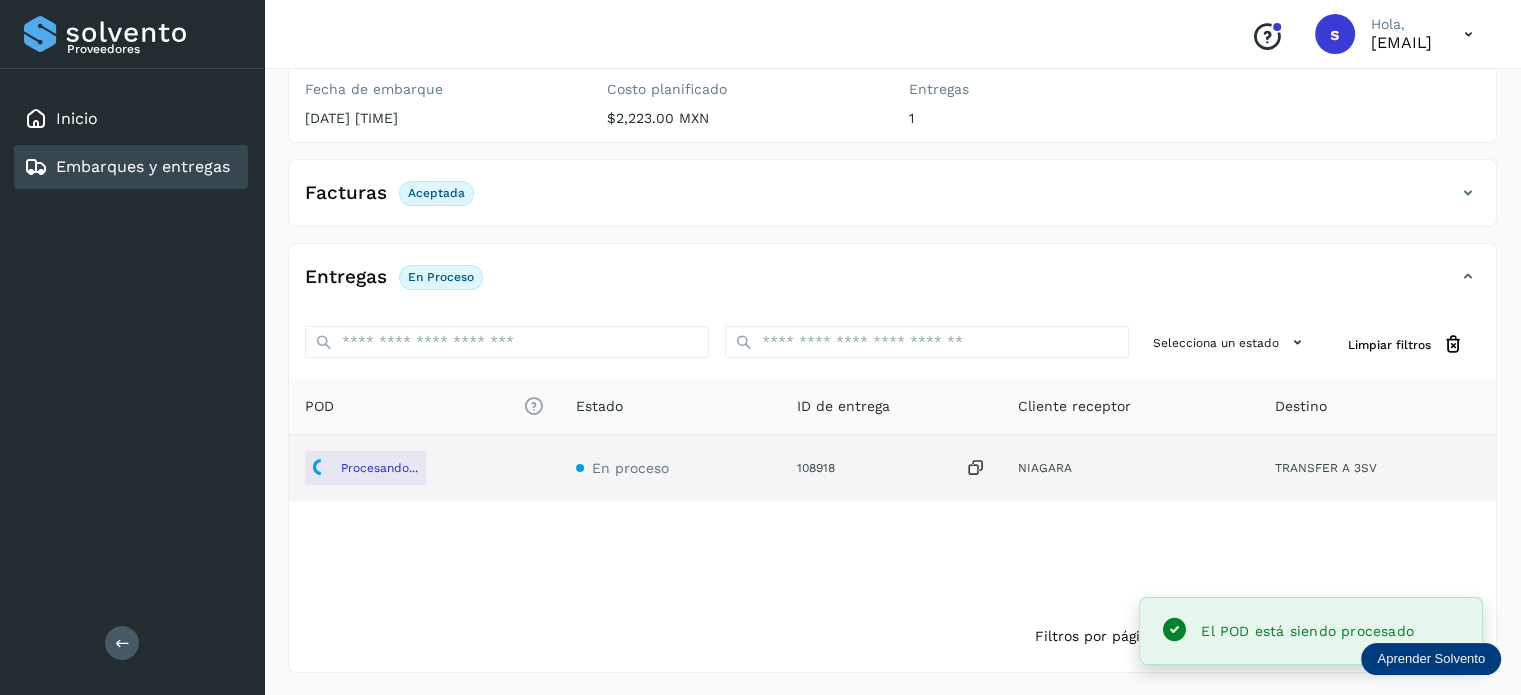 scroll, scrollTop: 0, scrollLeft: 0, axis: both 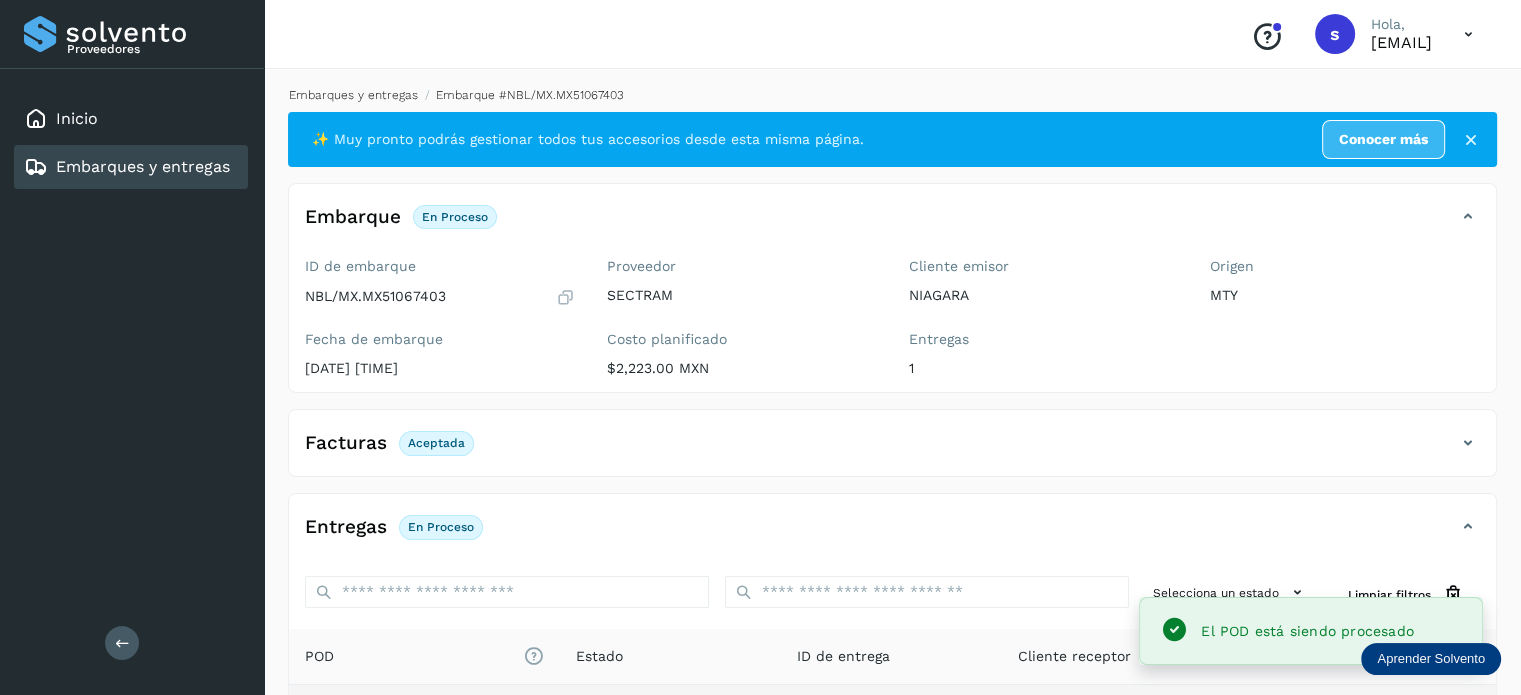 click on "Embarques y entregas" at bounding box center (353, 95) 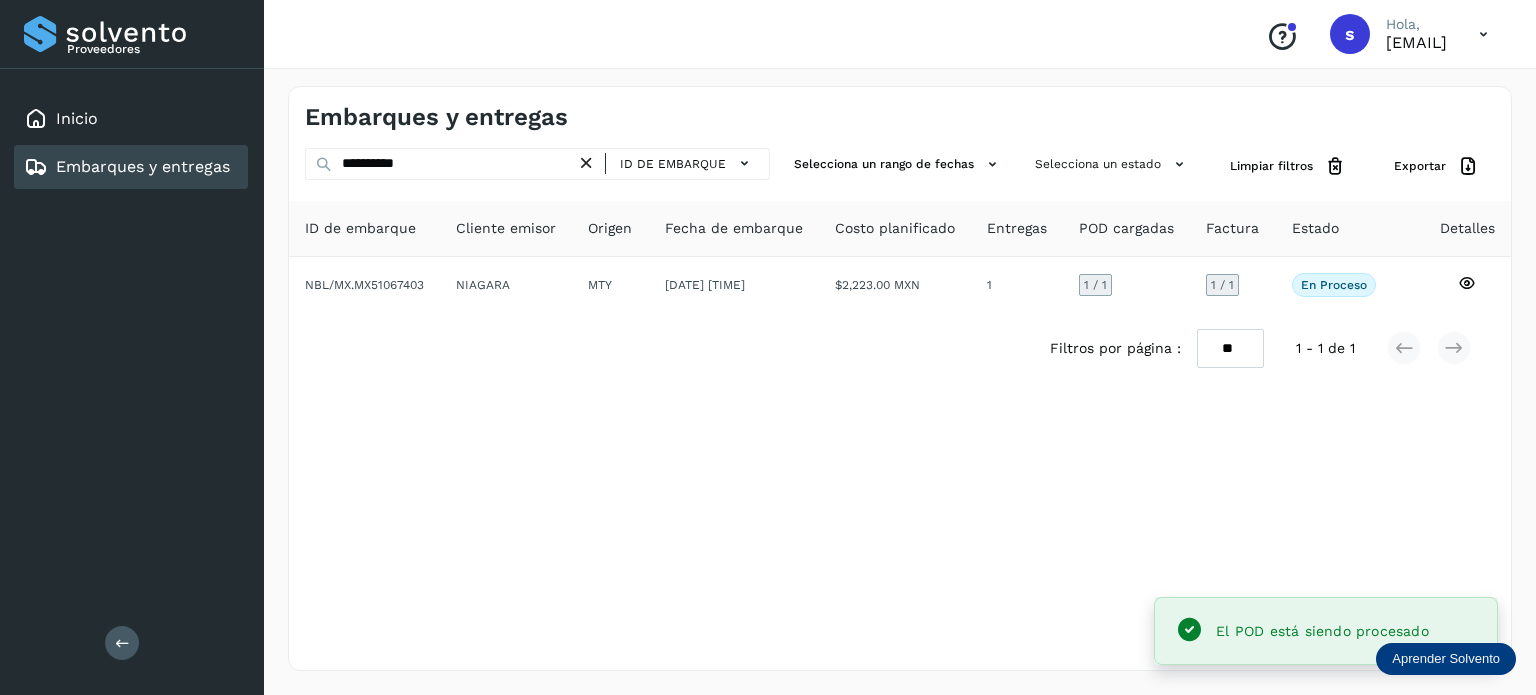 click at bounding box center [586, 163] 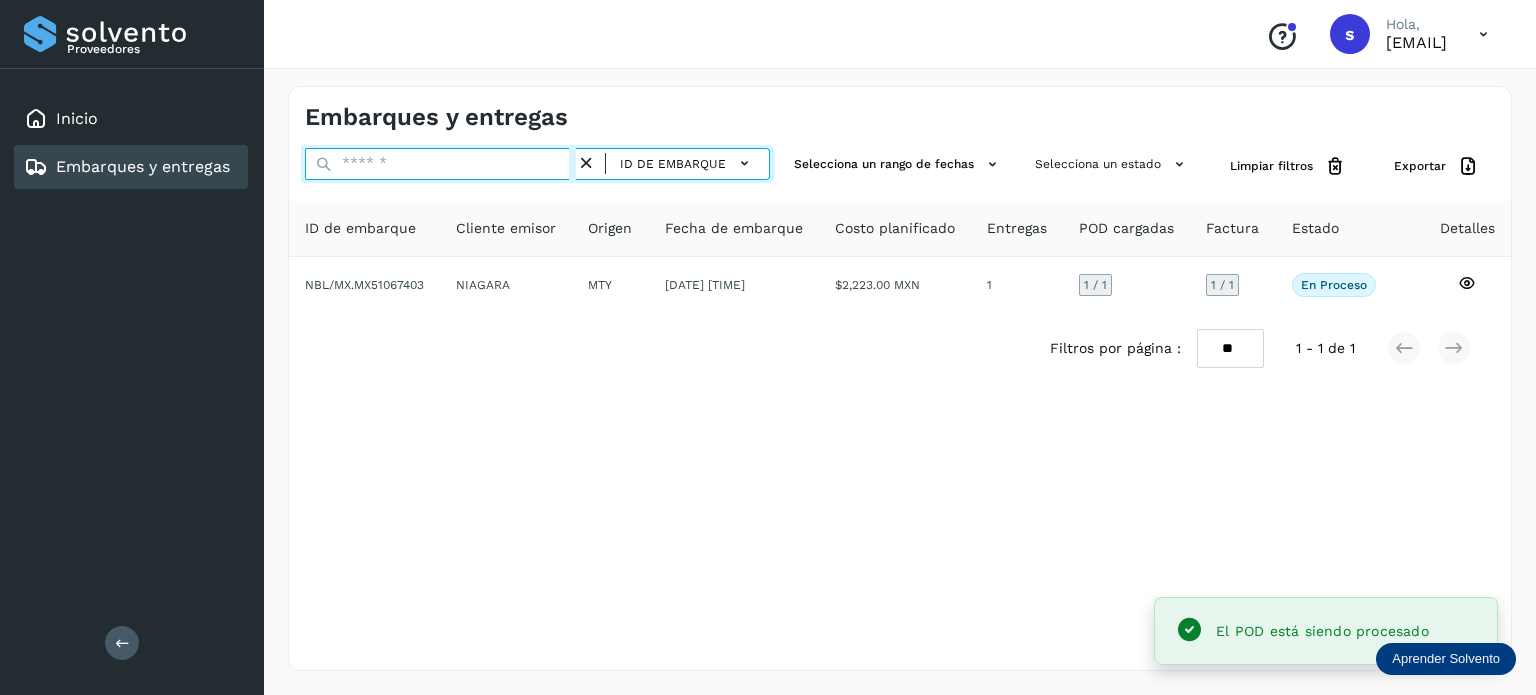 click at bounding box center (440, 164) 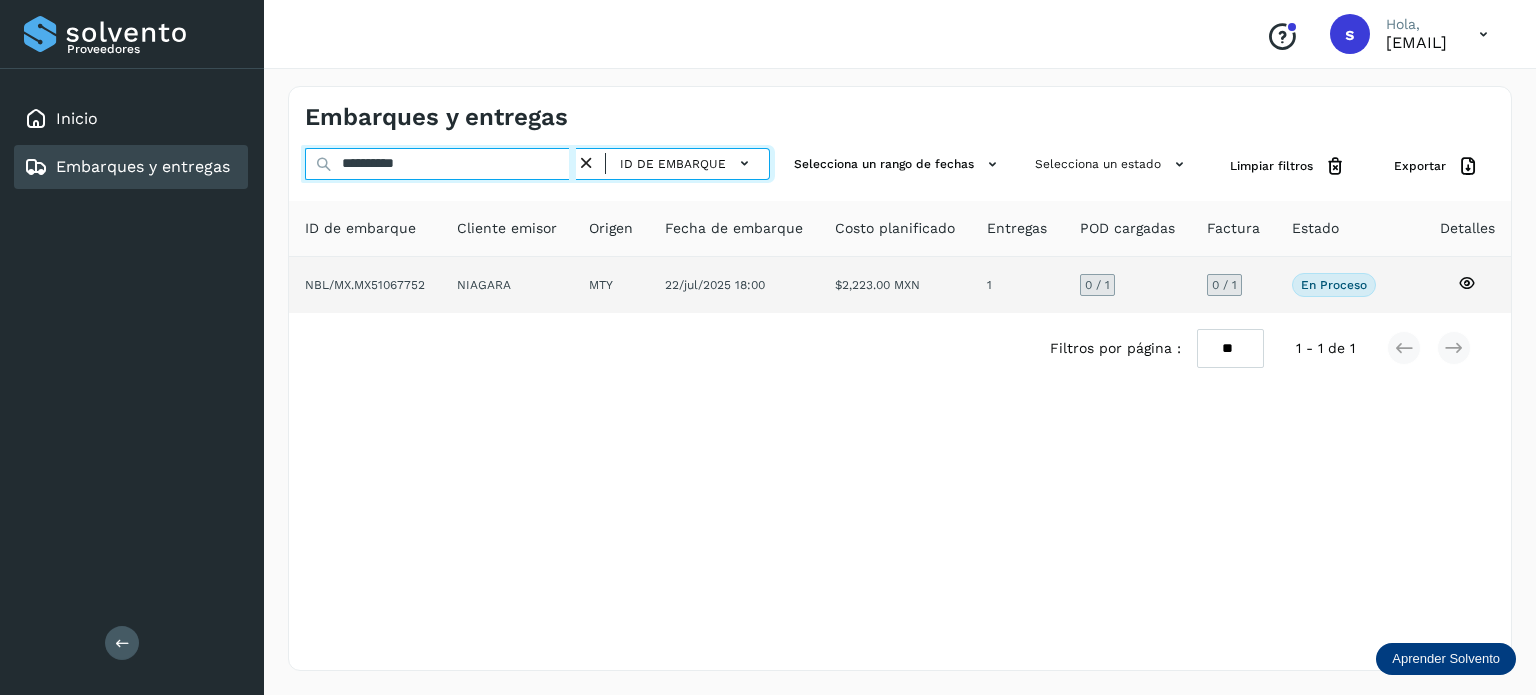 type on "**********" 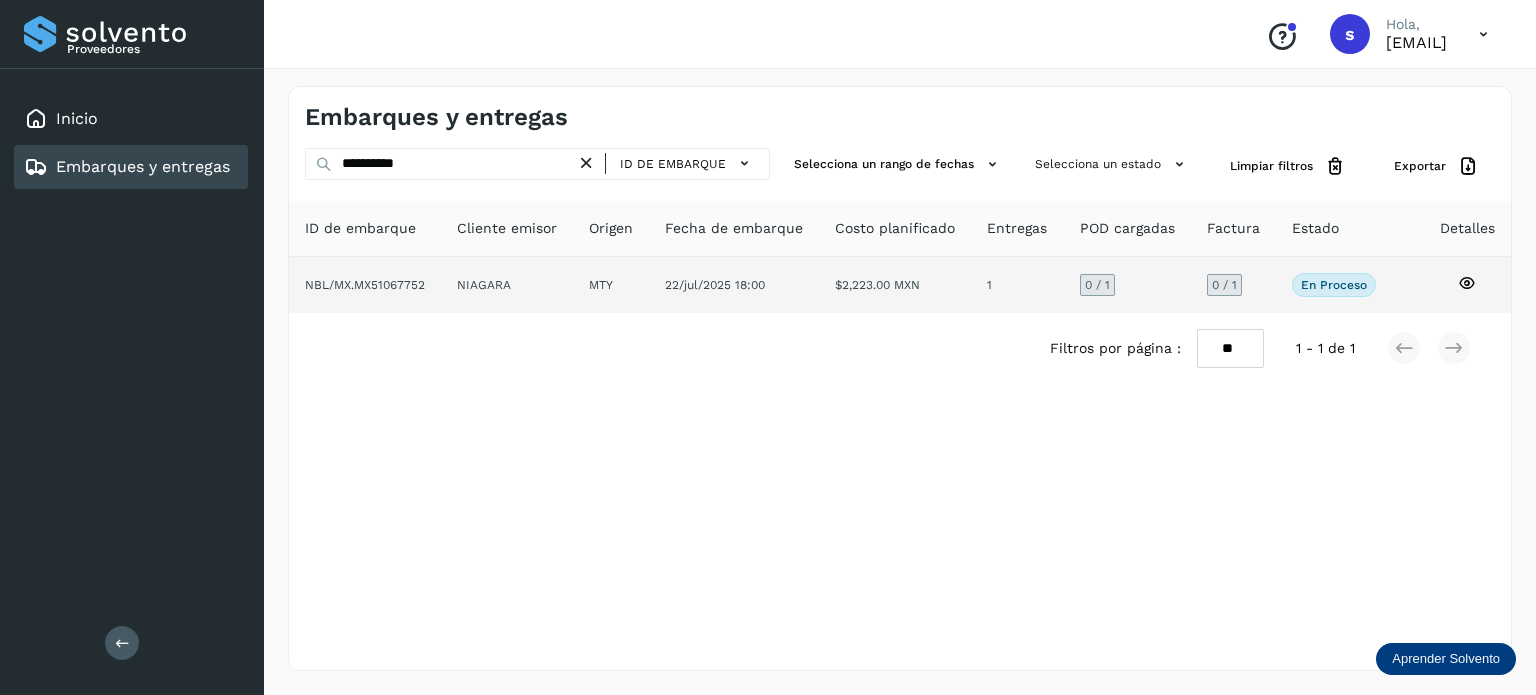 click on "MTY" 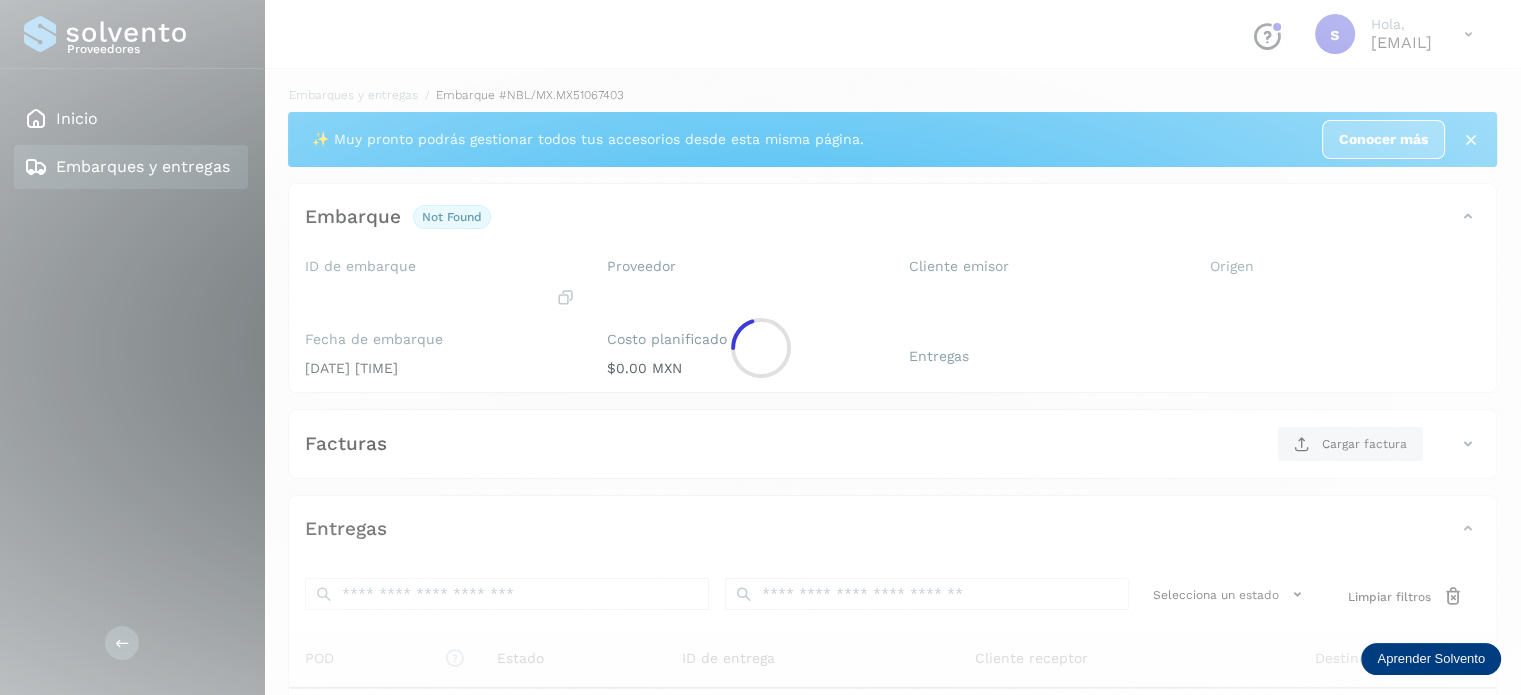 click 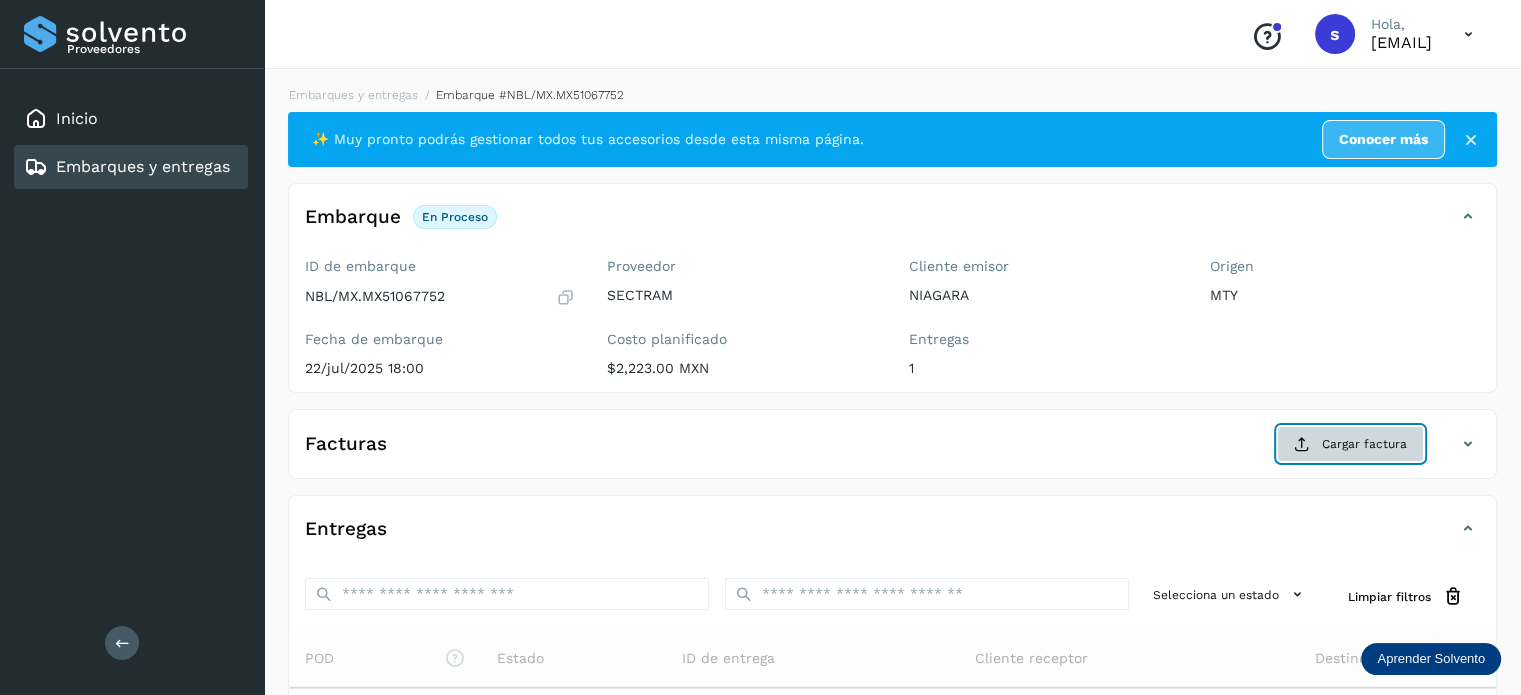 click on "Cargar factura" at bounding box center (1350, 444) 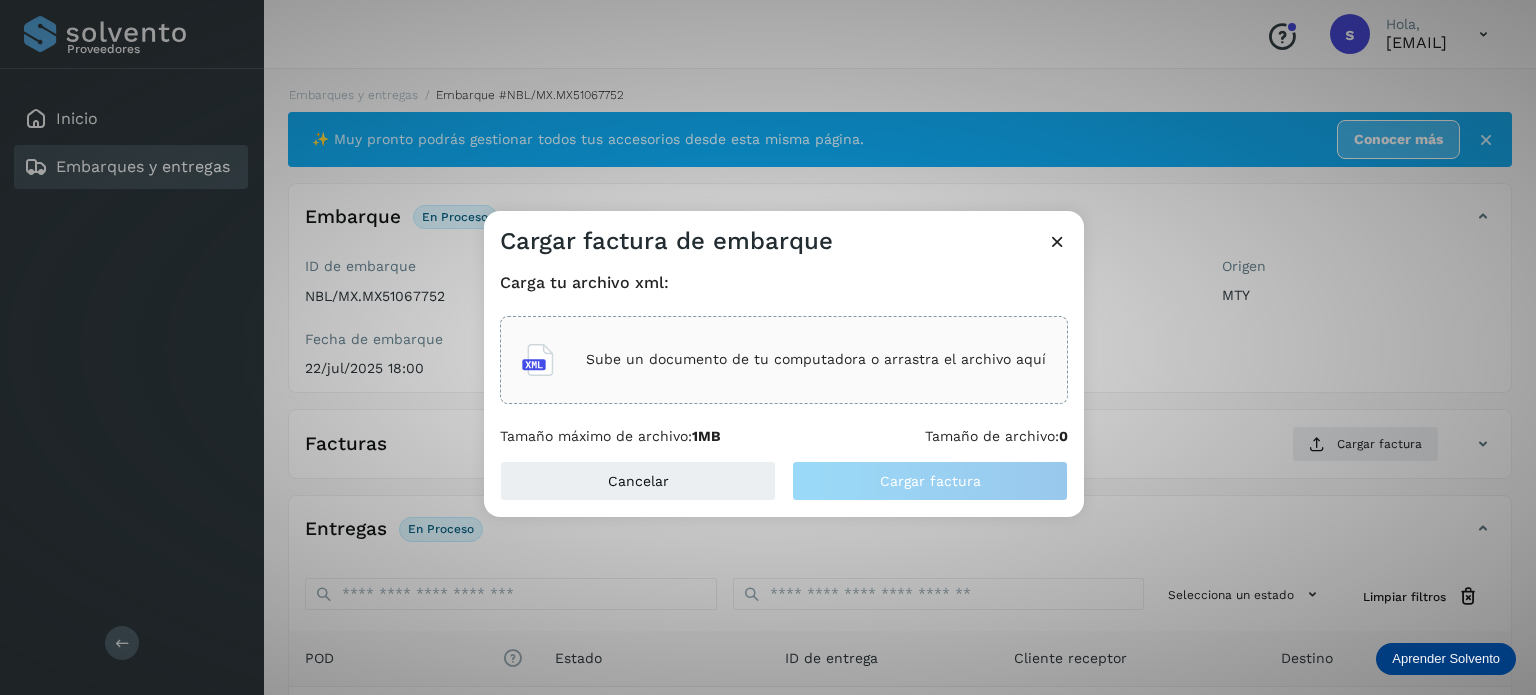 click on "Sube un documento de tu computadora o arrastra el archivo aquí" 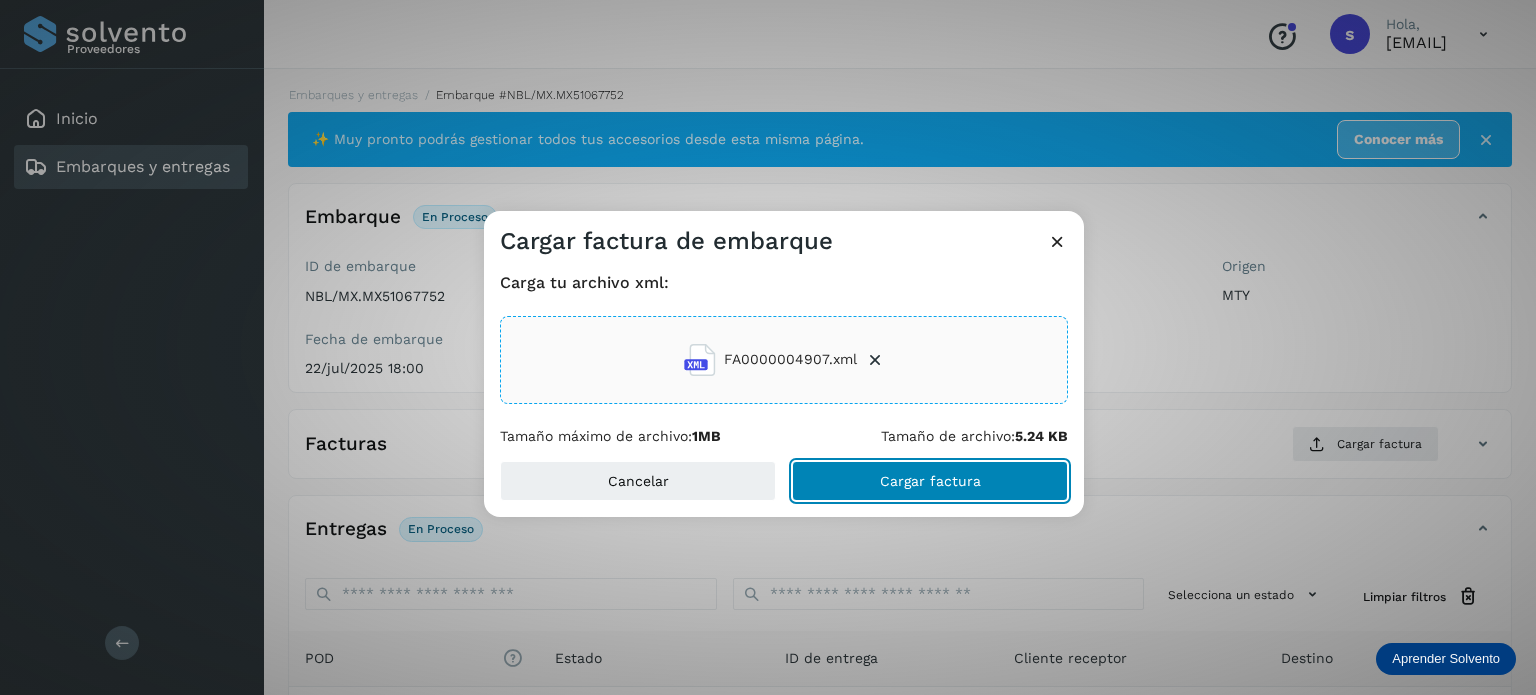 click on "Cargar factura" 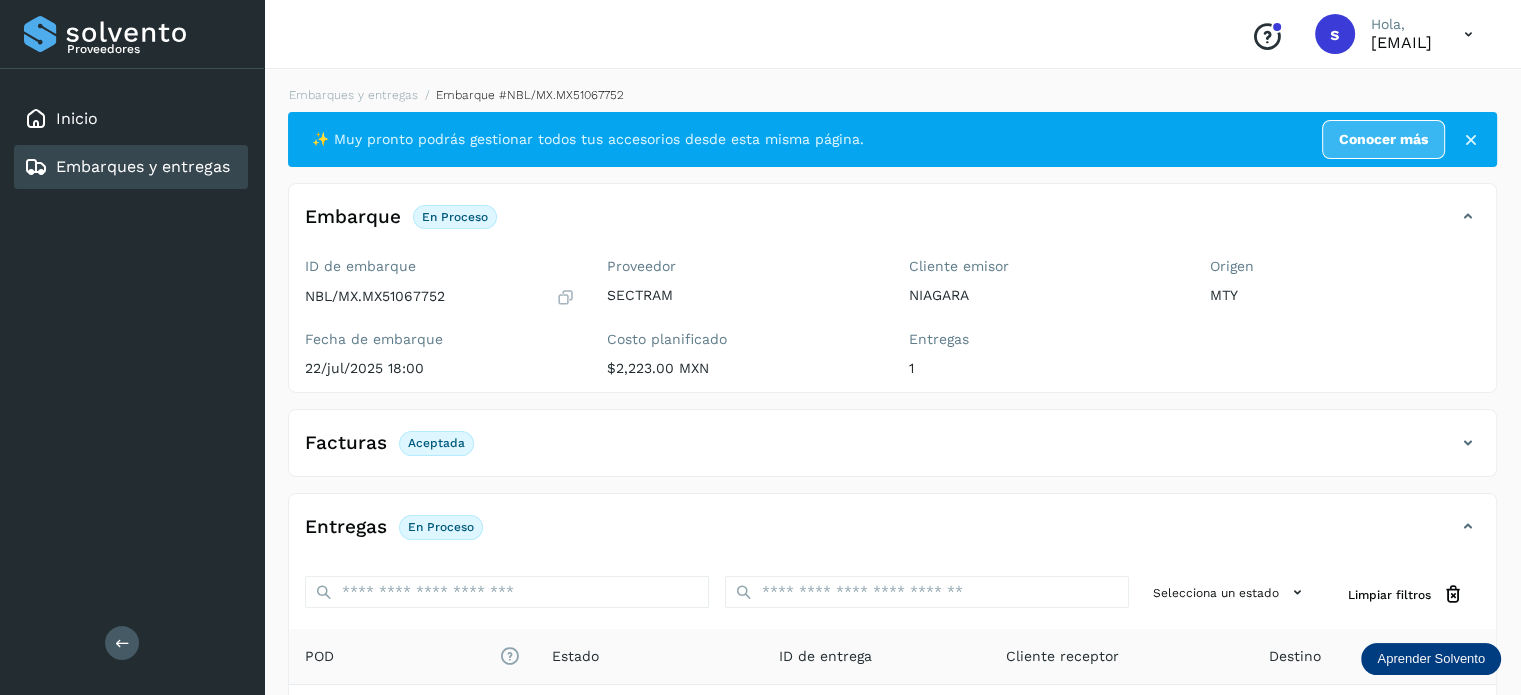 scroll, scrollTop: 250, scrollLeft: 0, axis: vertical 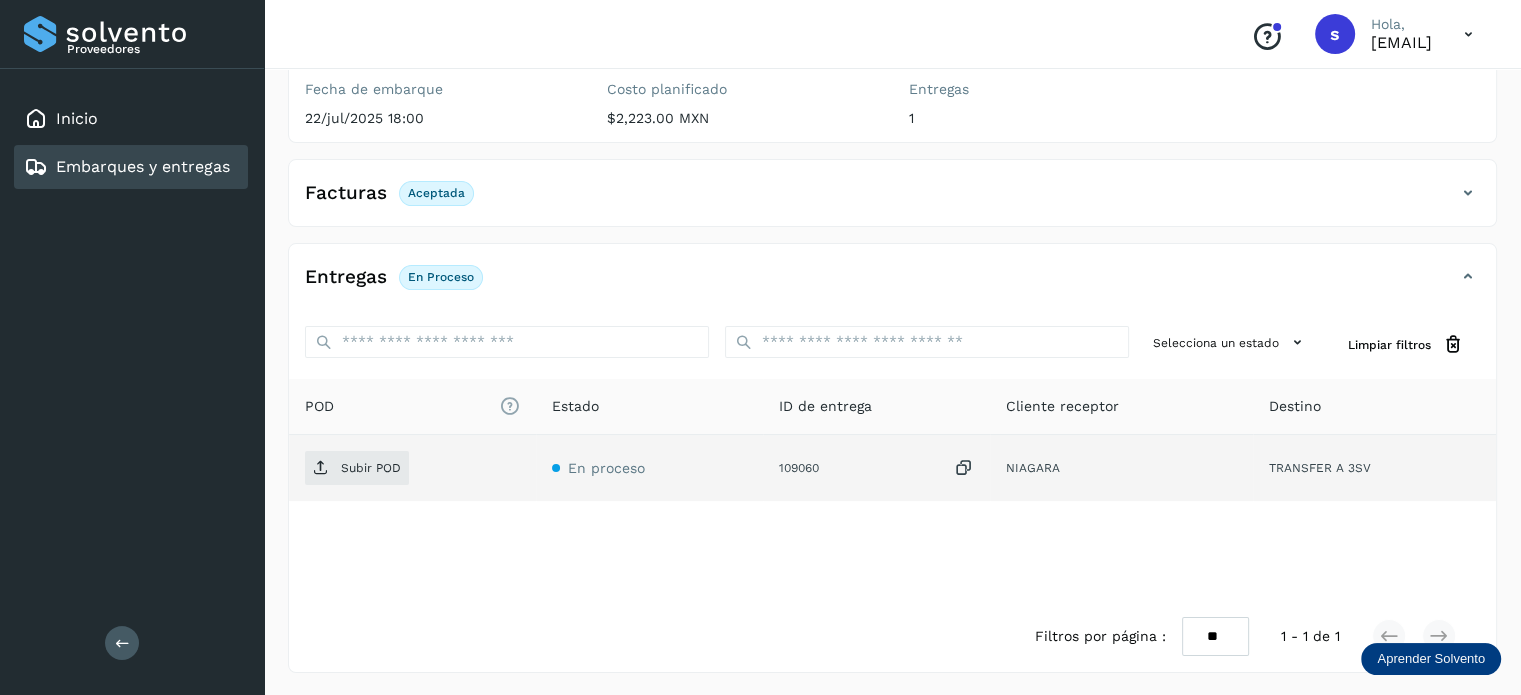 click on "Subir POD" 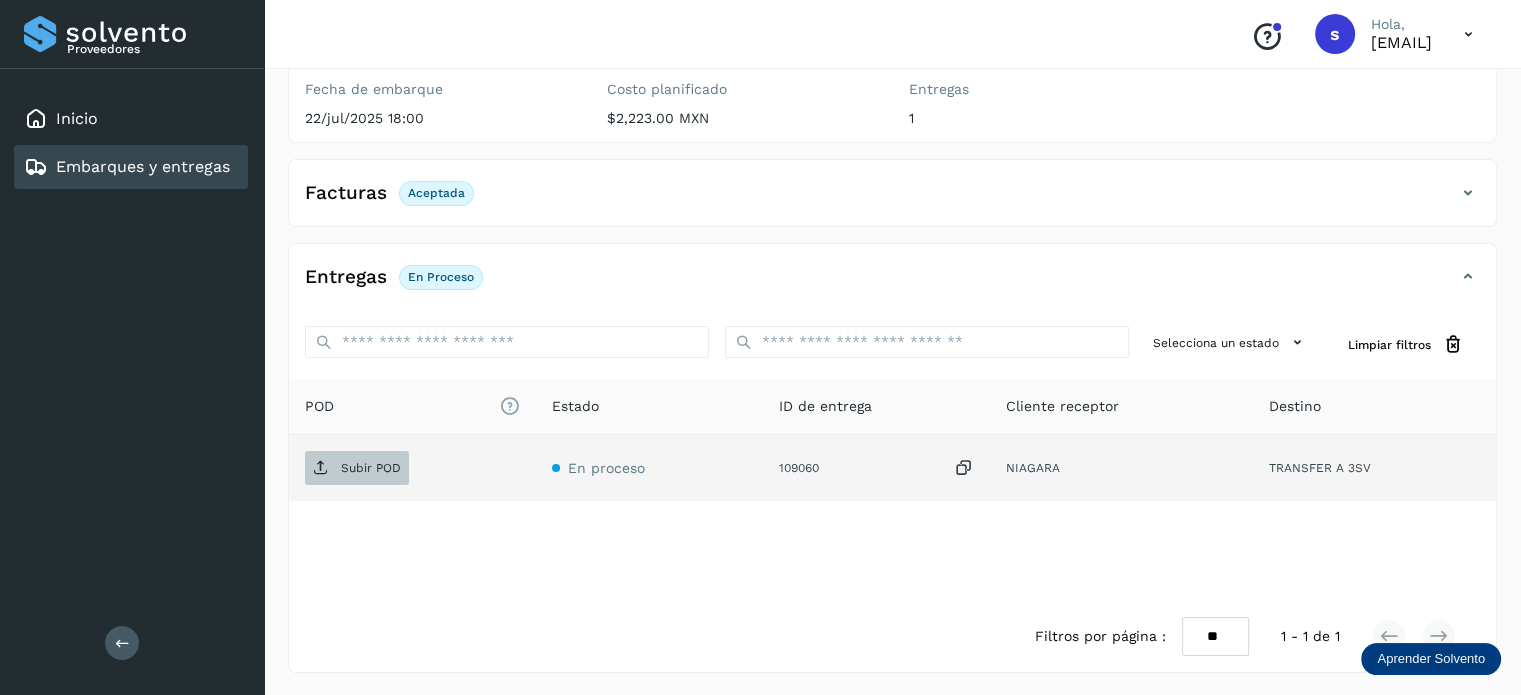 click on "Subir POD" at bounding box center [357, 468] 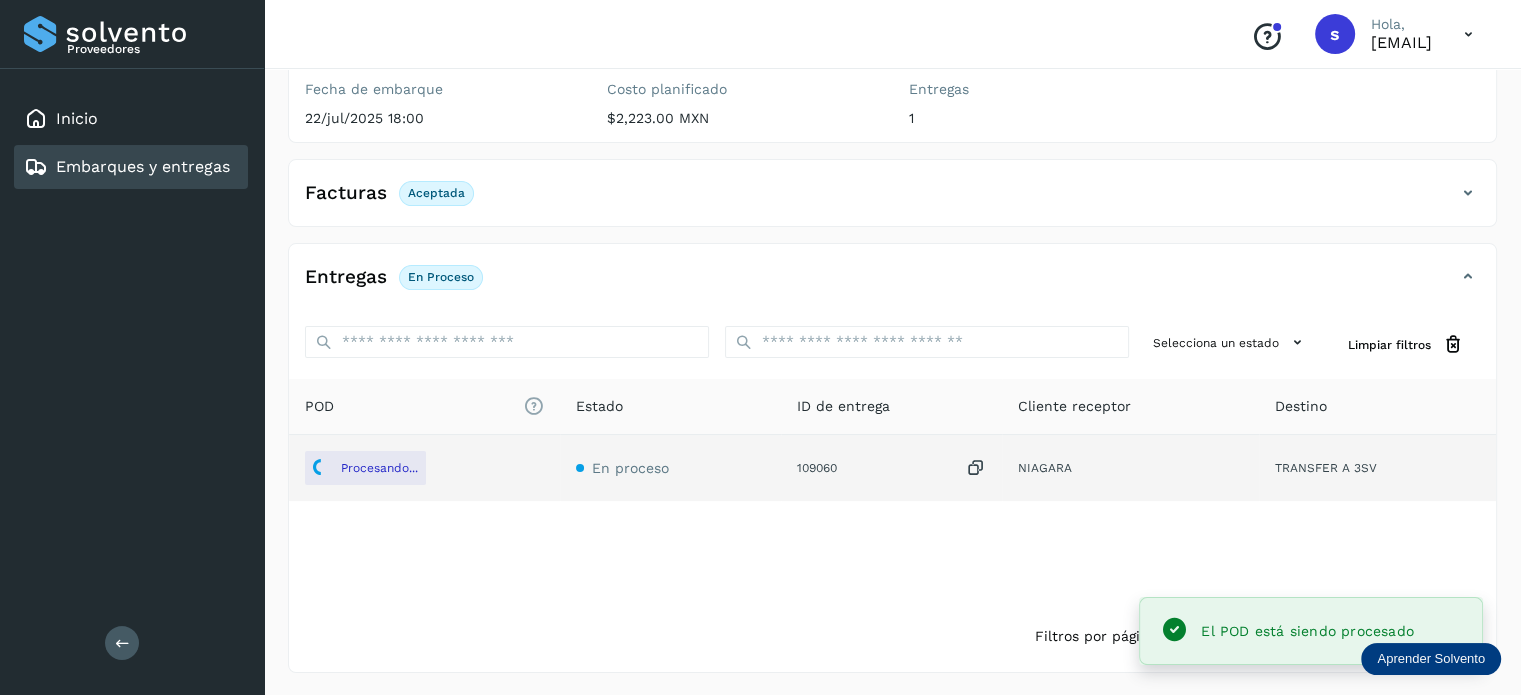 scroll, scrollTop: 0, scrollLeft: 0, axis: both 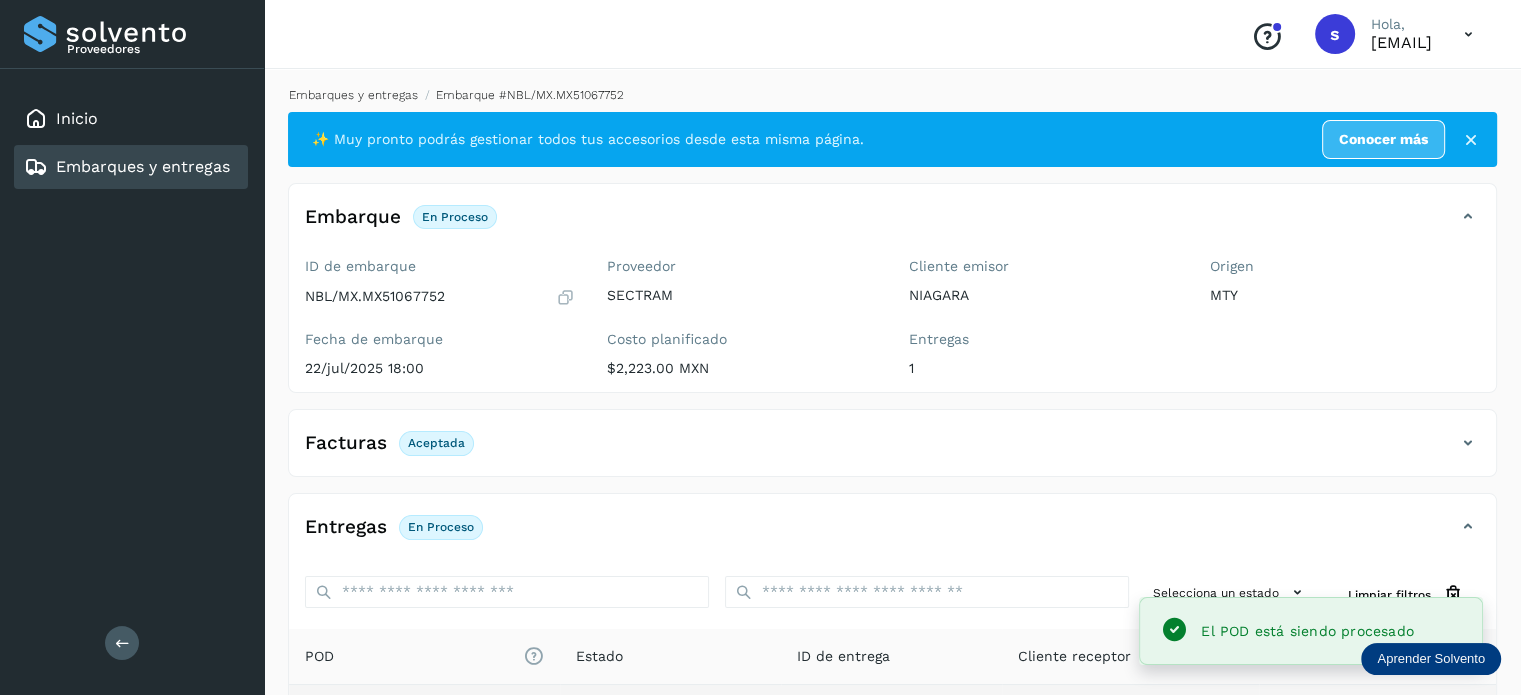 click on "Embarques y entregas" at bounding box center [353, 95] 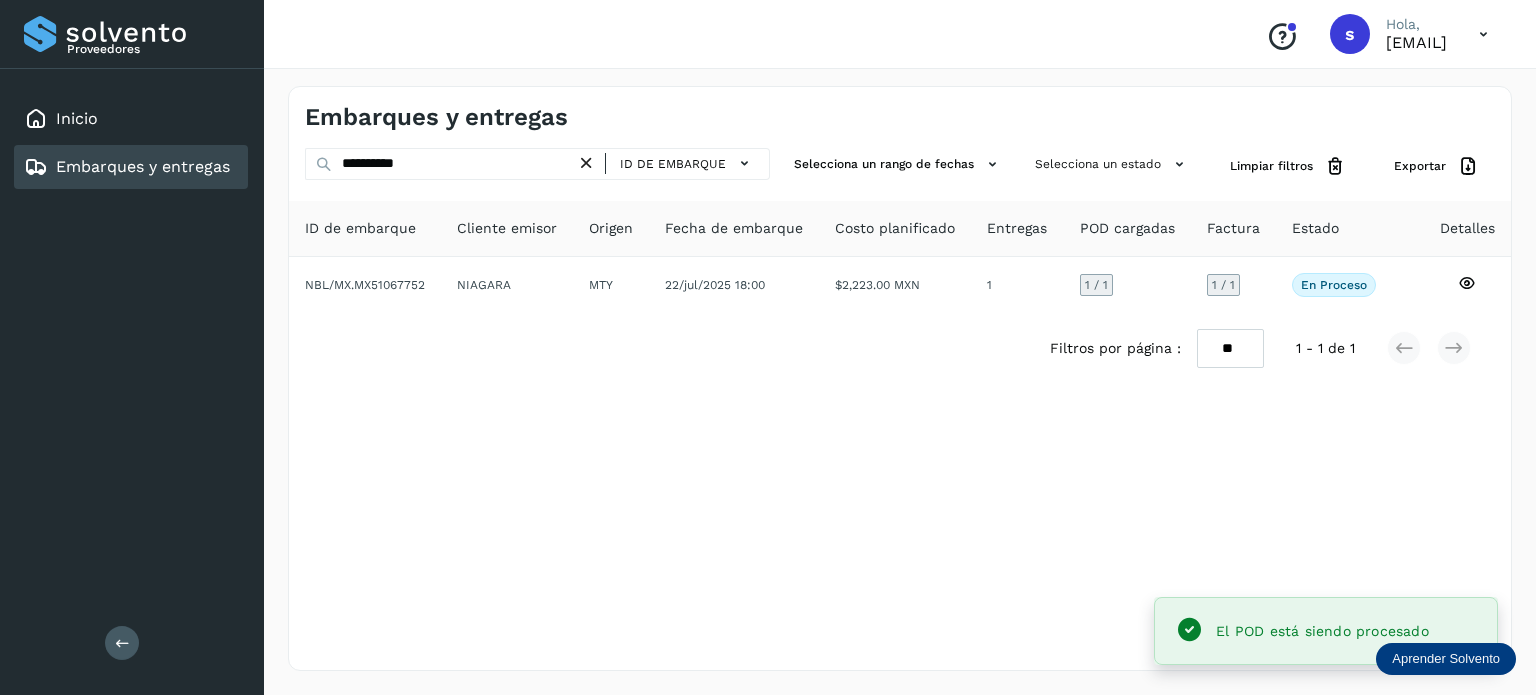 click at bounding box center [586, 163] 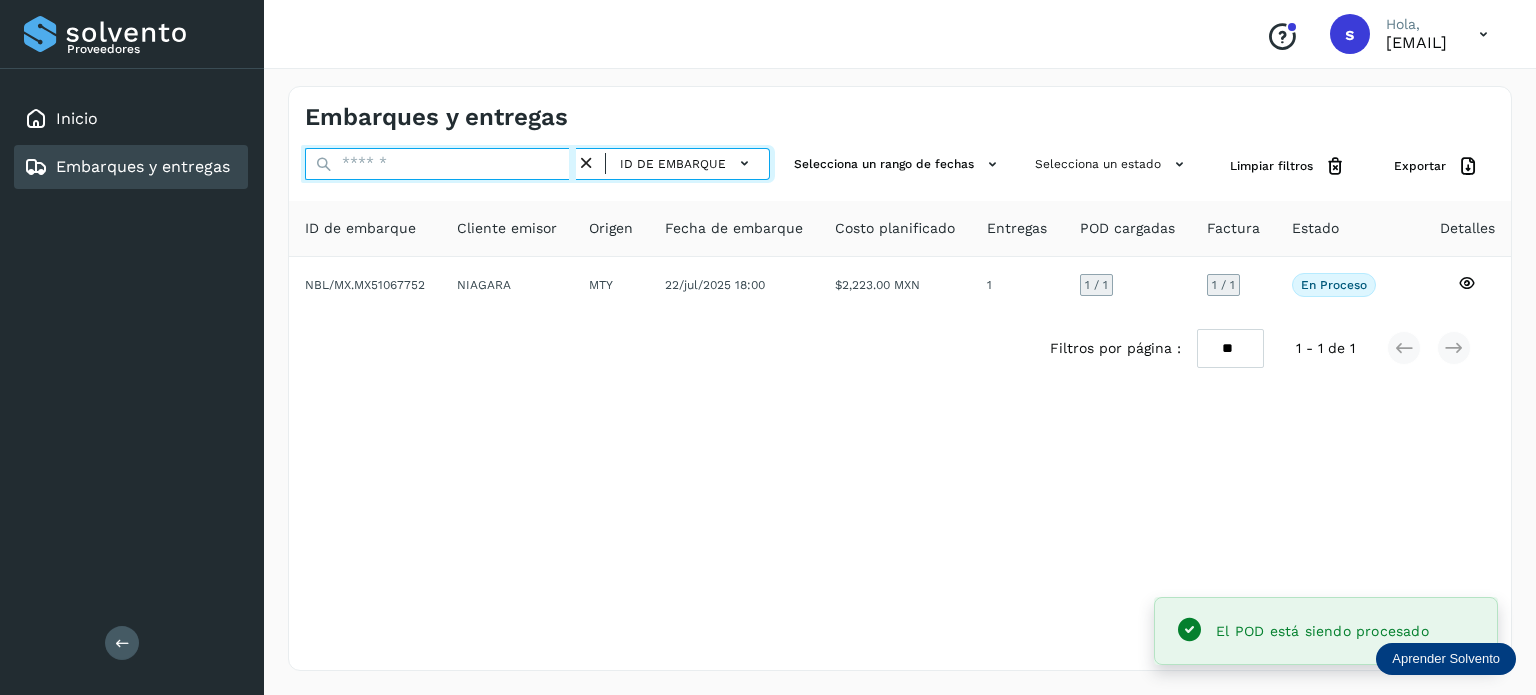click at bounding box center [440, 164] 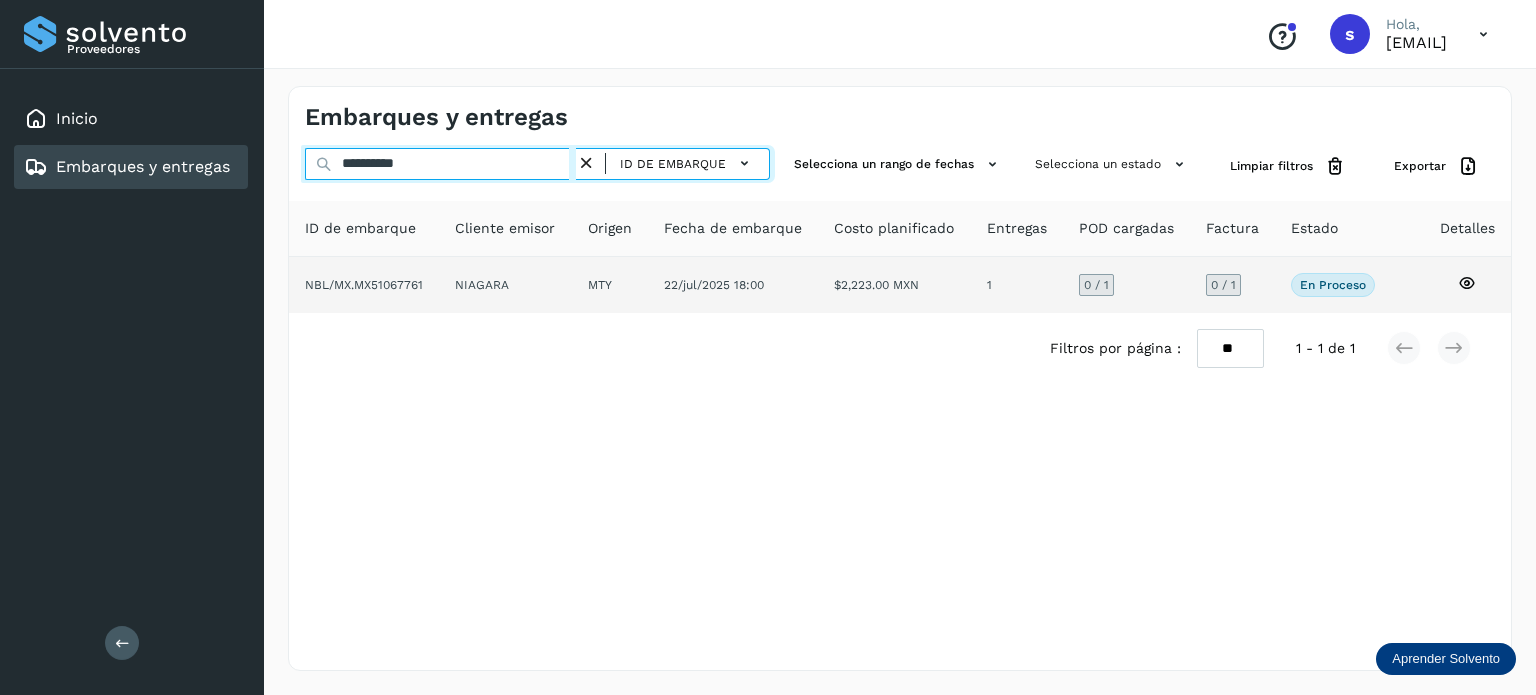 type on "**********" 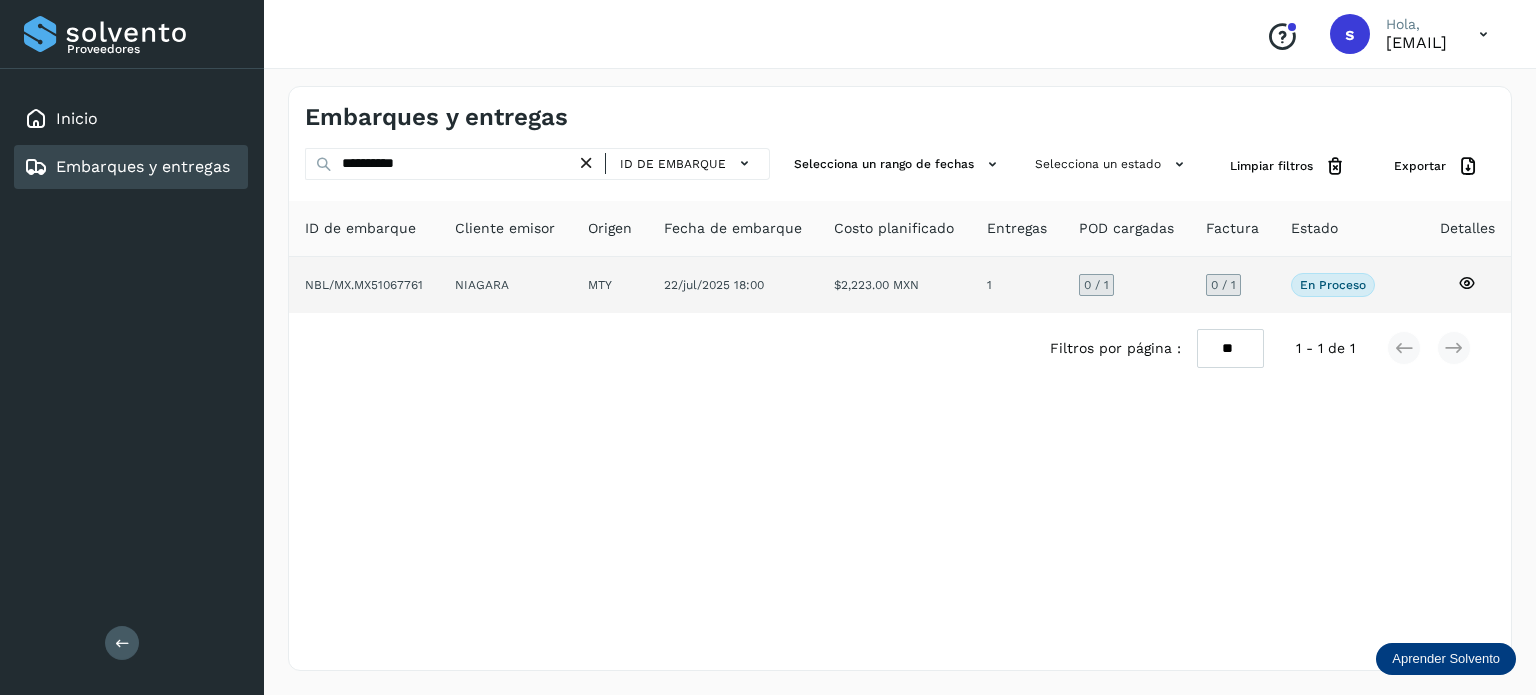 click on "22/jul/2025 18:00" 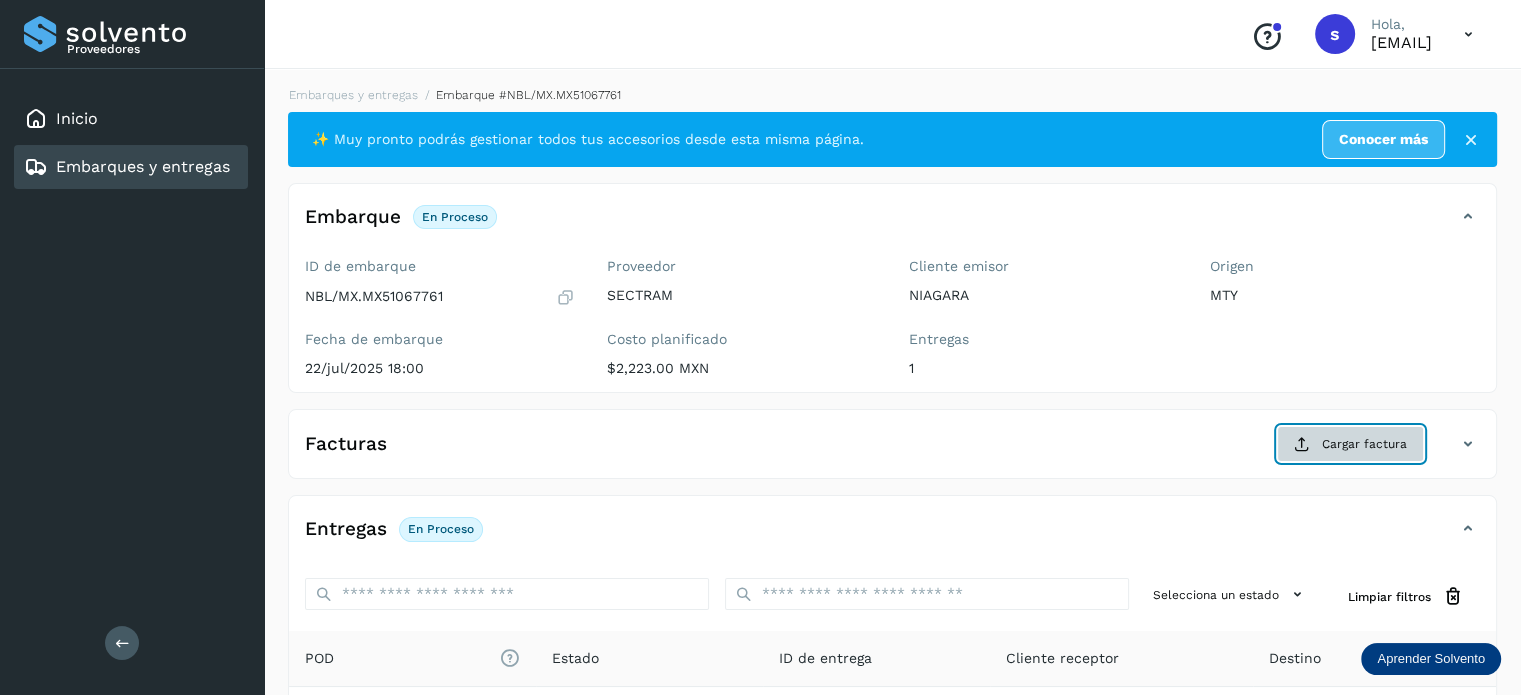 click on "Cargar factura" at bounding box center (1350, 444) 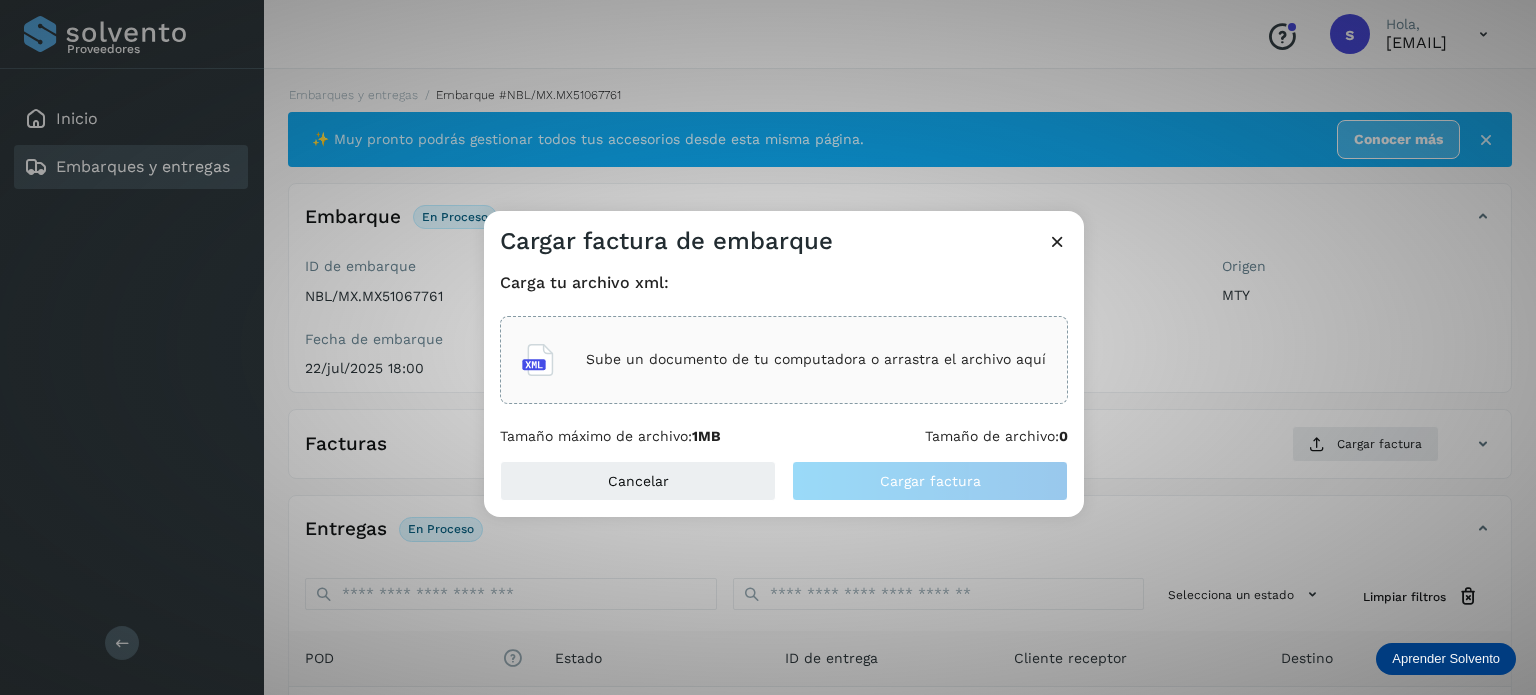 click on "Sube un documento de tu computadora o arrastra el archivo aquí" 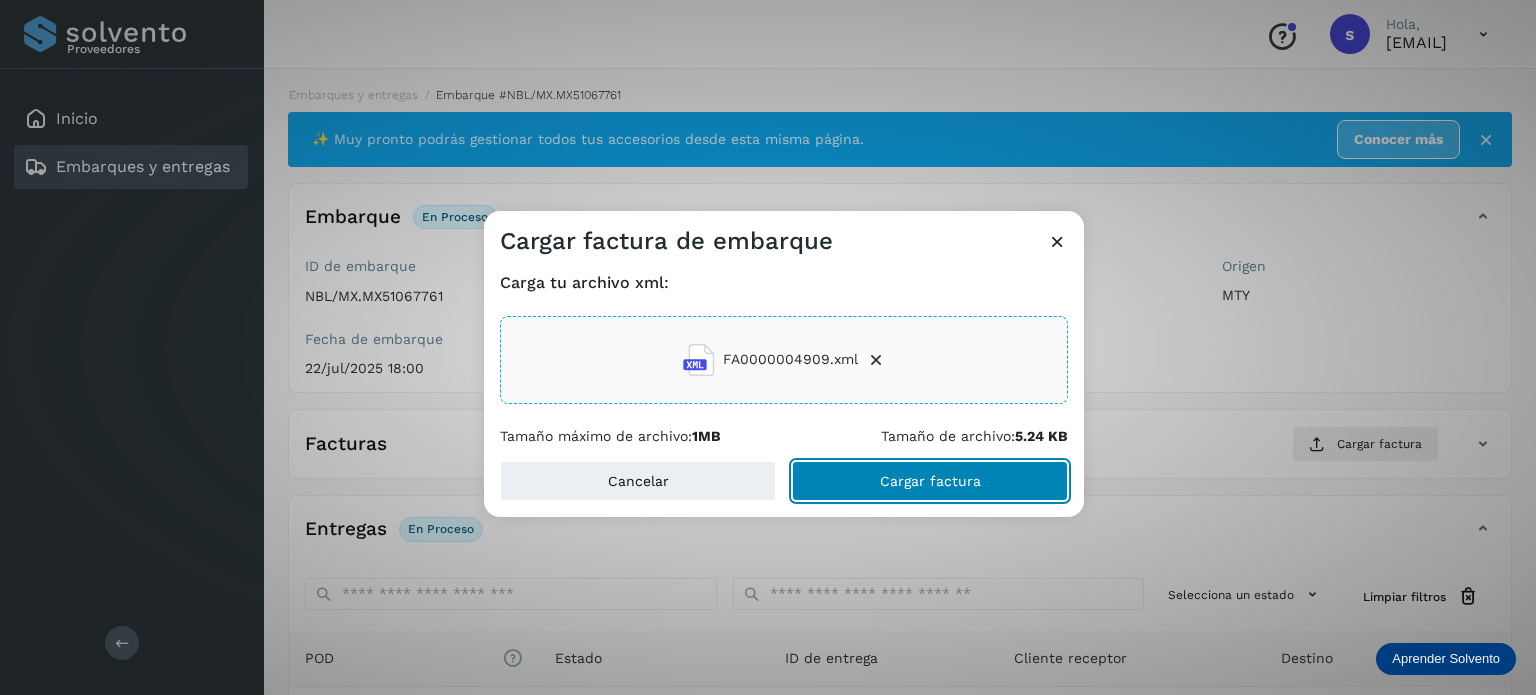 click on "Cargar factura" 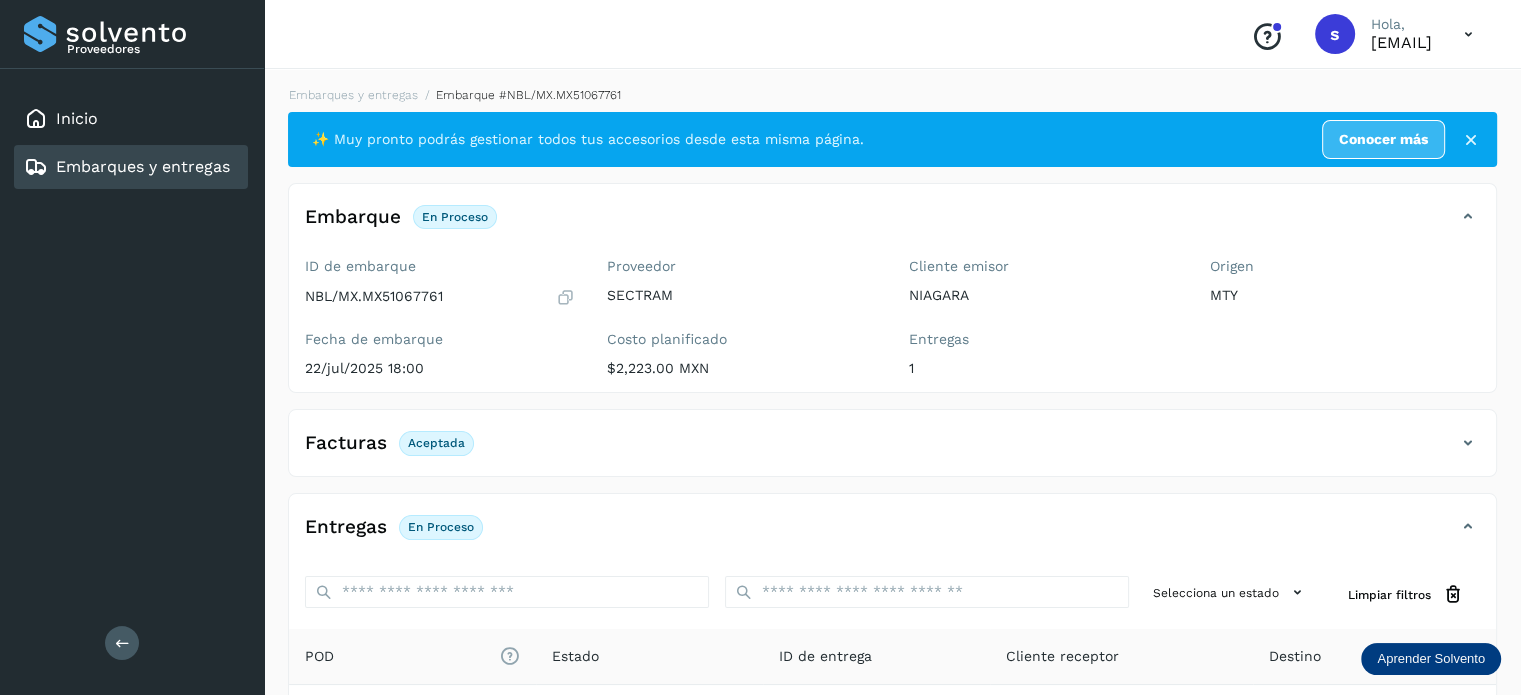 scroll, scrollTop: 250, scrollLeft: 0, axis: vertical 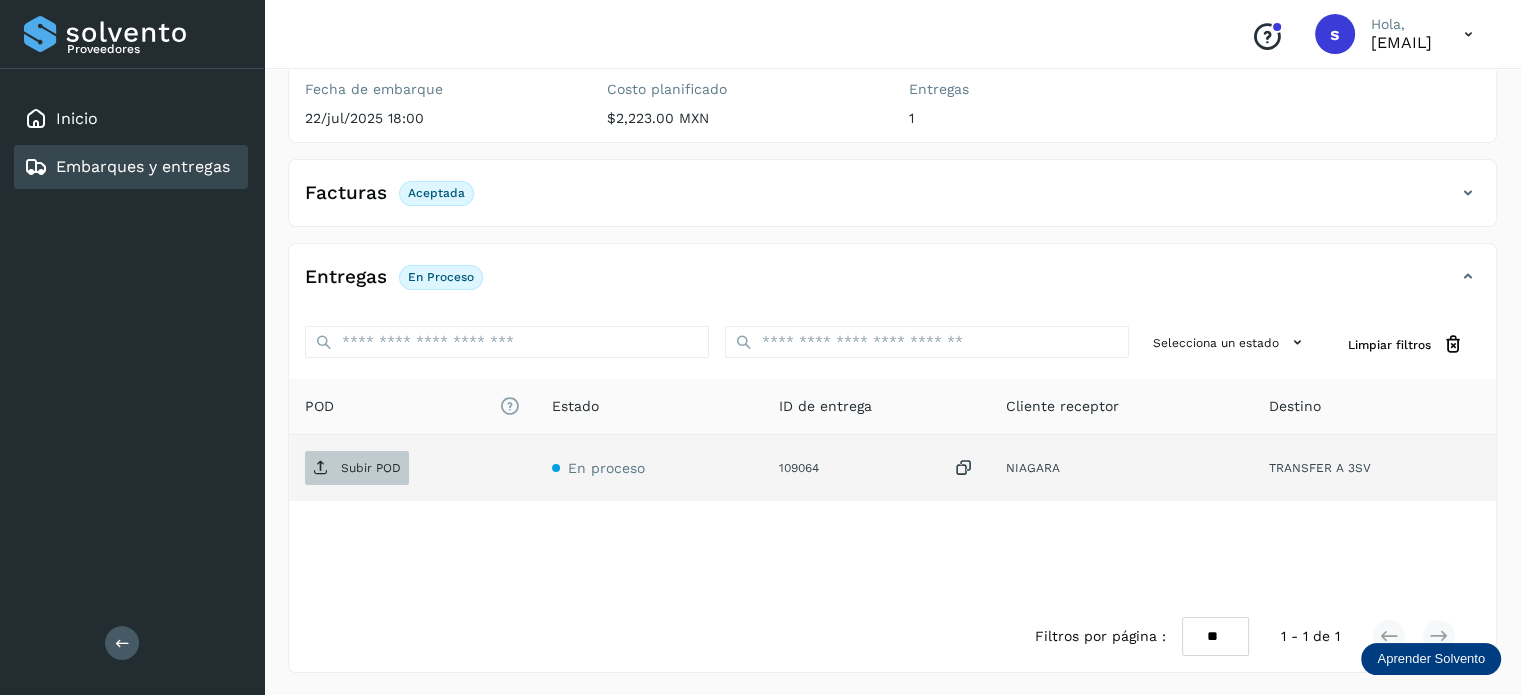 click on "Subir POD" at bounding box center (371, 468) 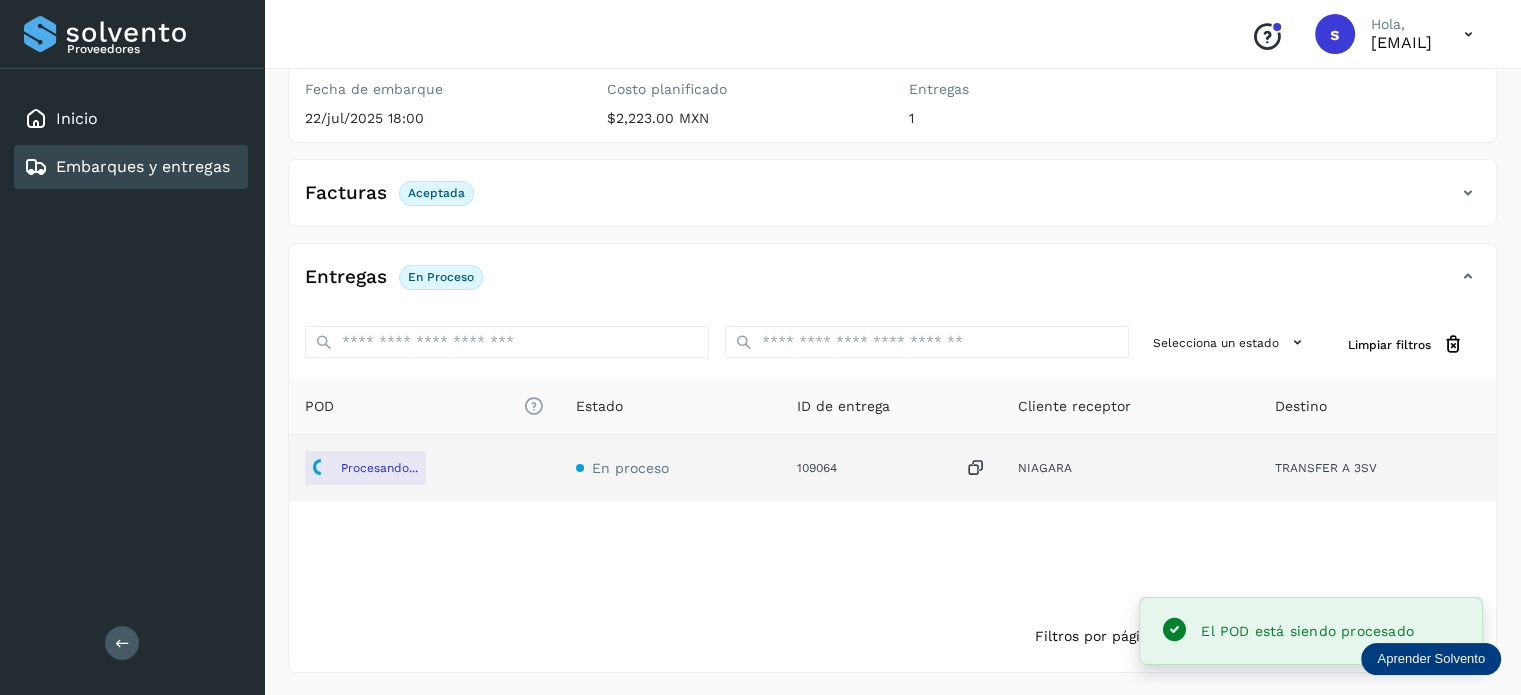 scroll, scrollTop: 0, scrollLeft: 0, axis: both 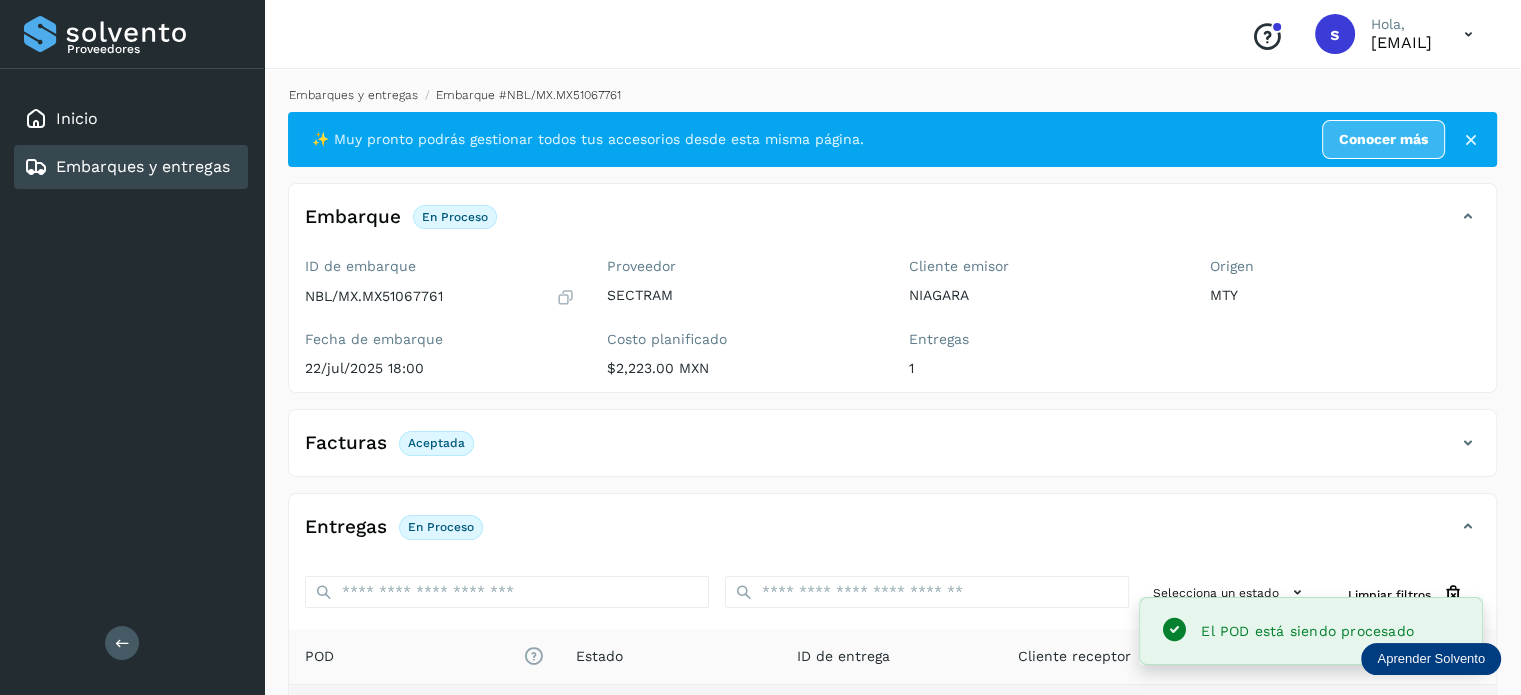 click on "Embarques y entregas" at bounding box center [353, 95] 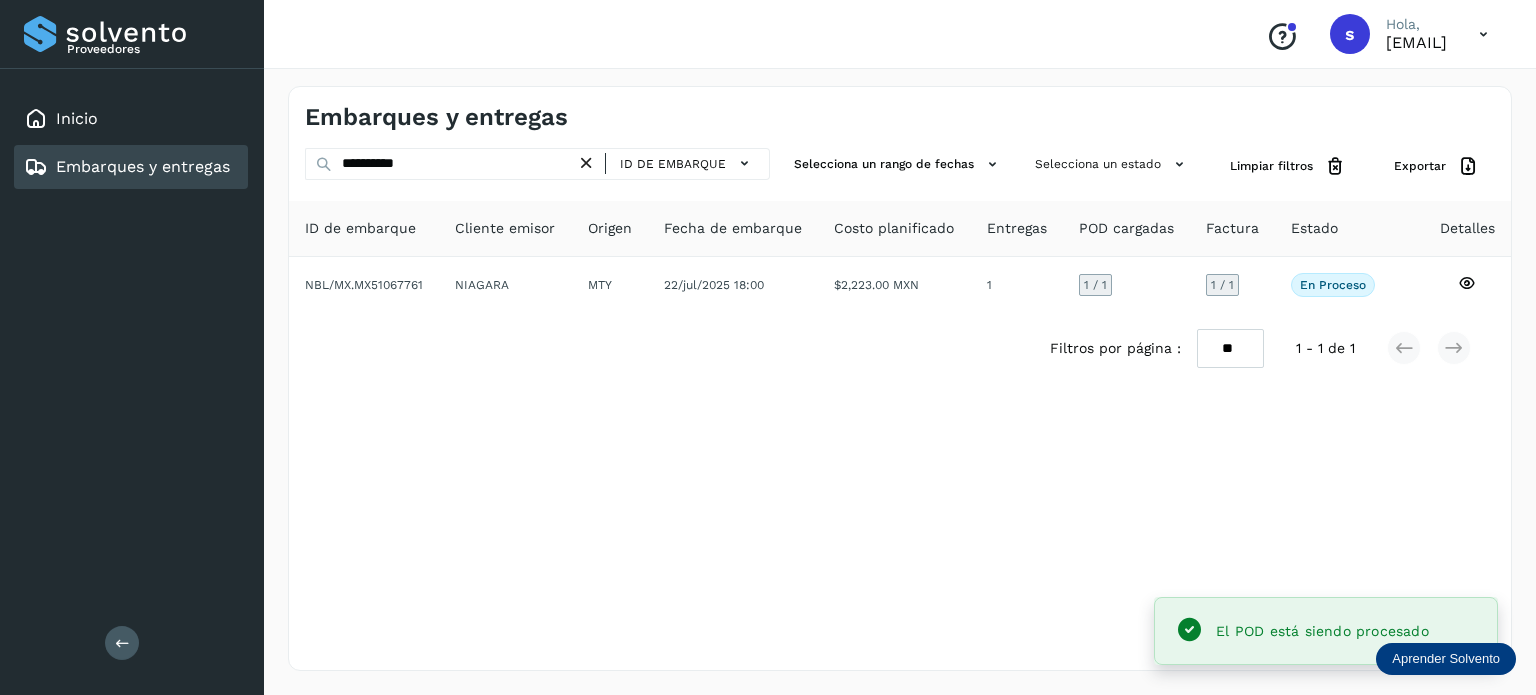 click at bounding box center (586, 163) 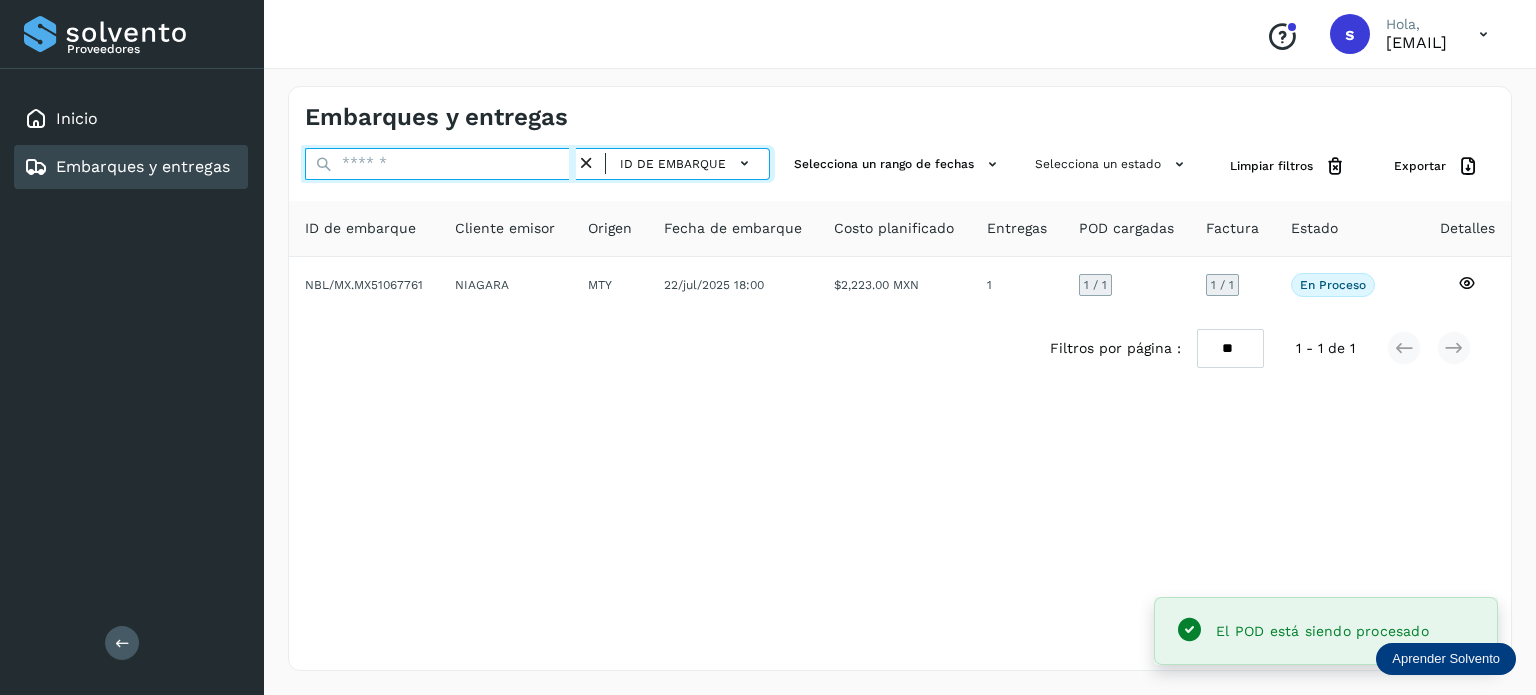 click at bounding box center [440, 164] 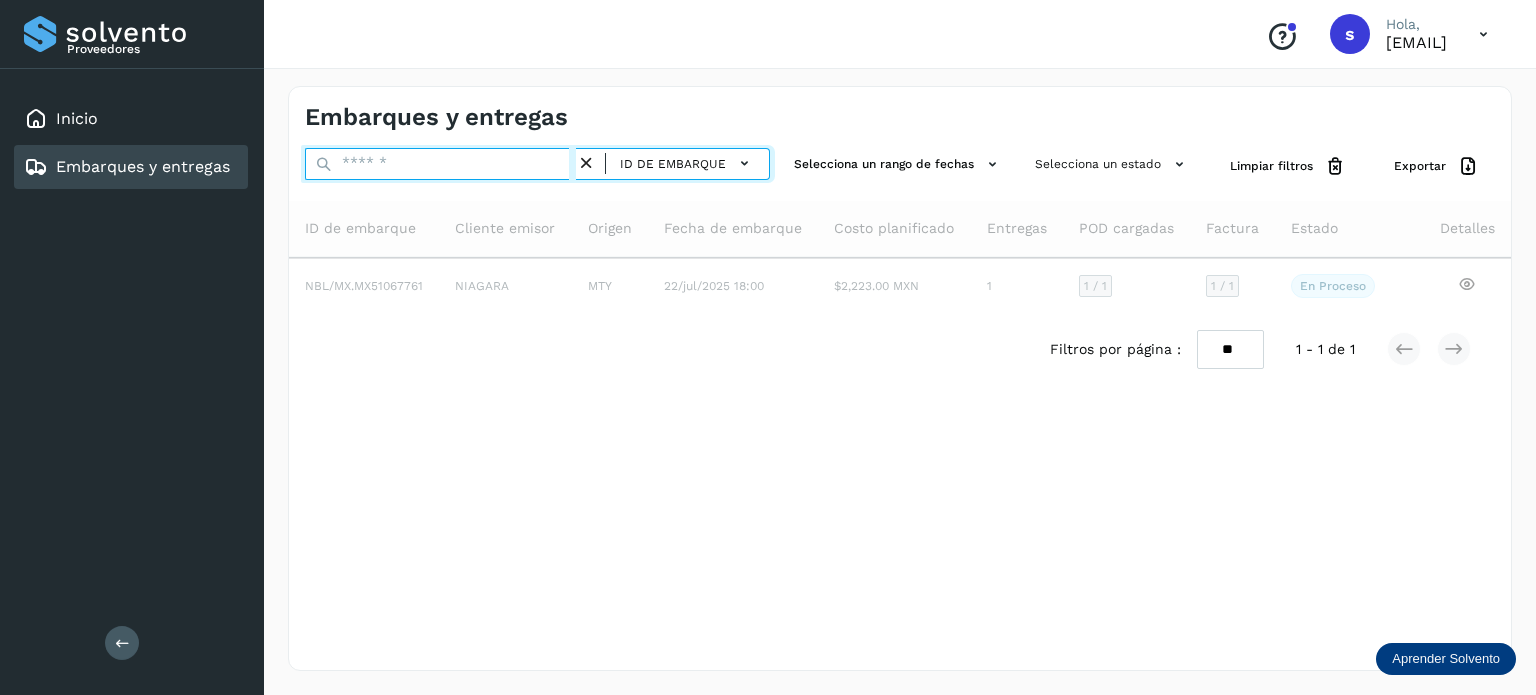 paste on "**********" 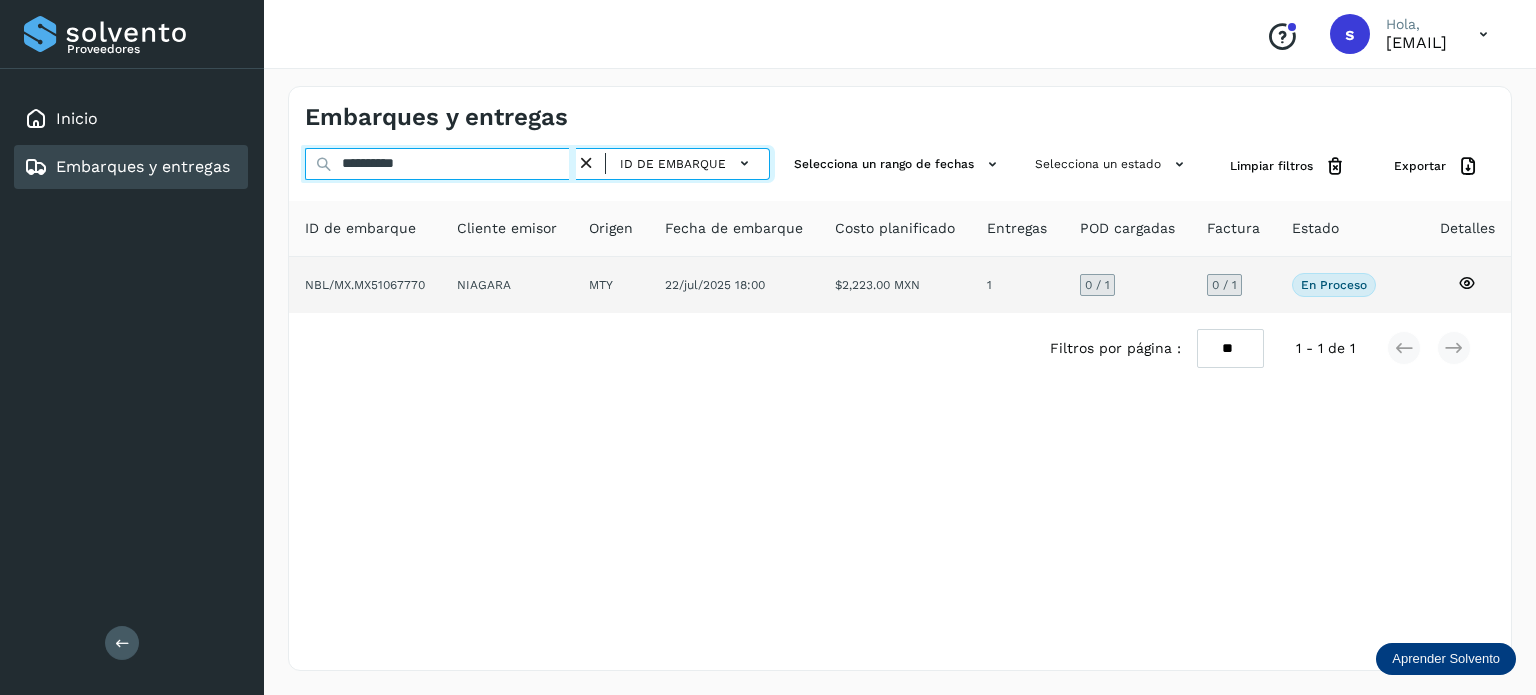 type on "**********" 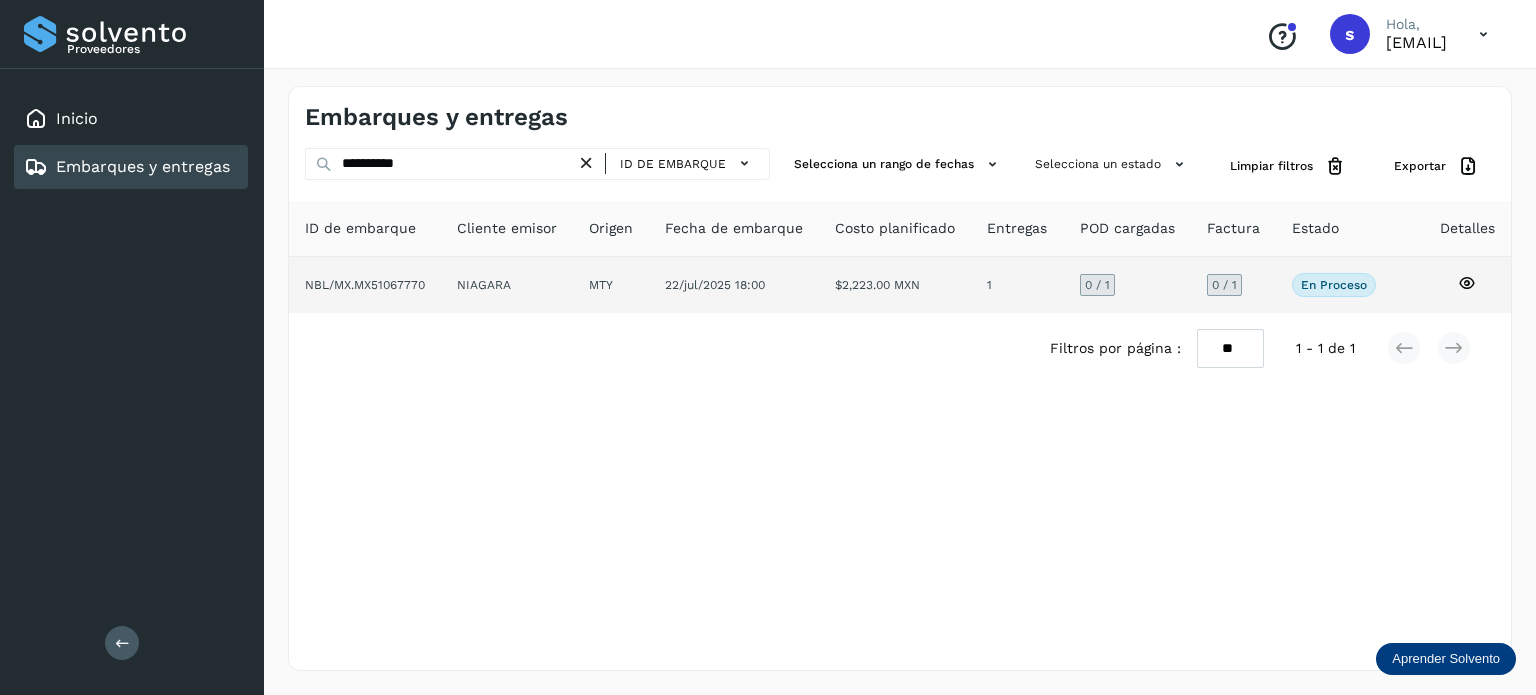 click on "MTY" 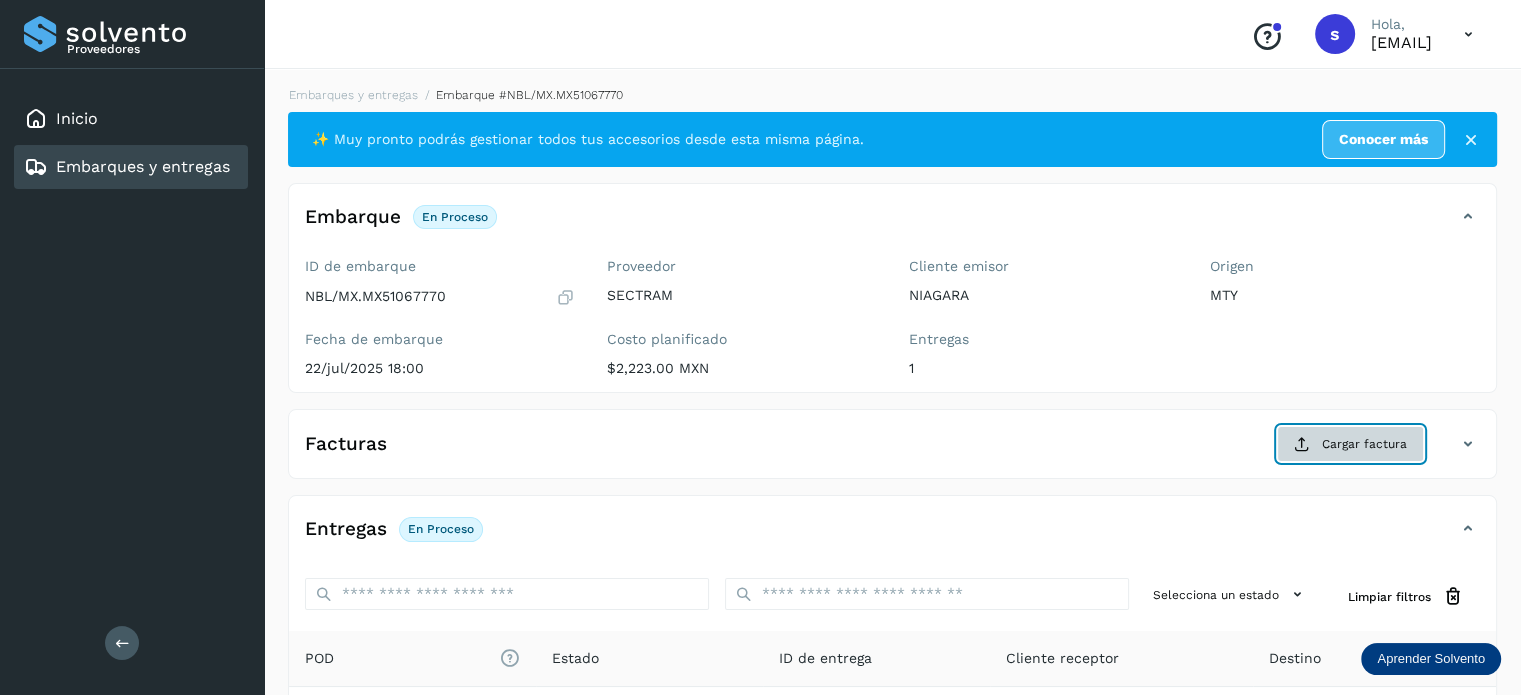 click on "Cargar factura" 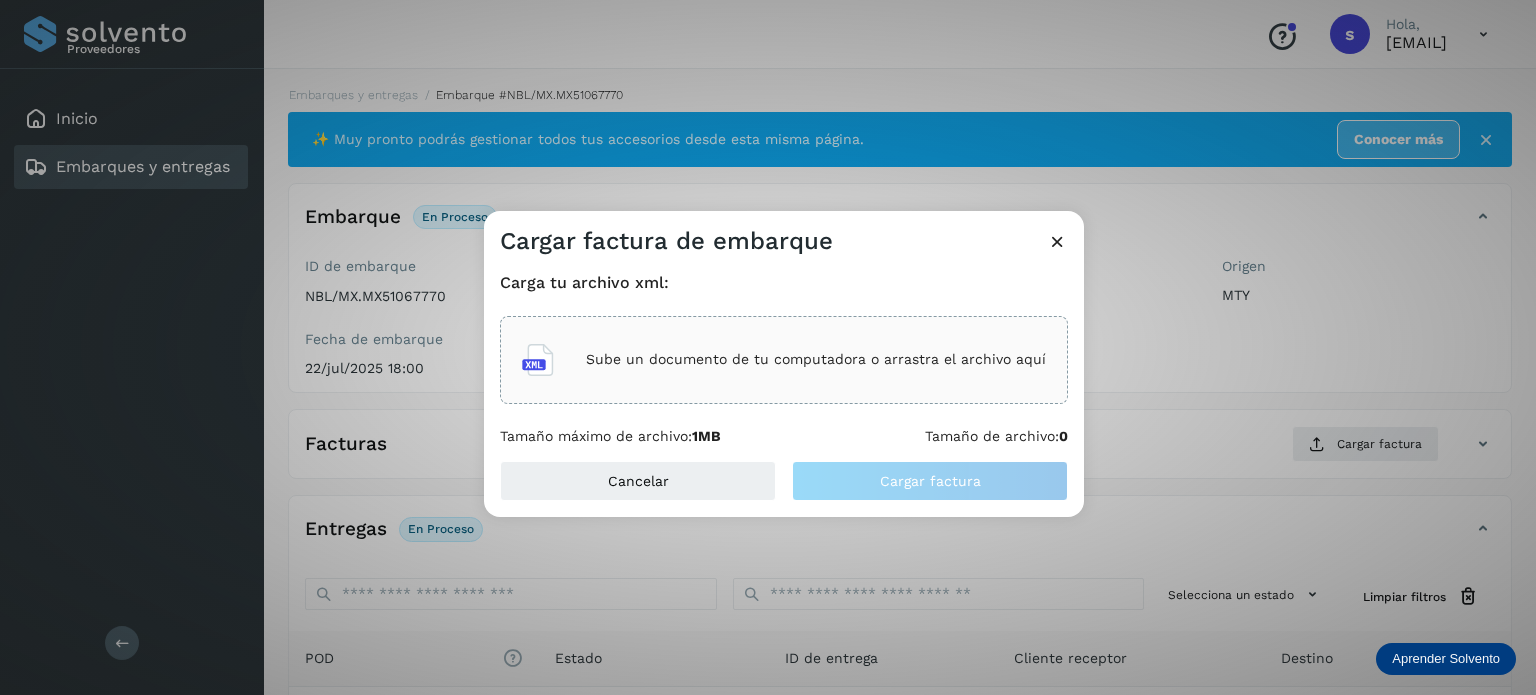 click on "Sube un documento de tu computadora o arrastra el archivo aquí" at bounding box center [784, 360] 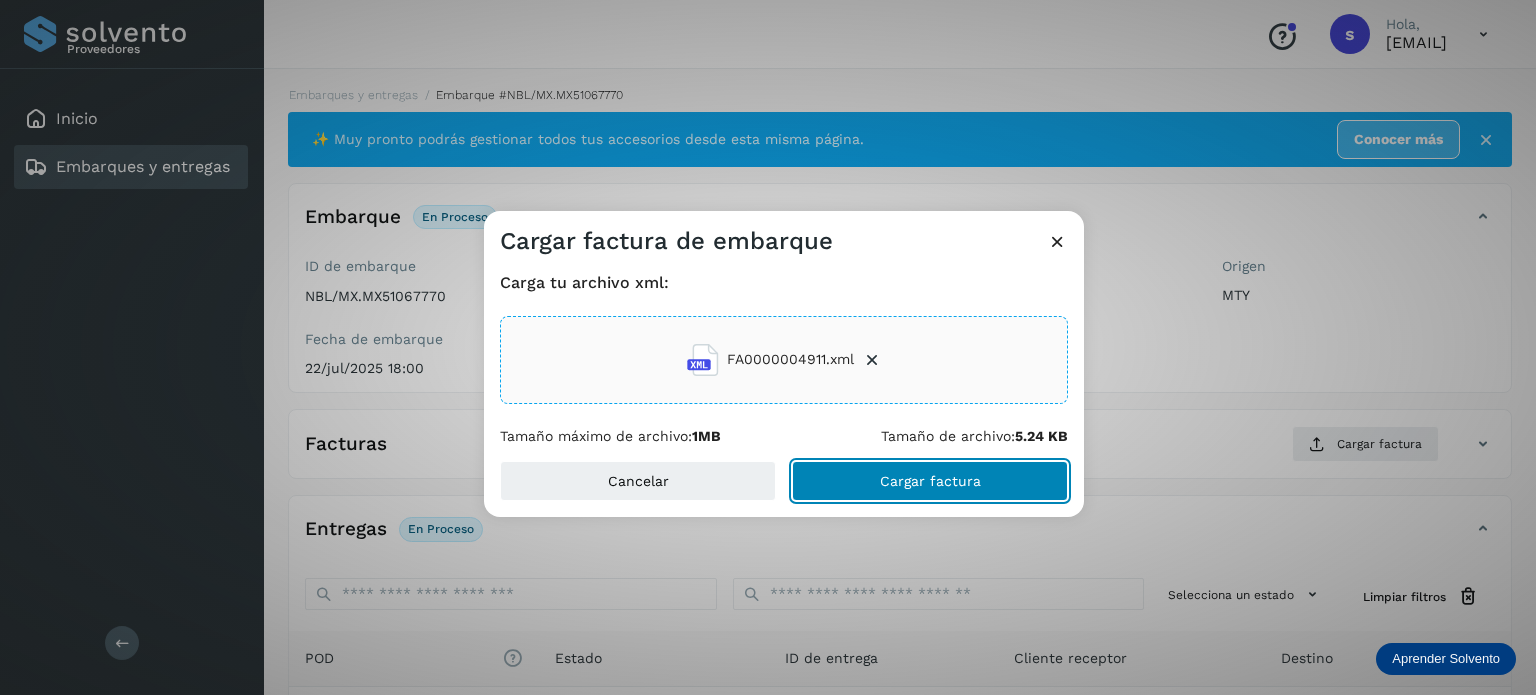 click on "Cargar factura" 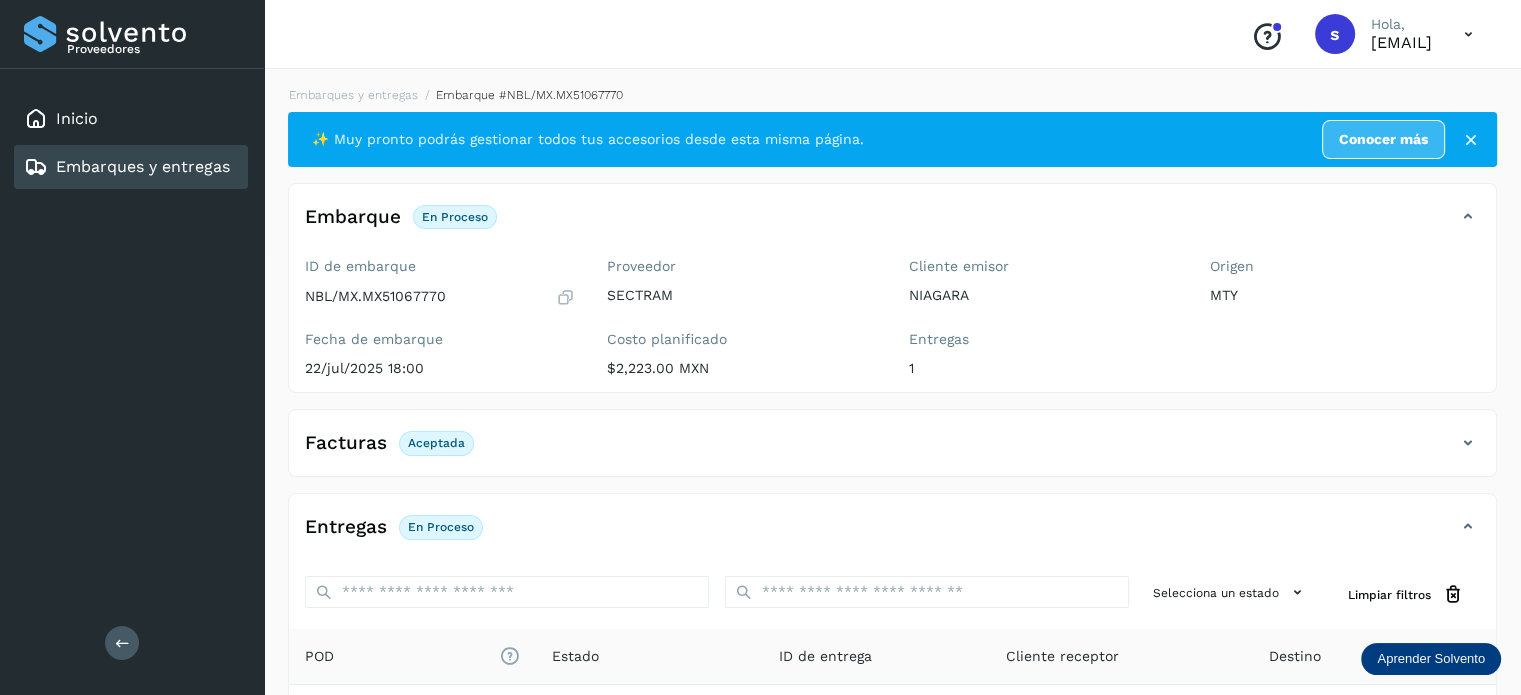 scroll, scrollTop: 250, scrollLeft: 0, axis: vertical 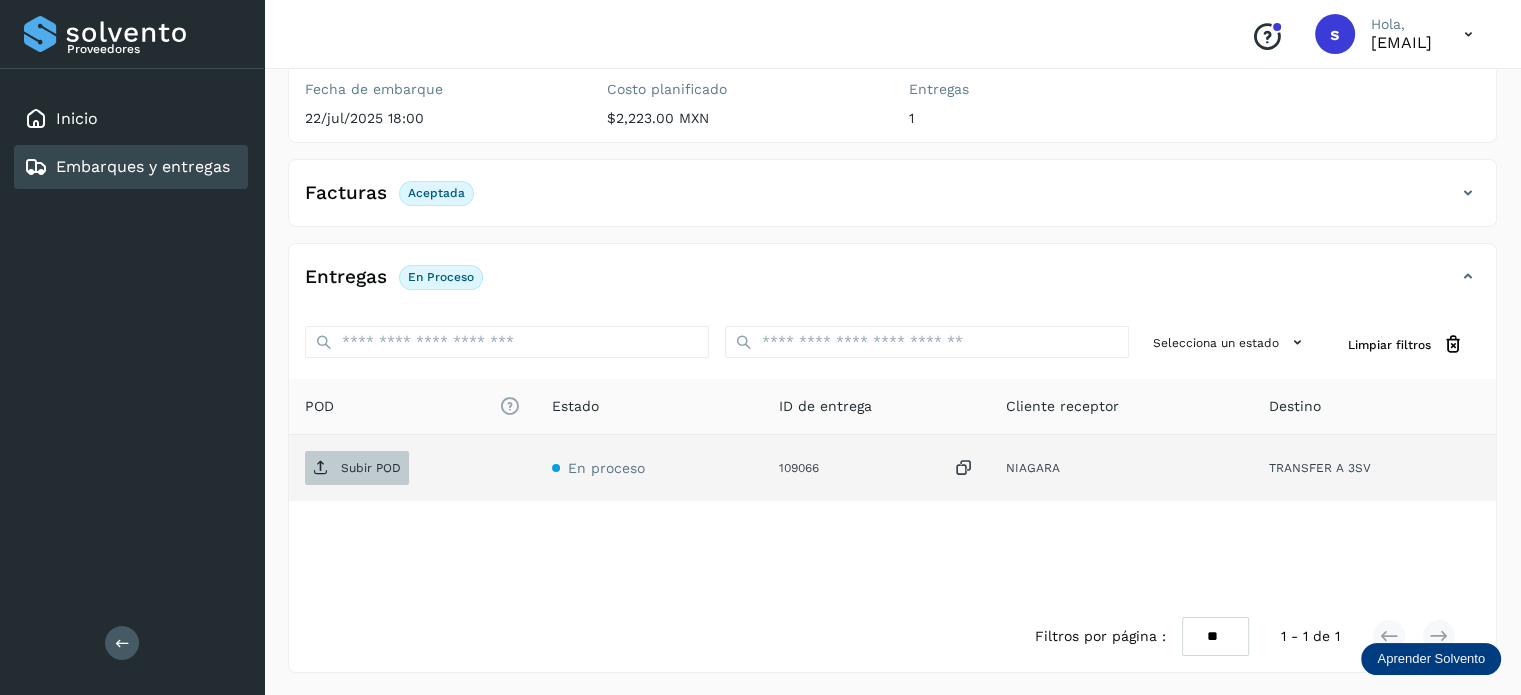 click on "Subir POD" at bounding box center (357, 468) 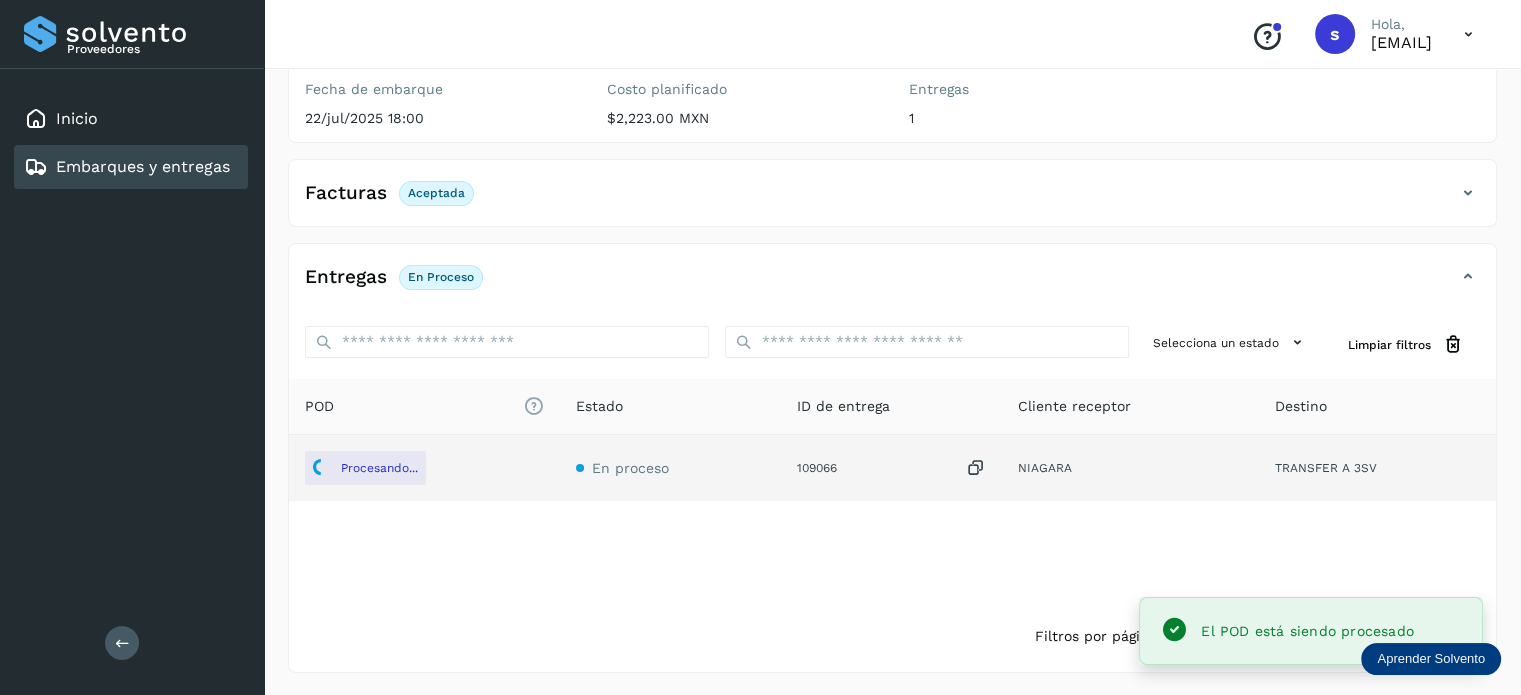 scroll, scrollTop: 0, scrollLeft: 0, axis: both 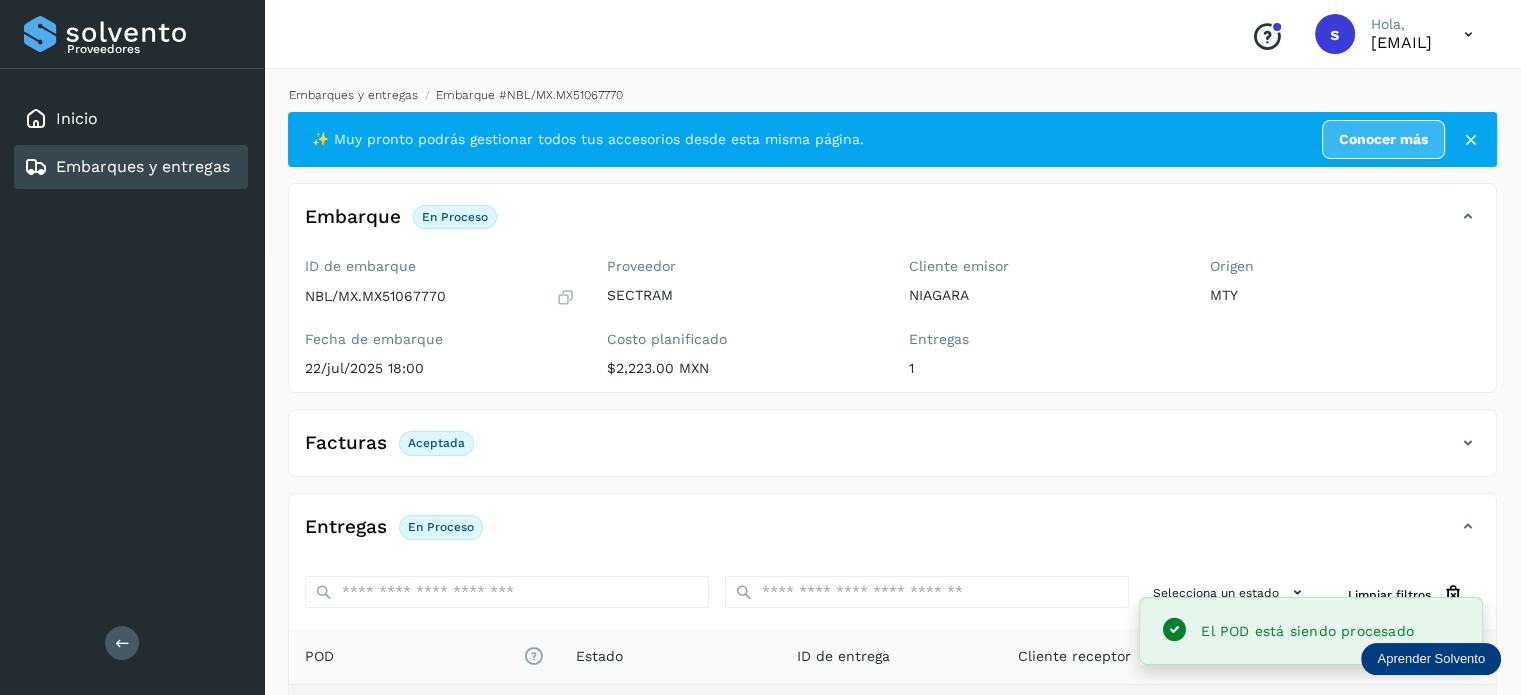 click on "Embarques y entregas" at bounding box center [353, 95] 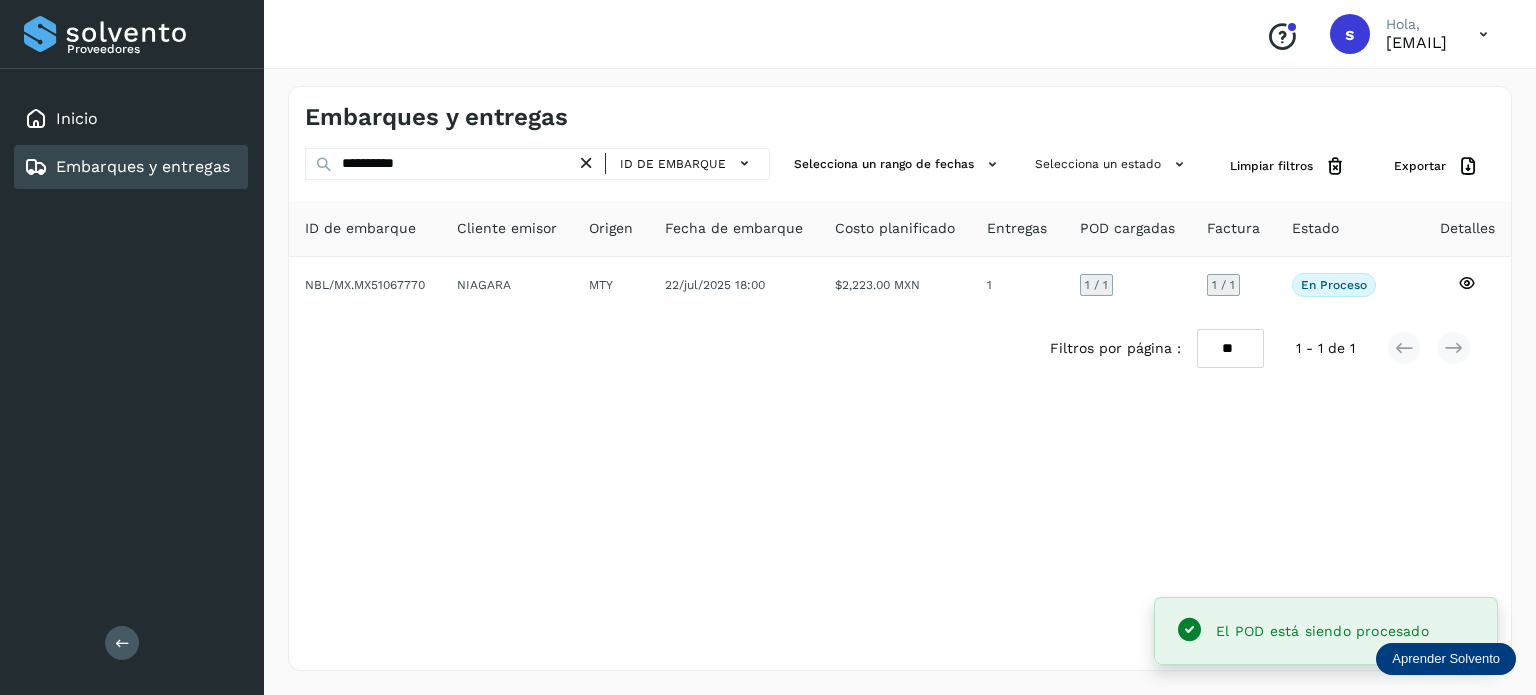 click at bounding box center [586, 163] 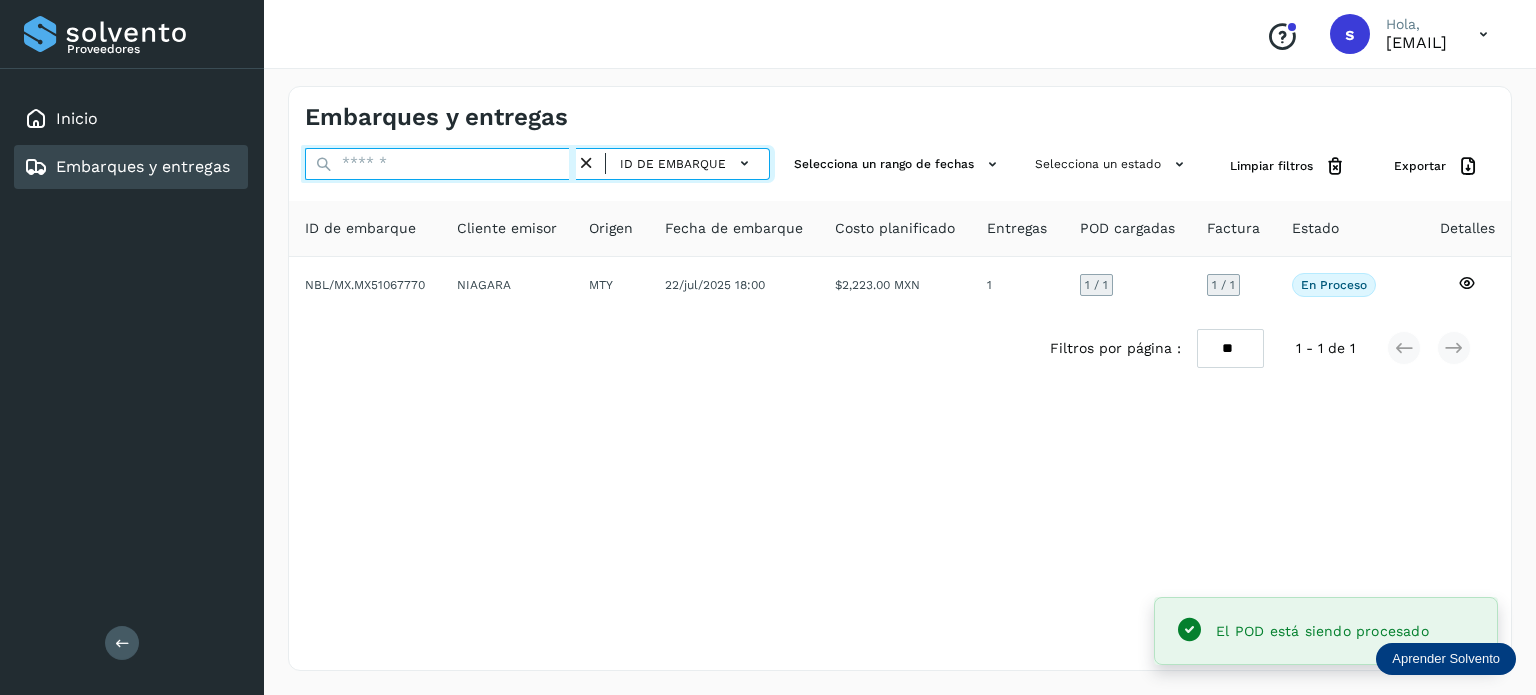 click at bounding box center [440, 164] 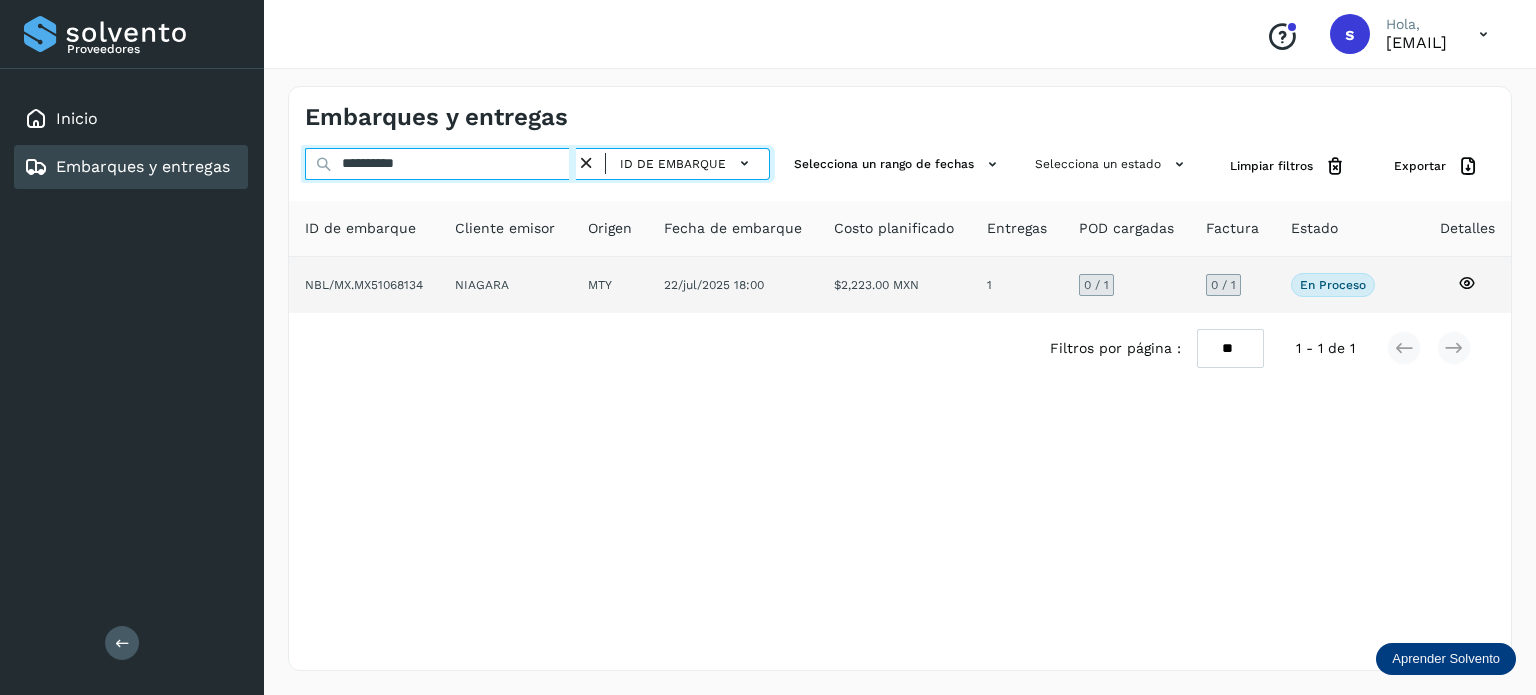 type on "**********" 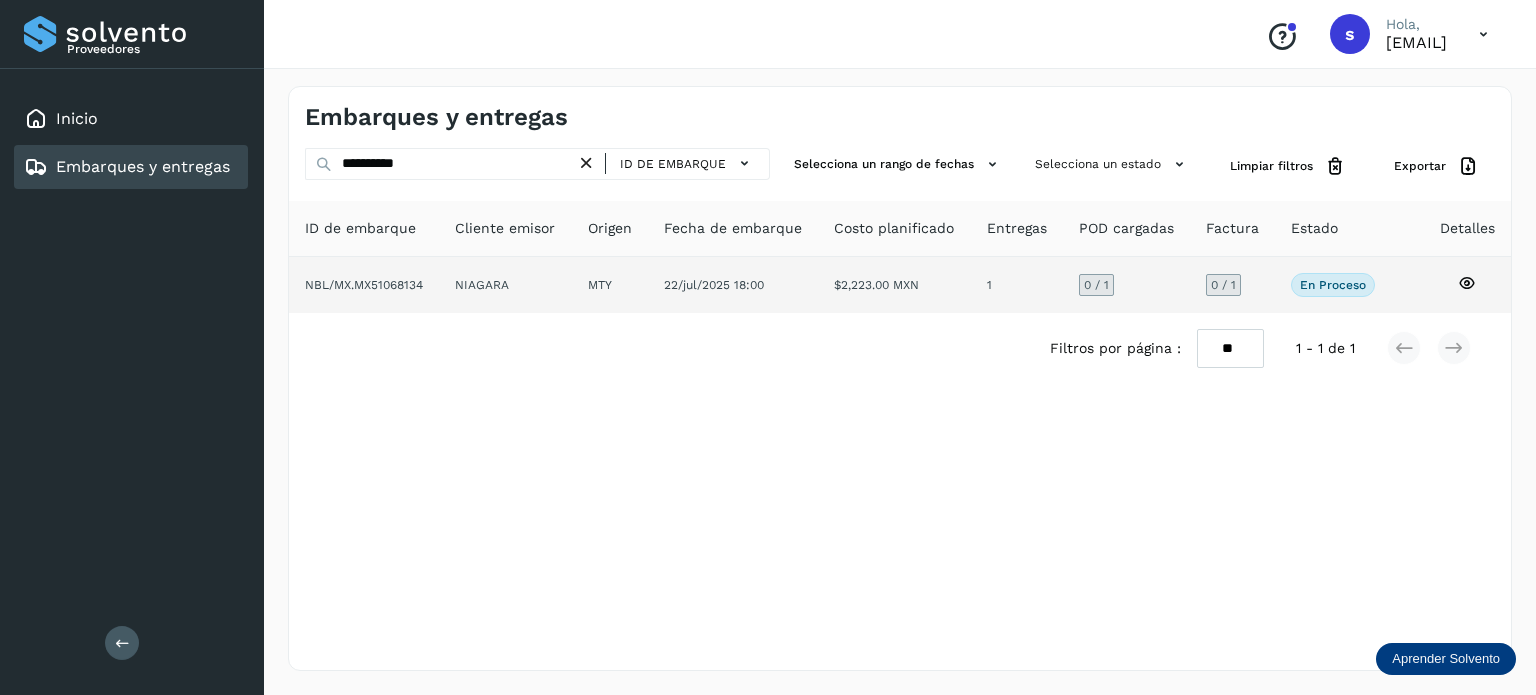 click on "22/jul/2025 18:00" 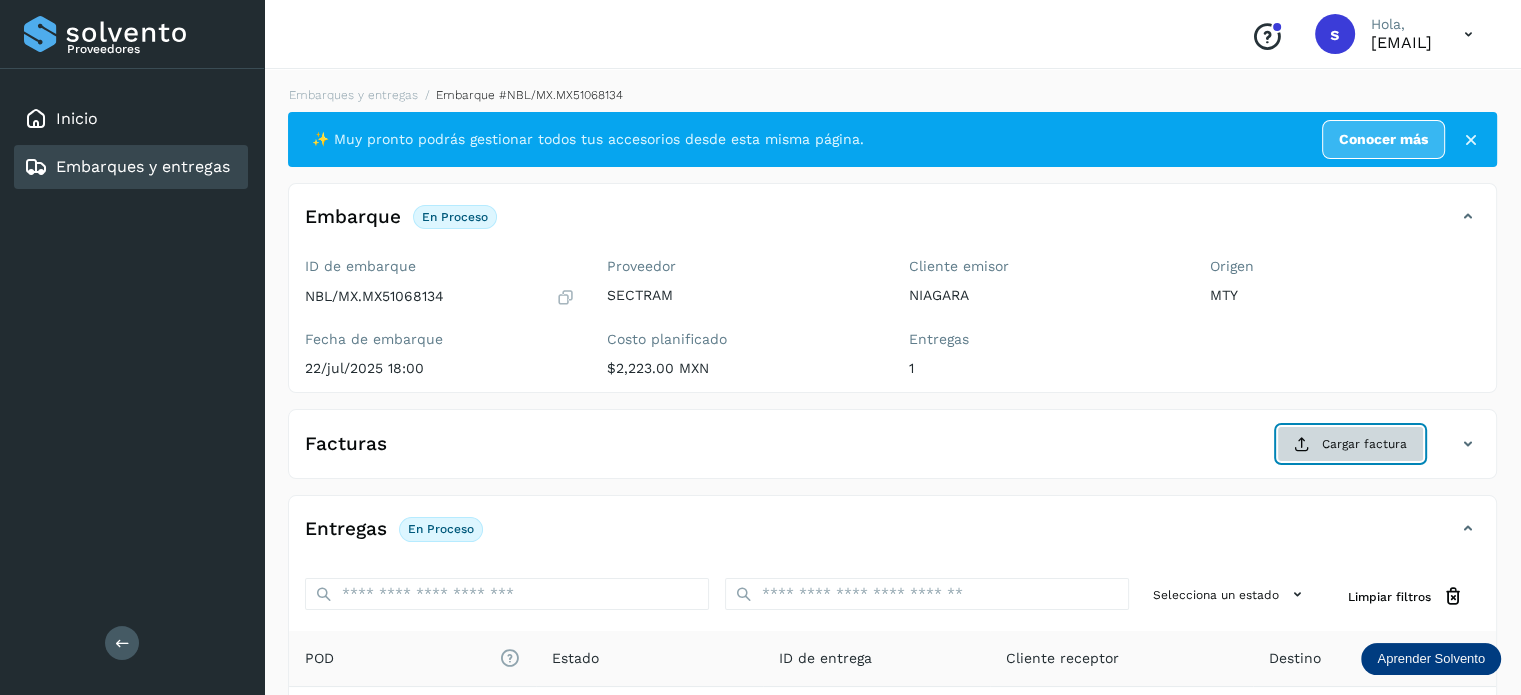 click on "Cargar factura" at bounding box center (1350, 444) 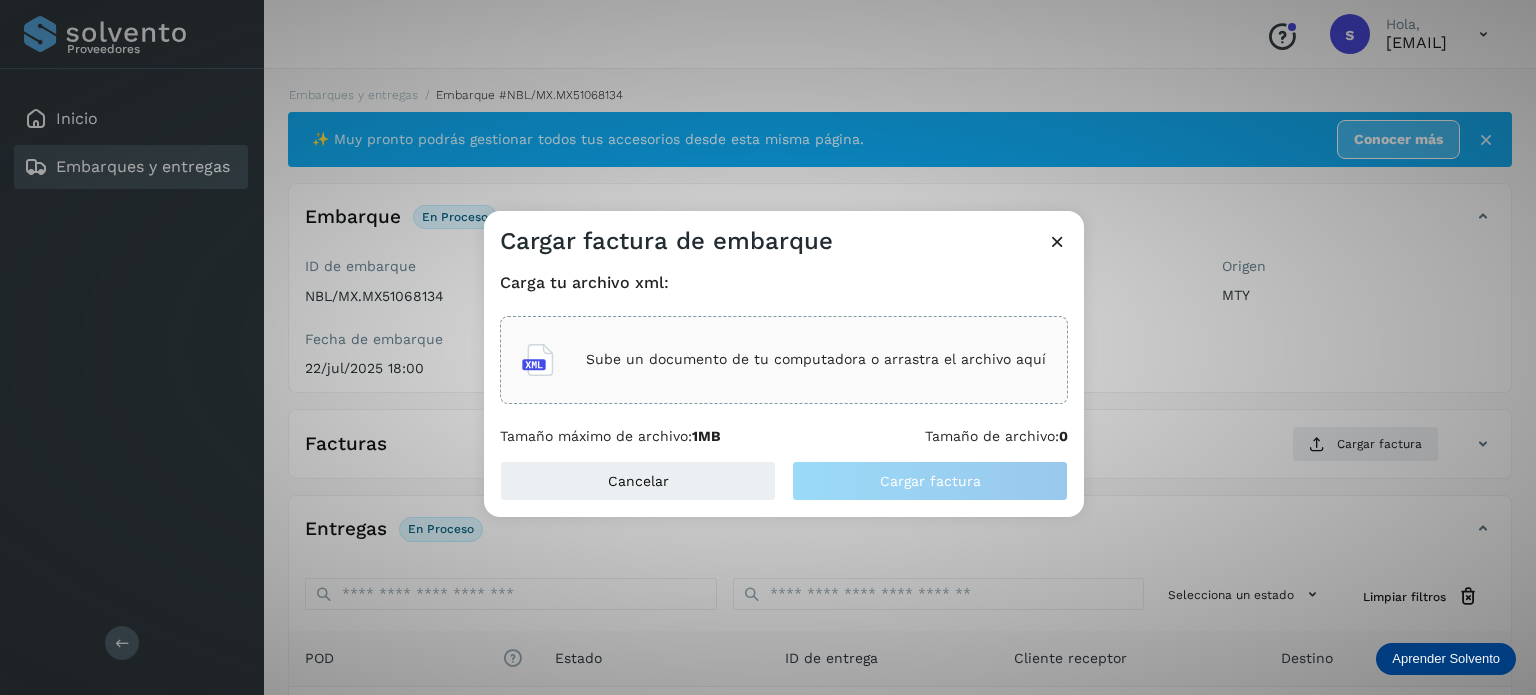 click on "Sube un documento de tu computadora o arrastra el archivo aquí" at bounding box center [816, 359] 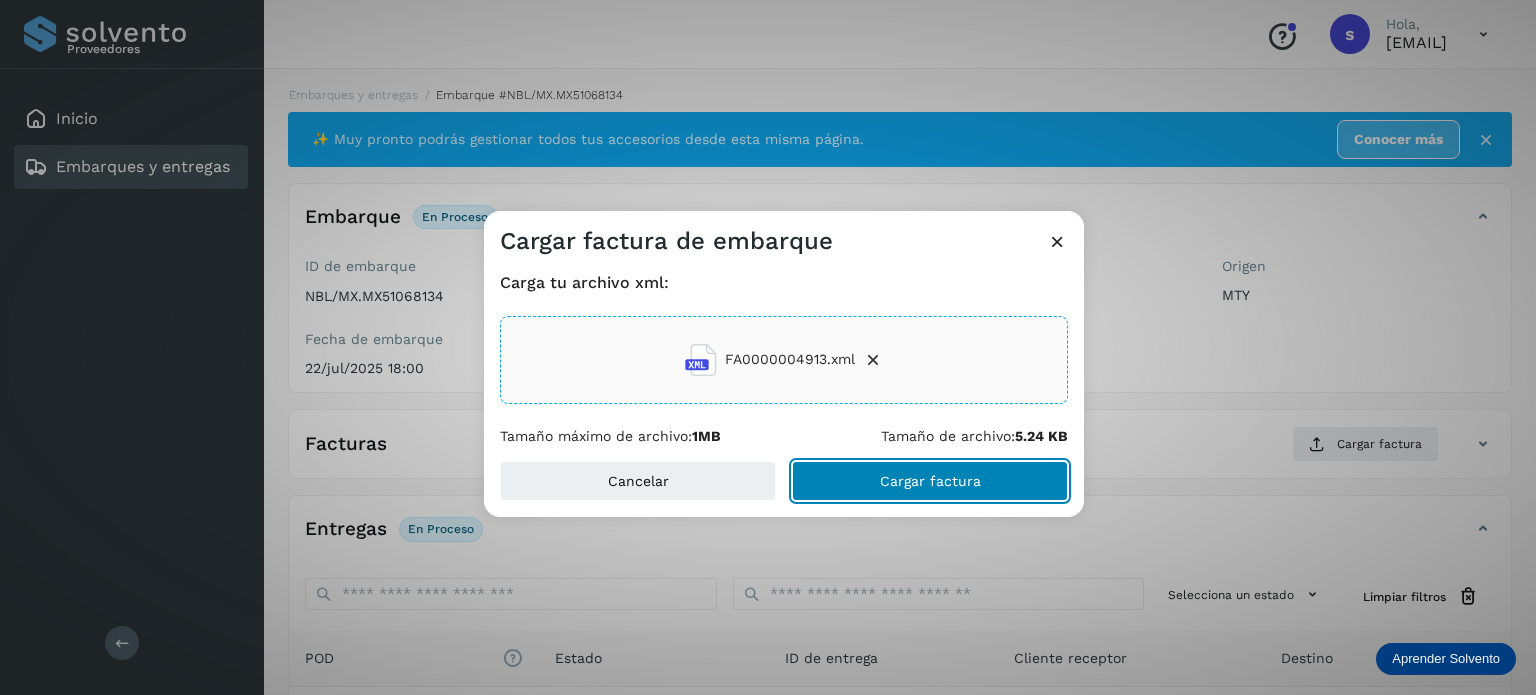 click on "Cargar factura" 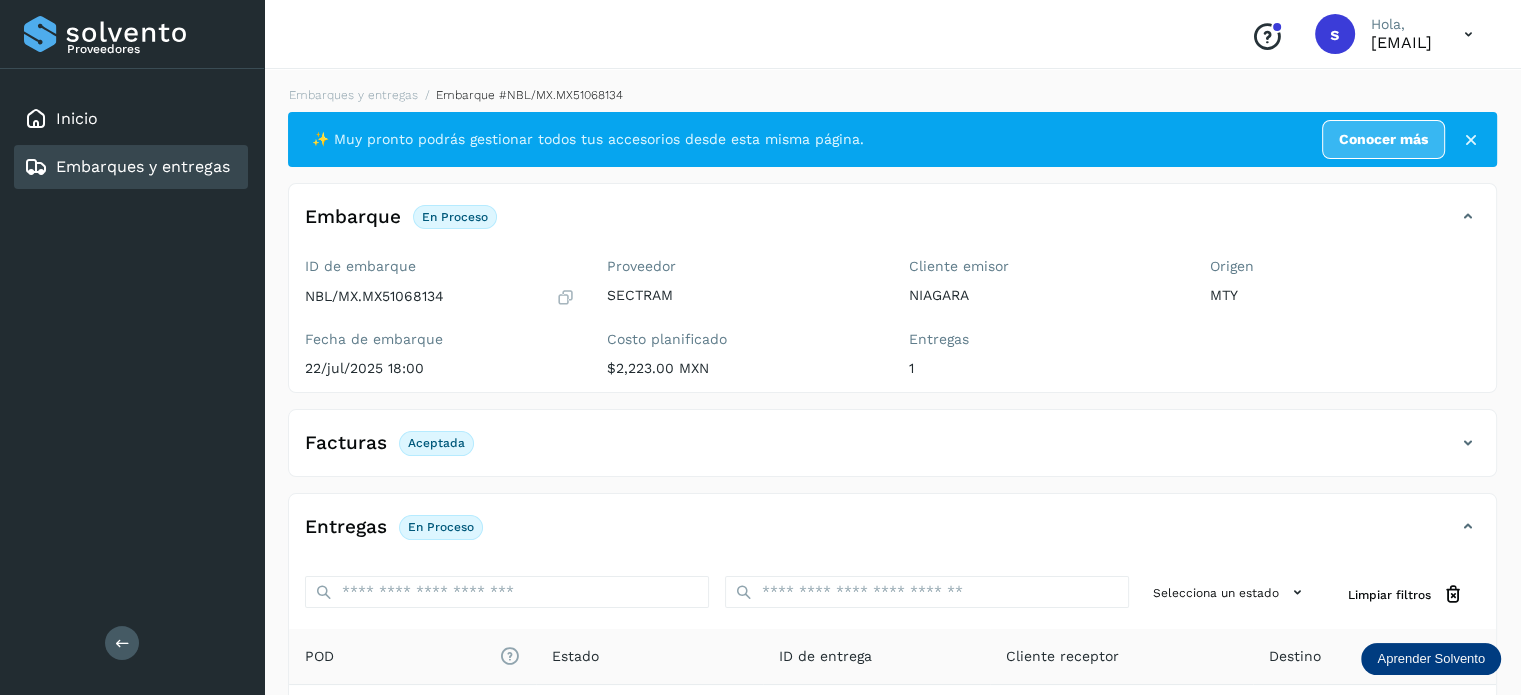 scroll, scrollTop: 250, scrollLeft: 0, axis: vertical 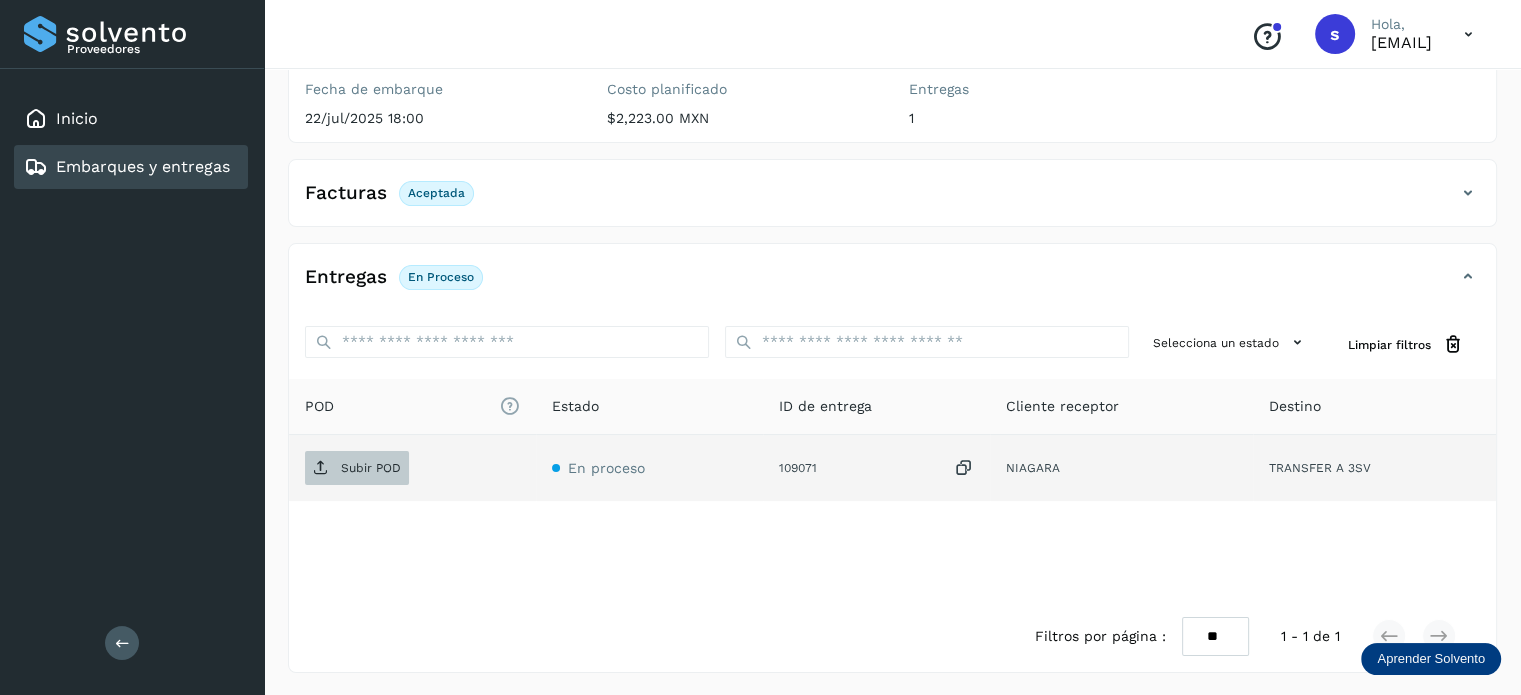 click on "Subir POD" at bounding box center (371, 468) 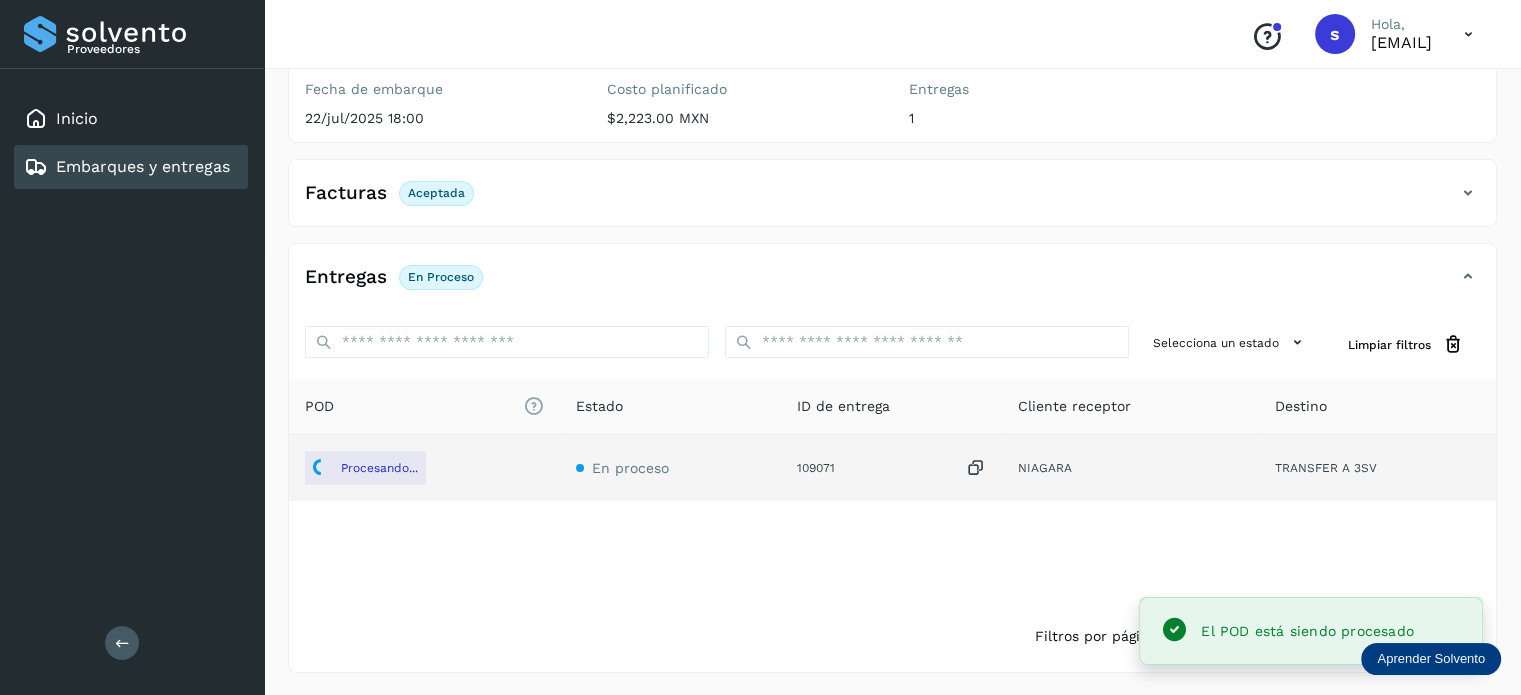 scroll, scrollTop: 0, scrollLeft: 0, axis: both 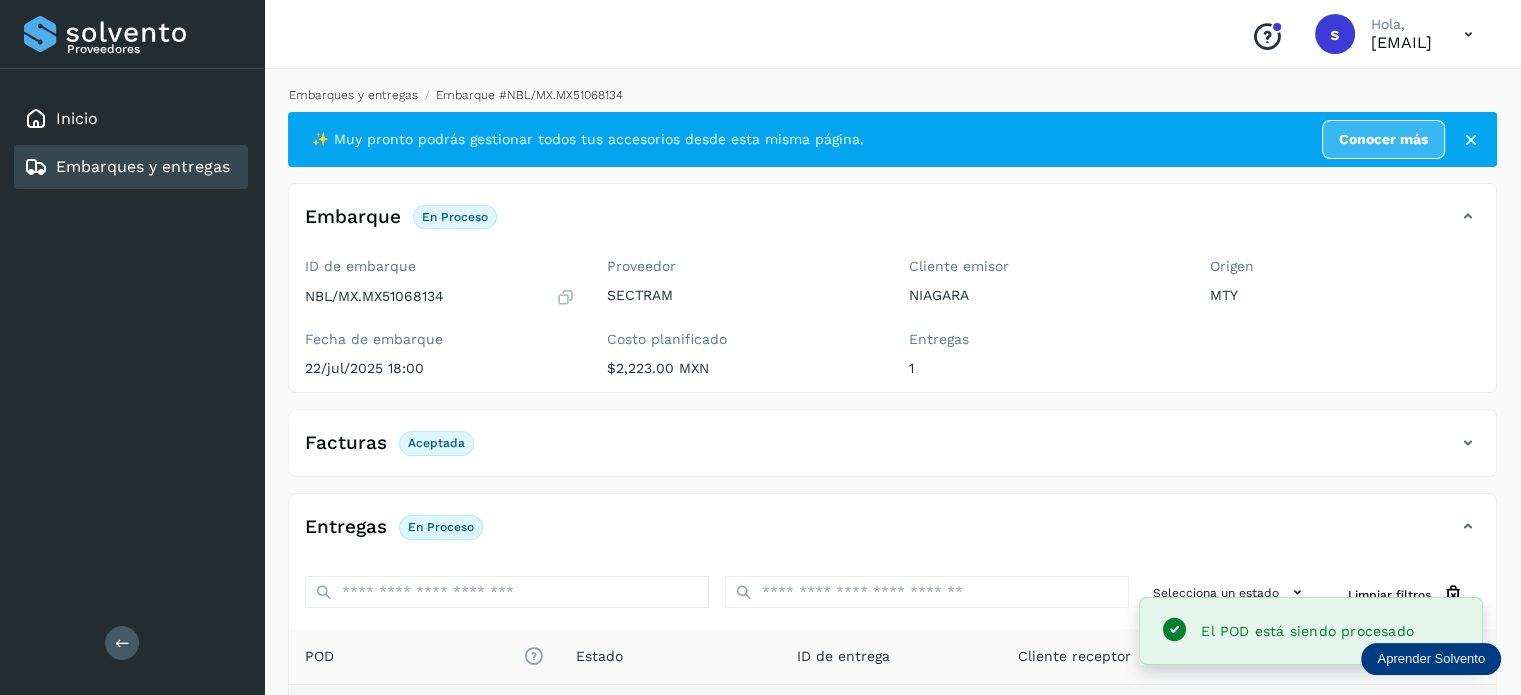 click on "Embarques y entregas" at bounding box center (353, 95) 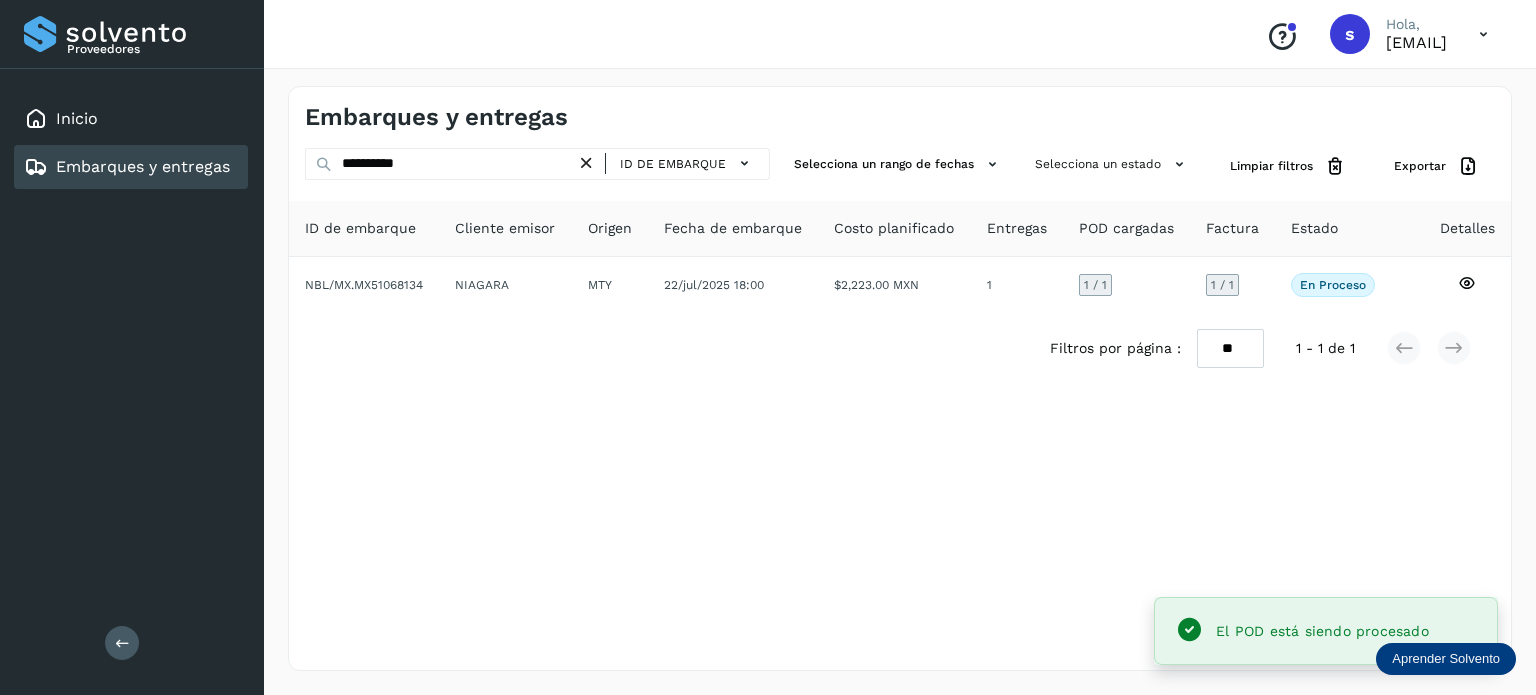 click at bounding box center [586, 163] 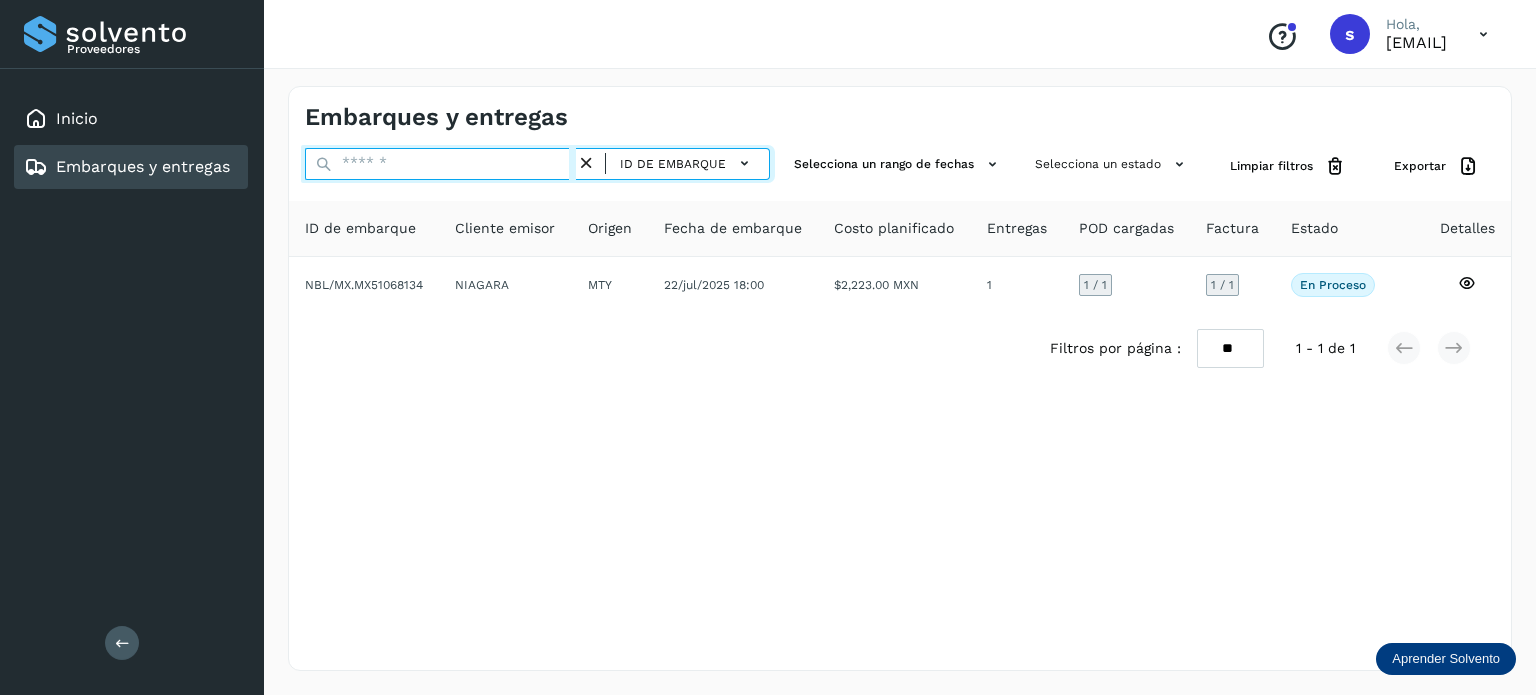 click at bounding box center (440, 164) 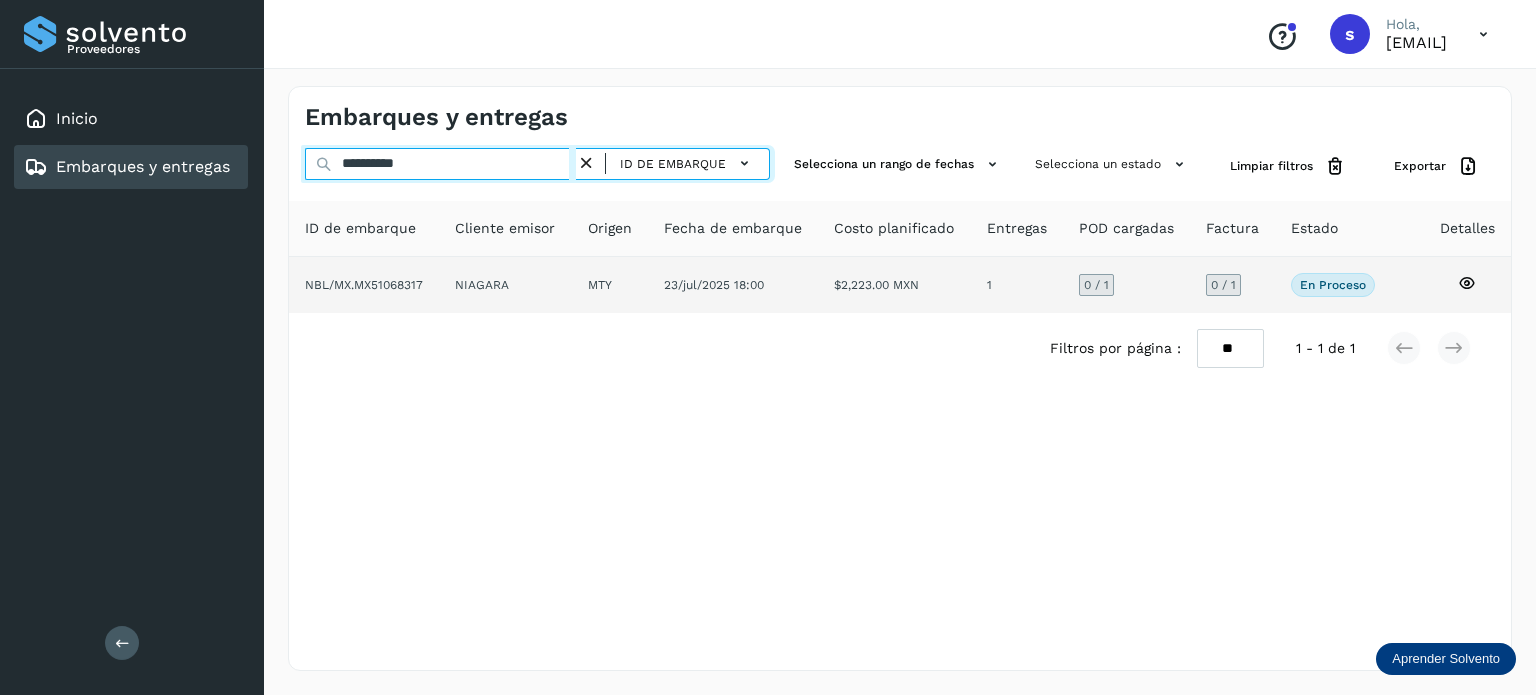 type on "**********" 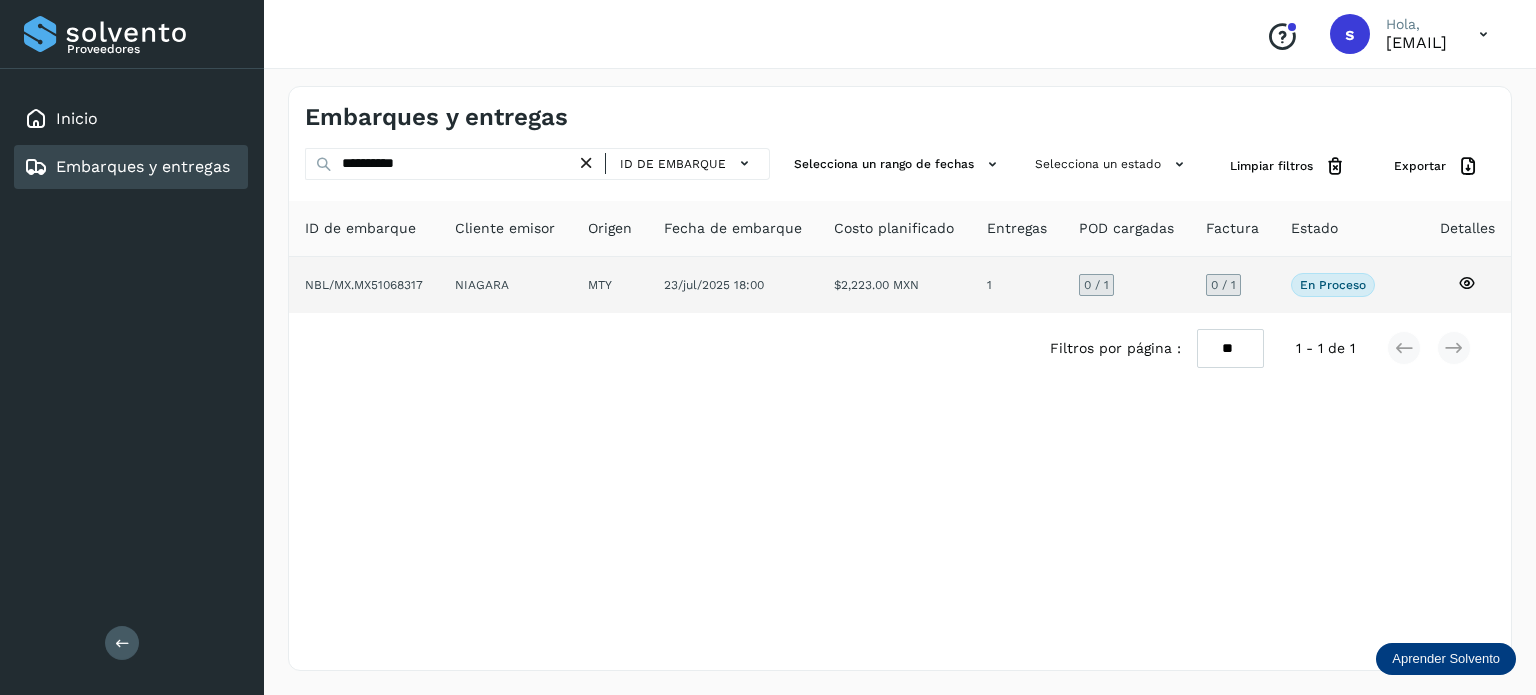 click on "NIAGARA" 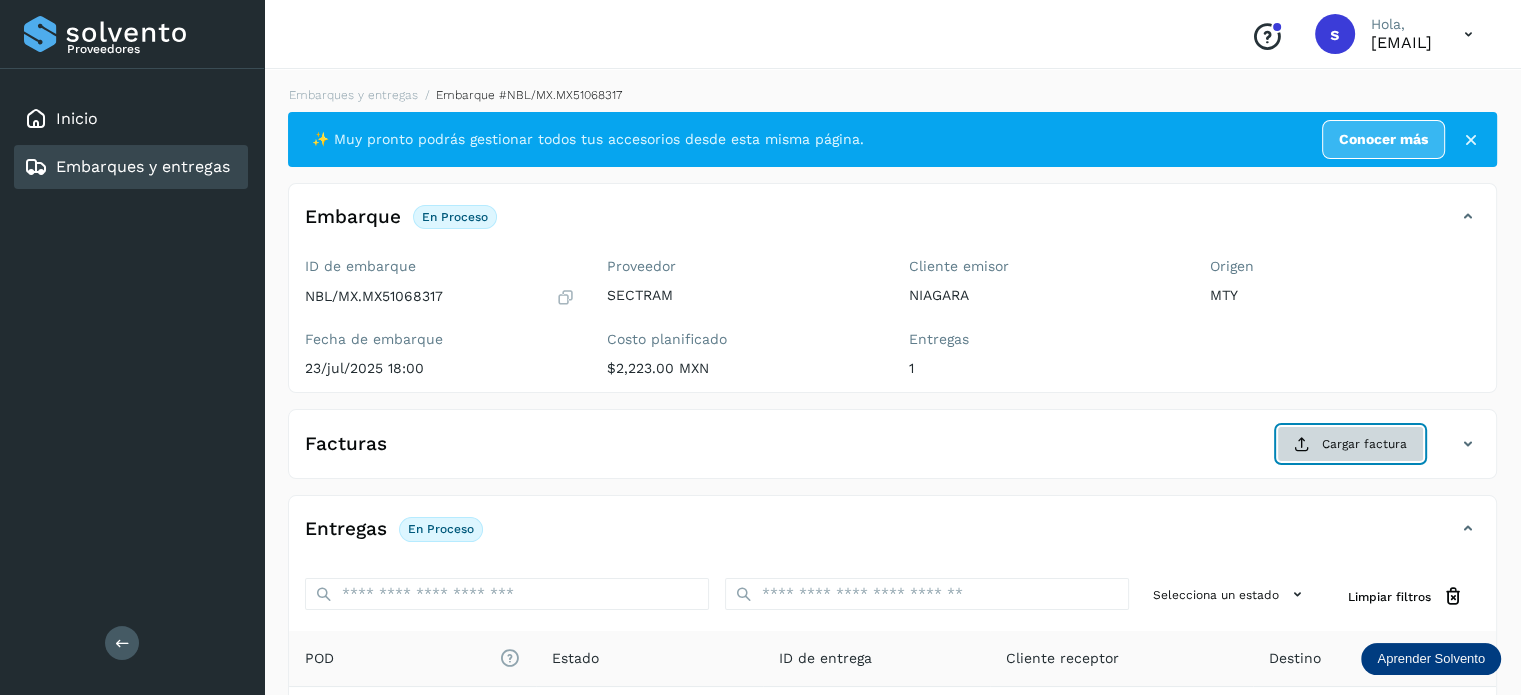 click on "Cargar factura" 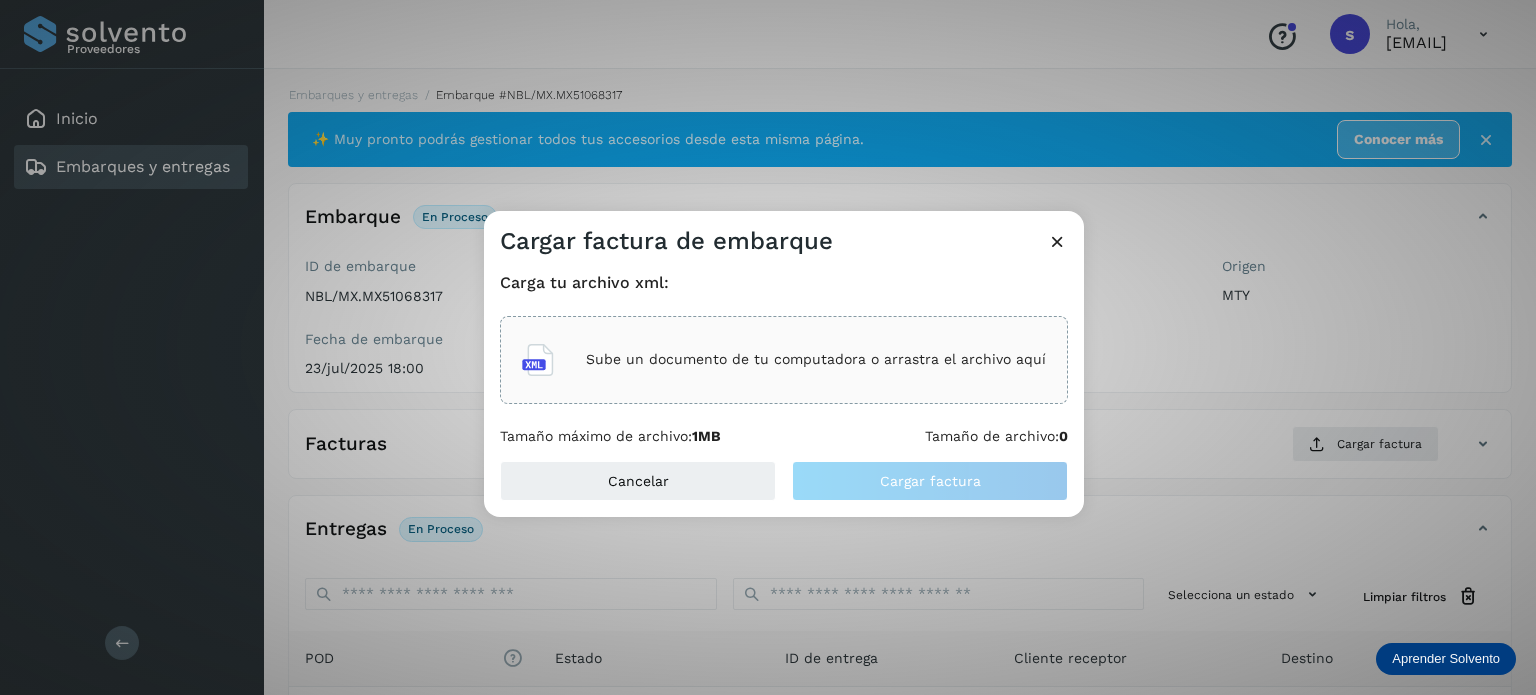 click on "Carga tu archivo xml: Sube un documento de tu computadora o arrastra el archivo aquí Tamaño máximo de archivo:  1MB Tamaño de archivo:  0" 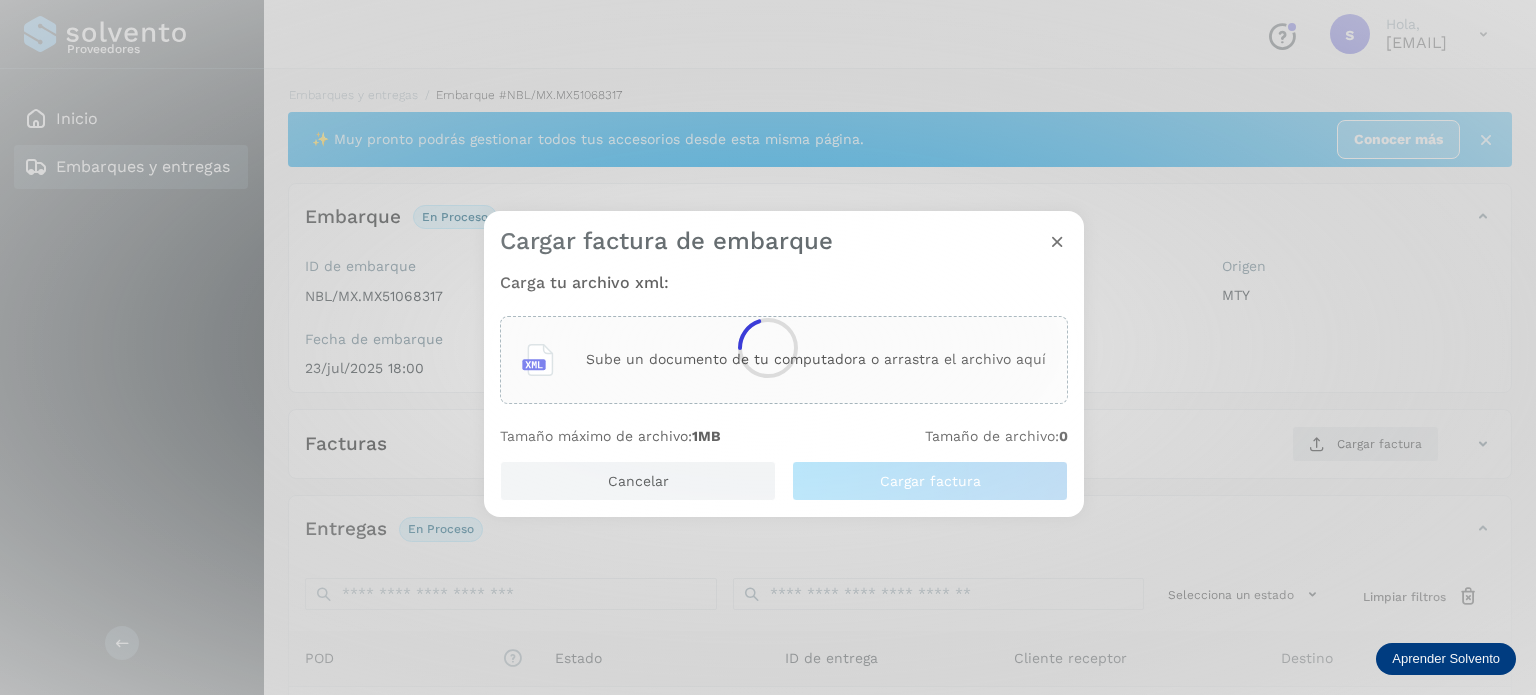 click 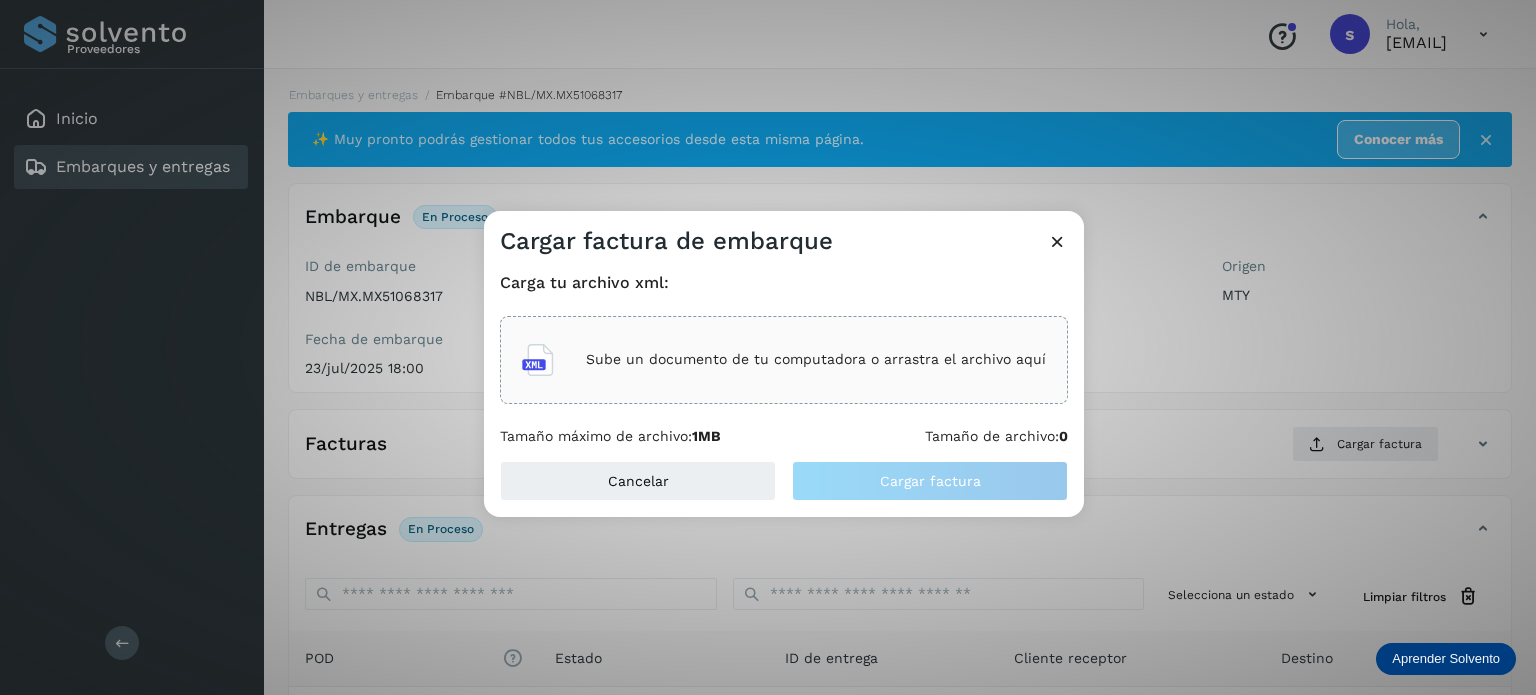 click on "Sube un documento de tu computadora o arrastra el archivo aquí" 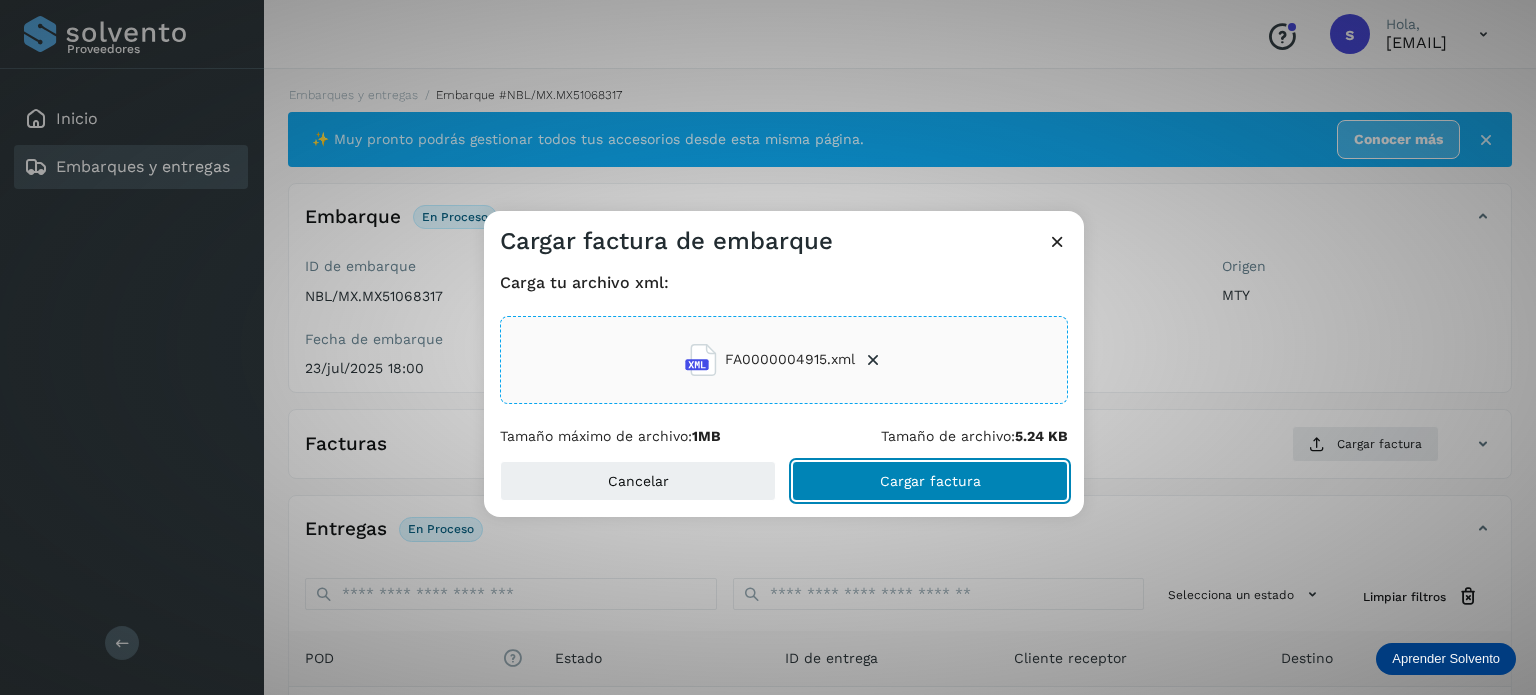 click on "Cargar factura" 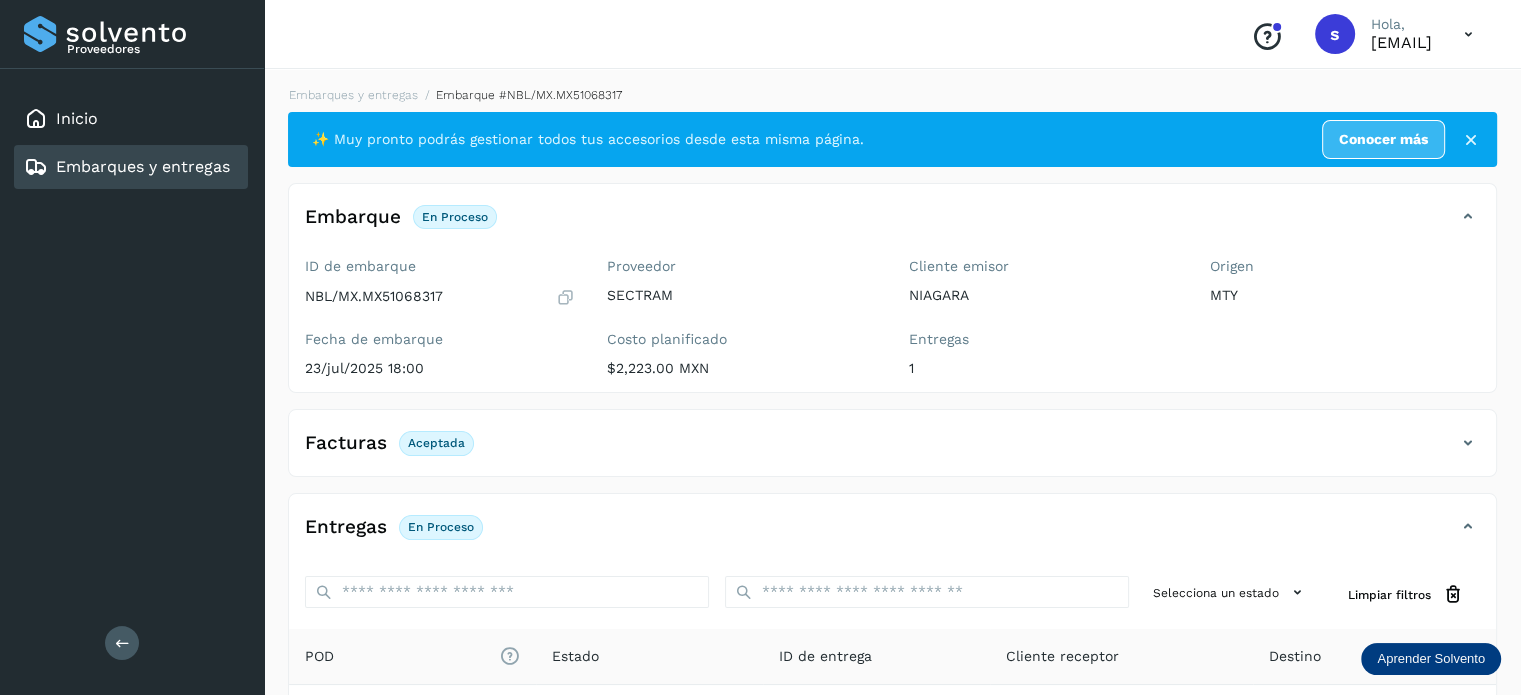scroll, scrollTop: 250, scrollLeft: 0, axis: vertical 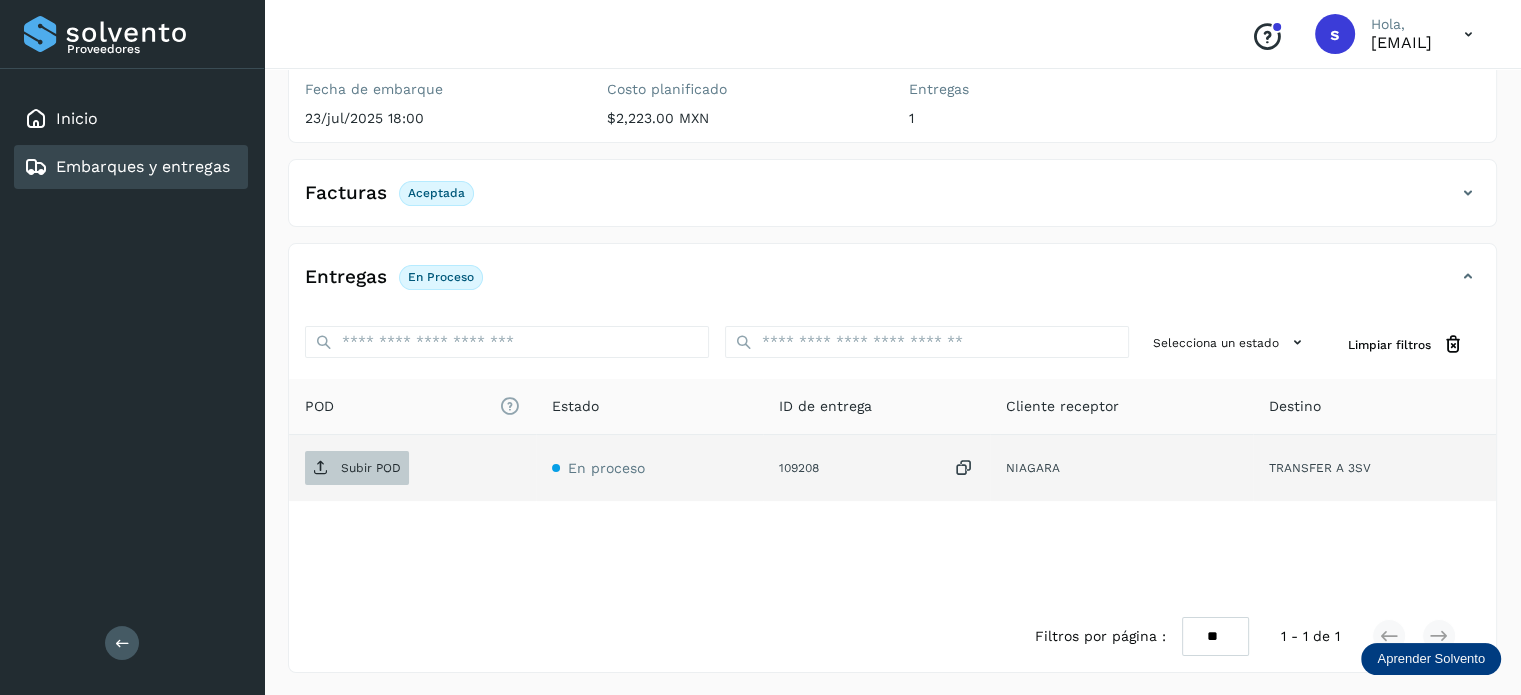 click on "Subir POD" at bounding box center (371, 468) 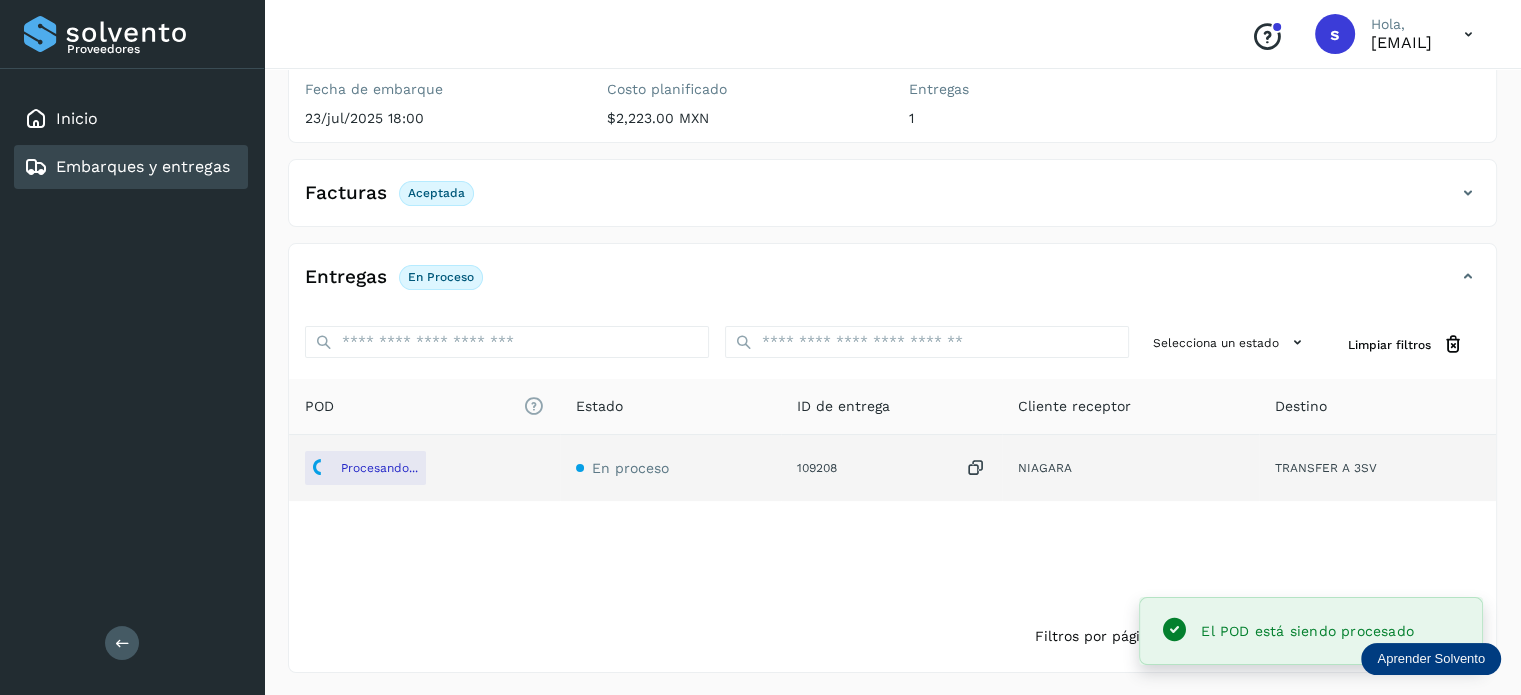 scroll, scrollTop: 0, scrollLeft: 0, axis: both 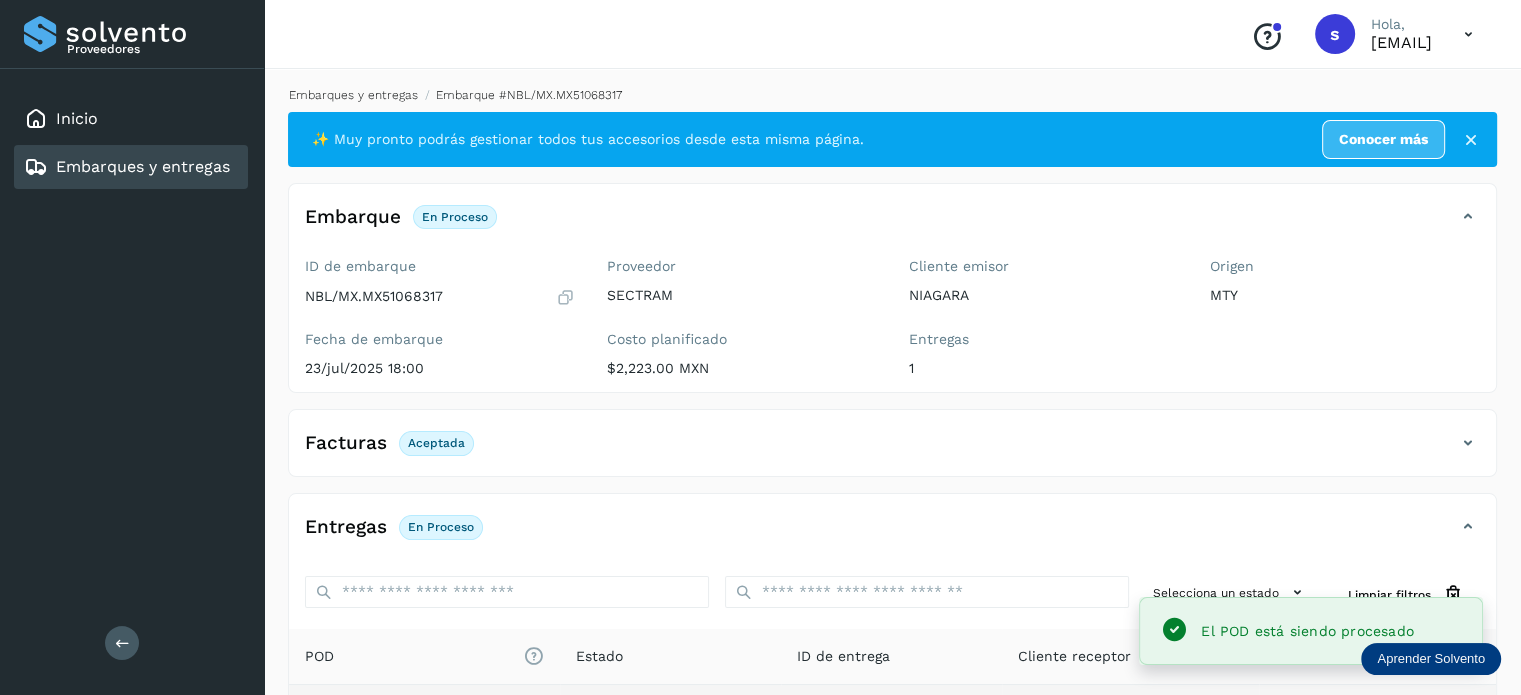 click on "Embarques y entregas" at bounding box center (353, 95) 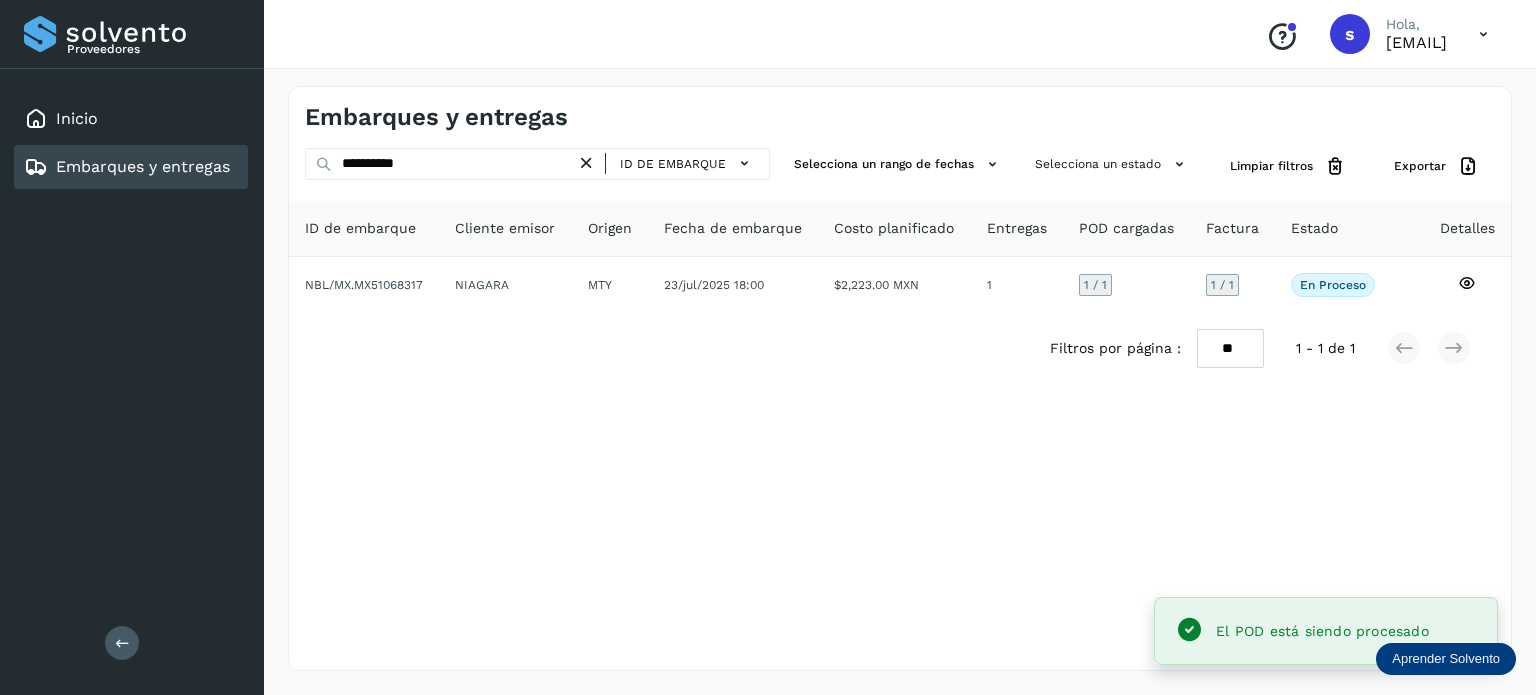 click at bounding box center [586, 163] 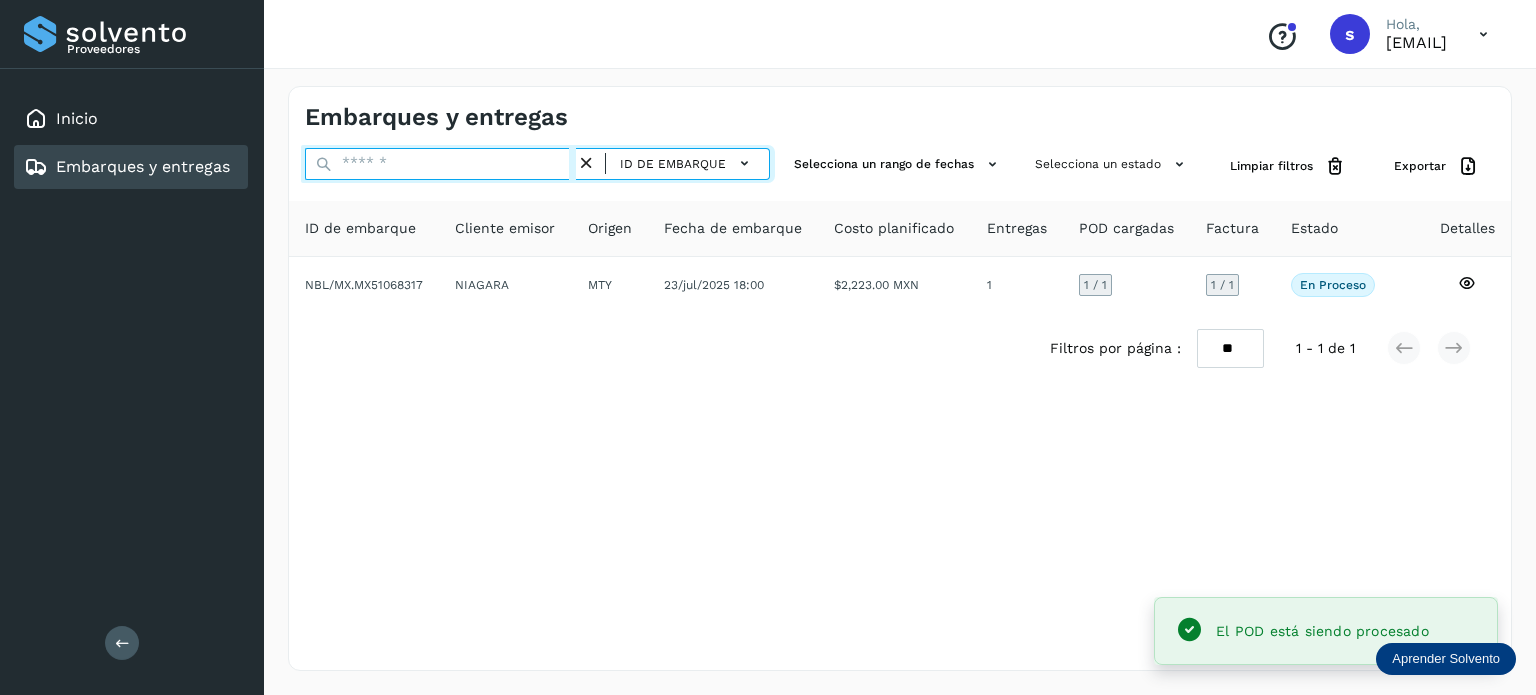 click at bounding box center (440, 164) 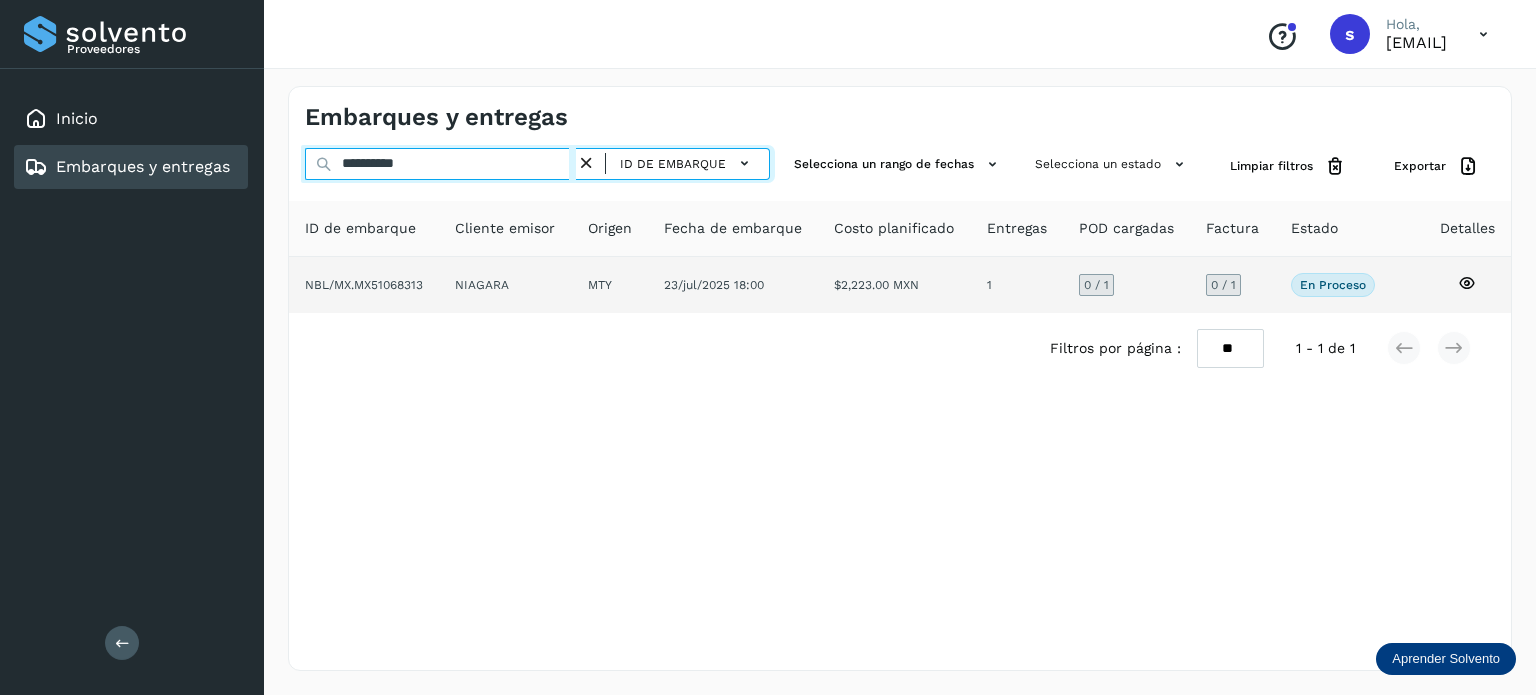 type on "**********" 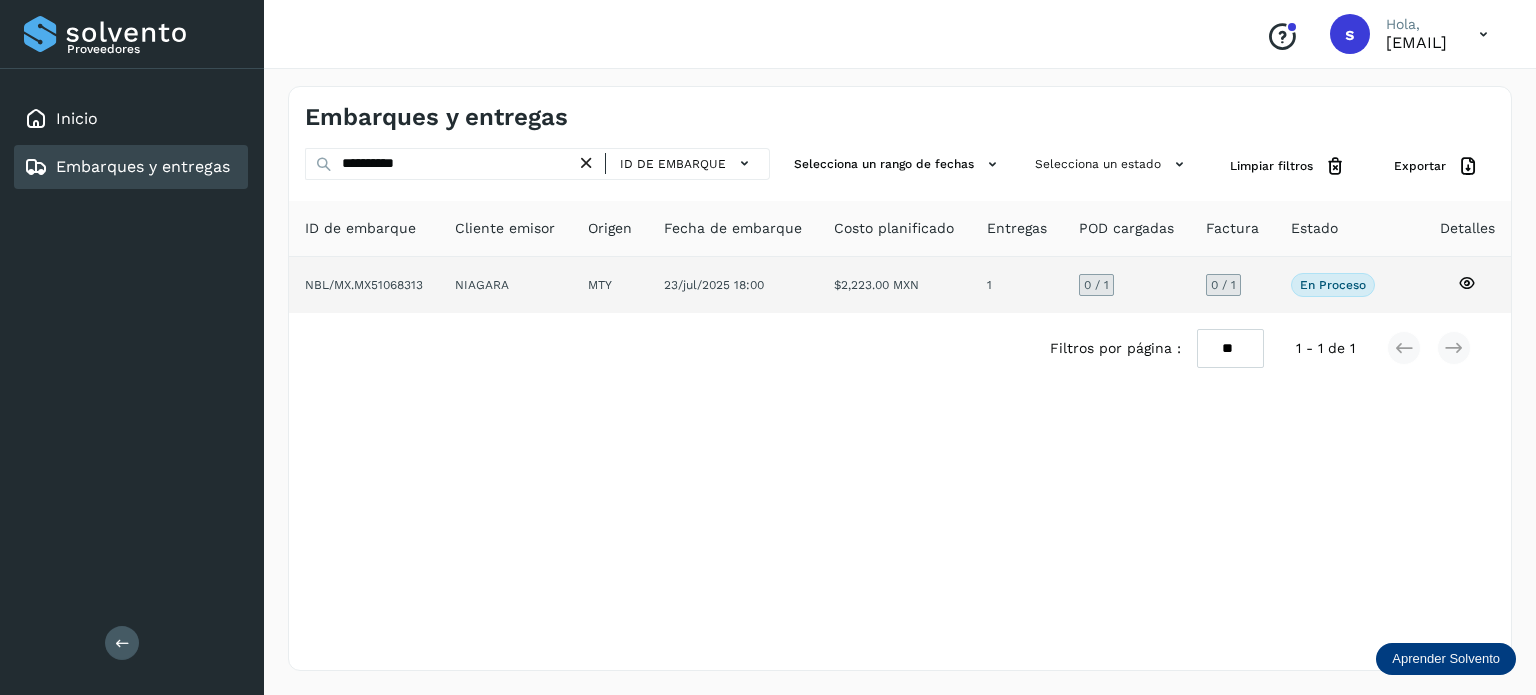 click on "MTY" 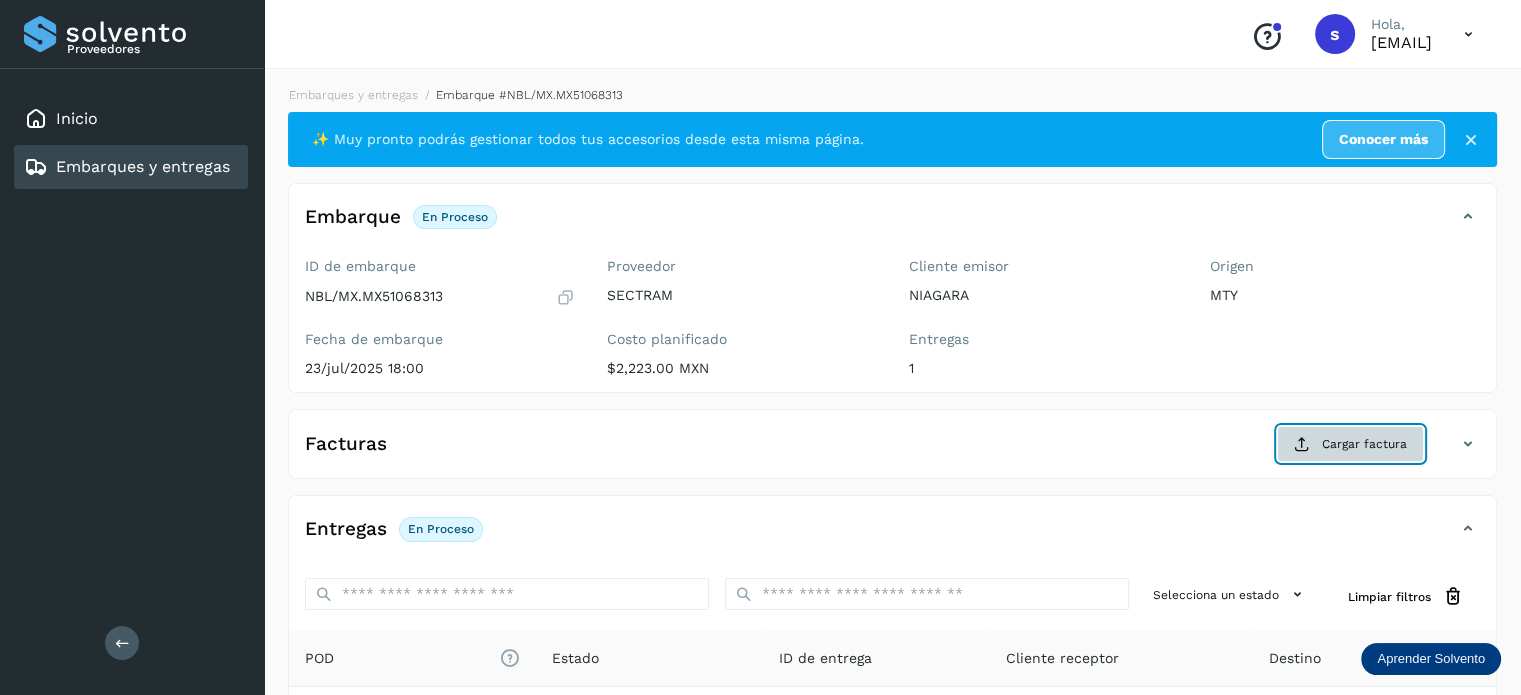 click at bounding box center [1302, 444] 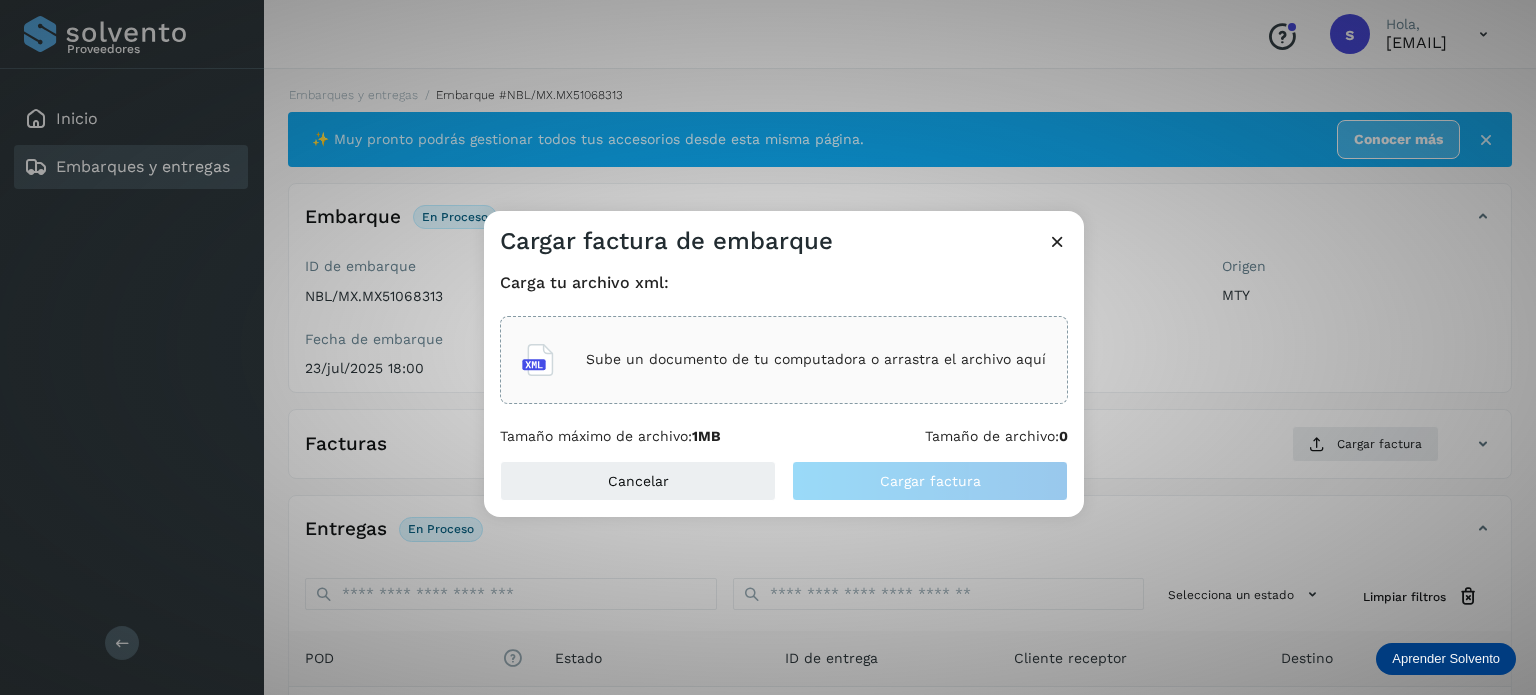 click on "Sube un documento de tu computadora o arrastra el archivo aquí" at bounding box center [816, 359] 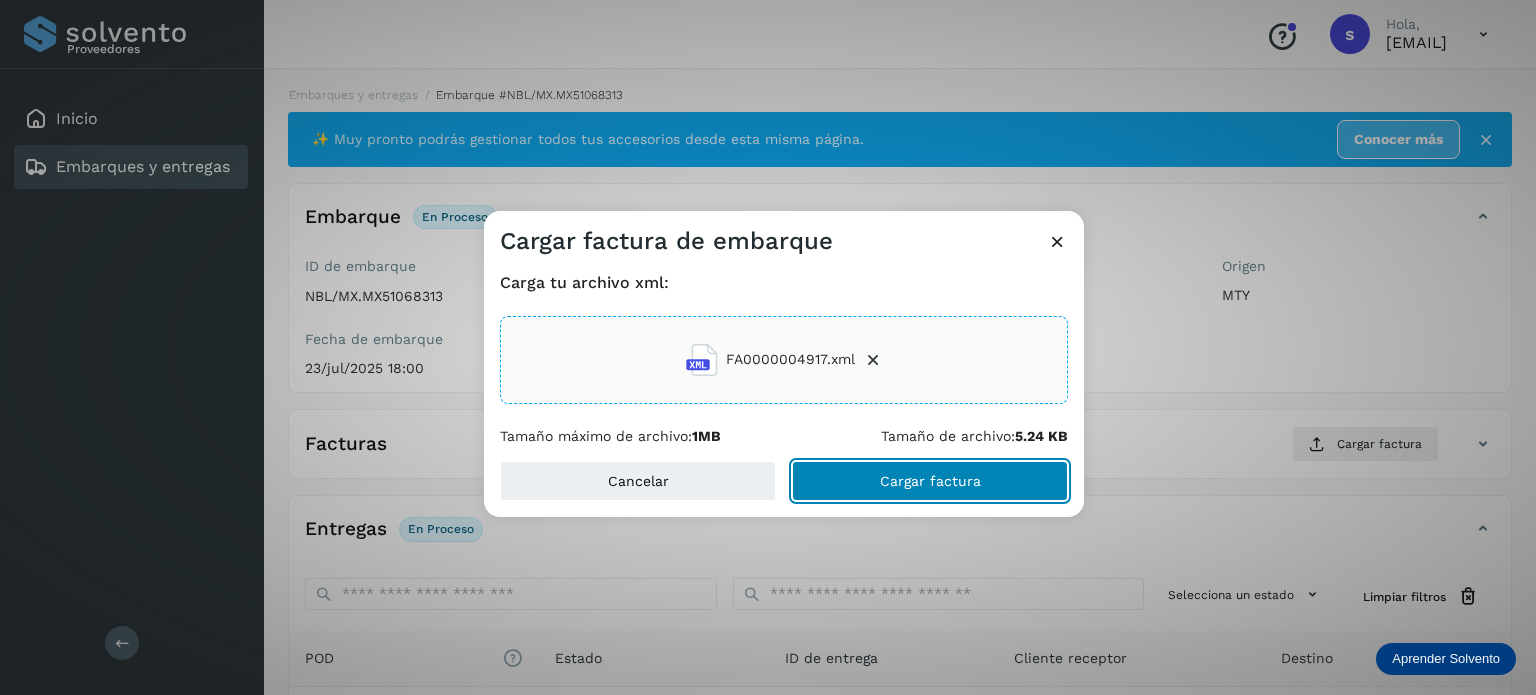 click on "Cargar factura" 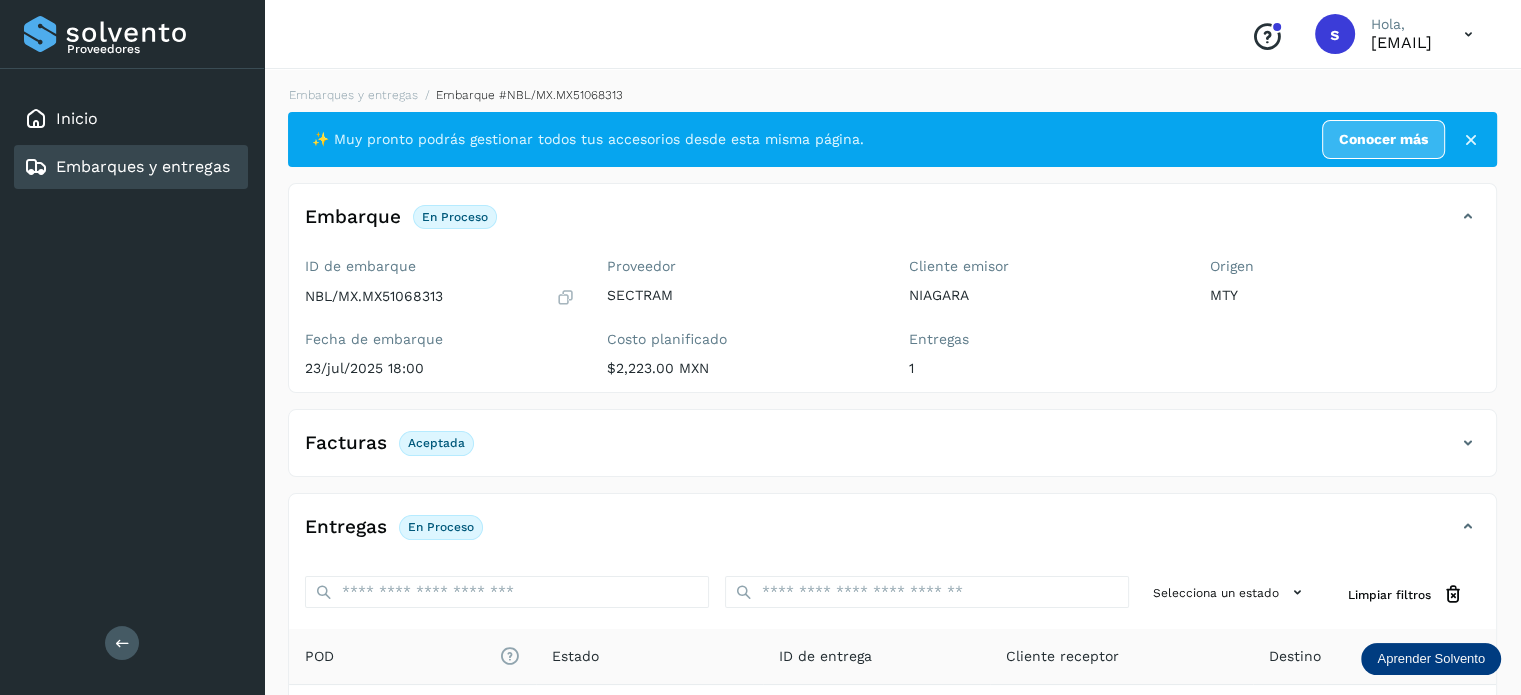 scroll, scrollTop: 250, scrollLeft: 0, axis: vertical 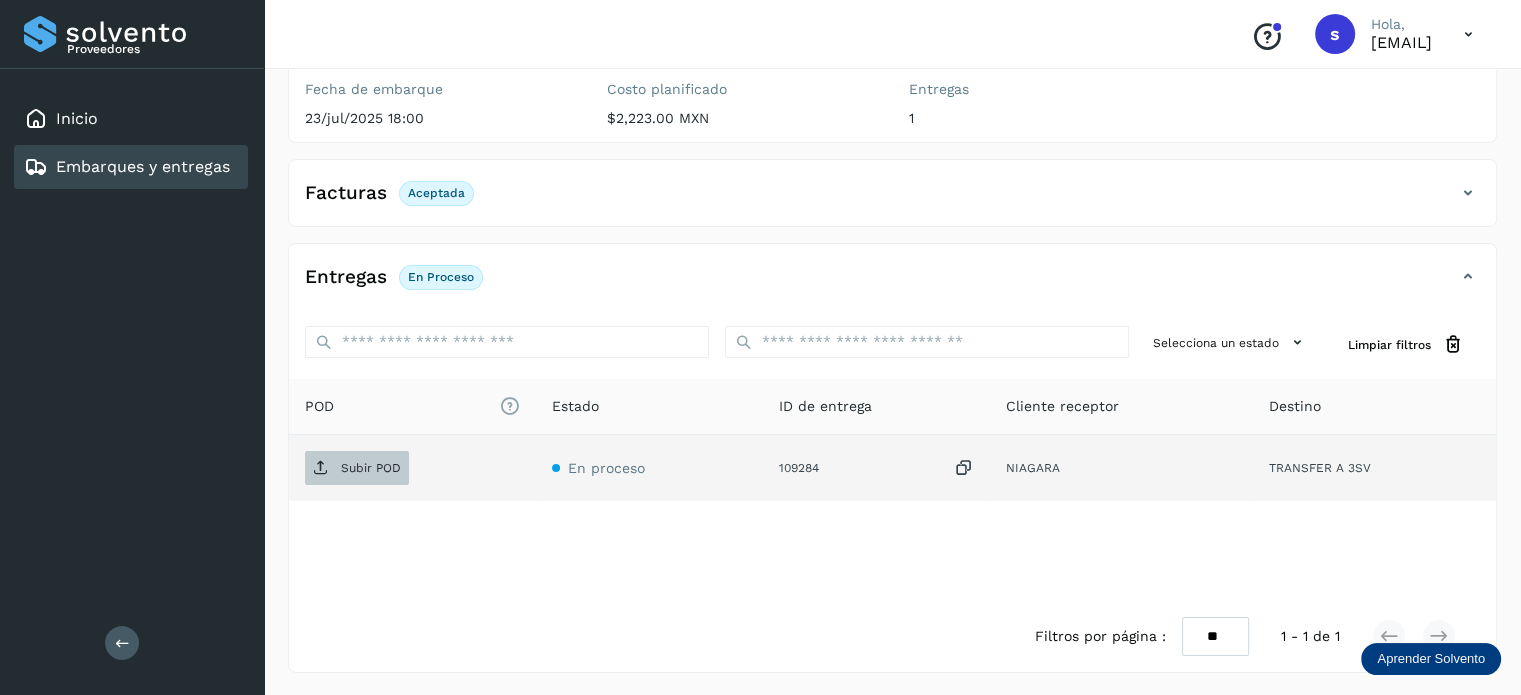 click on "Subir POD" at bounding box center (371, 468) 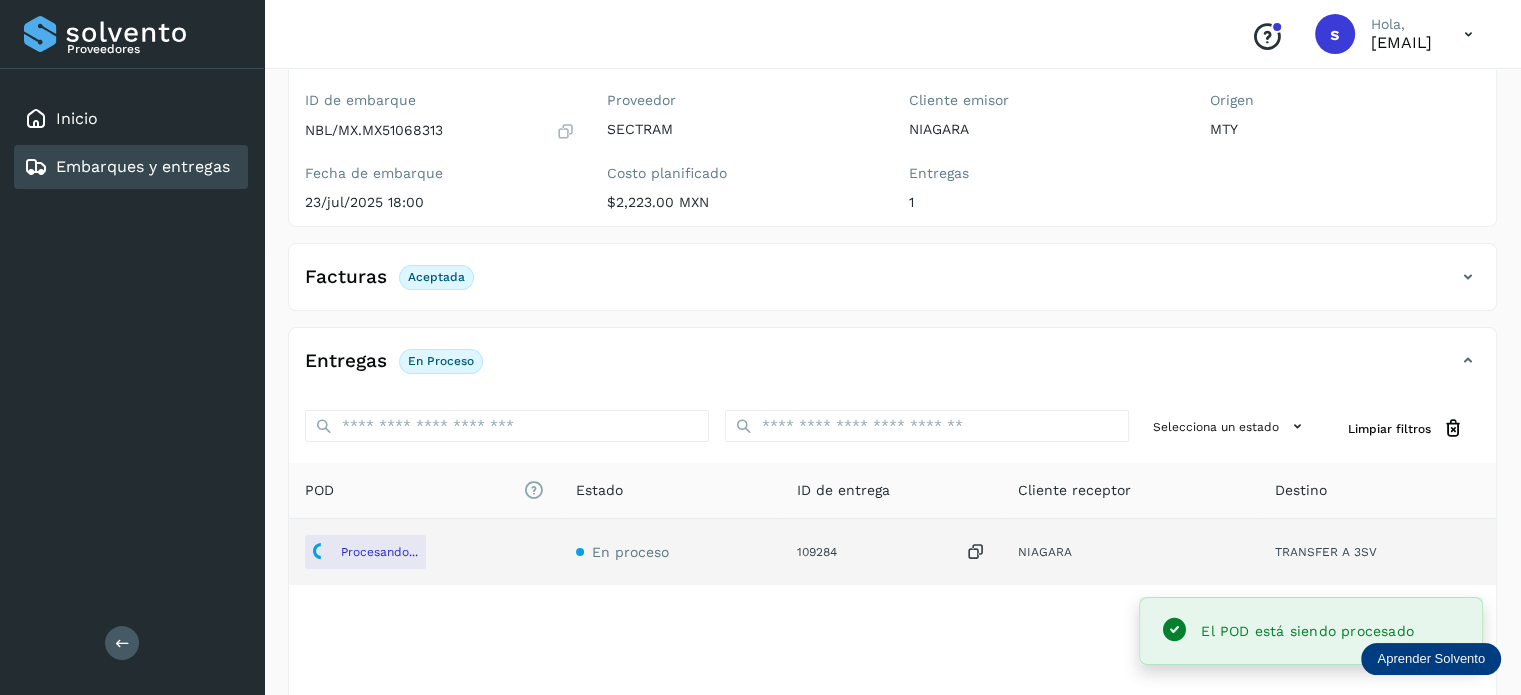 scroll, scrollTop: 0, scrollLeft: 0, axis: both 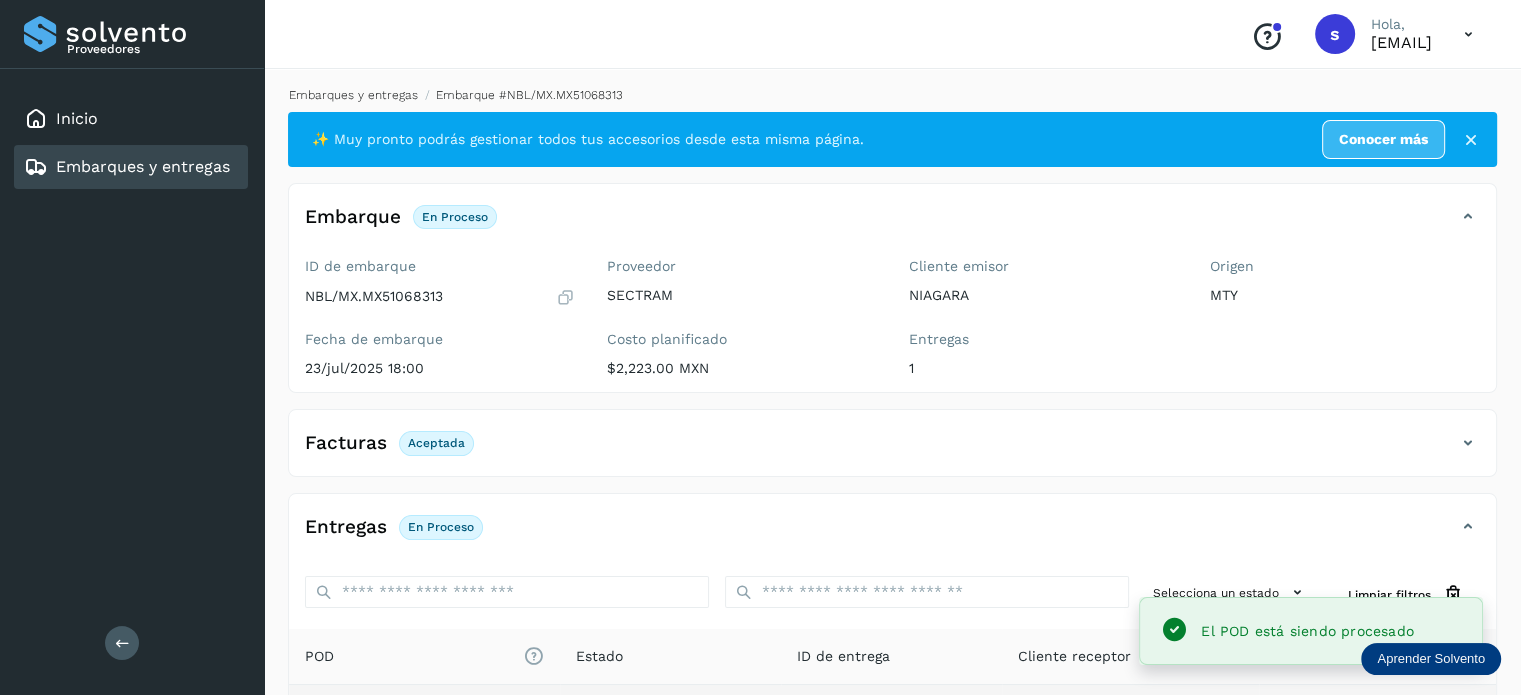 click on "Embarques y entregas" at bounding box center [353, 95] 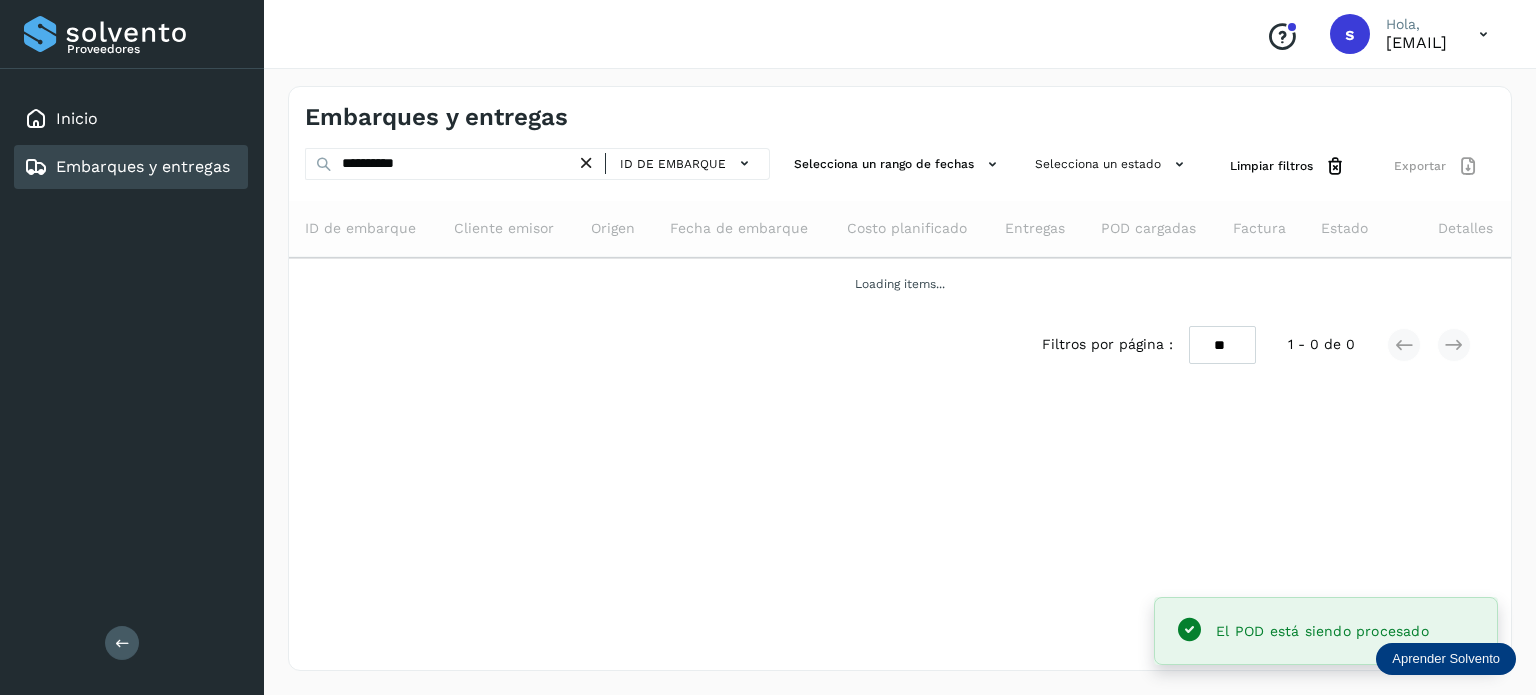 click at bounding box center (586, 163) 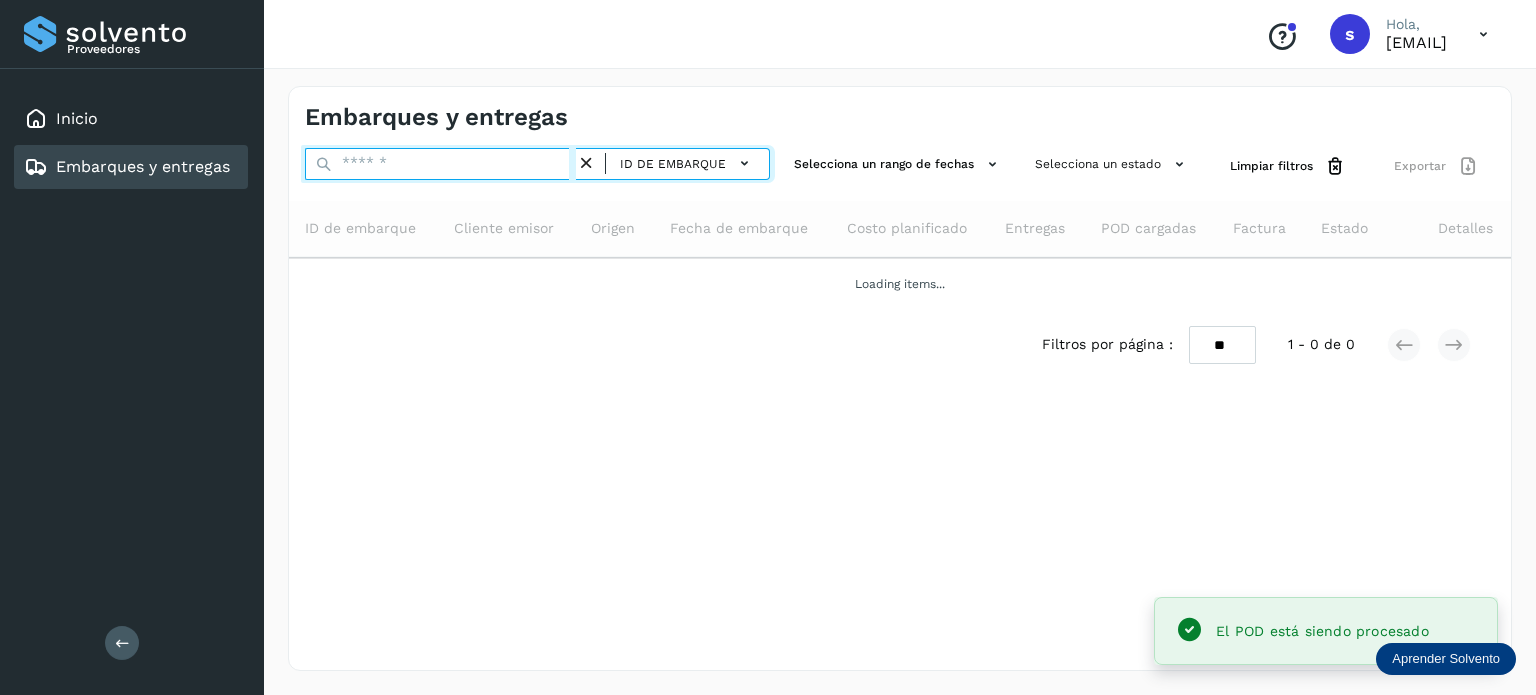 click at bounding box center [440, 164] 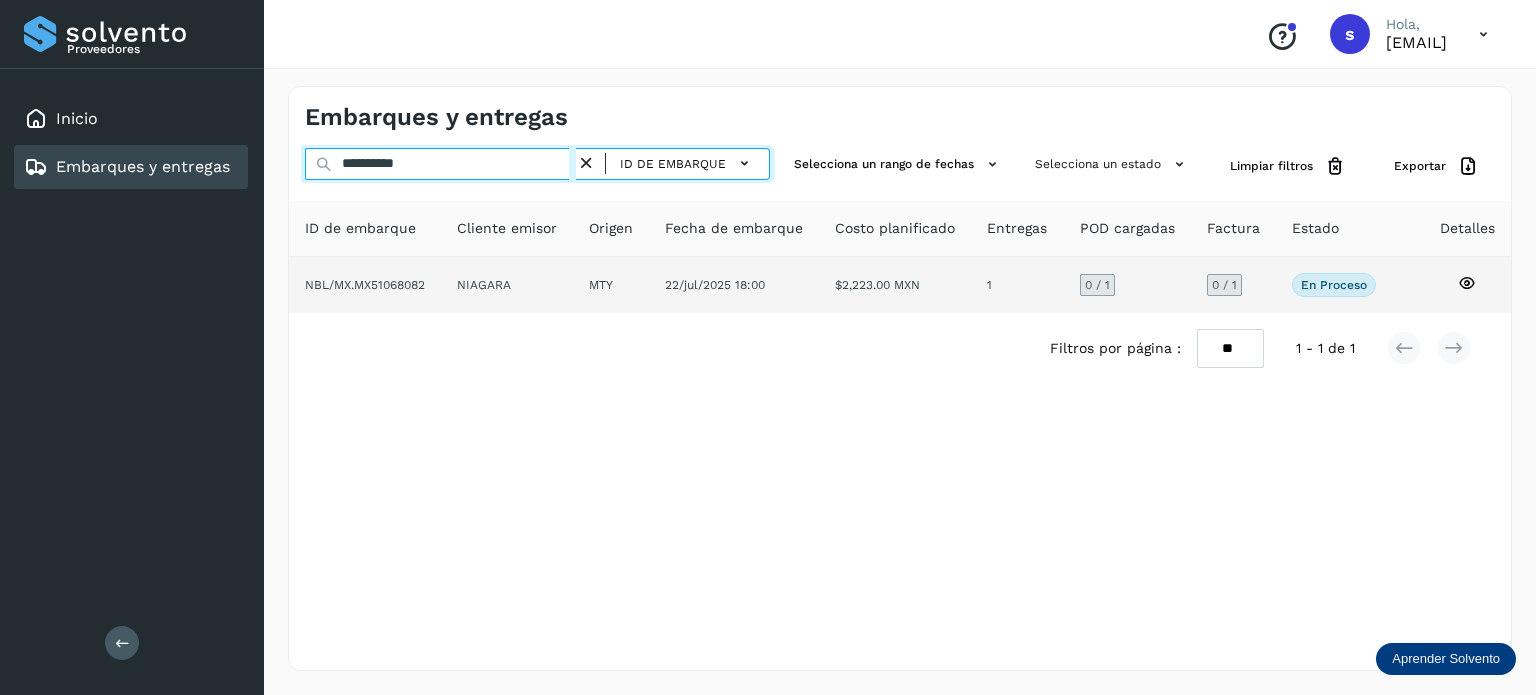 type on "**********" 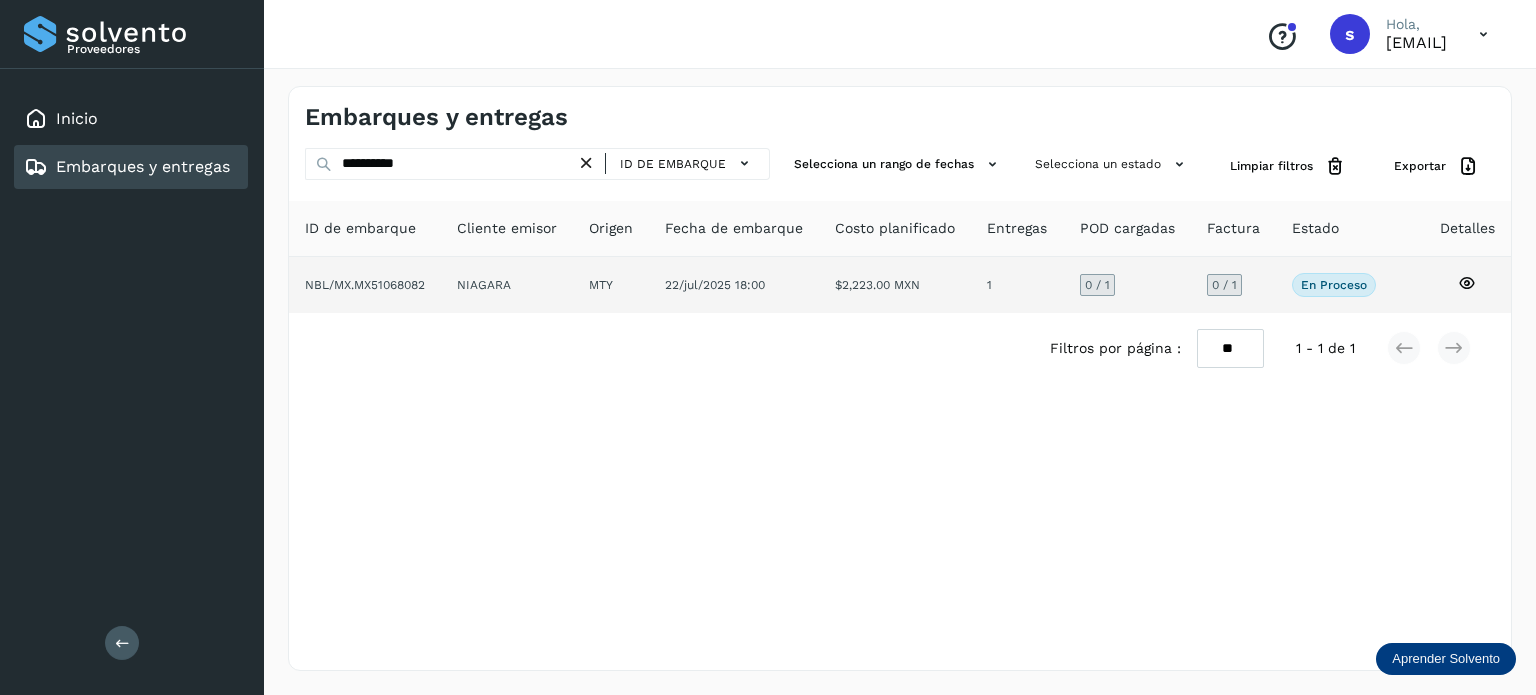 click on "22/jul/2025 18:00" 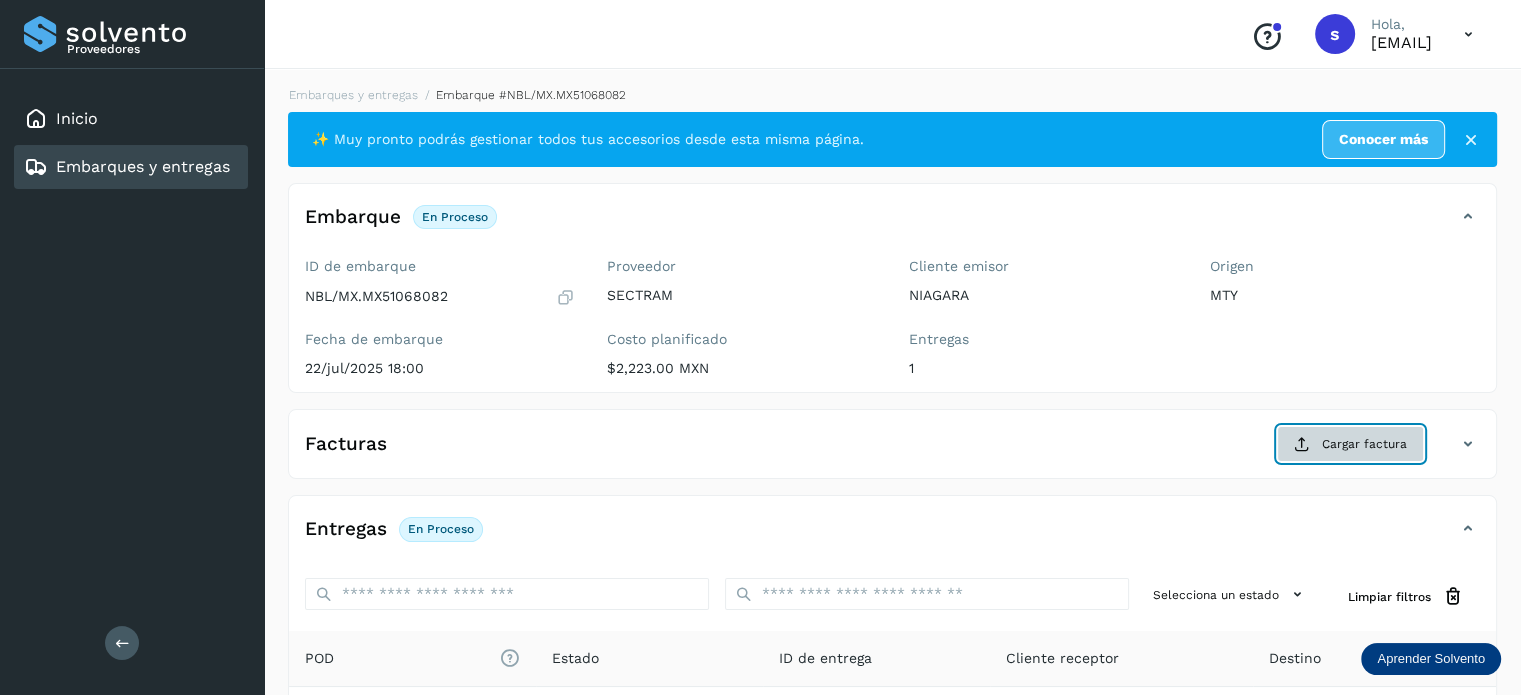 click on "Cargar factura" 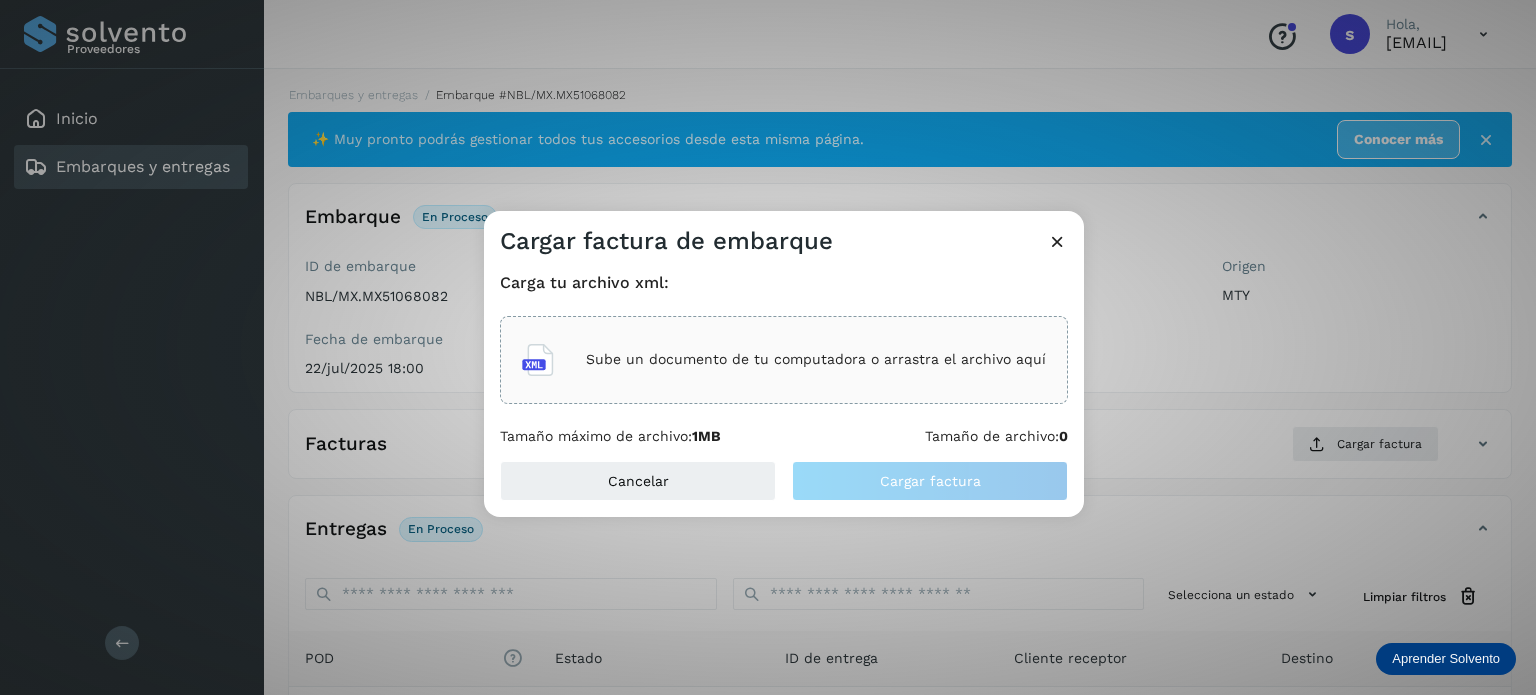 click on "Sube un documento de tu computadora o arrastra el archivo aquí" 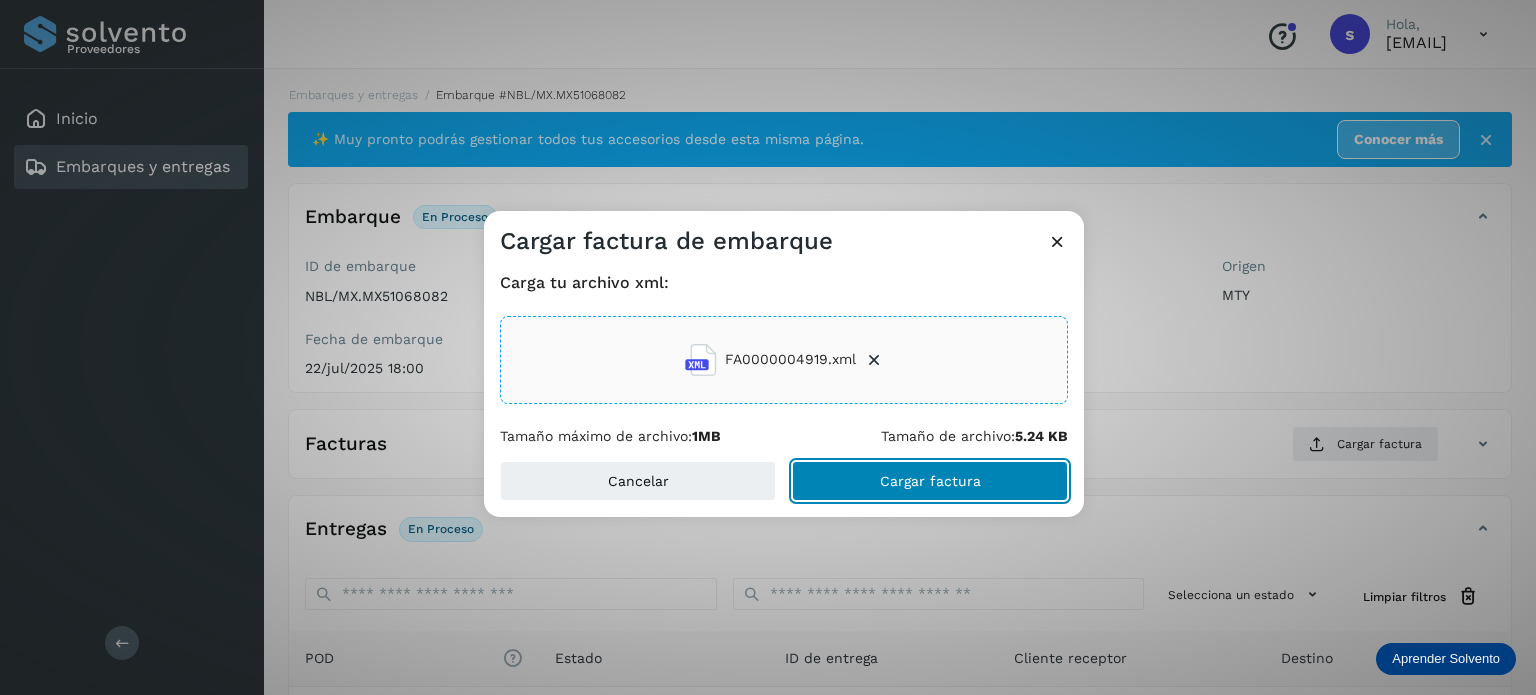 click on "Cargar factura" 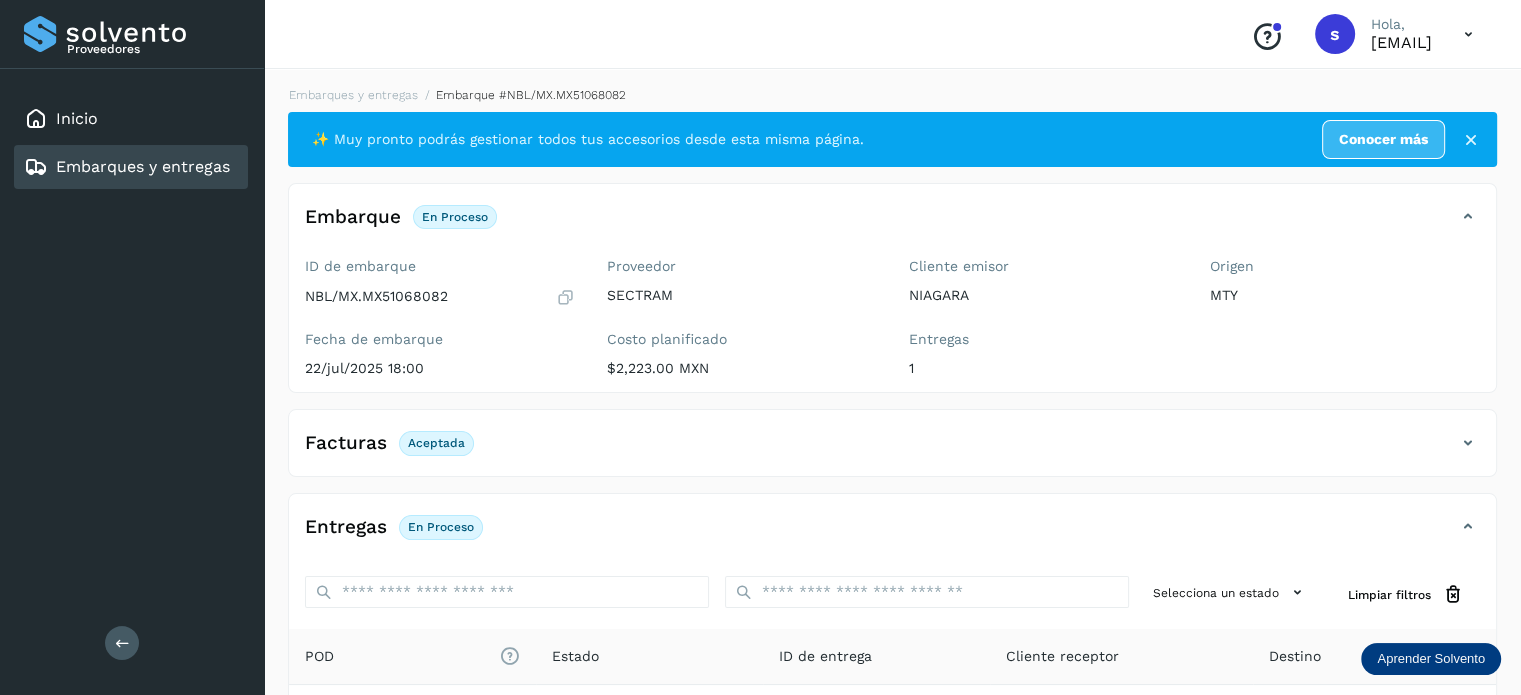 scroll, scrollTop: 250, scrollLeft: 0, axis: vertical 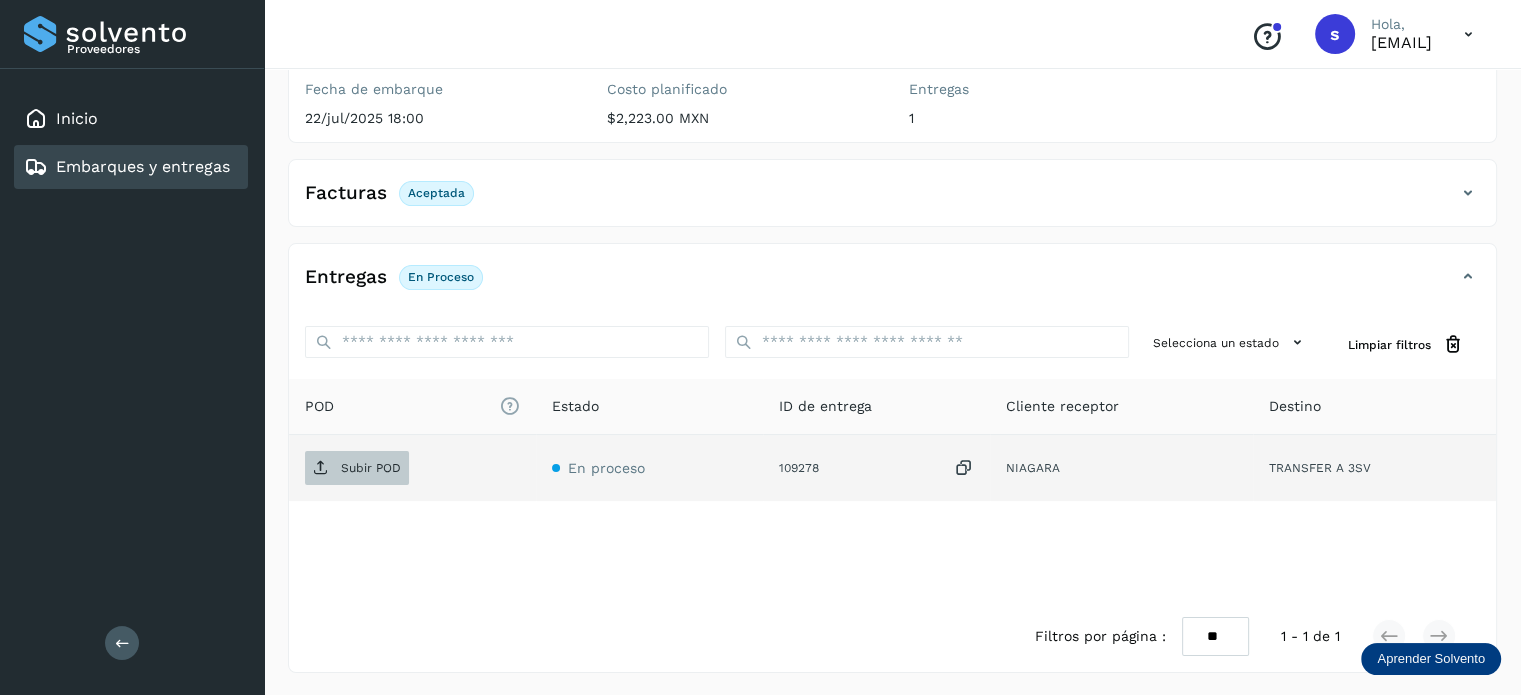 click on "Subir POD" at bounding box center [371, 468] 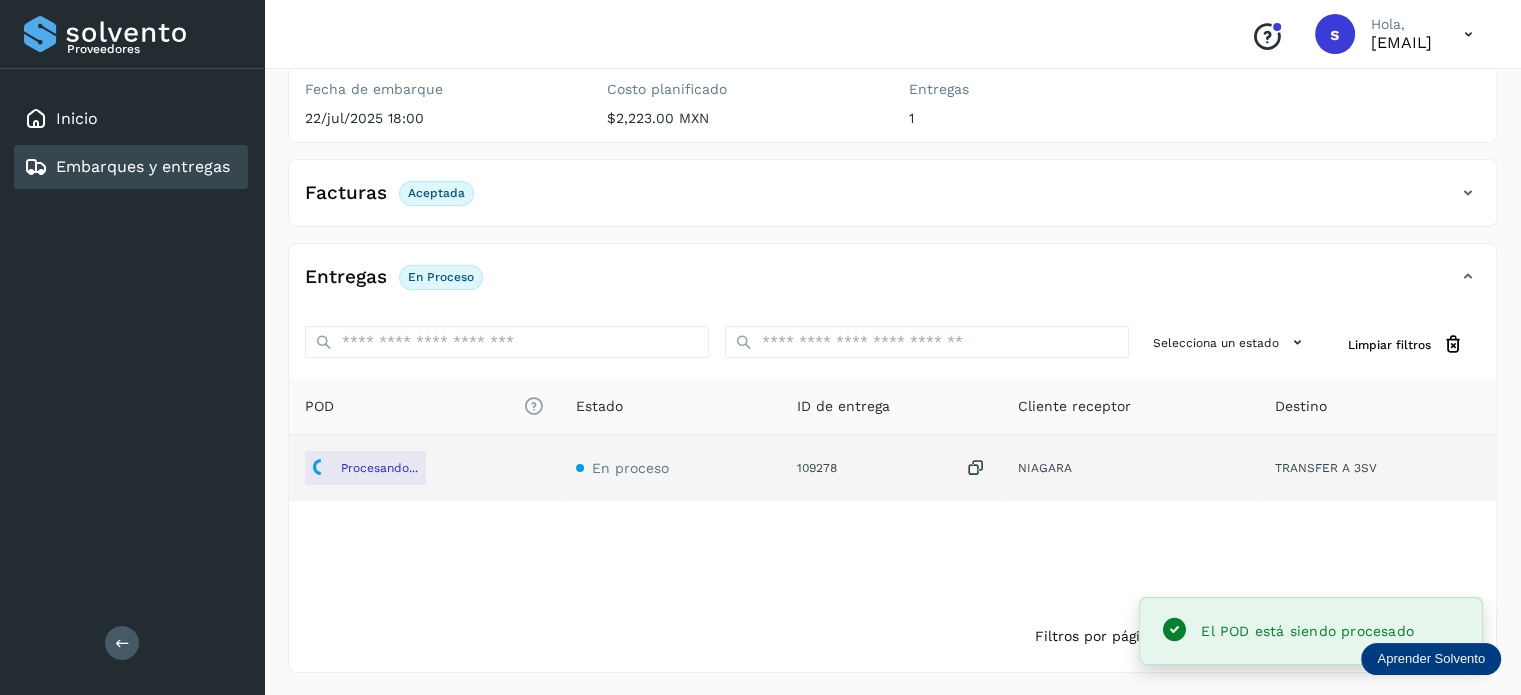 scroll, scrollTop: 0, scrollLeft: 0, axis: both 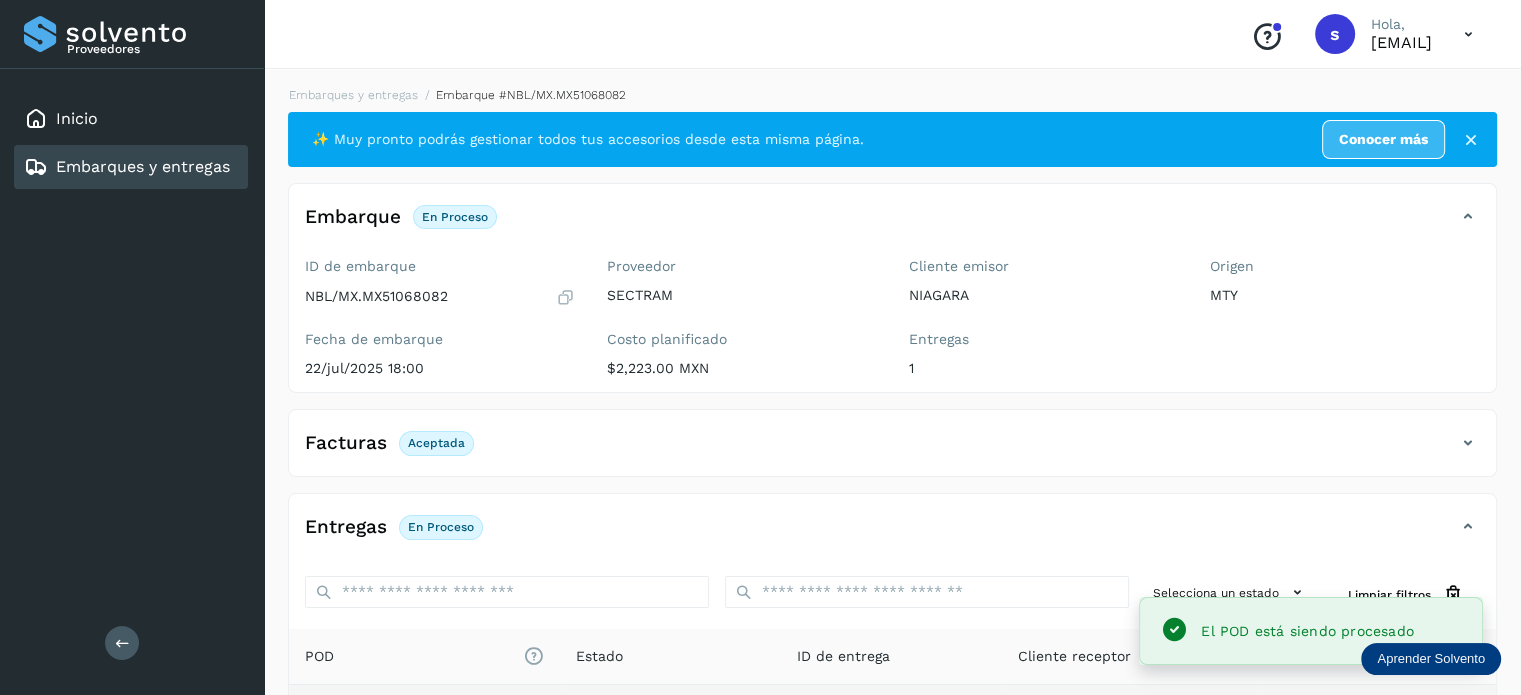 click on "Embarques y entregas" 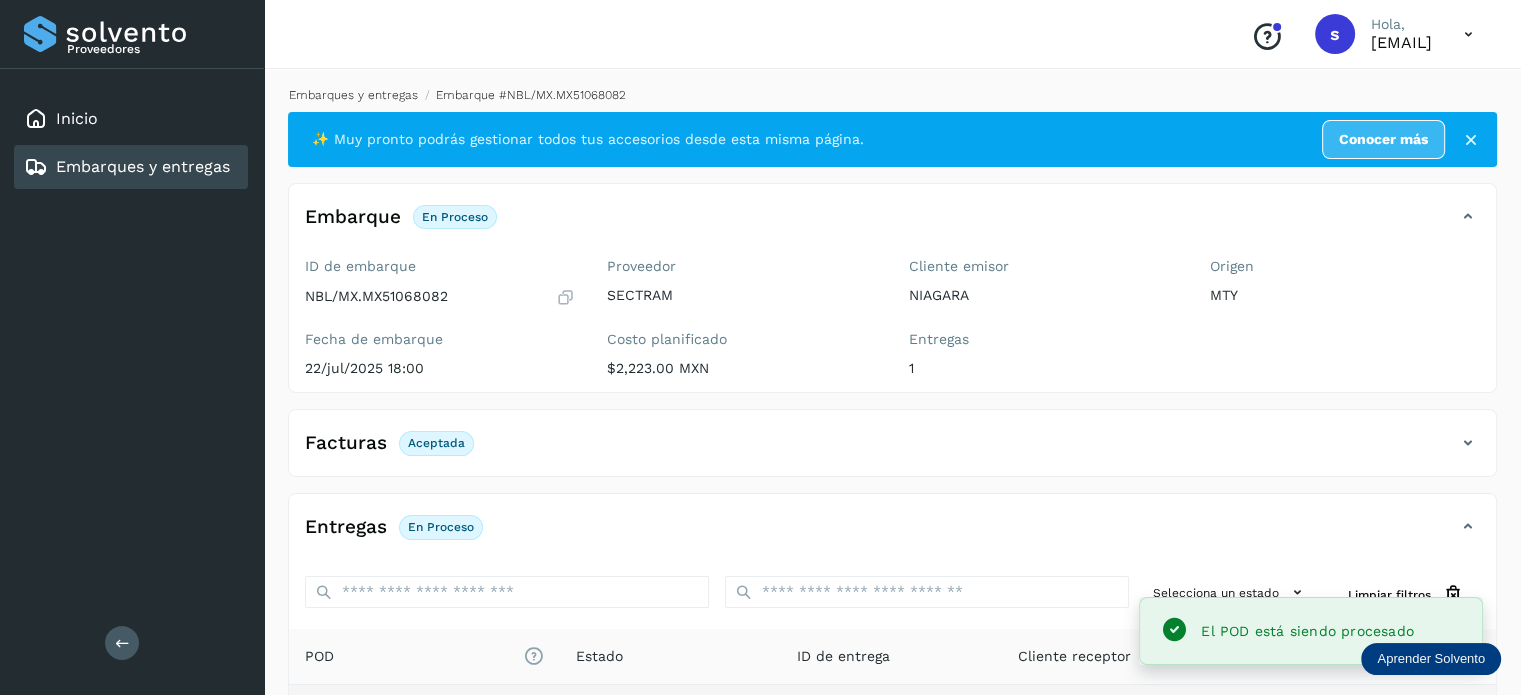 click on "Embarques y entregas" at bounding box center (353, 95) 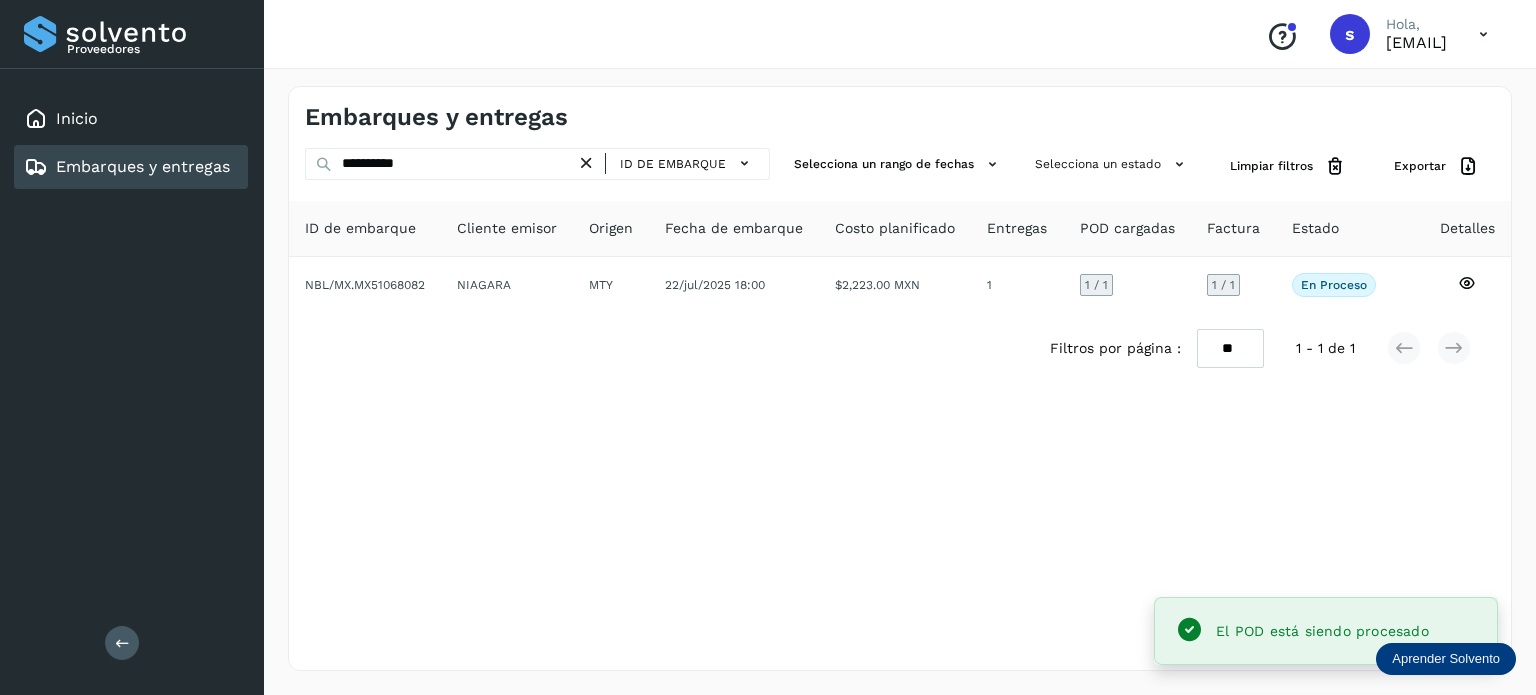 click at bounding box center (586, 163) 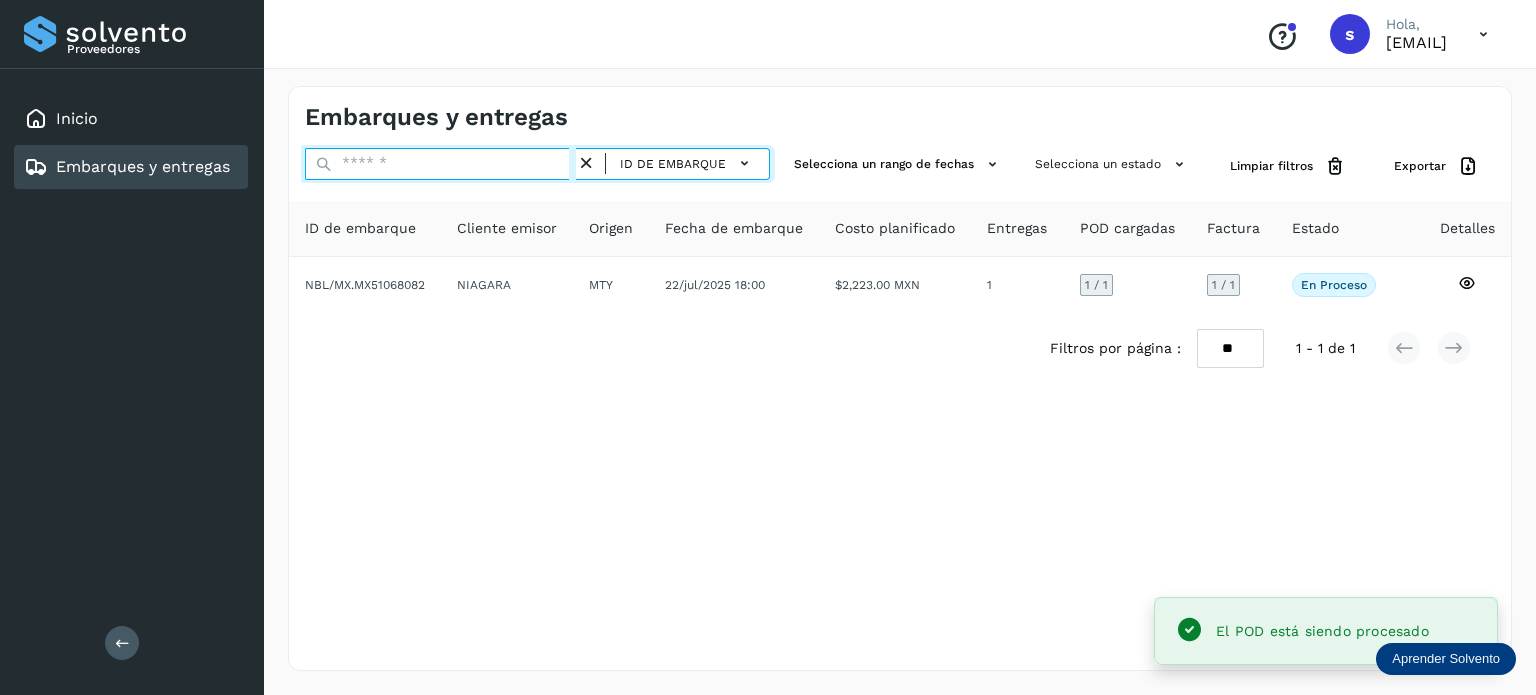 click at bounding box center (440, 164) 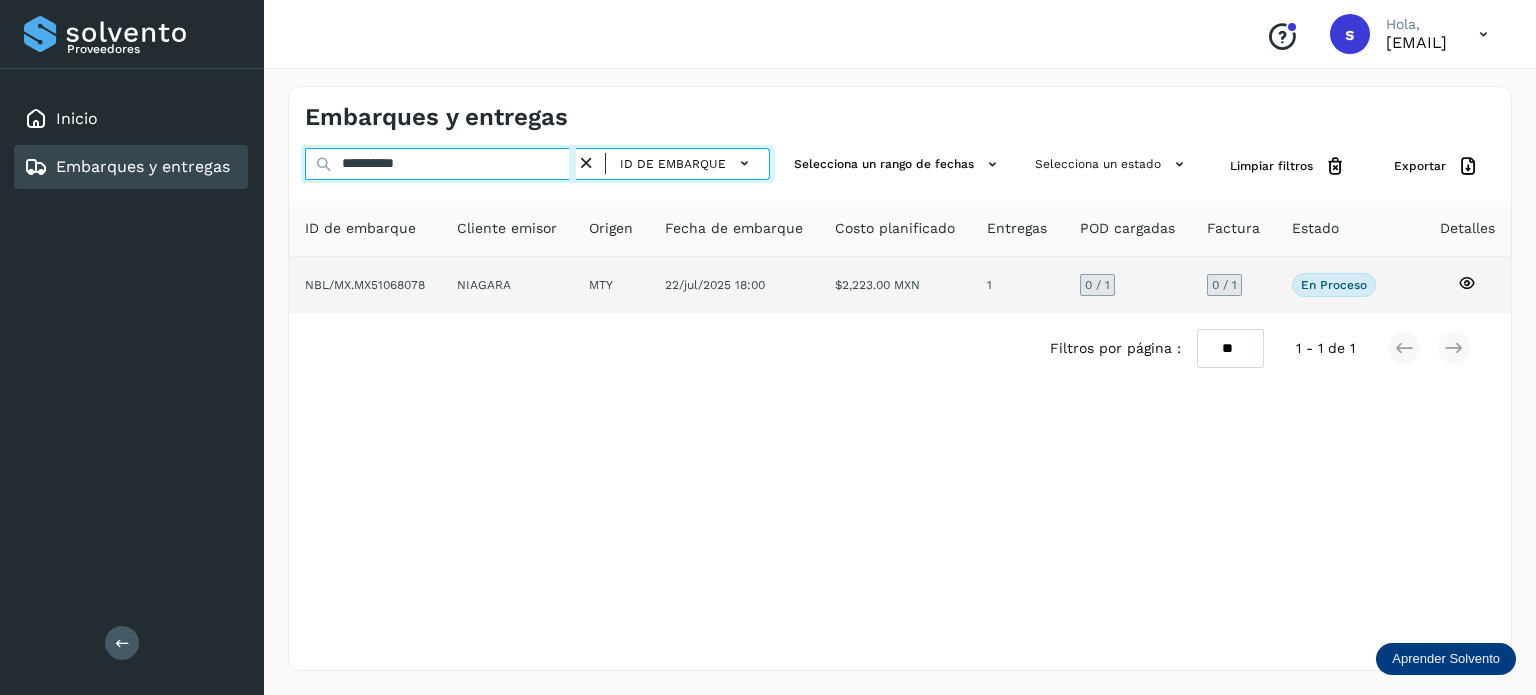 type on "**********" 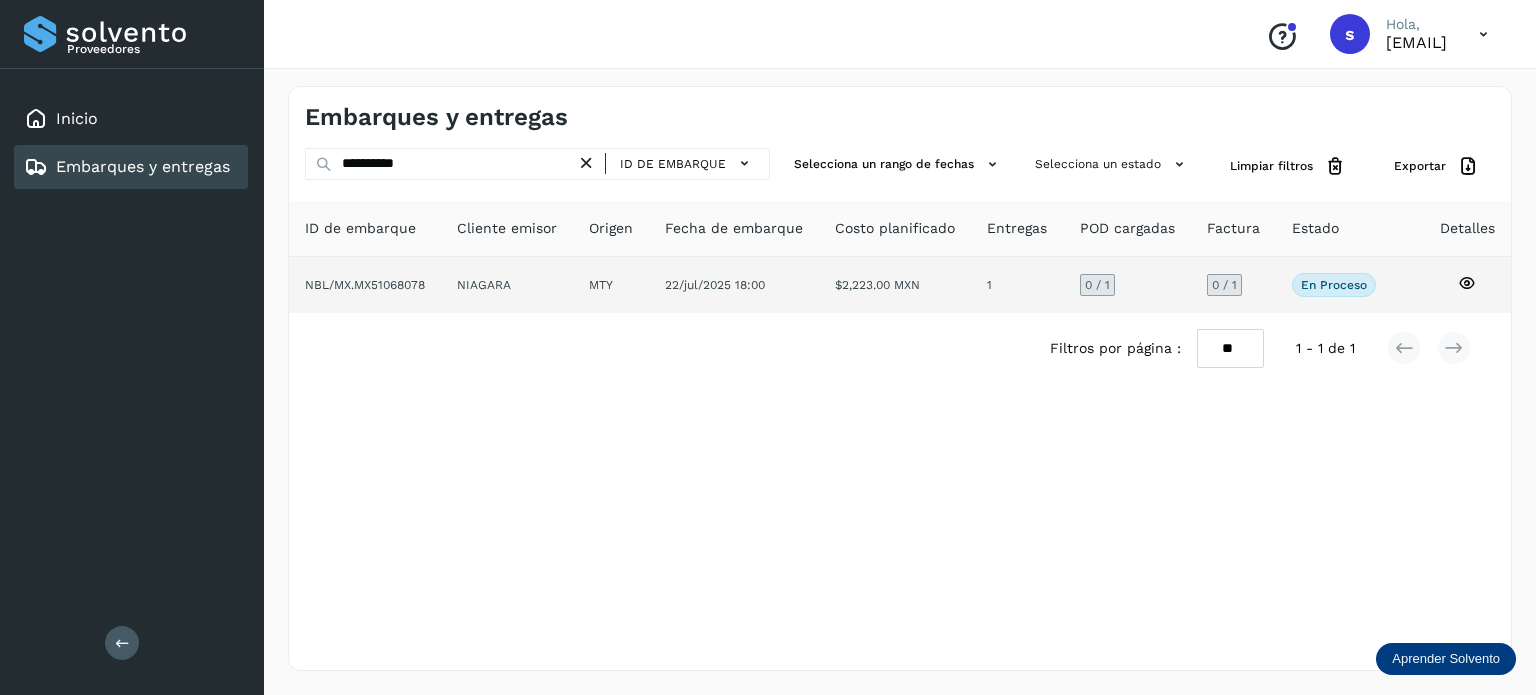click on "22/jul/2025 18:00" 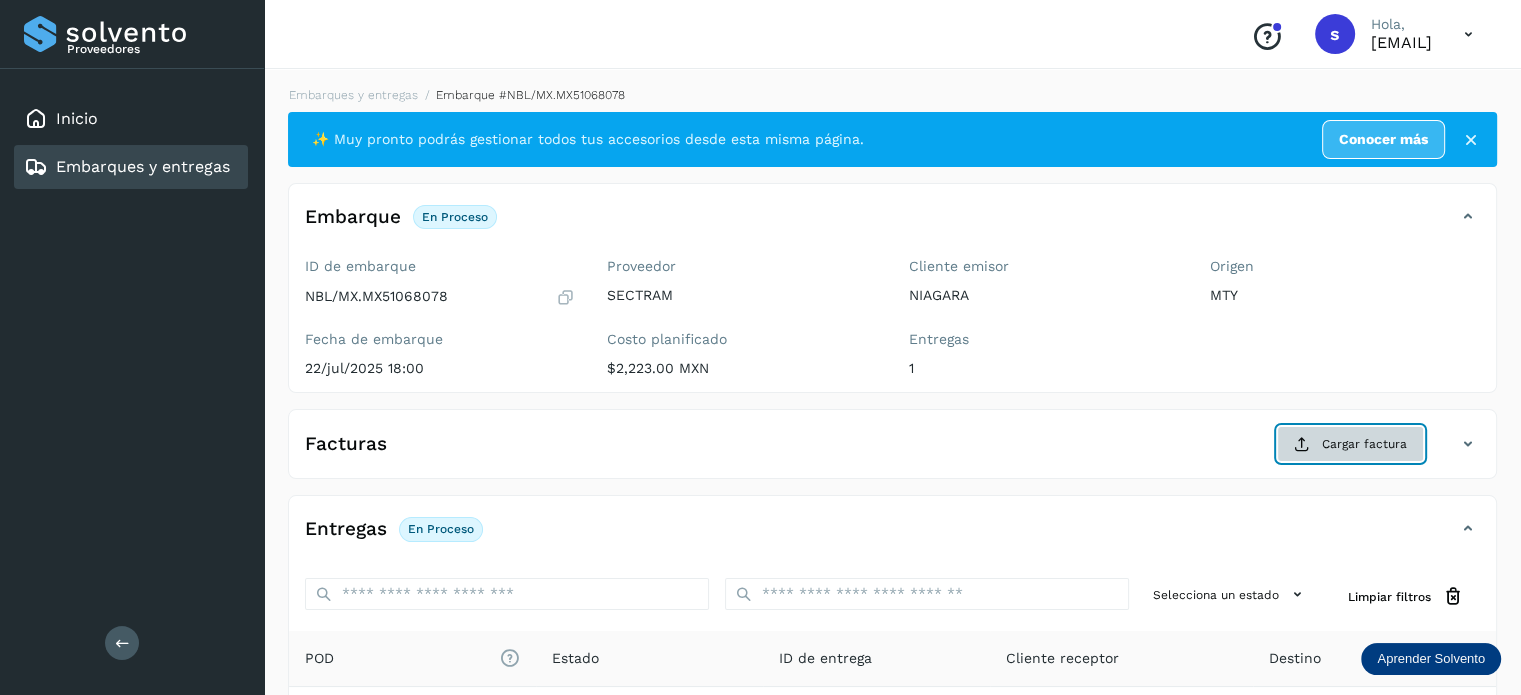 click on "Cargar factura" 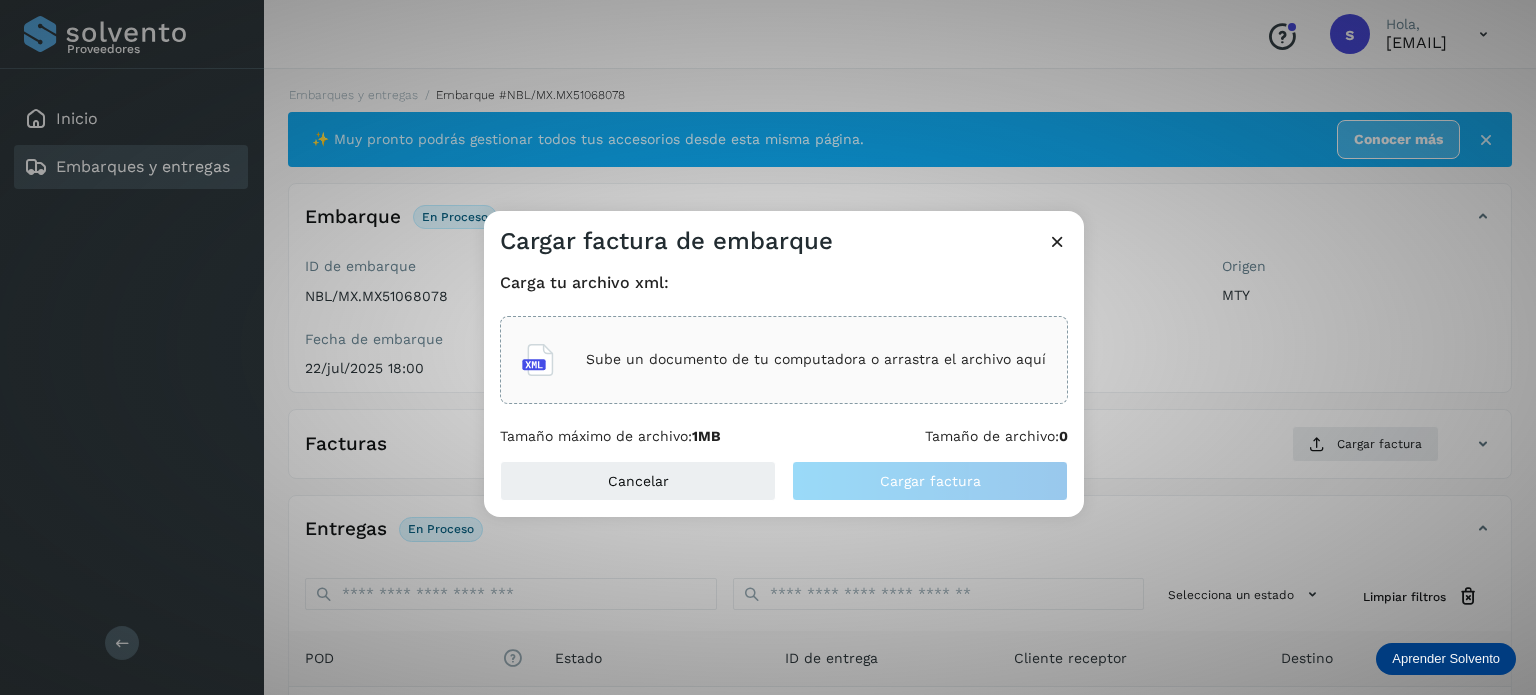 click on "Sube un documento de tu computadora o arrastra el archivo aquí" 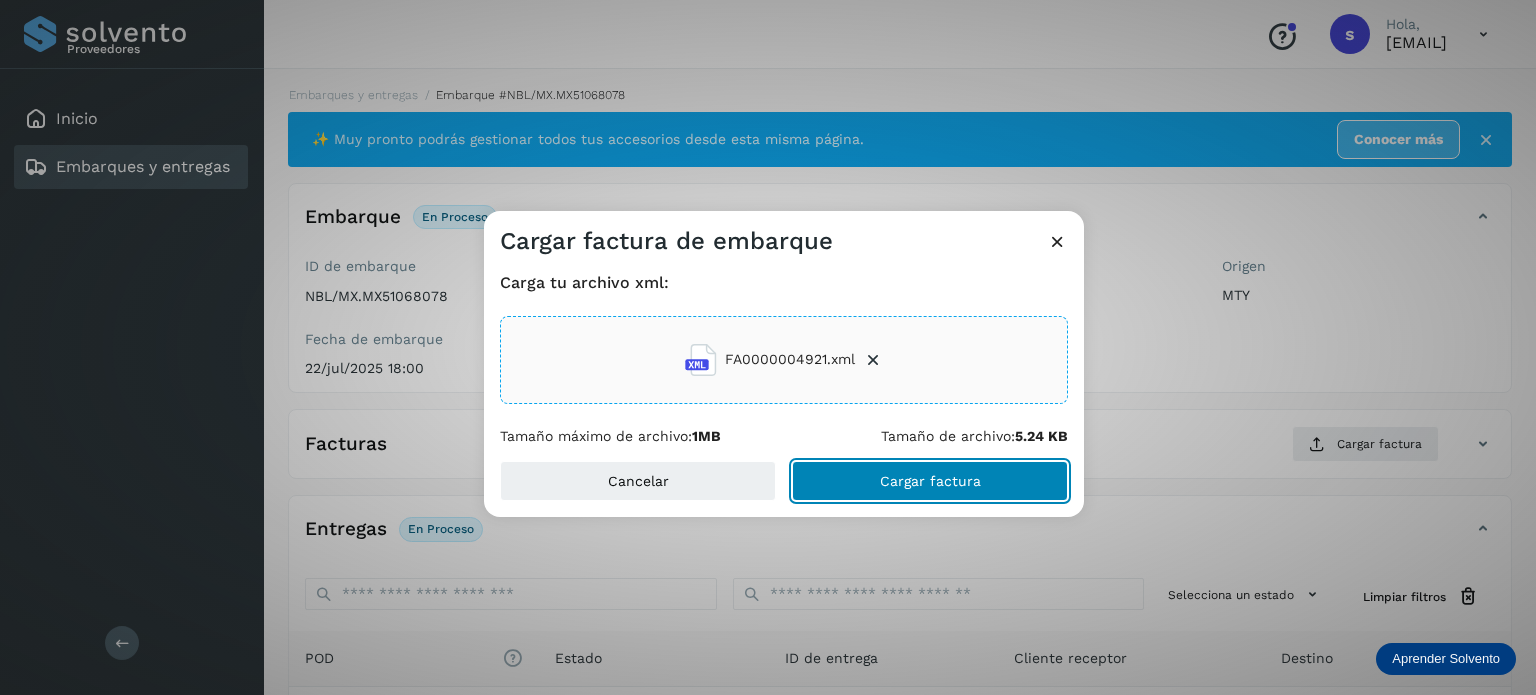 click on "Cargar factura" 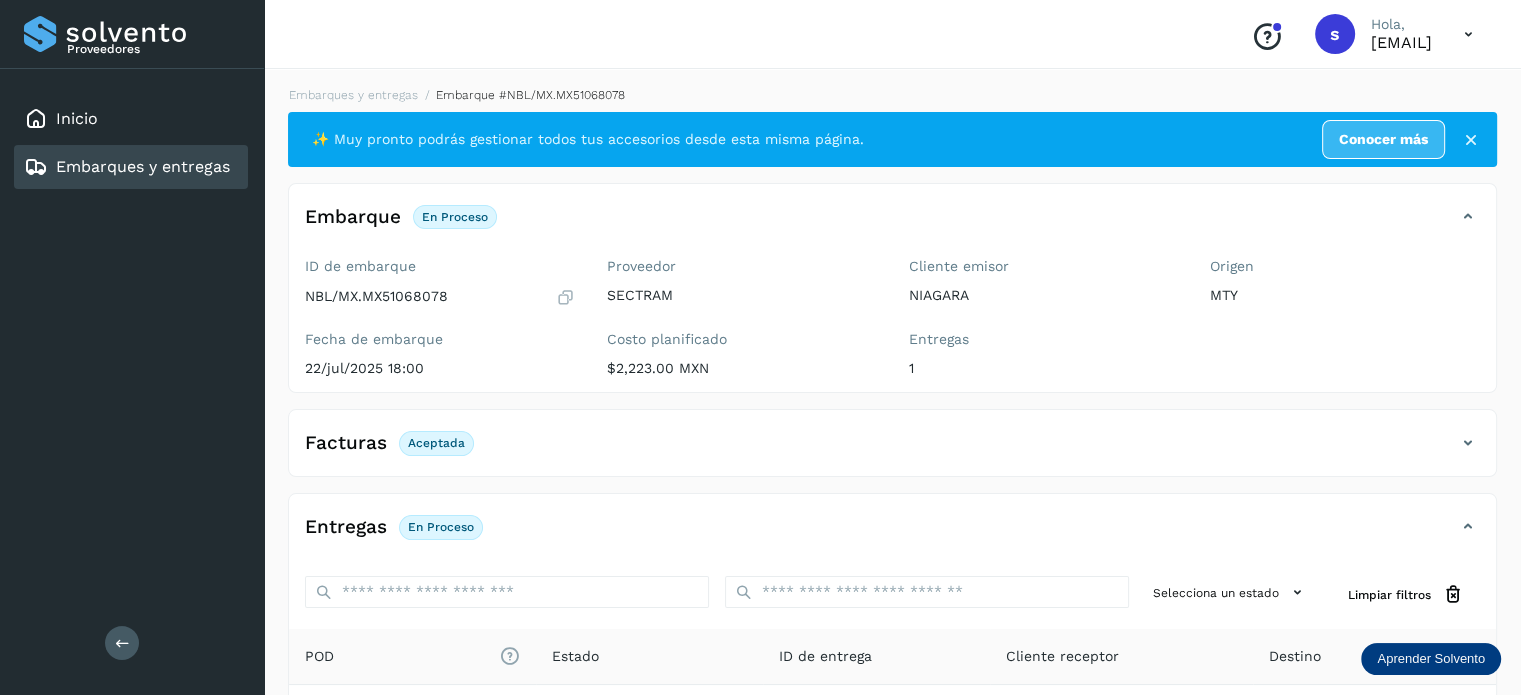 scroll, scrollTop: 250, scrollLeft: 0, axis: vertical 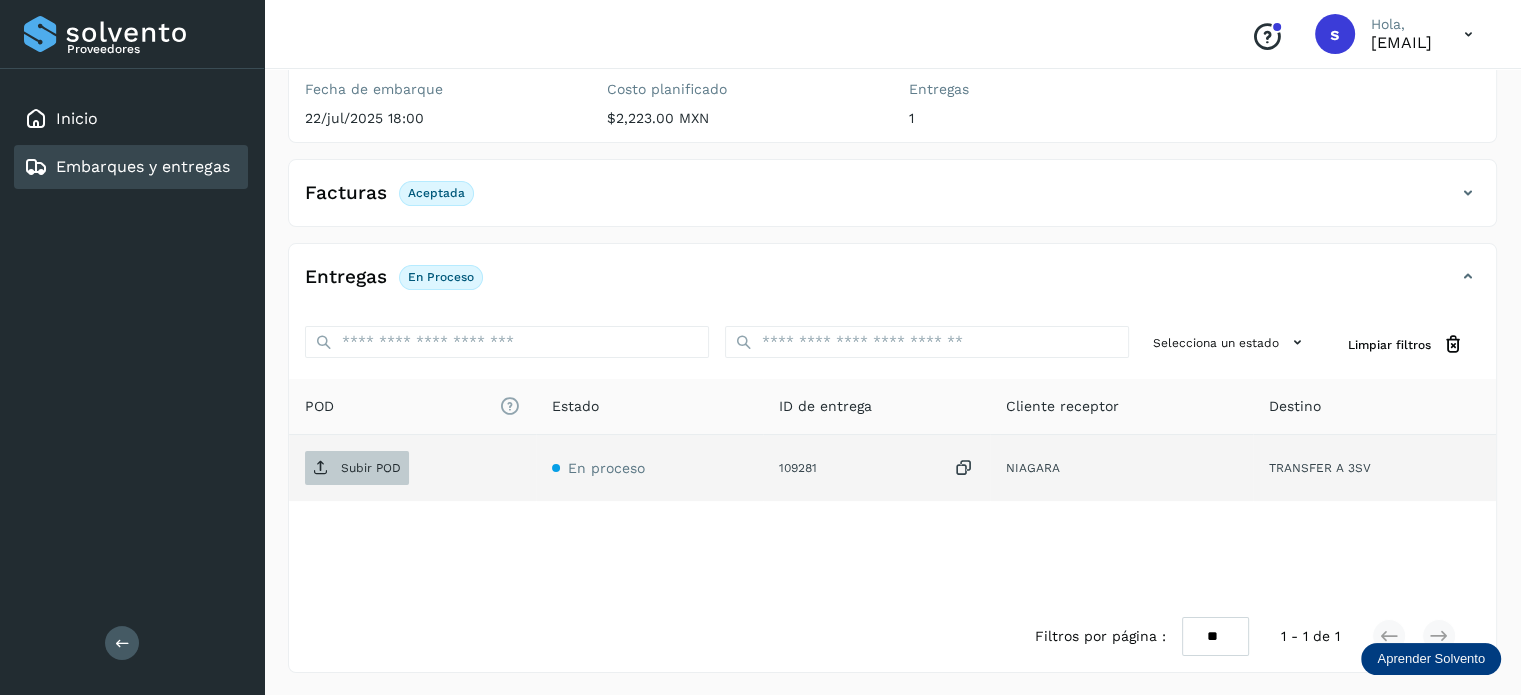 click on "Subir POD" at bounding box center [371, 468] 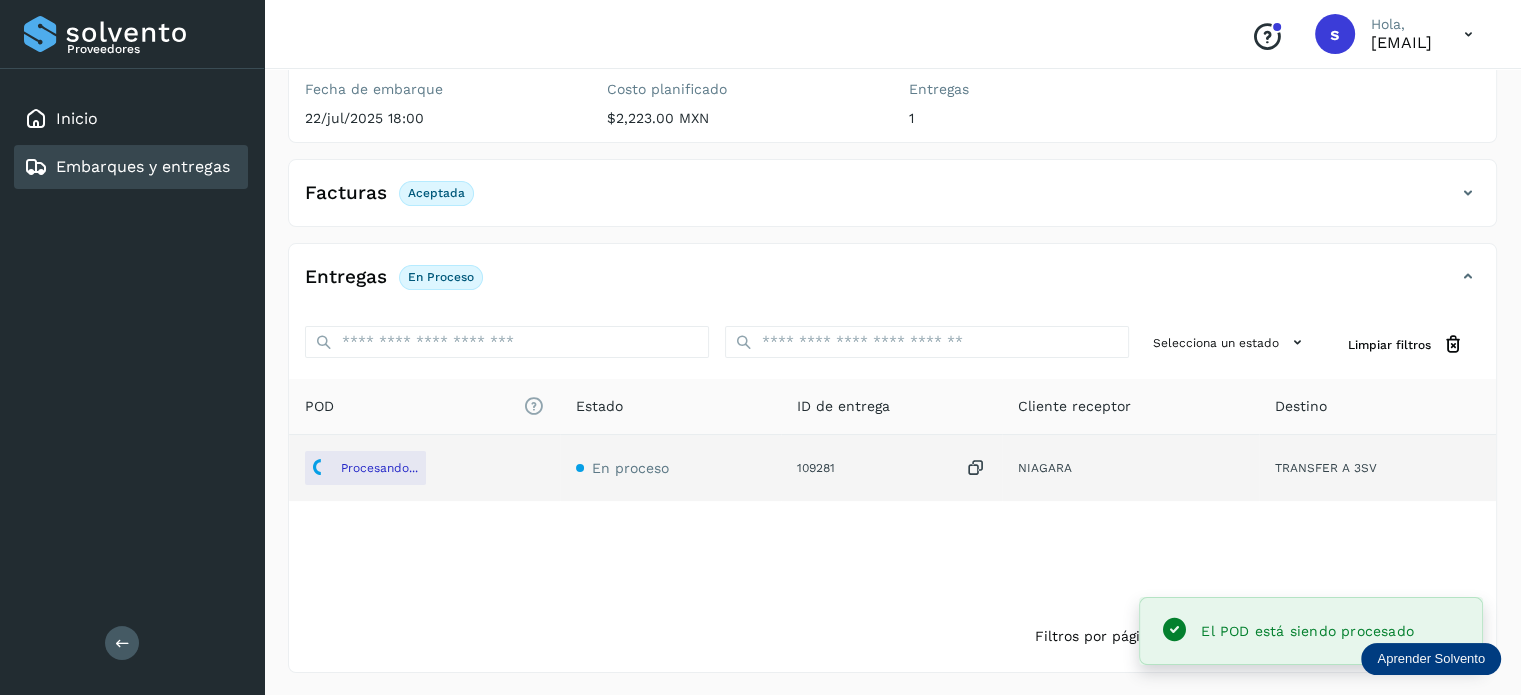 scroll, scrollTop: 0, scrollLeft: 0, axis: both 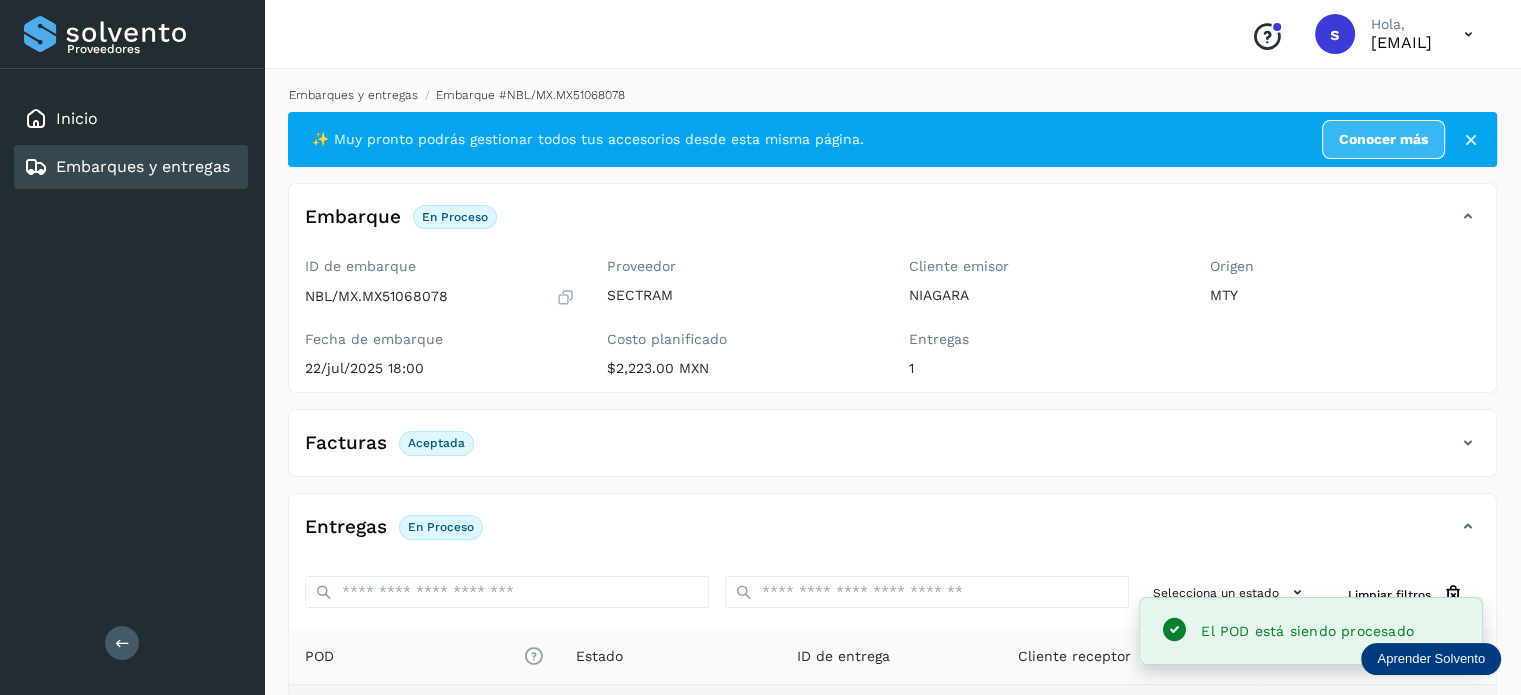 click on "Embarques y entregas" at bounding box center (353, 95) 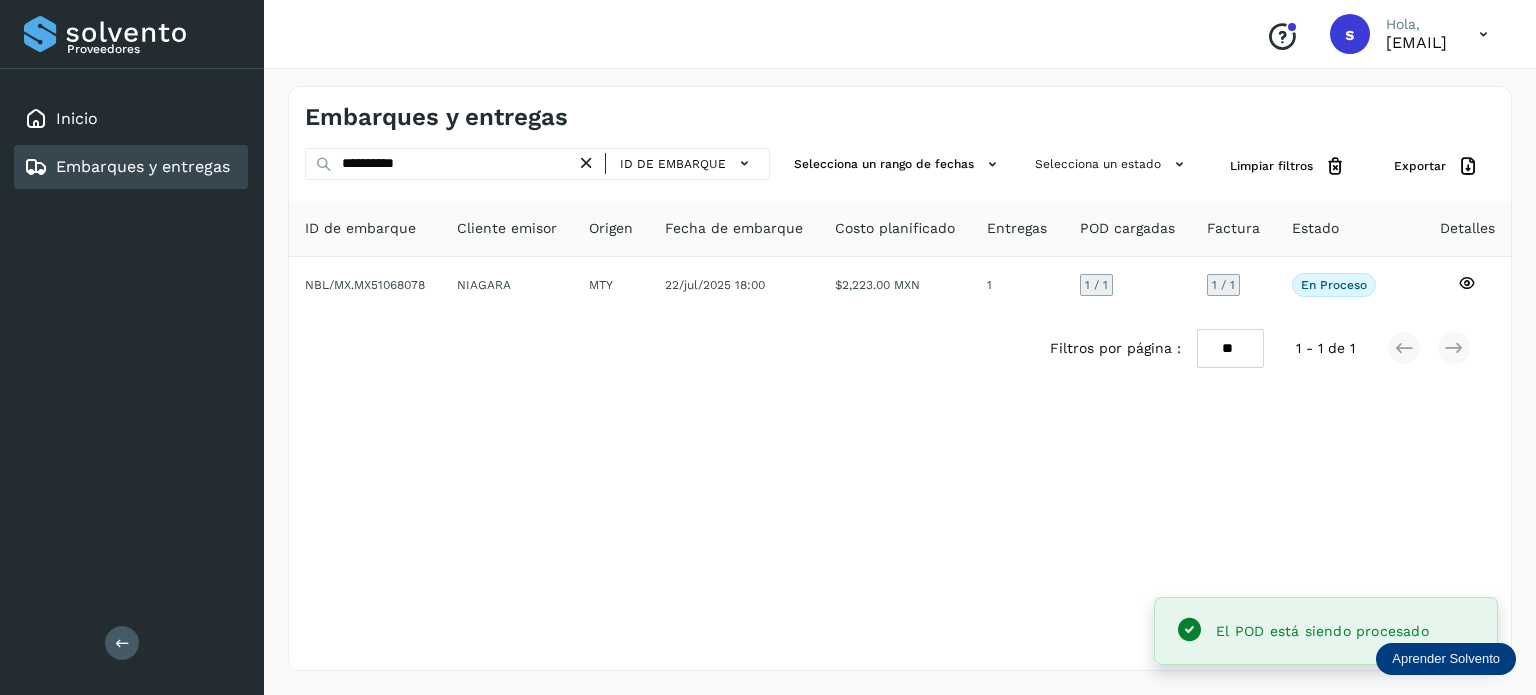 click at bounding box center (586, 163) 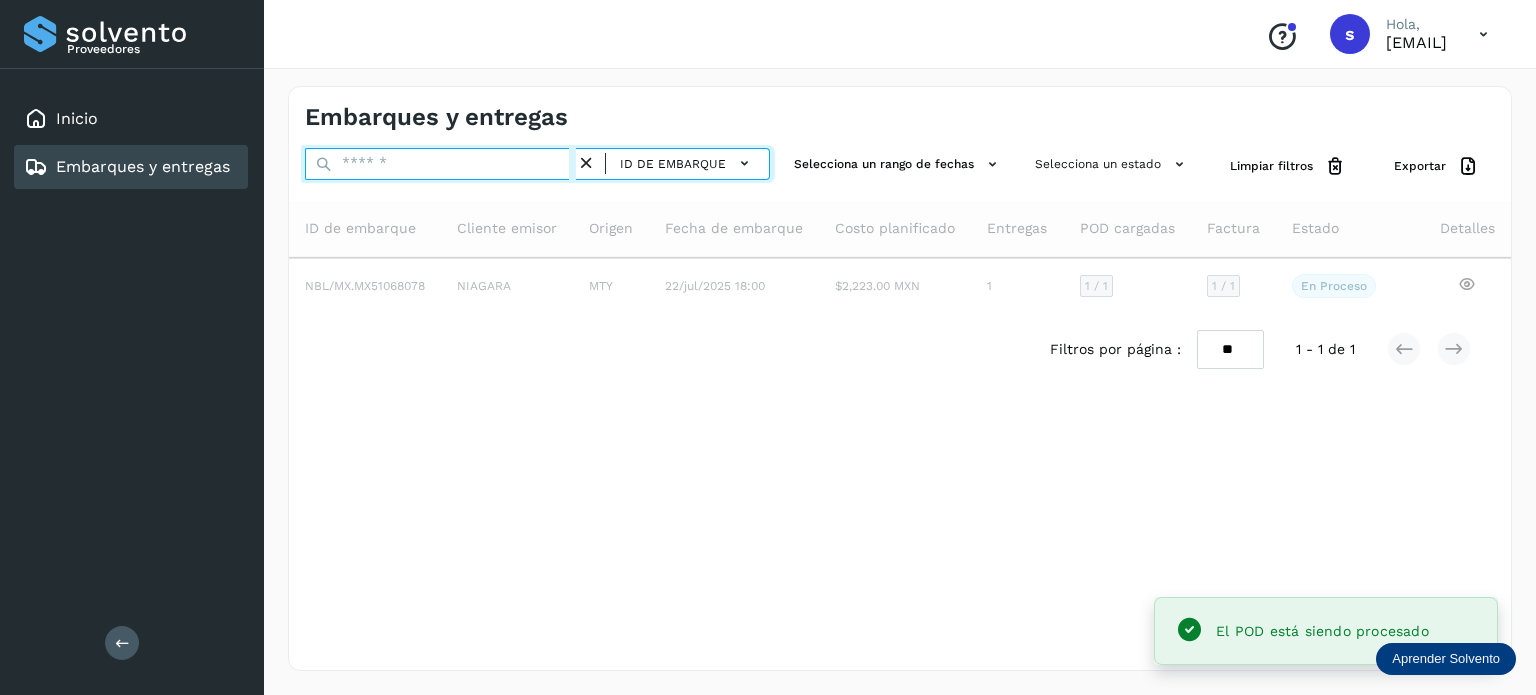 click at bounding box center [440, 164] 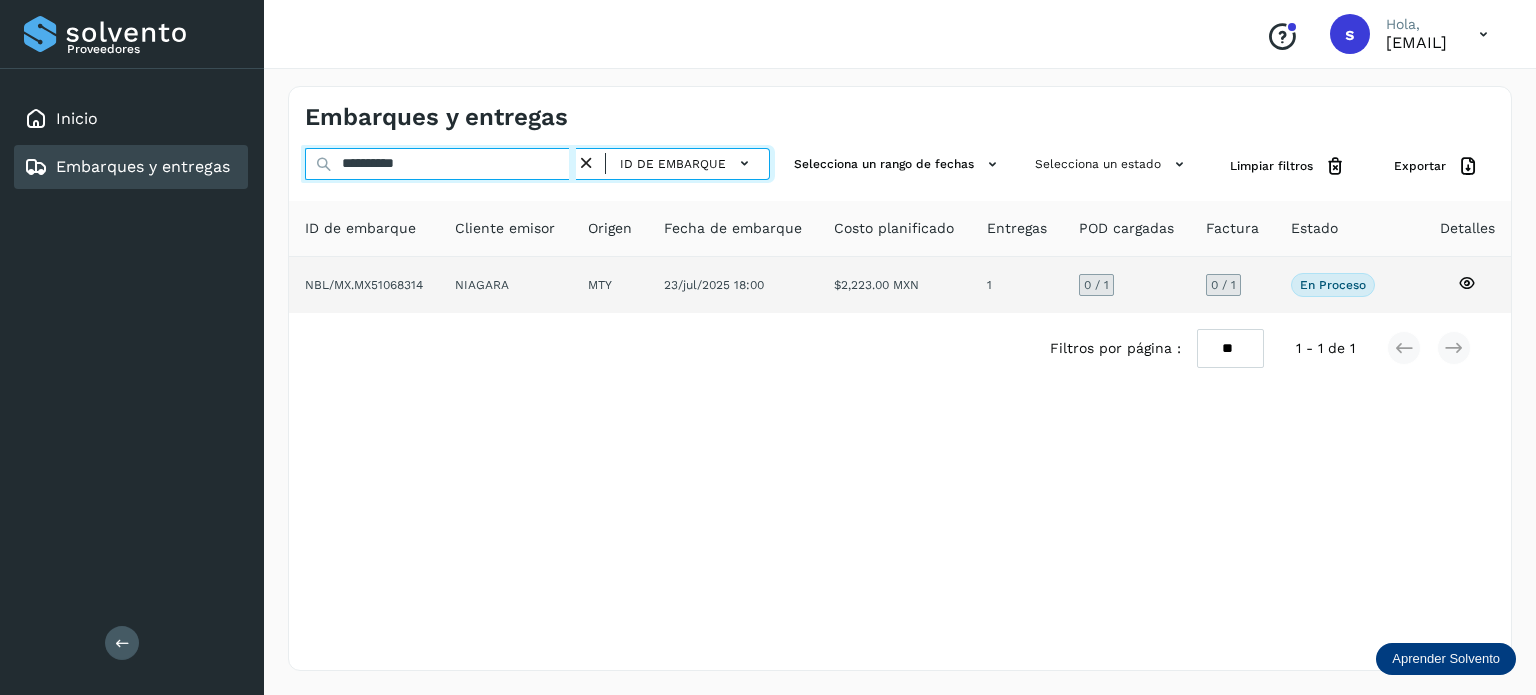 type on "**********" 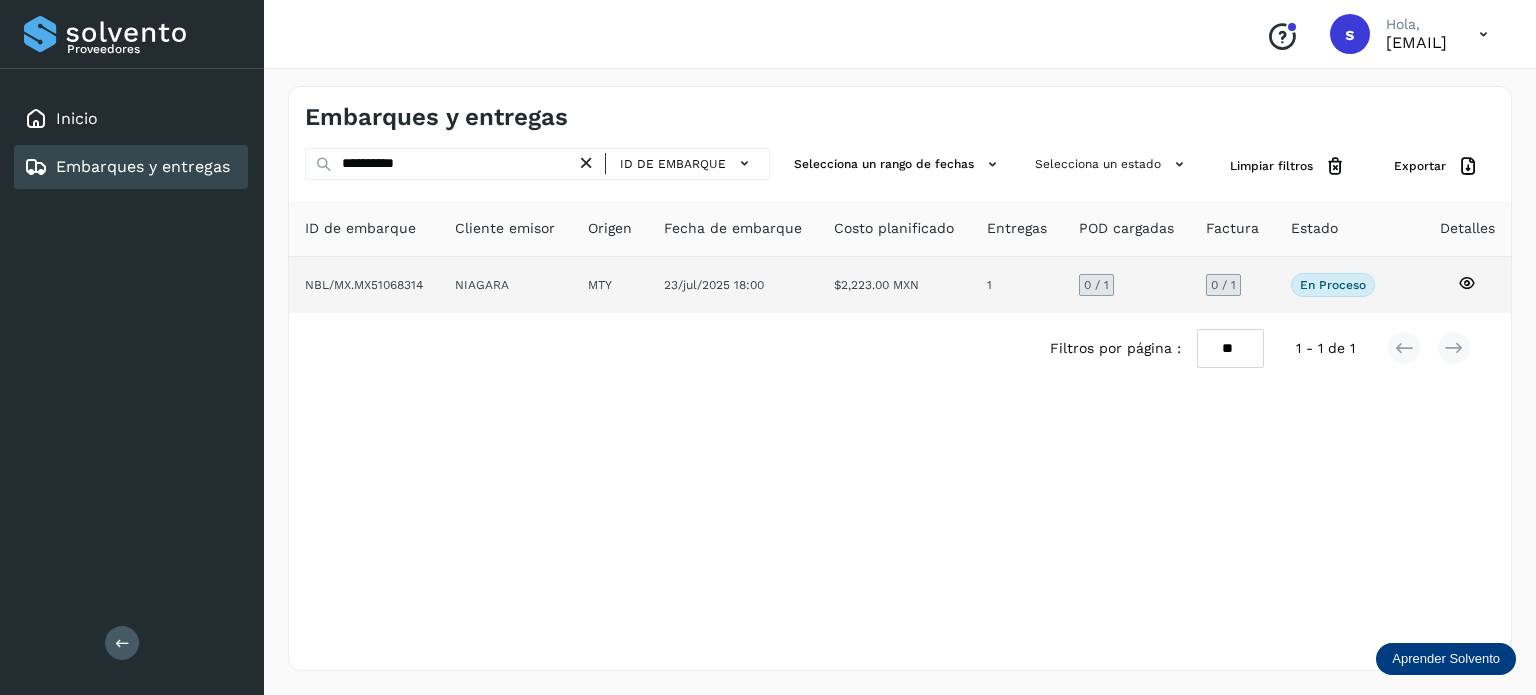 click on "NIAGARA" 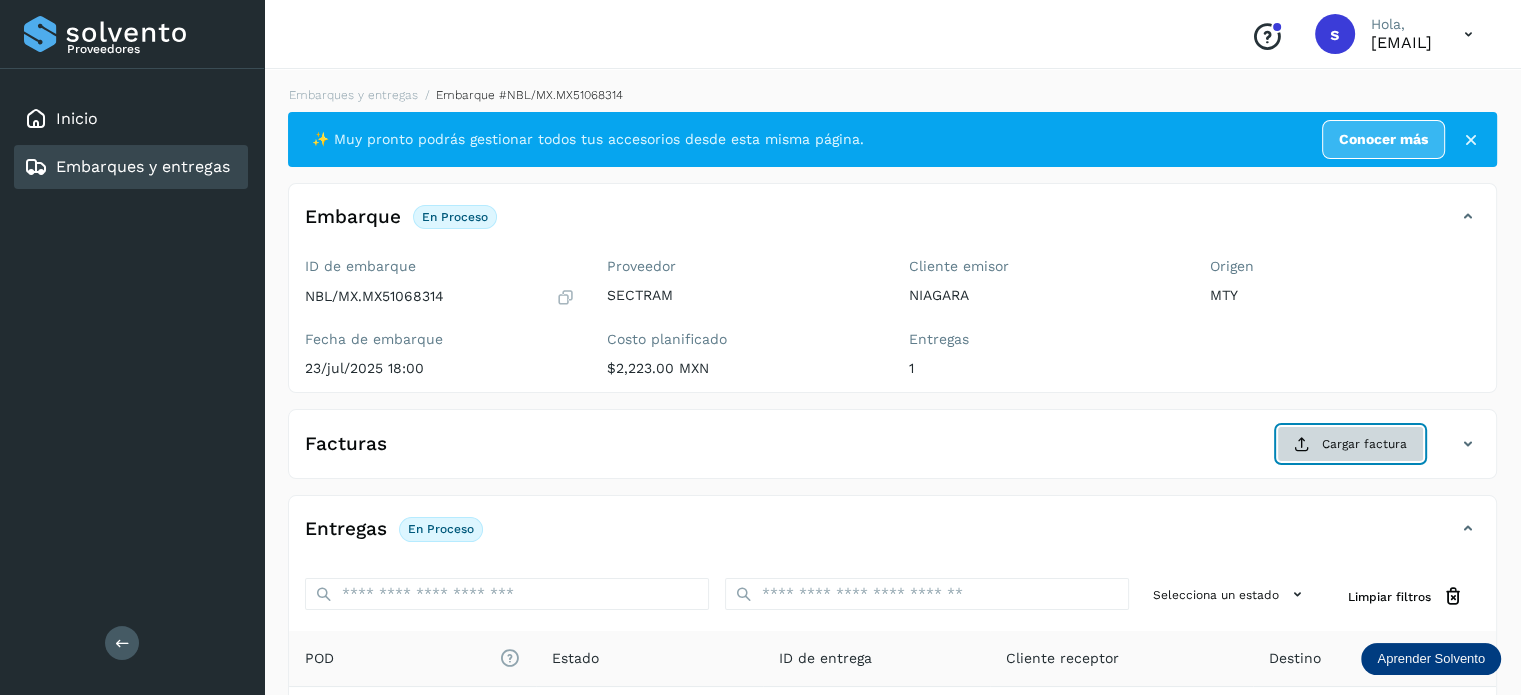 click on "Cargar factura" 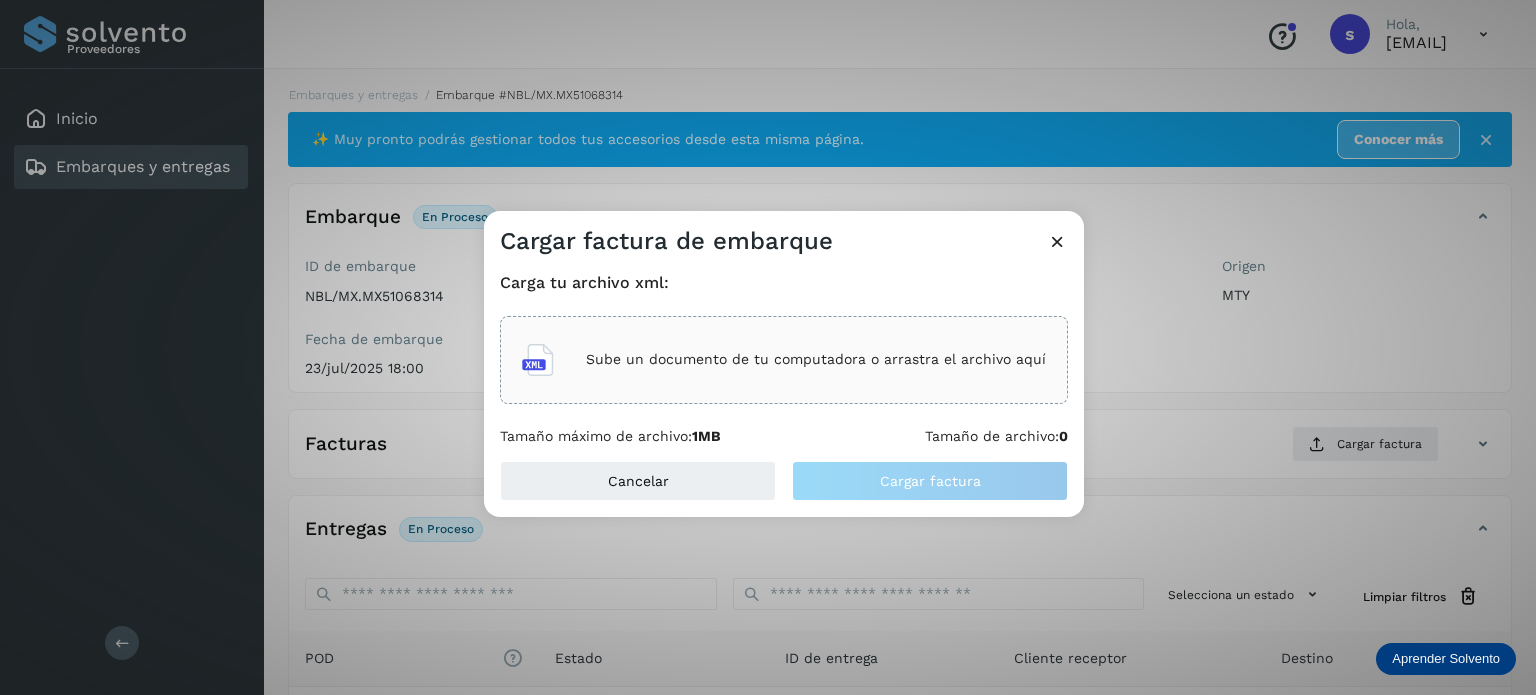 click on "Sube un documento de tu computadora o arrastra el archivo aquí" 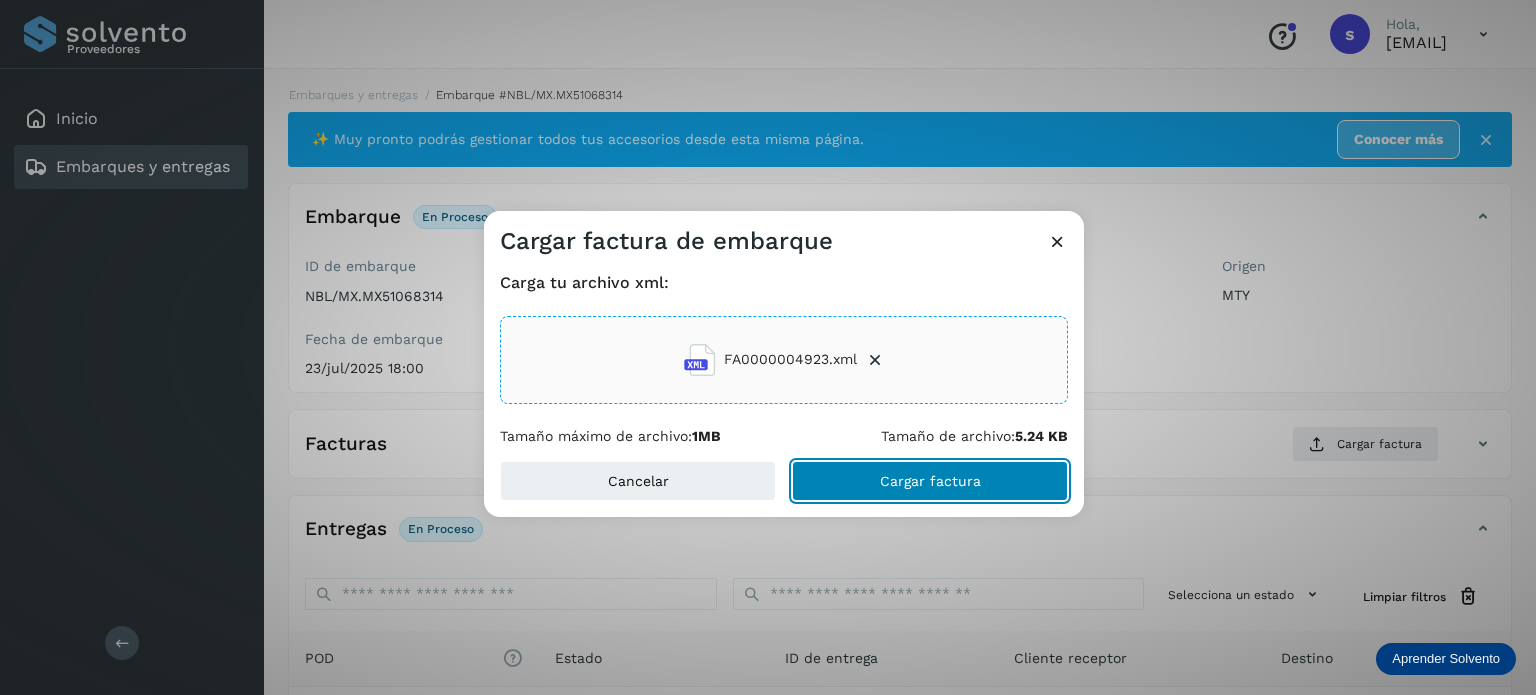 click on "Cargar factura" 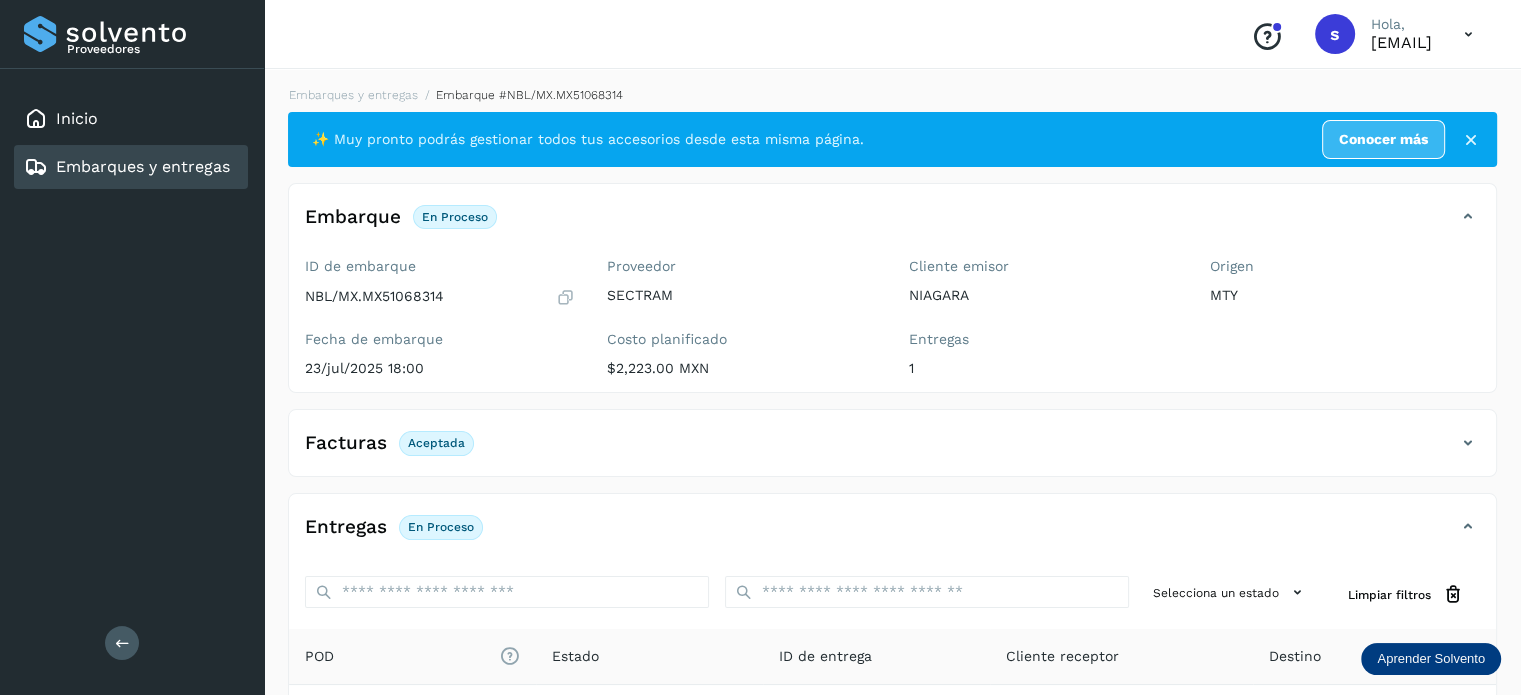 scroll, scrollTop: 250, scrollLeft: 0, axis: vertical 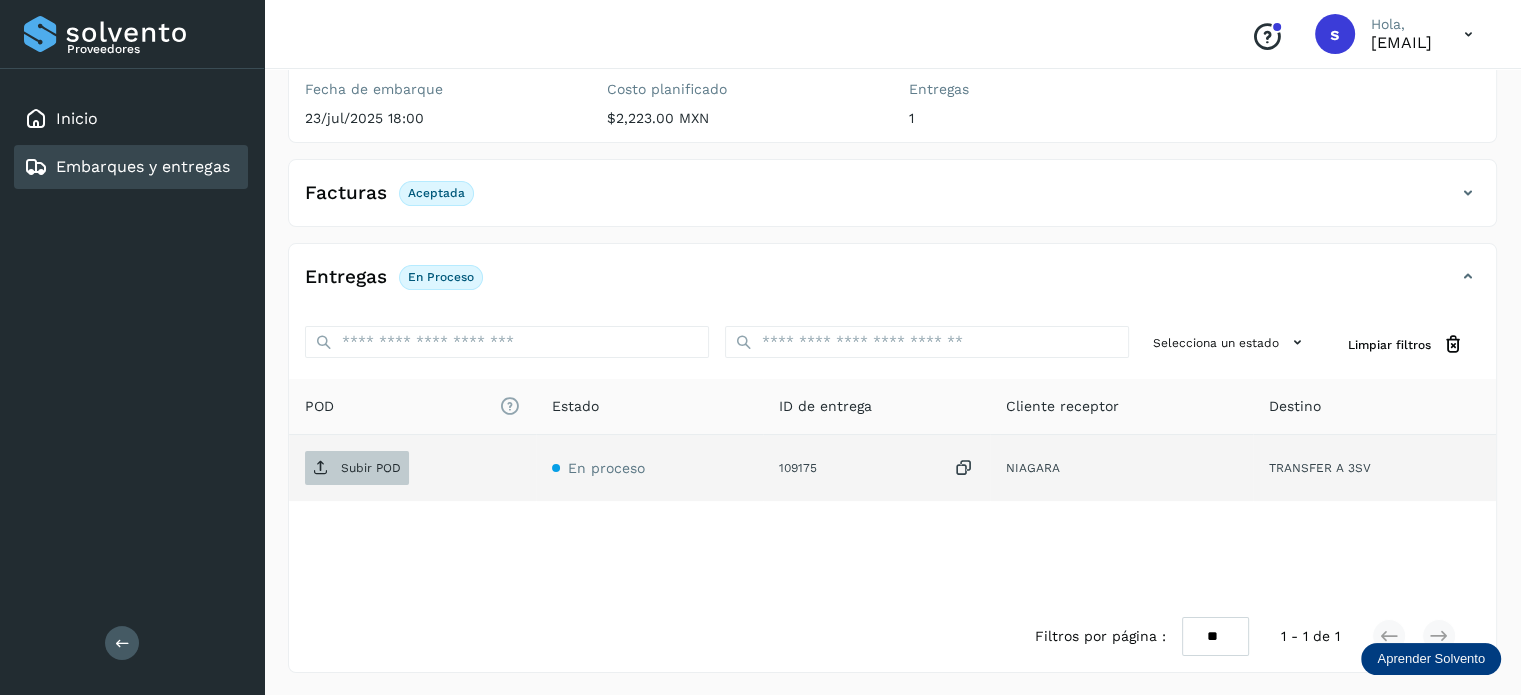 click on "Subir POD" at bounding box center (371, 468) 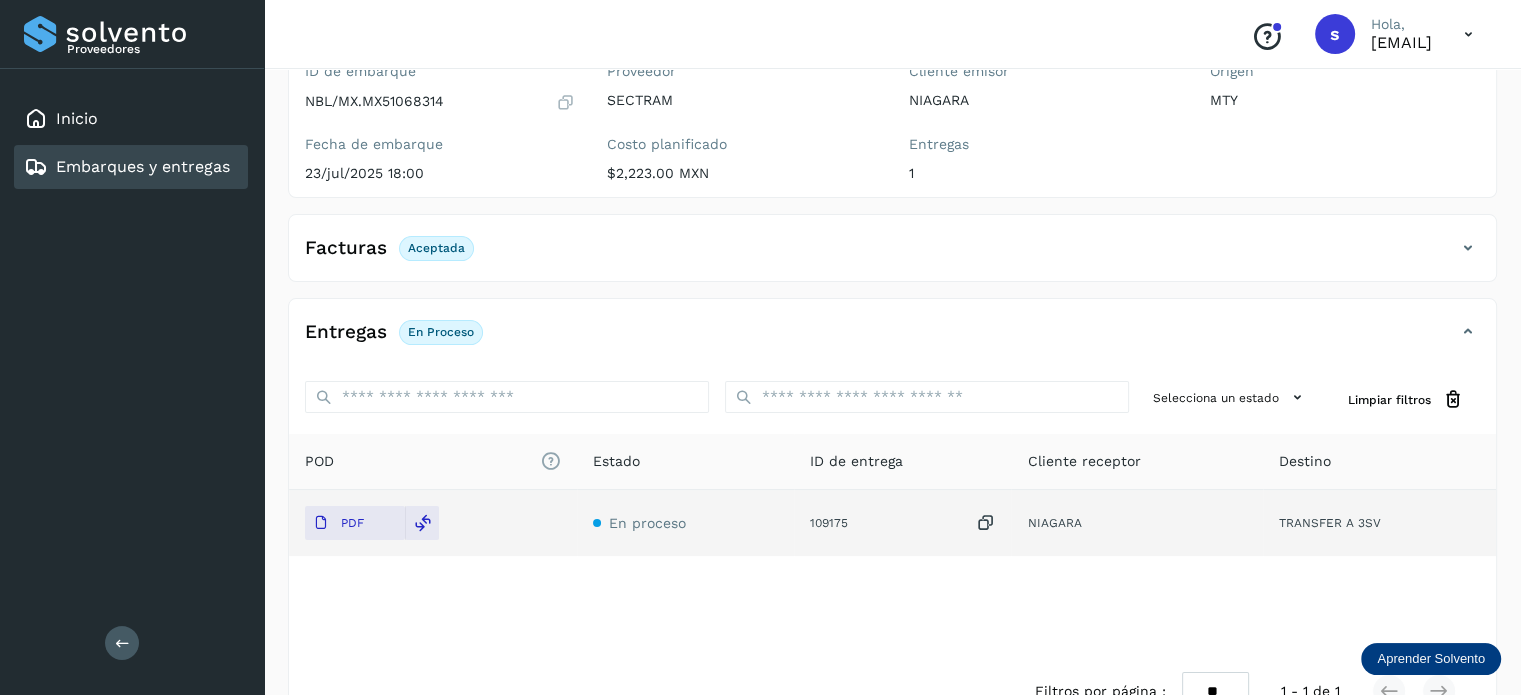 scroll, scrollTop: 0, scrollLeft: 0, axis: both 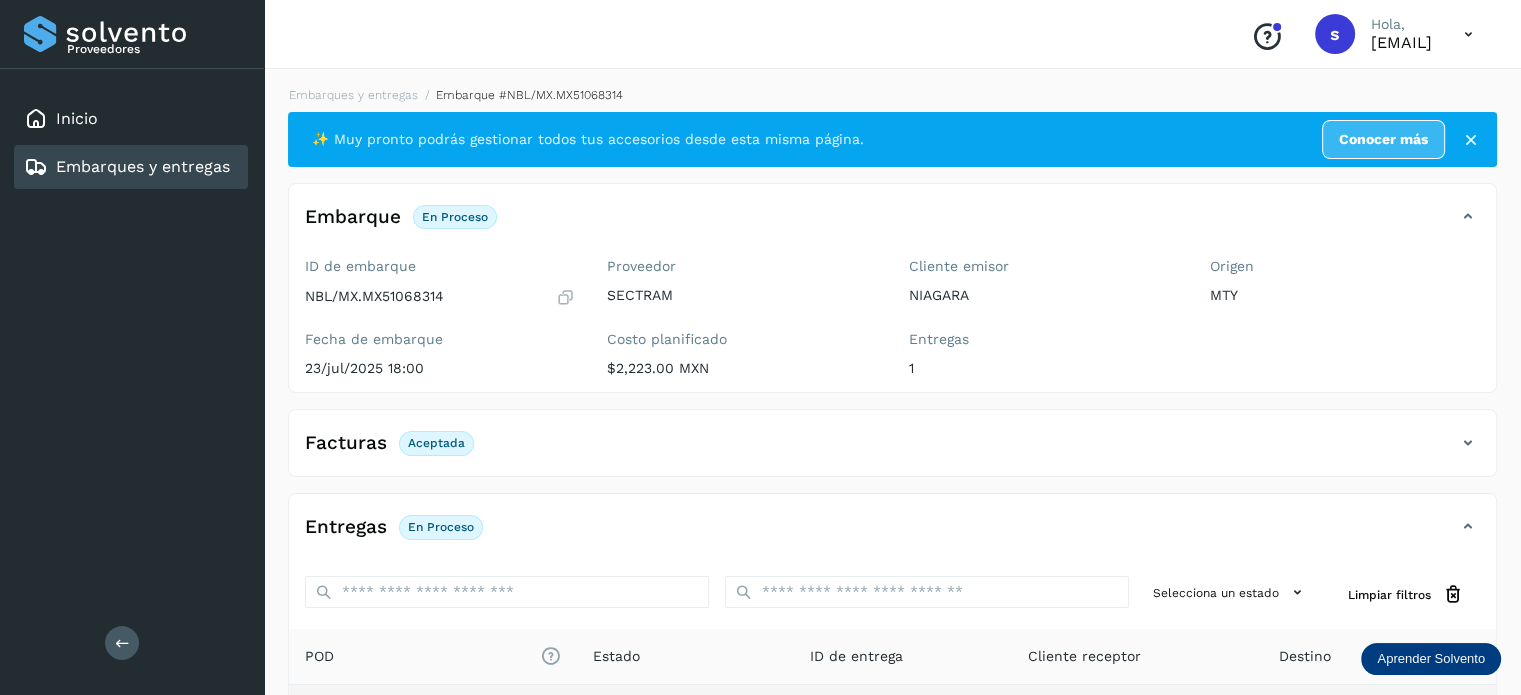 click on "ID de embarque NBL/MX.MX51068314 Fecha de embarque [DATE] [TIME] Proveedor SECTRAM Costo planificado  $2,223.00 MXN  Cliente emisor NIAGARA Entregas 1 Origen MTY Facturas Aceptada Estado Aceptada Entregas En proceso Selecciona un estado Limpiar filtros POD
El tamaño máximo de archivo es de 20 Mb.
Estado ID de entrega Cliente receptor Destino PDF En proceso 109175  NIAGARA TRANSFER A 3SV NIAGARA 109175 PDF Destino: TRANSFER A 3SV En proceso Filtros por página : ** ** ** 1 - 1 de 1" at bounding box center [892, 504] 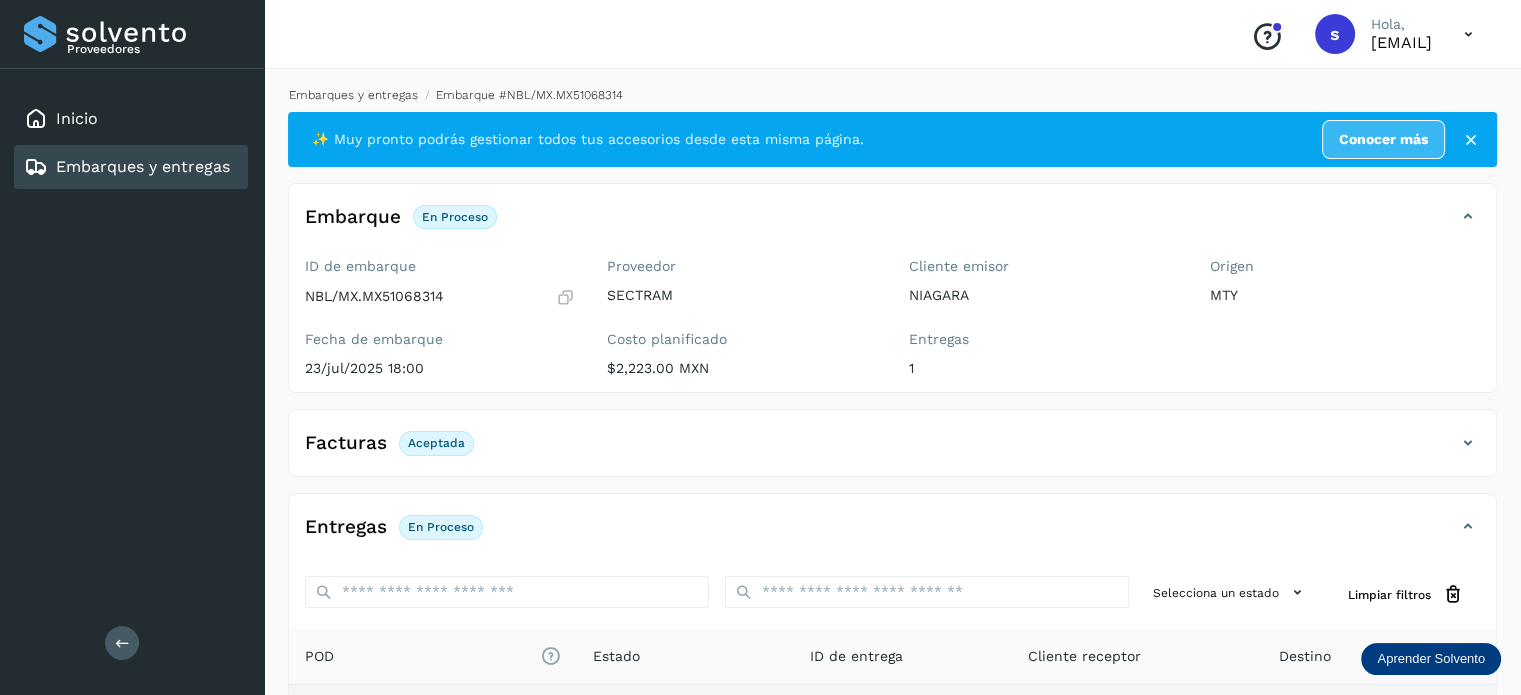 click on "Embarques y entregas" at bounding box center (353, 95) 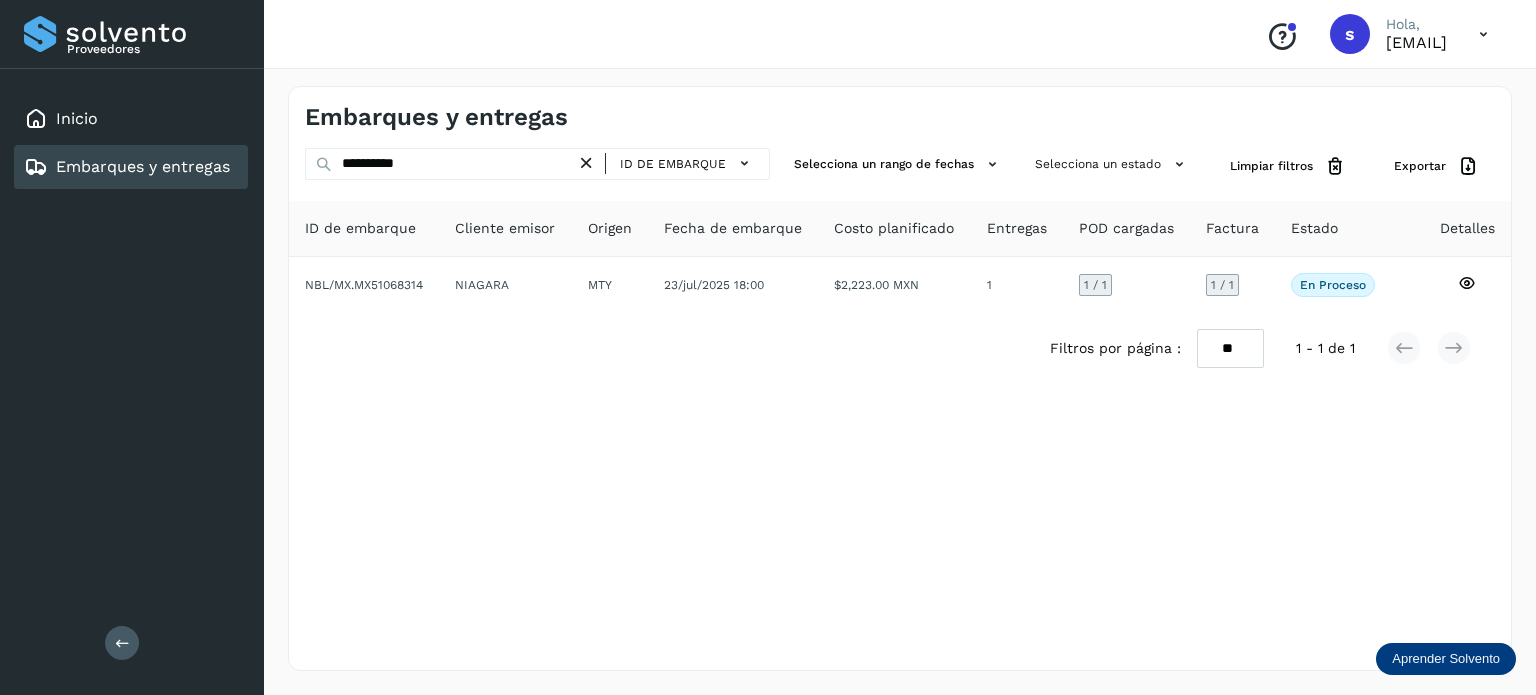 click at bounding box center (586, 163) 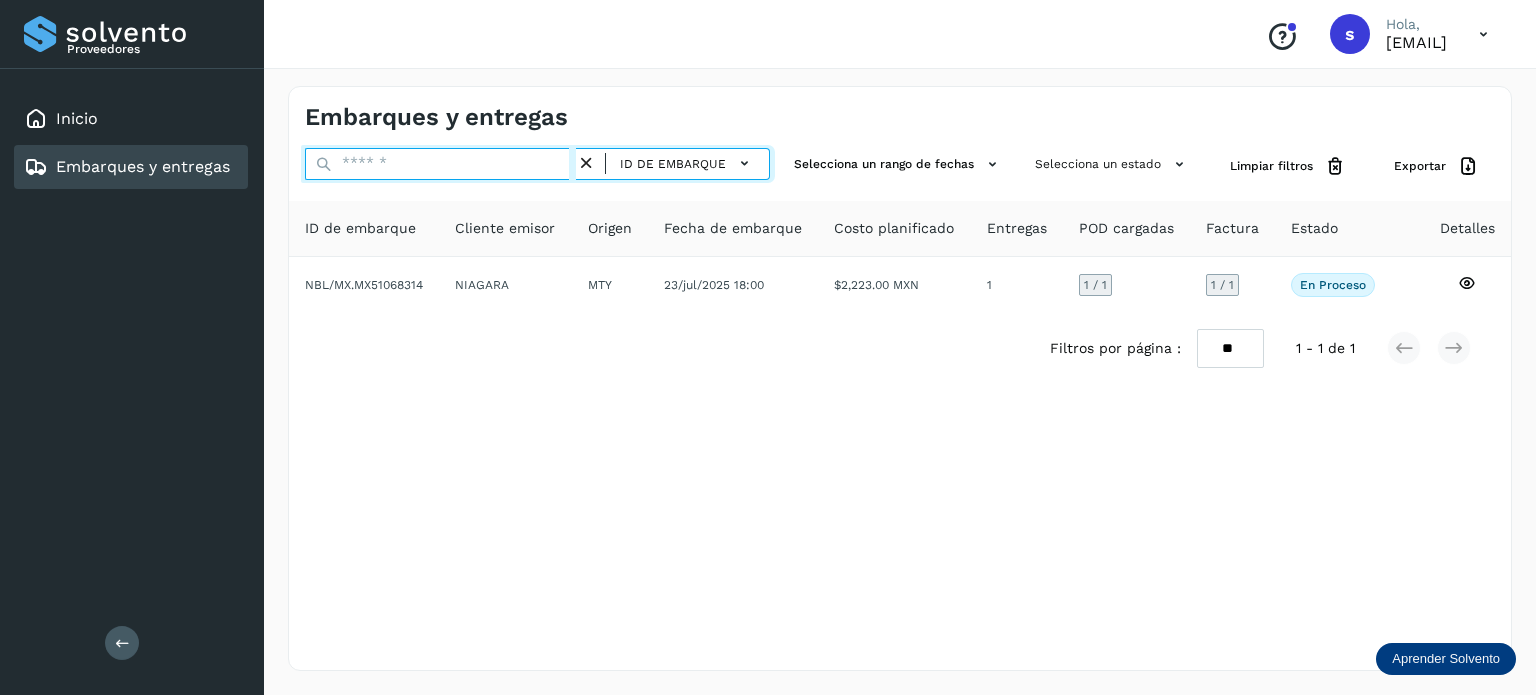 click at bounding box center [440, 164] 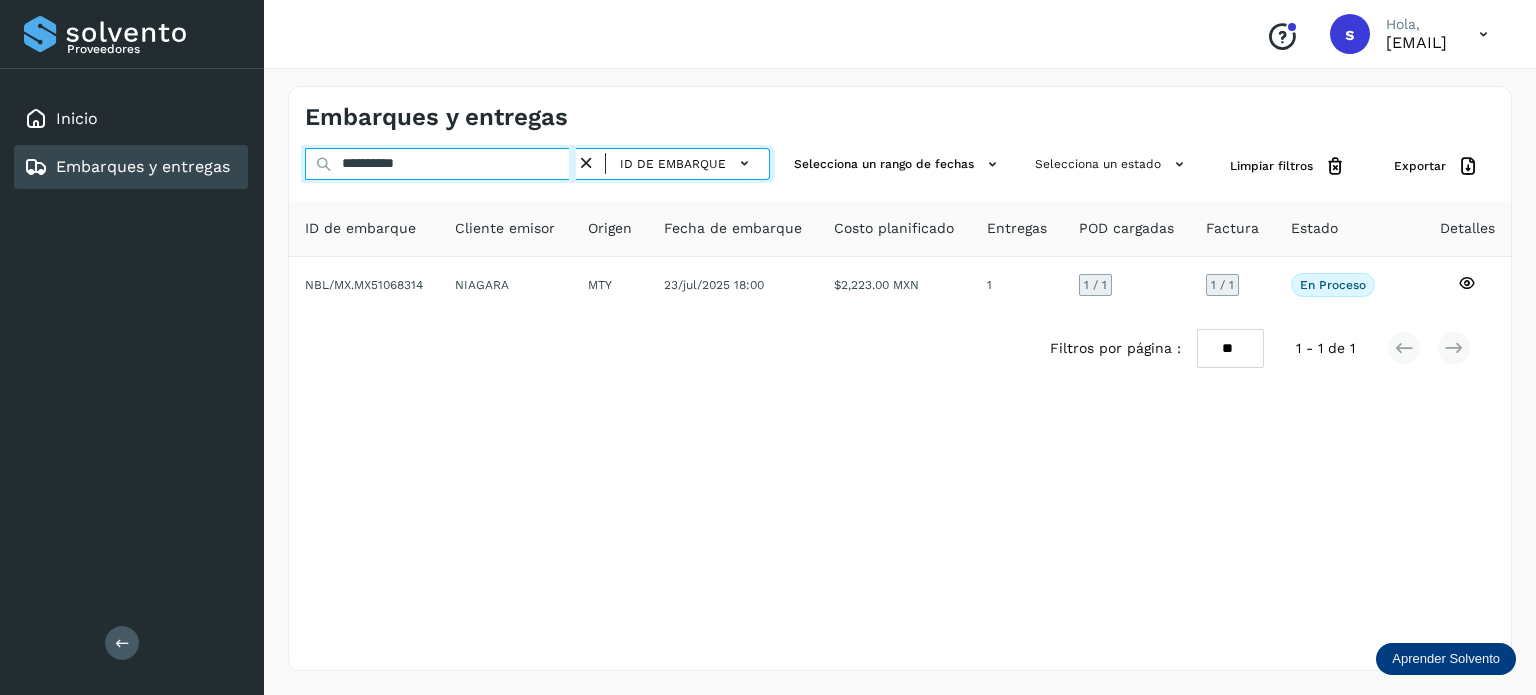 type on "**********" 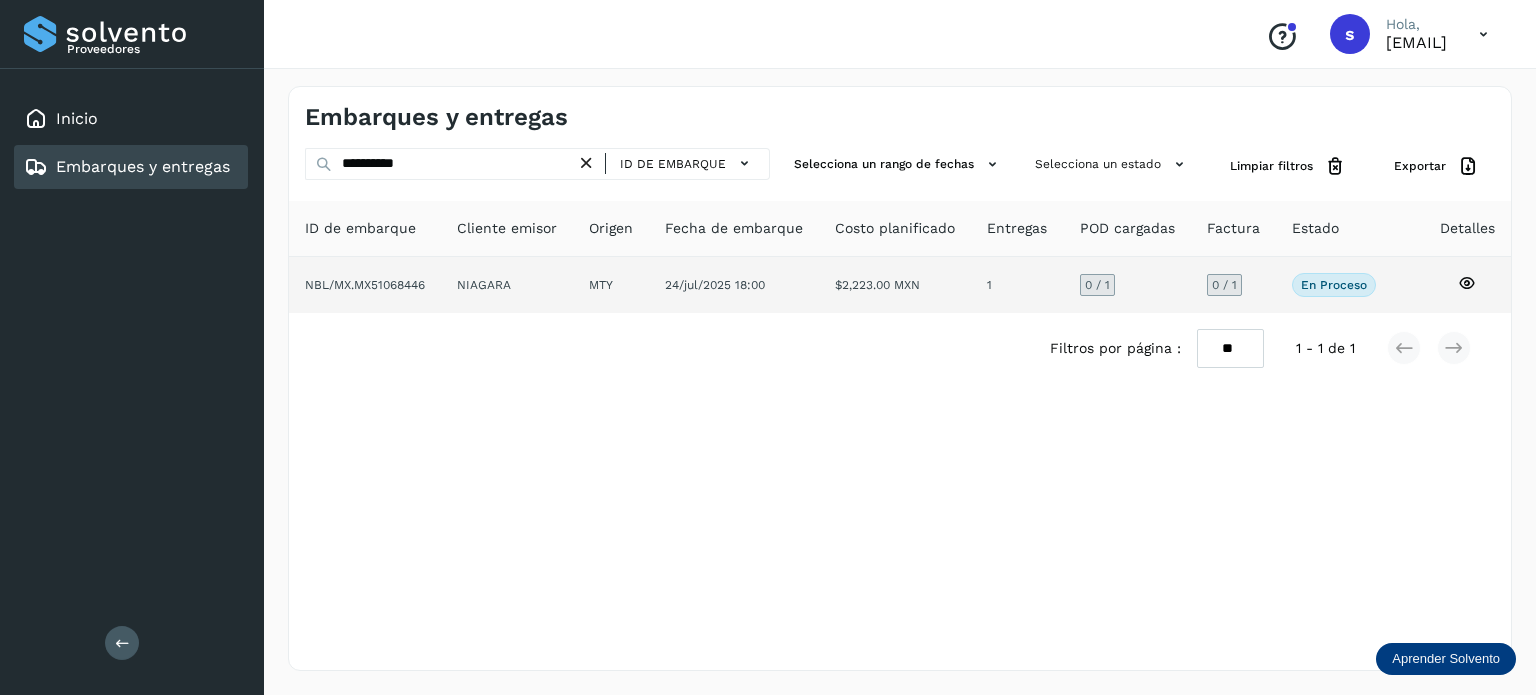 click on "$2,223.00 MXN" 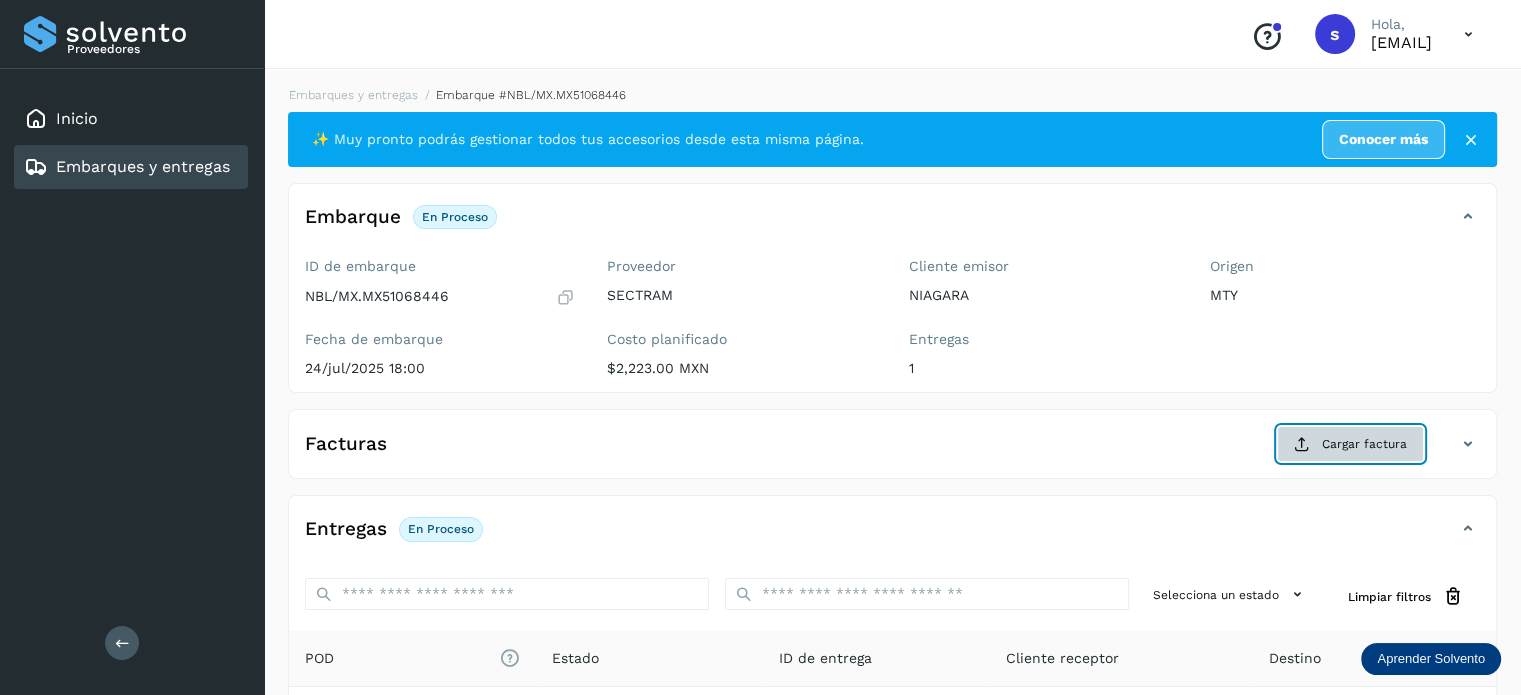 click at bounding box center [1302, 444] 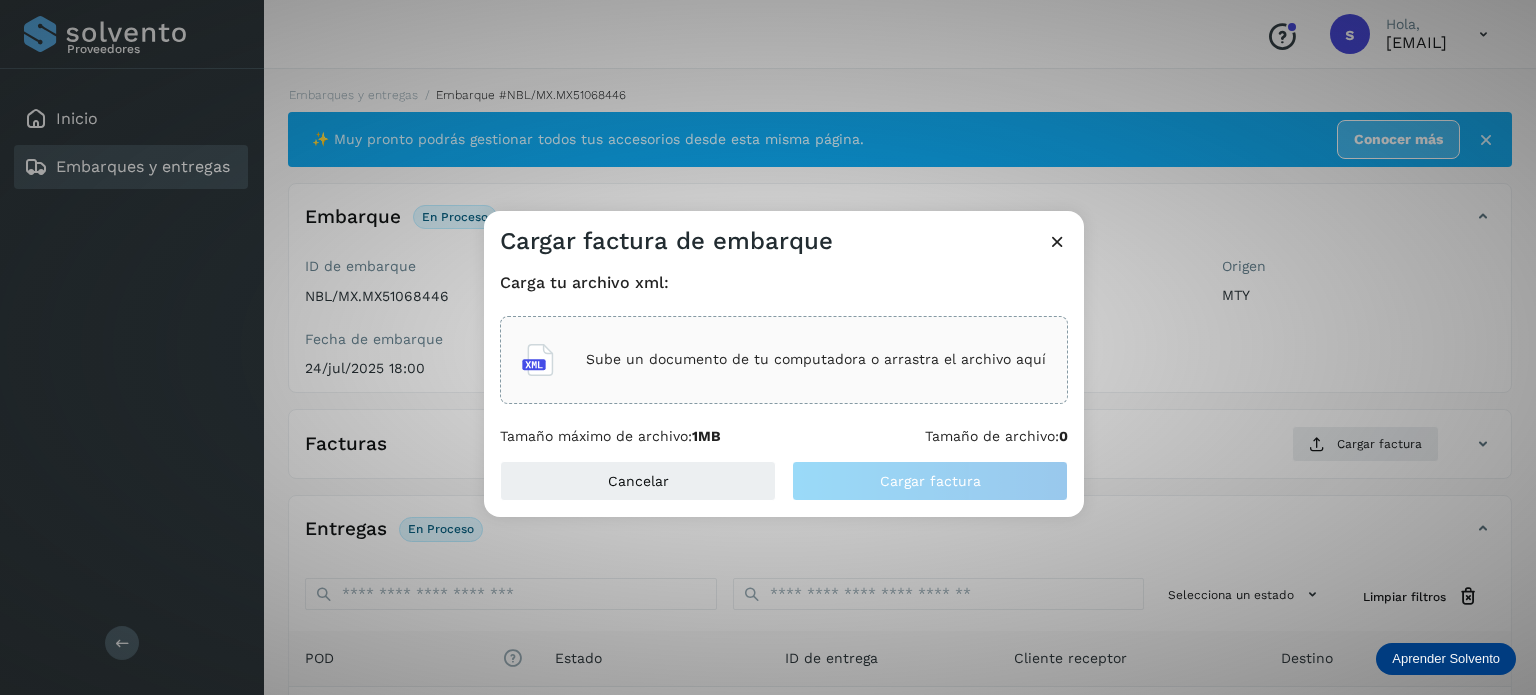 click on "Sube un documento de tu computadora o arrastra el archivo aquí" at bounding box center (816, 359) 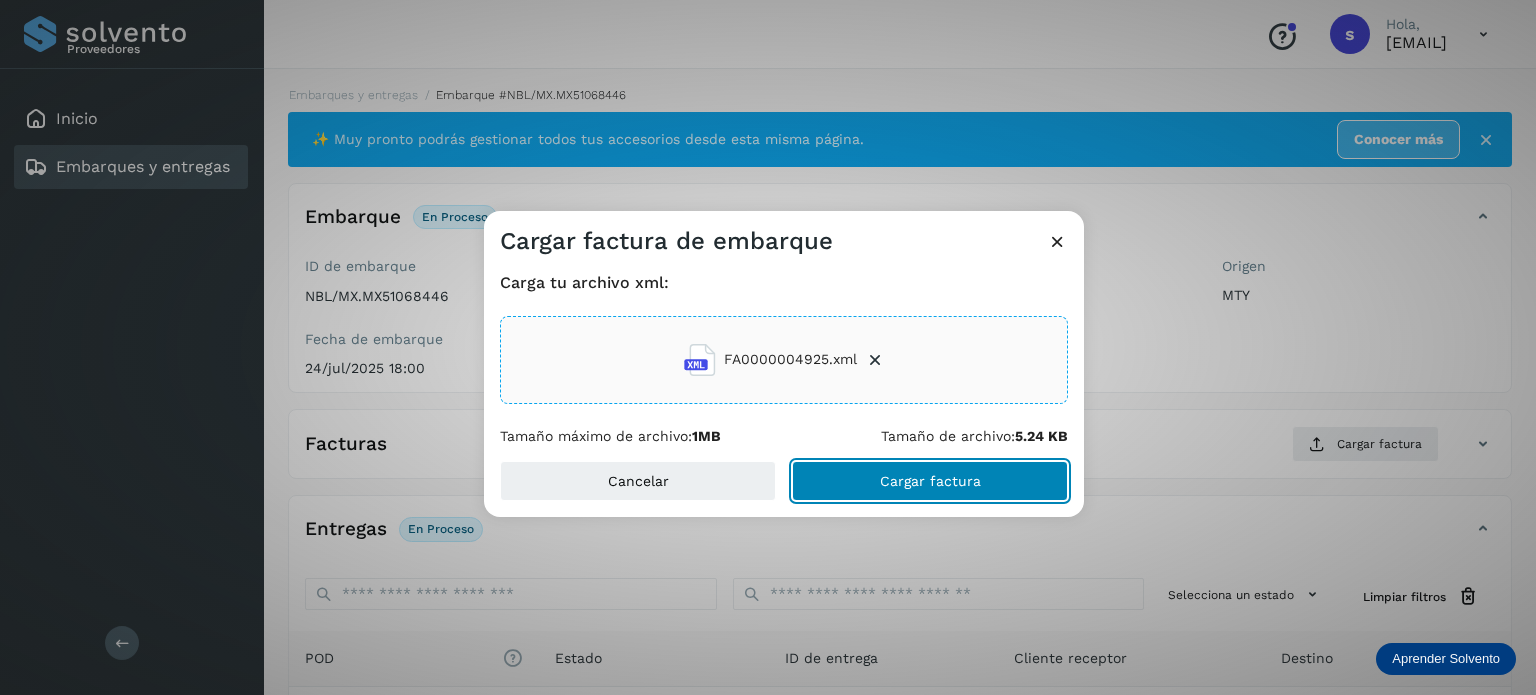 click on "Cargar factura" 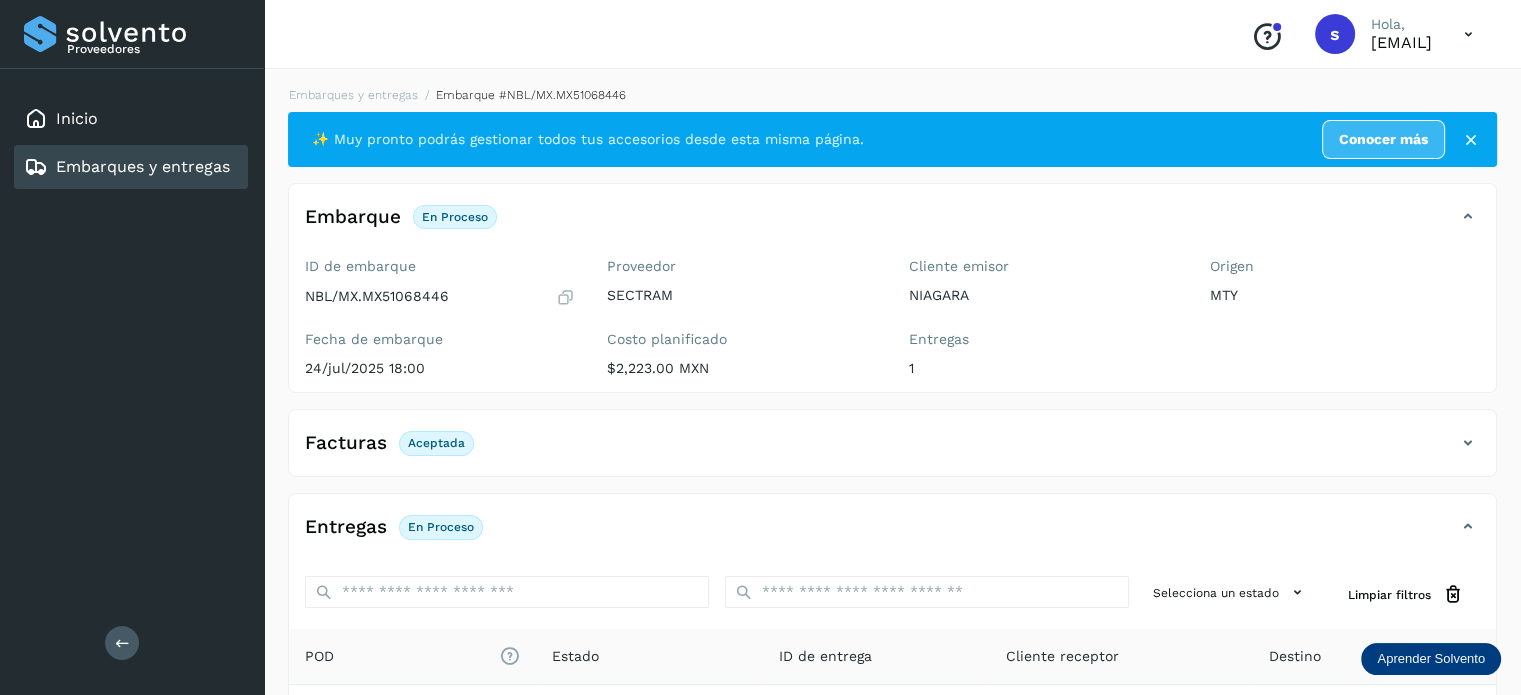 scroll, scrollTop: 250, scrollLeft: 0, axis: vertical 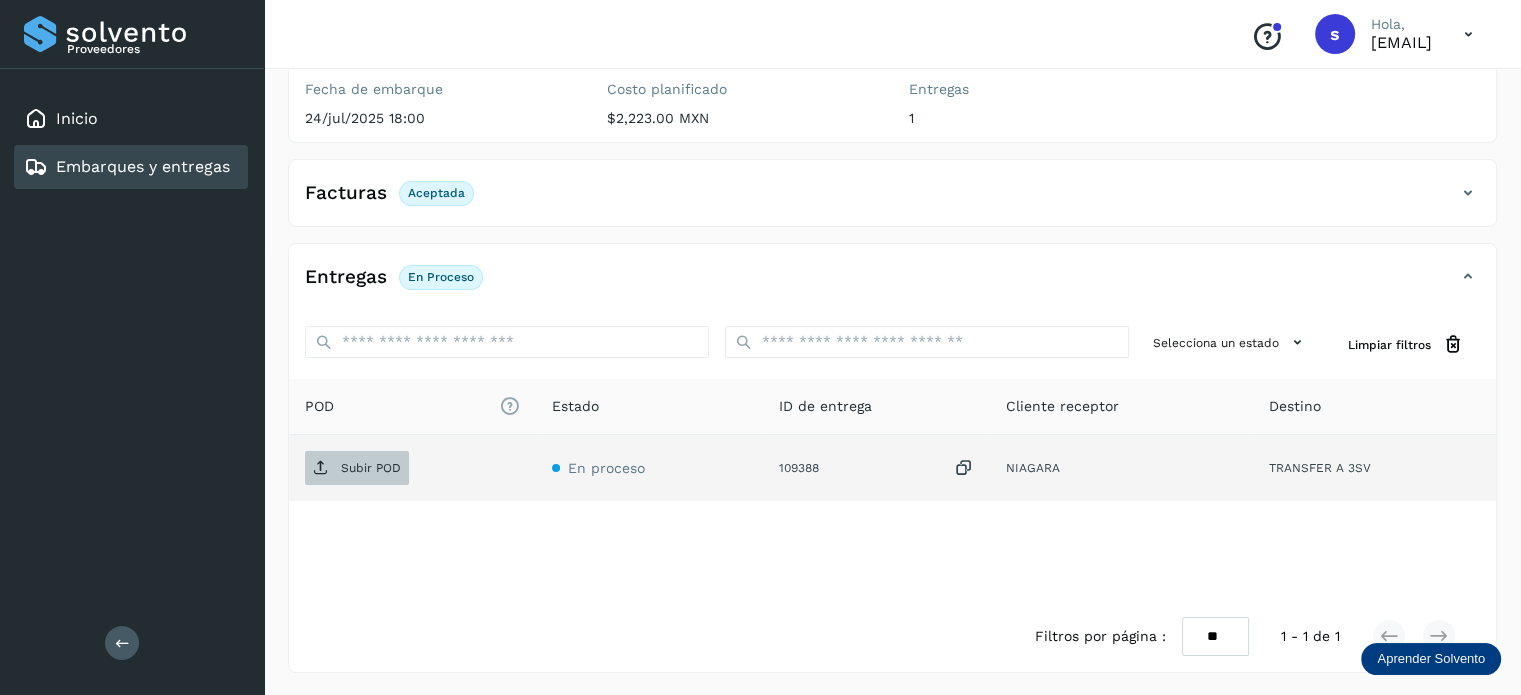 click on "Subir POD" at bounding box center [371, 468] 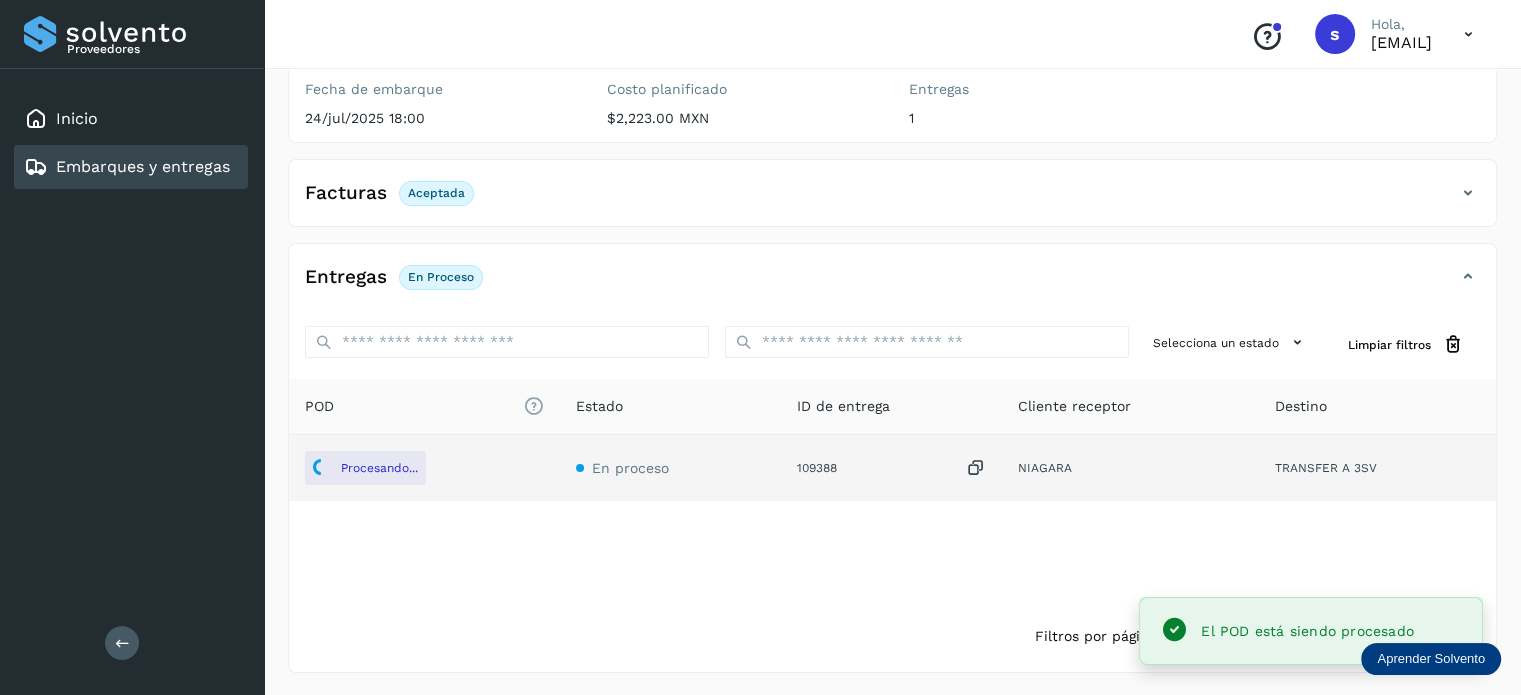scroll, scrollTop: 0, scrollLeft: 0, axis: both 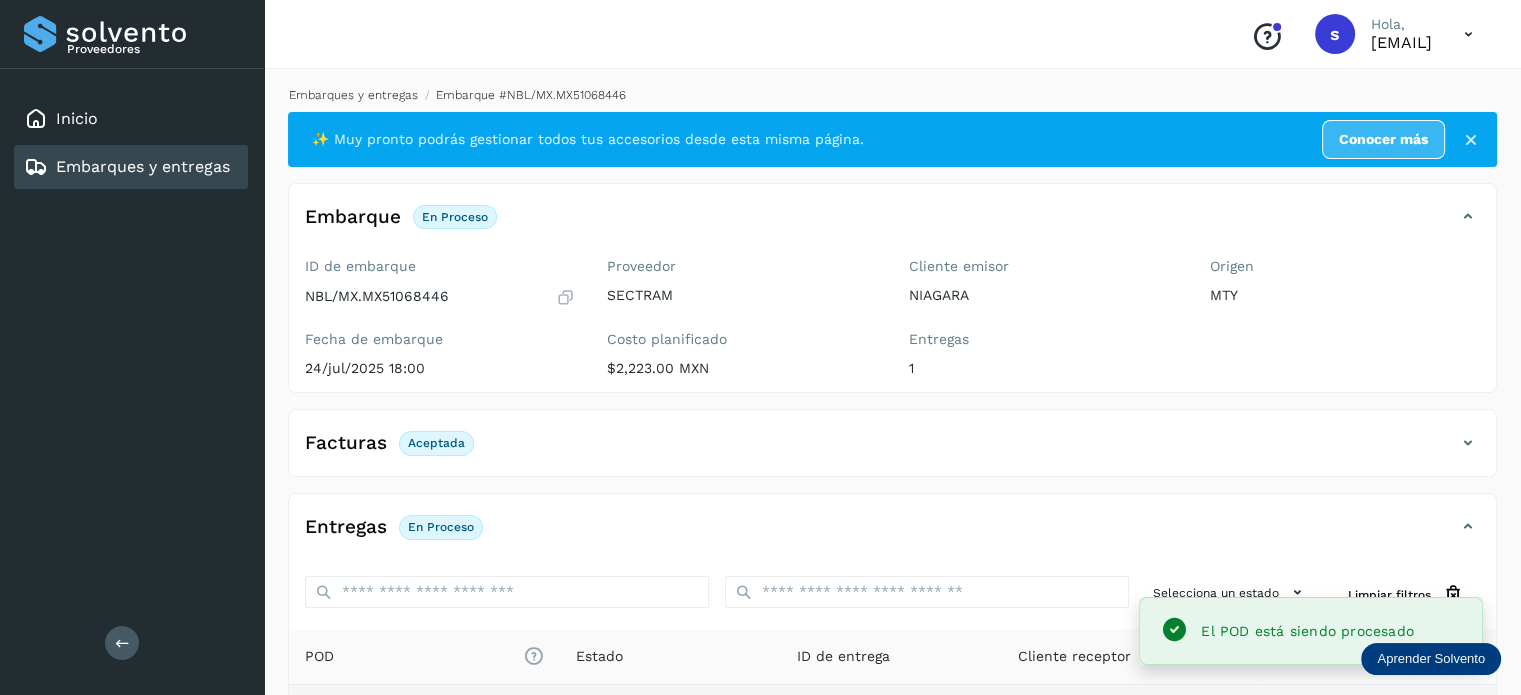 click on "Embarques y entregas" at bounding box center (353, 95) 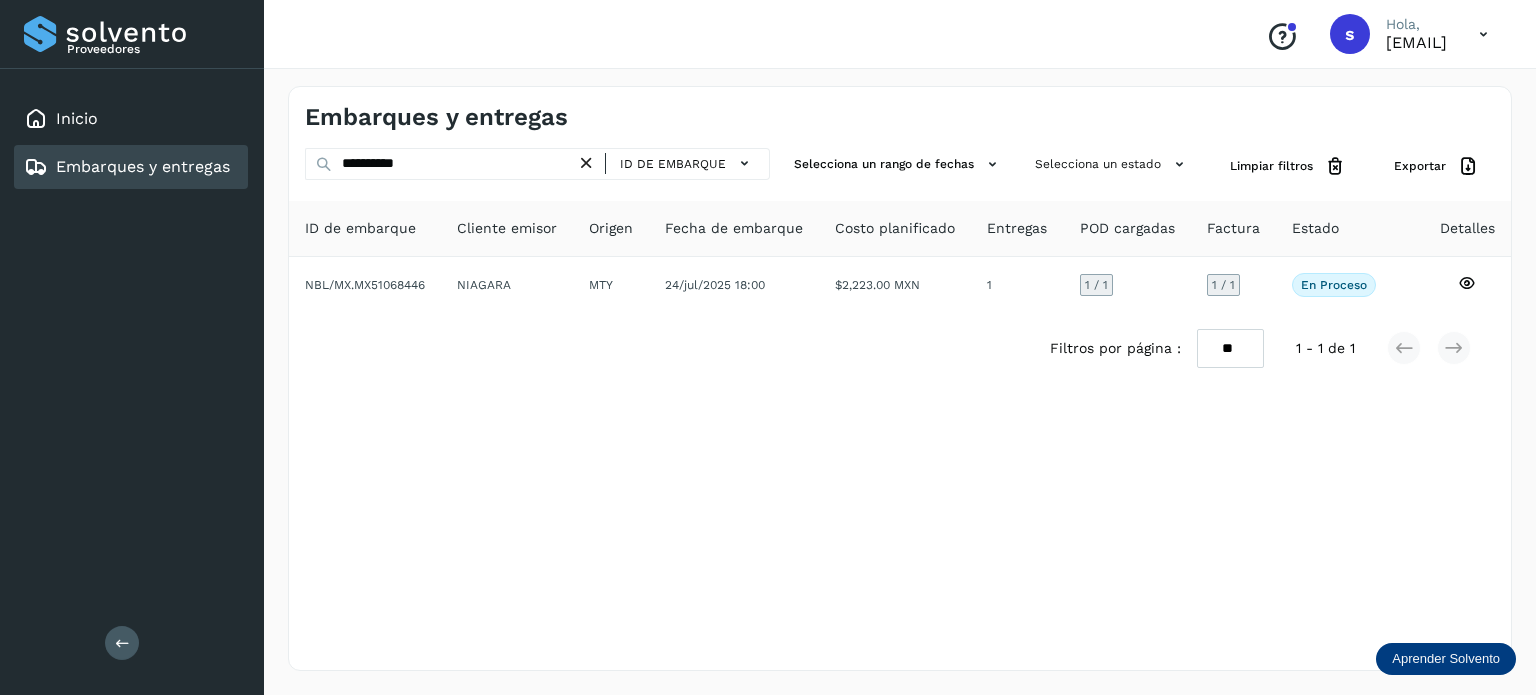 click at bounding box center [586, 163] 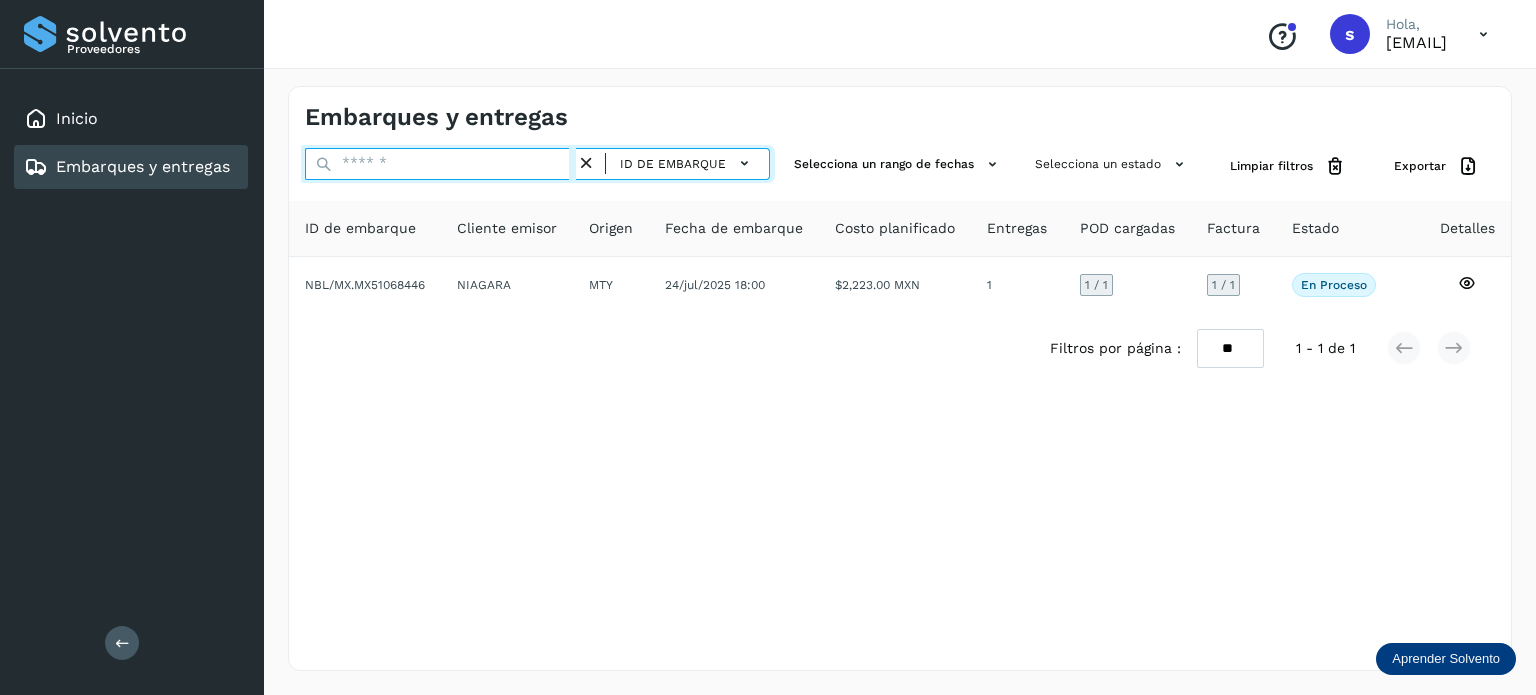 click at bounding box center (440, 164) 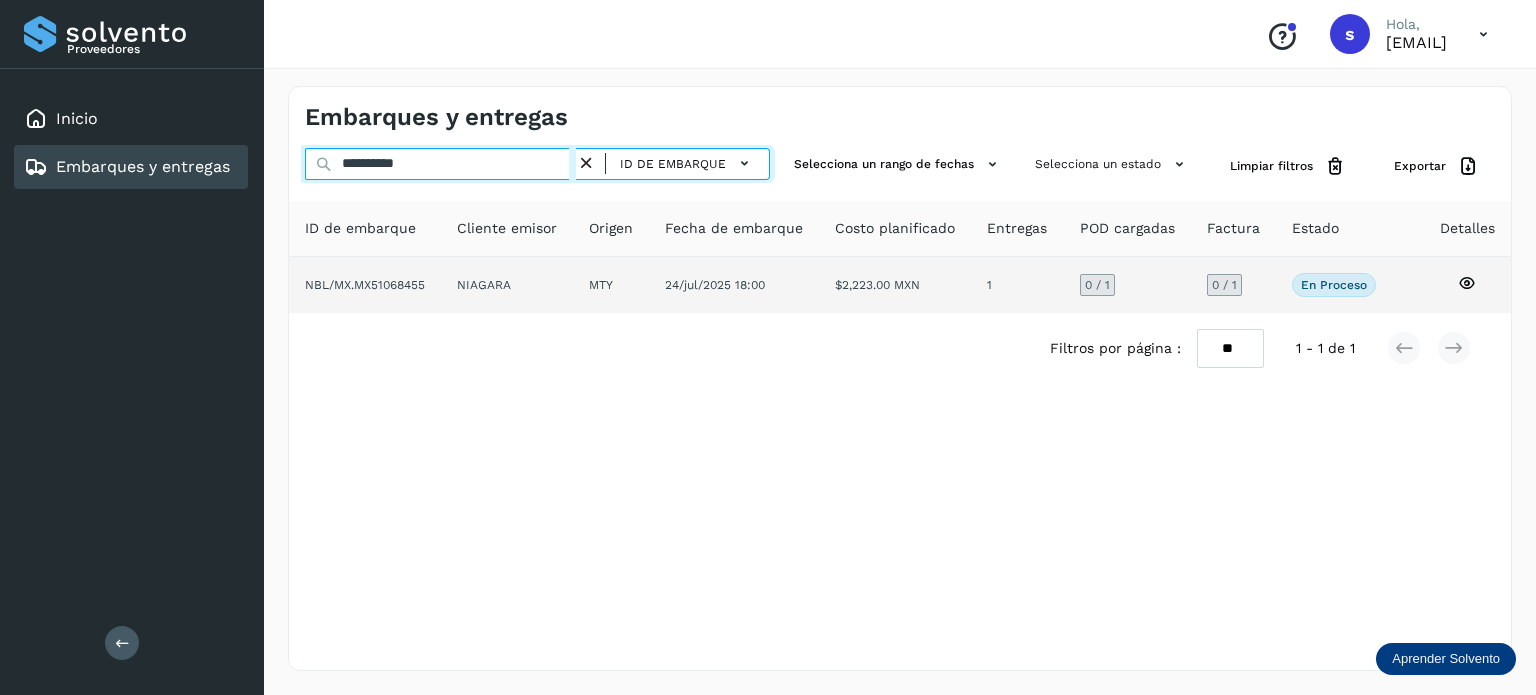 type on "**********" 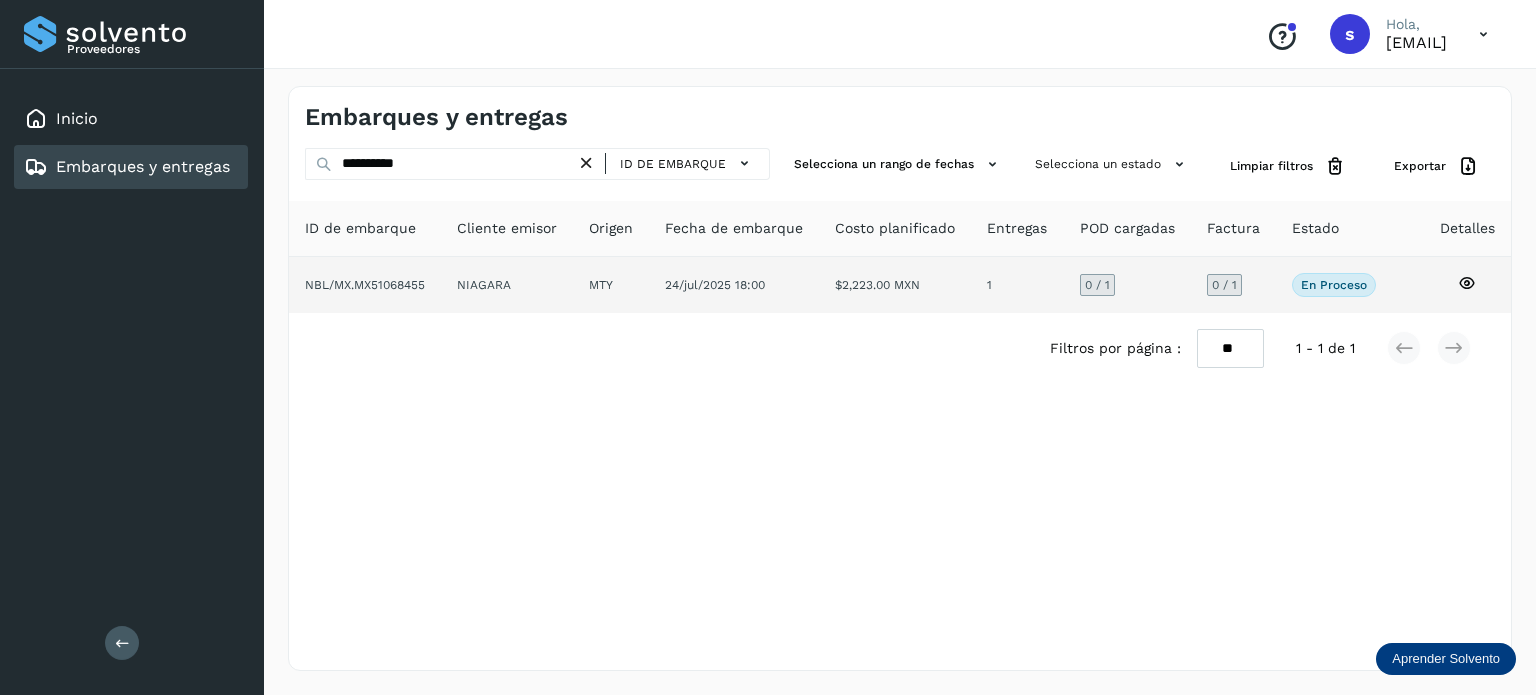 click on "NIAGARA" 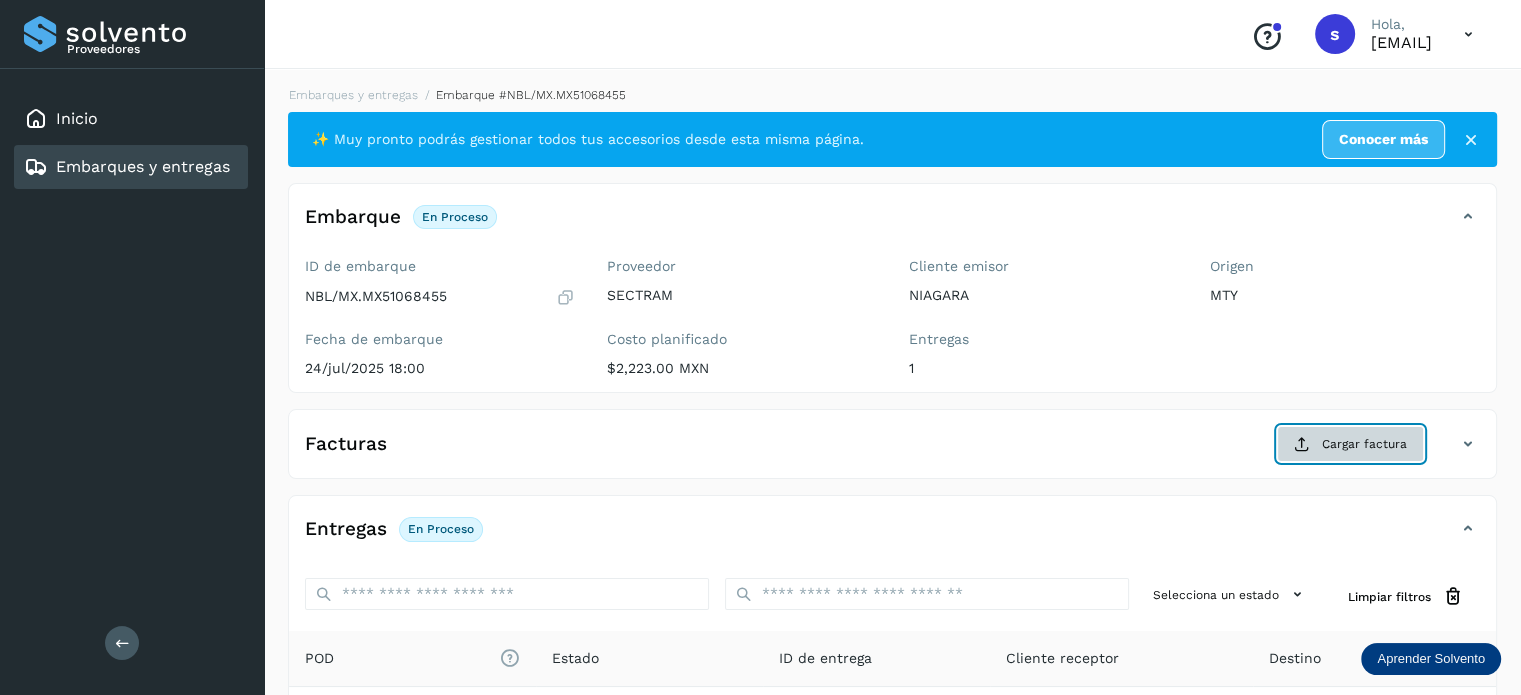 click on "Cargar factura" 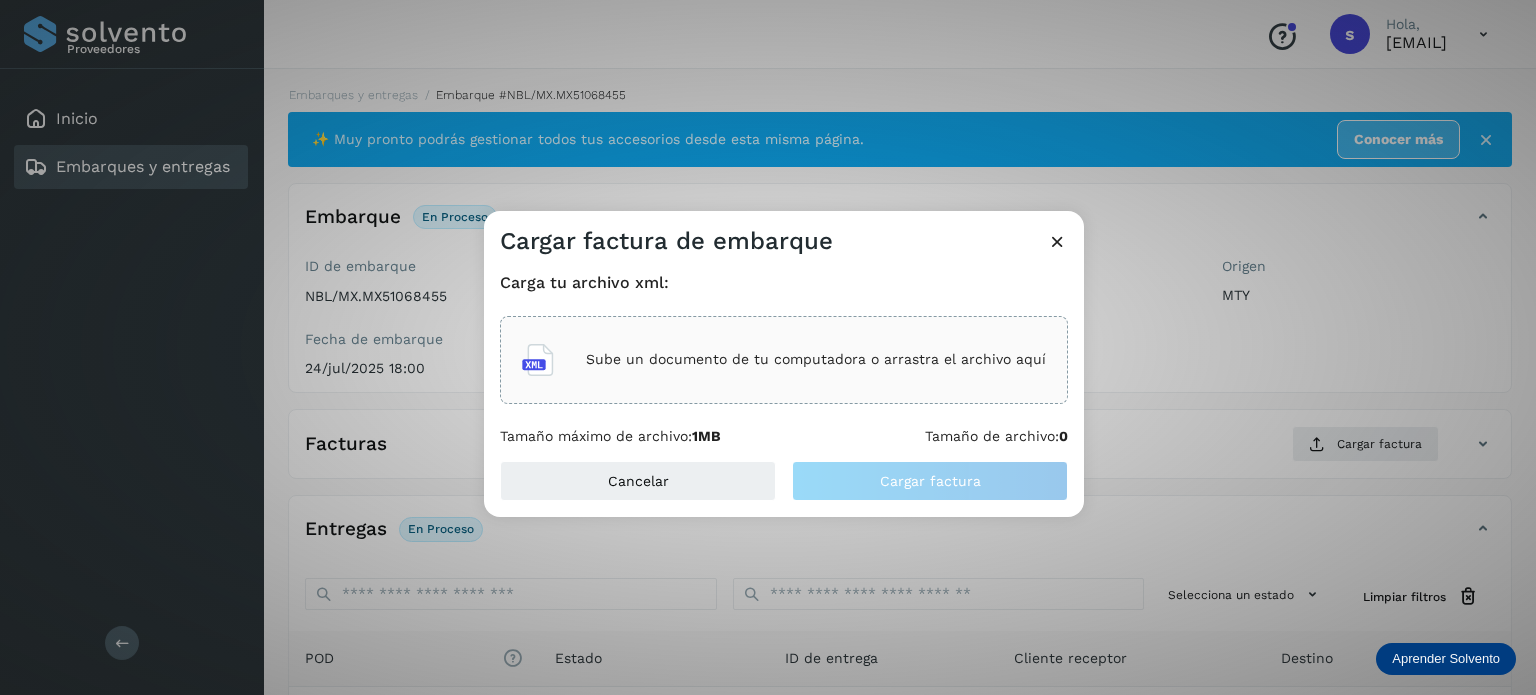 click on "Sube un documento de tu computadora o arrastra el archivo aquí" at bounding box center [784, 360] 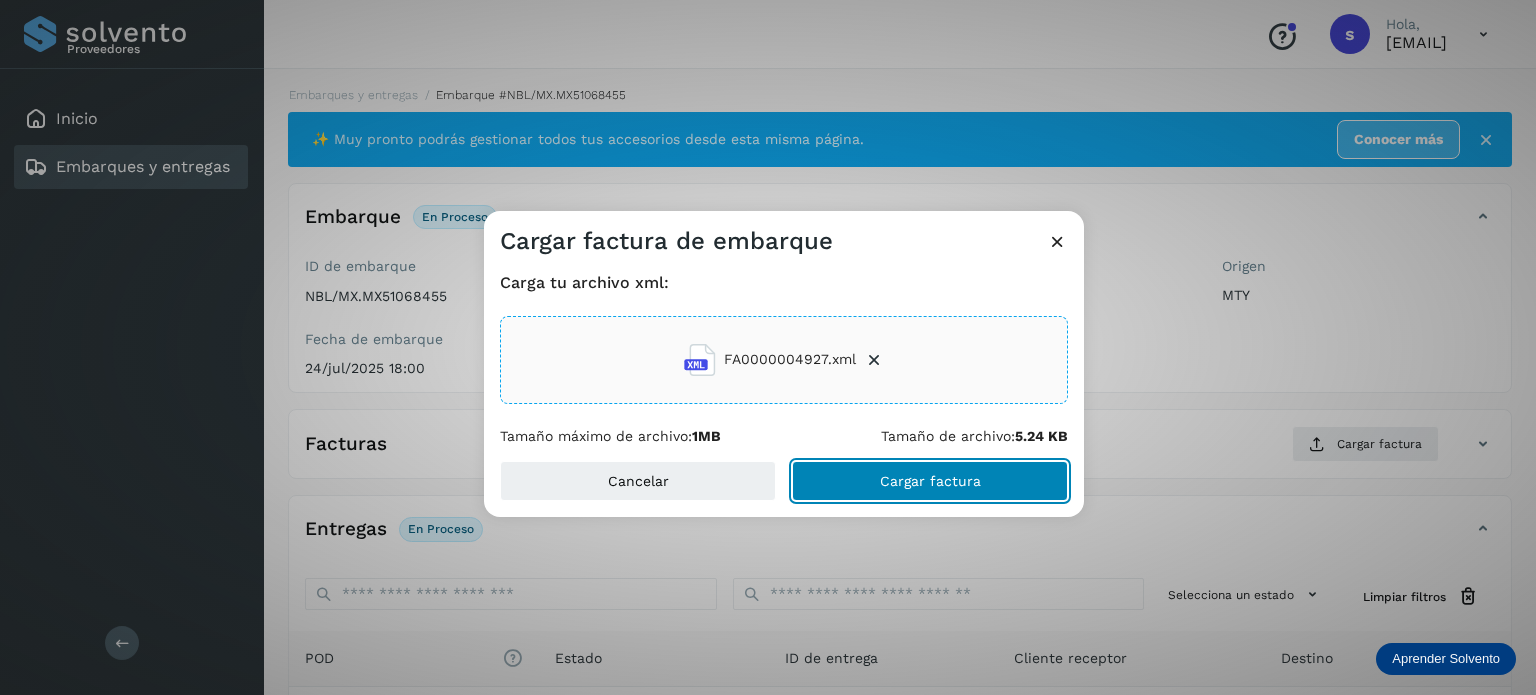 click on "Cargar factura" 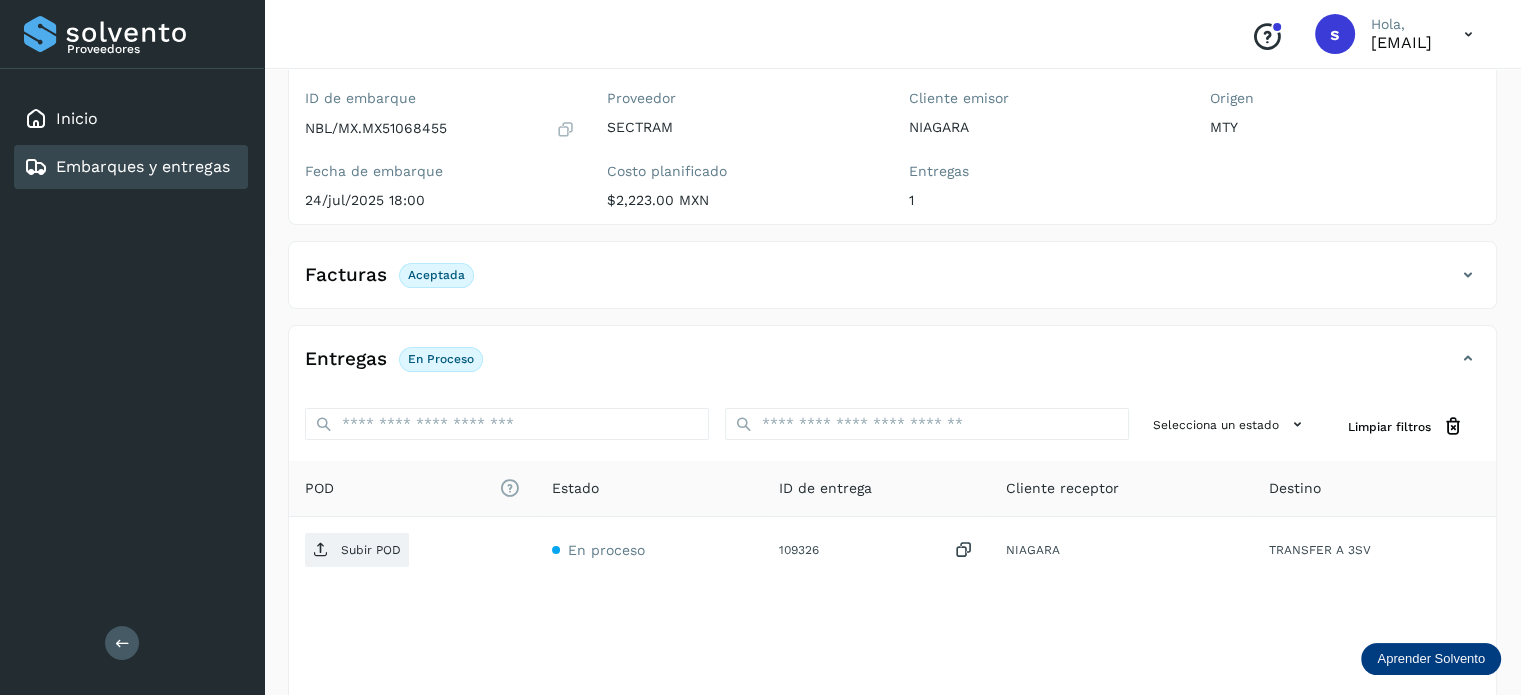 scroll, scrollTop: 250, scrollLeft: 0, axis: vertical 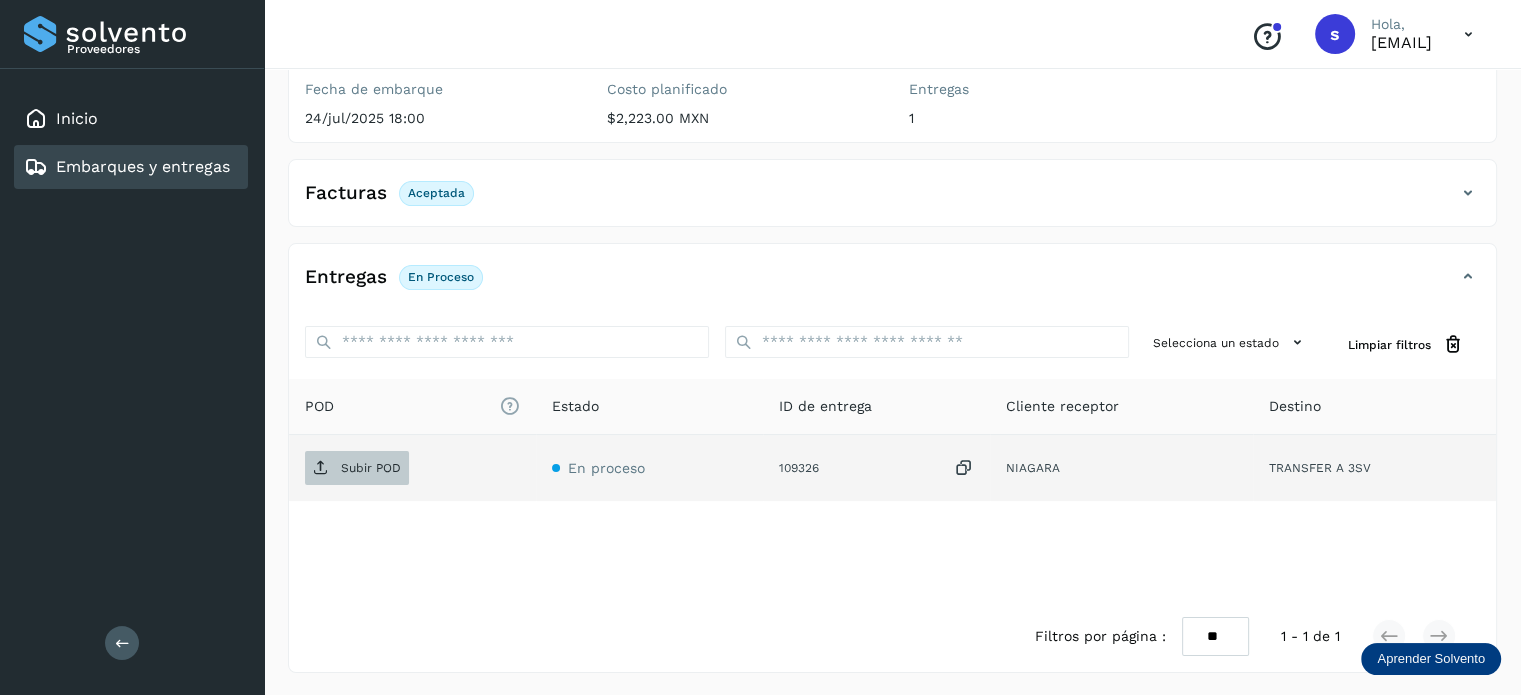 click on "Subir POD" at bounding box center [371, 468] 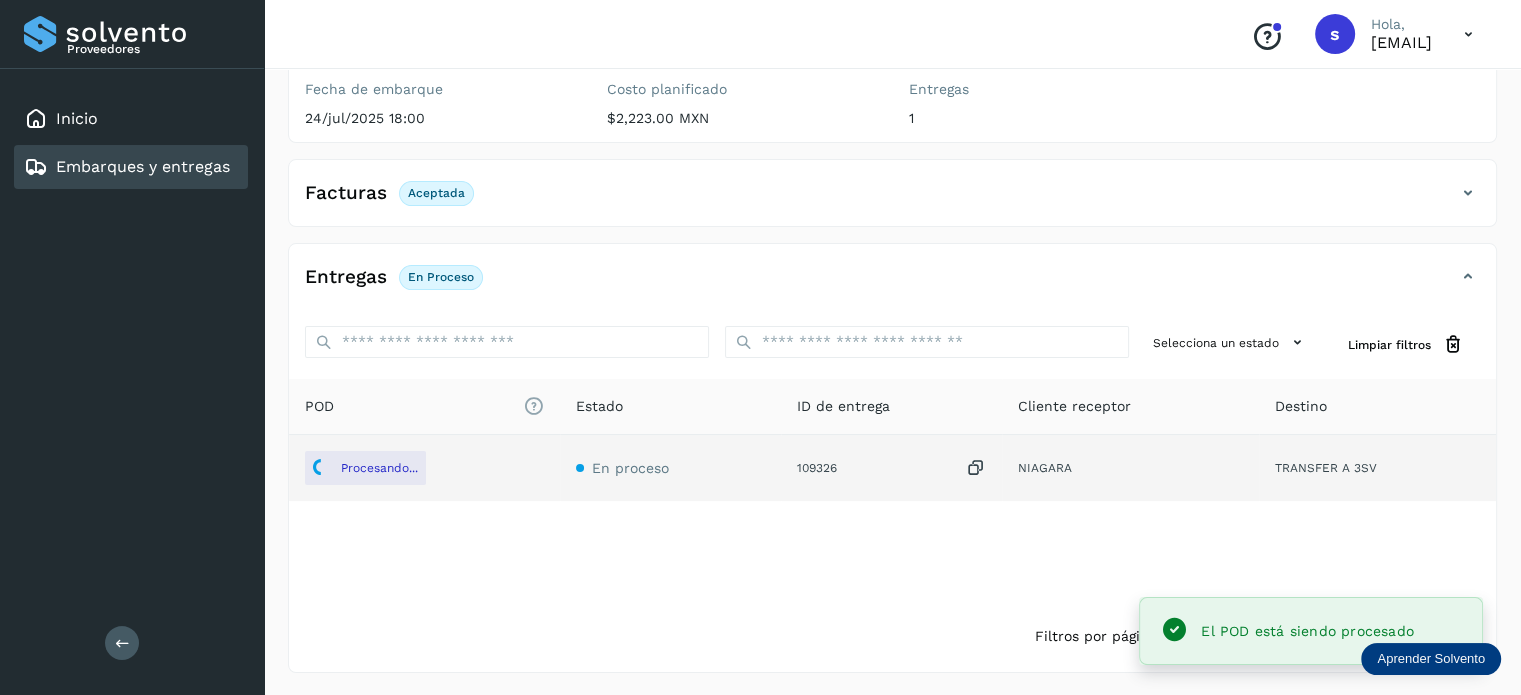 scroll, scrollTop: 0, scrollLeft: 0, axis: both 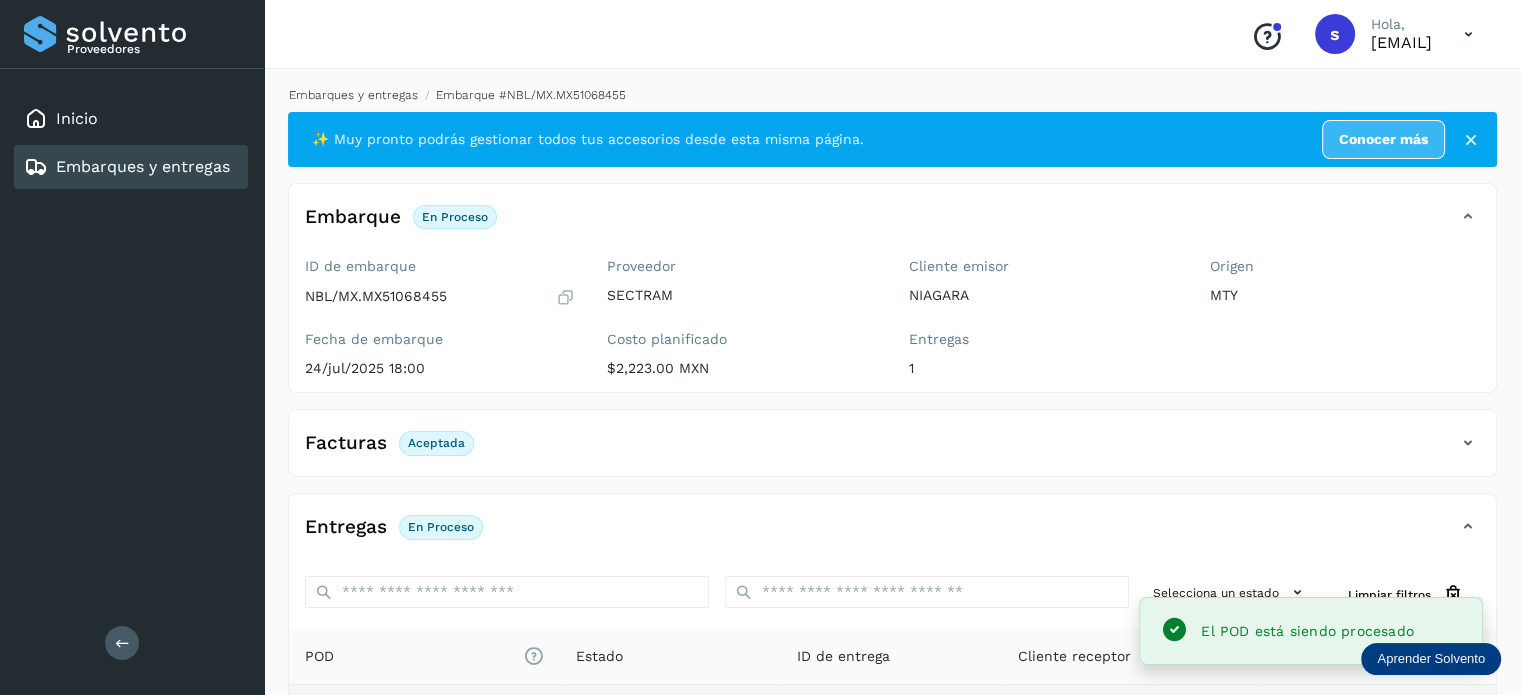 click on "s Hola, [EMAIL] Embarques y entregas Embarque #NBL/MX.MX51068455  ✨ Muy pronto podrás gestionar todos tus accesorios desde esta misma página. Conocer más Embarque En proceso
Verifica el estado de la factura o entregas asociadas a este embarque
ID de embarque NBL/MX.MX51068455 Fecha de embarque [DATE] [TIME] Proveedor SECTRAM Costo planificado  $2,223.00 MXN  Cliente emisor NIAGARA Entregas 1 Origen MTY Facturas Aceptada Estado Aceptada Entregas En proceso Selecciona un estado Limpiar filtros POD
El tamaño máximo de archivo es de 20 Mb.
Estado ID de entrega Cliente receptor Destino Procesando... En proceso 109326  NIAGARA TRANSFER A 3SV NIAGARA 109326 Procesando... Destino: TRANSFER A 3SV En proceso Filtros por página : ** ** ** 1 - 1 de 1" 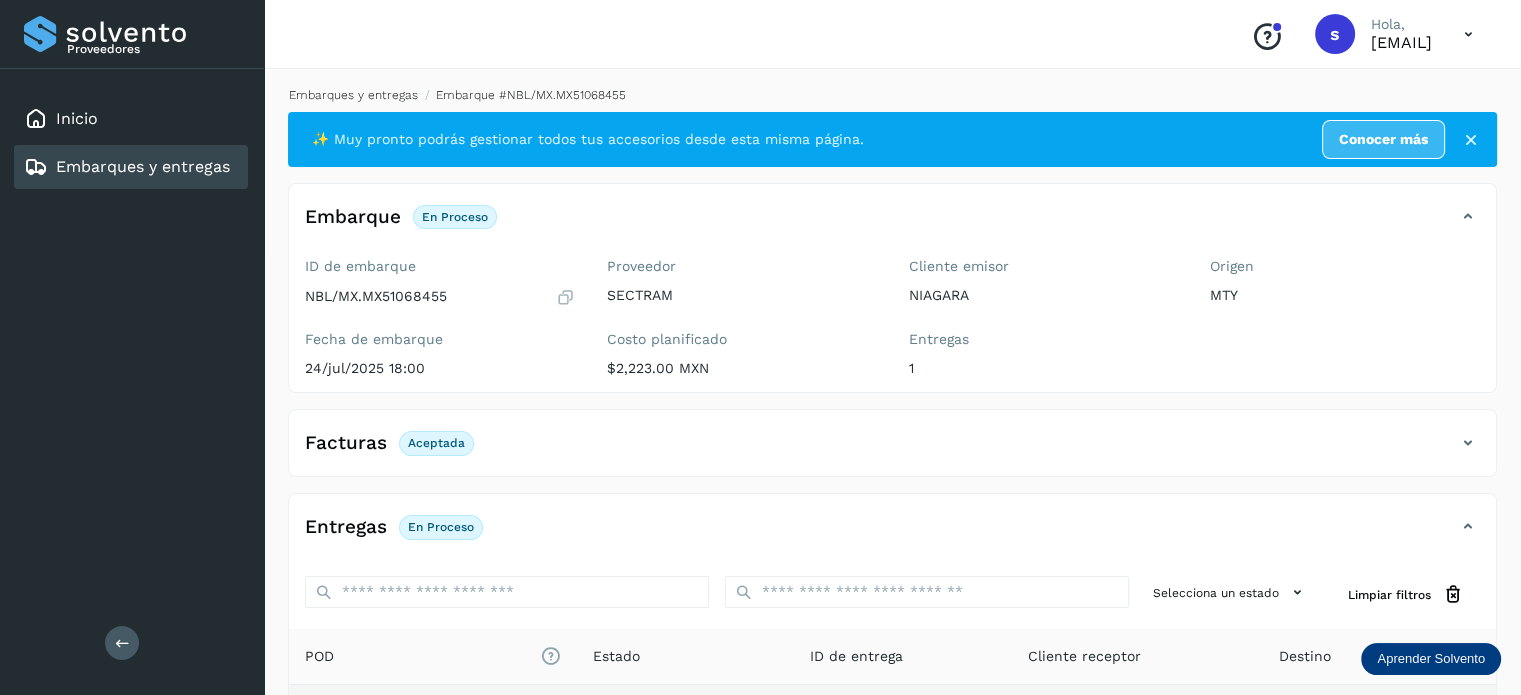 click on "Embarques y entregas" at bounding box center (353, 95) 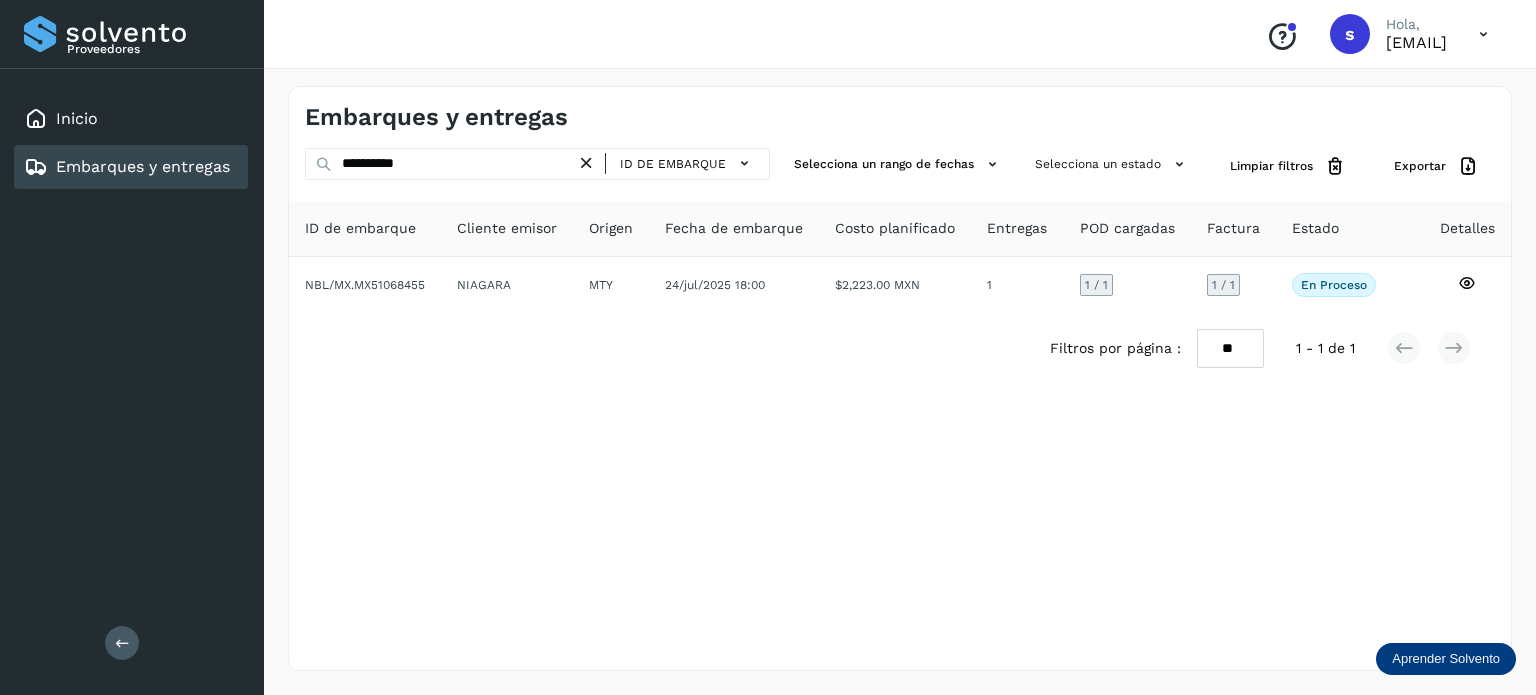 click at bounding box center (586, 163) 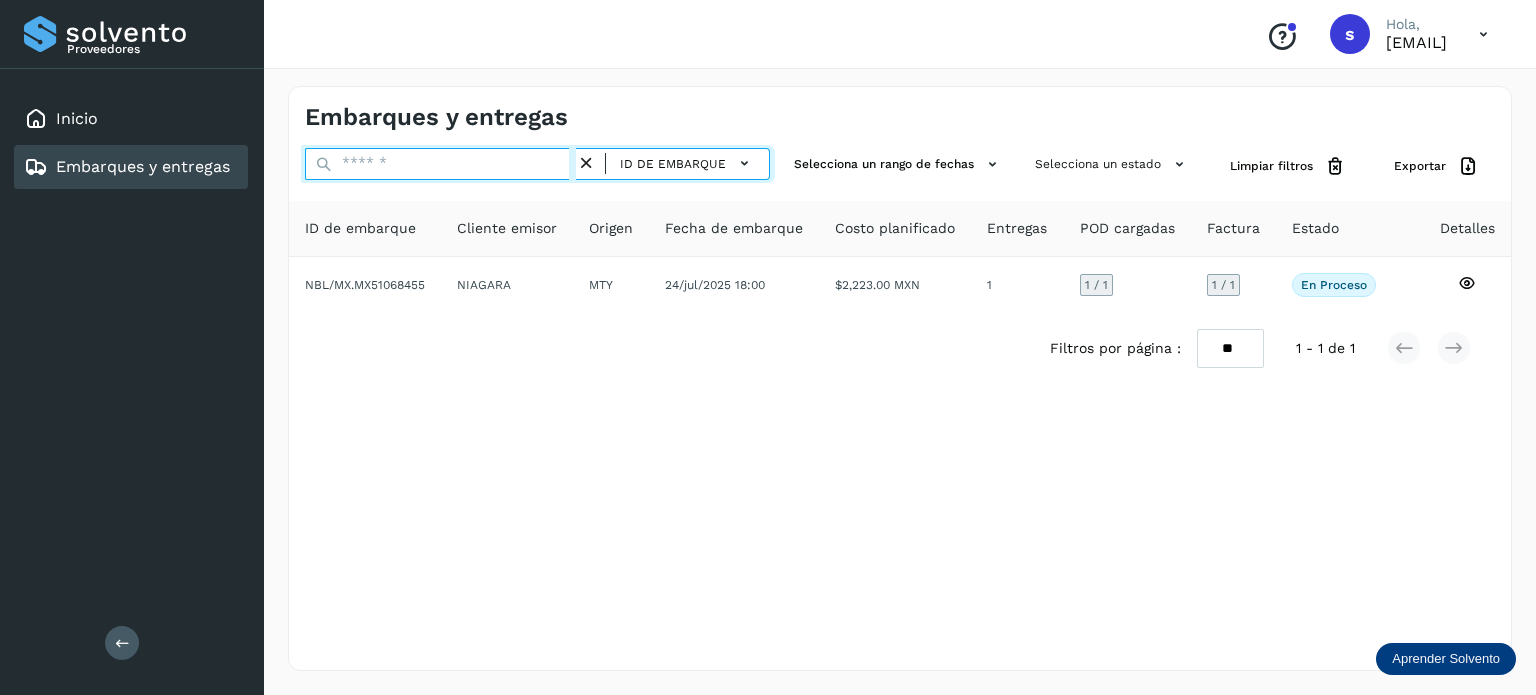 click at bounding box center (440, 164) 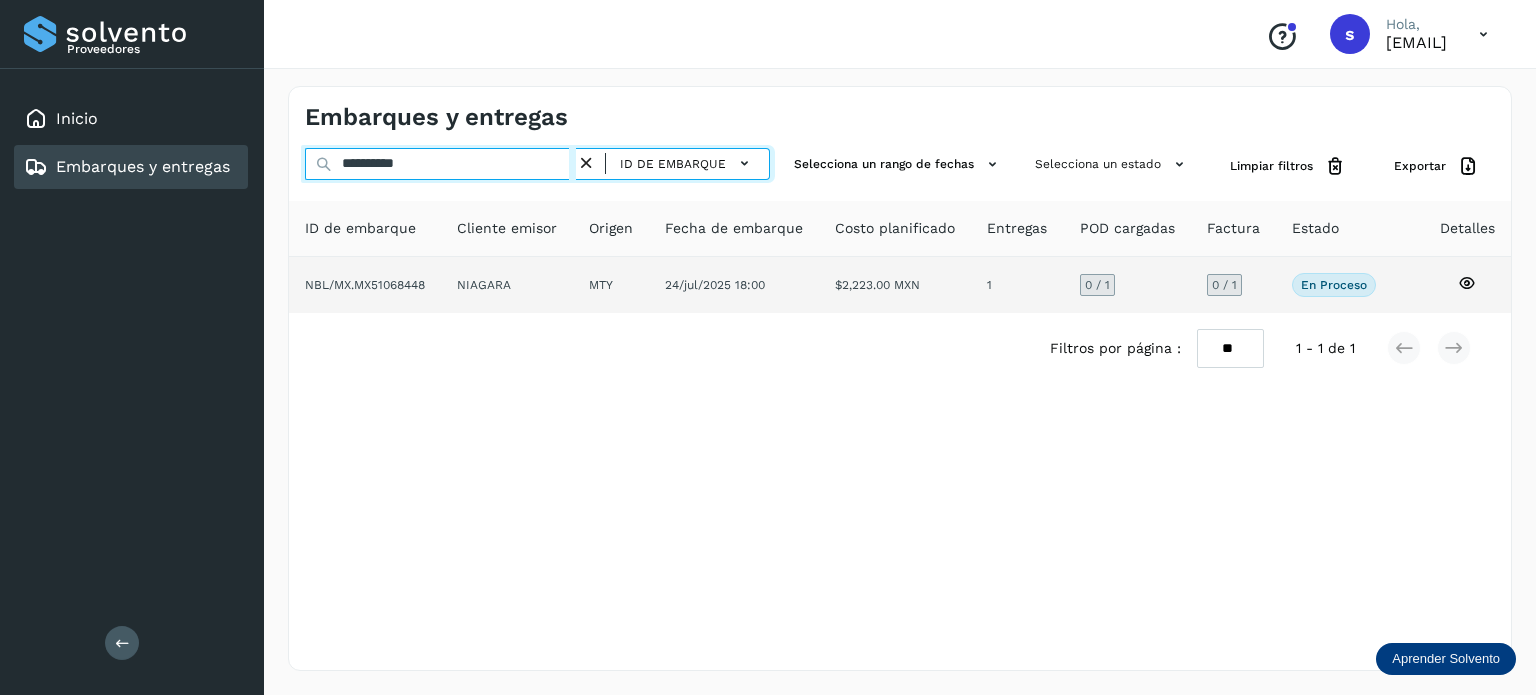 type on "**********" 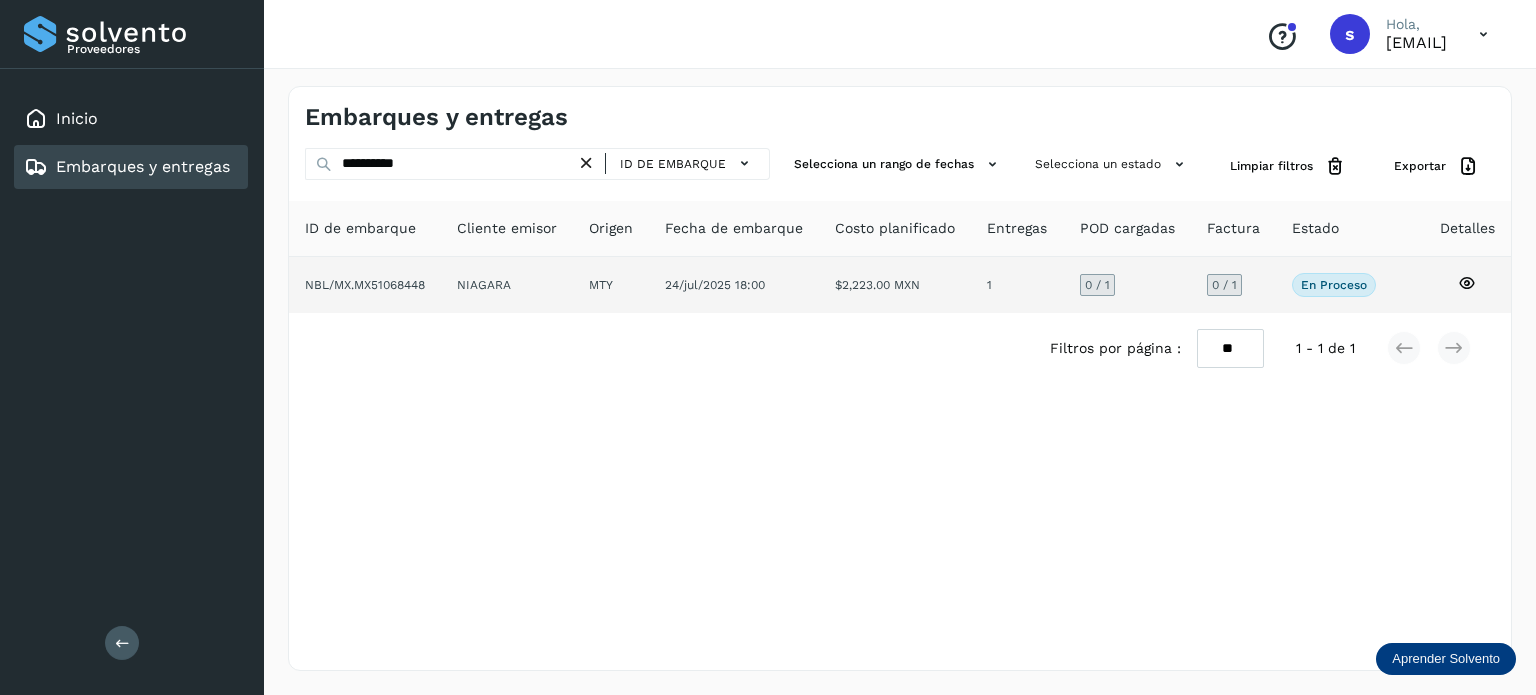 click on "NIAGARA" 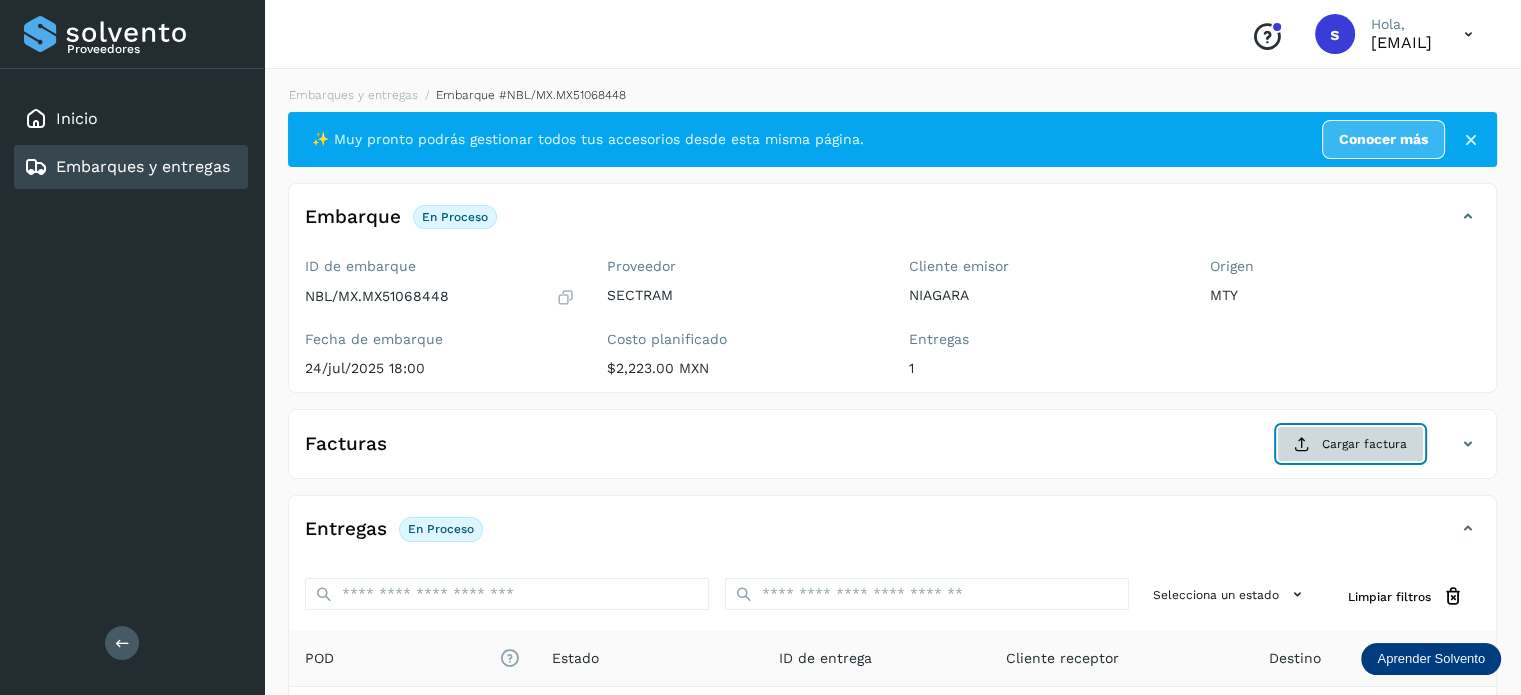 click on "Cargar factura" at bounding box center (1350, 444) 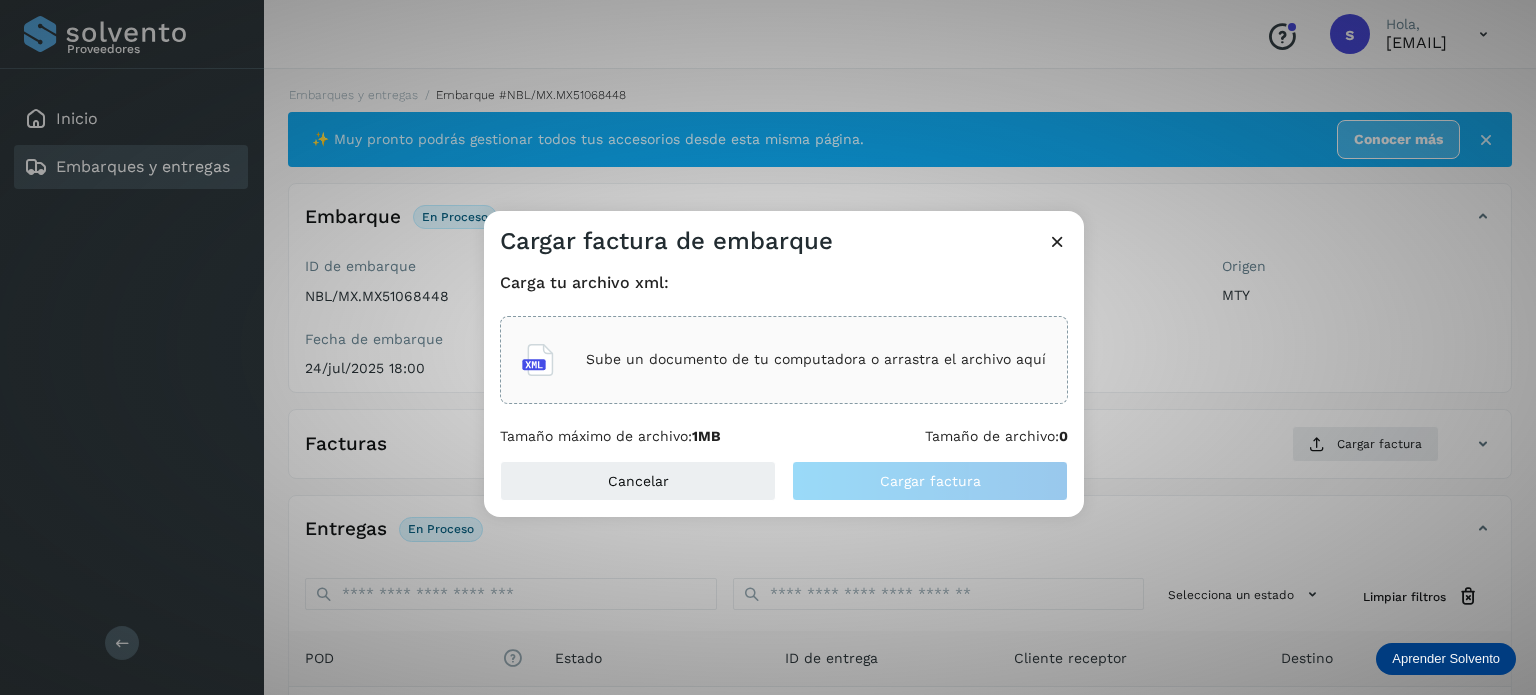 click on "Sube un documento de tu computadora o arrastra el archivo aquí" at bounding box center (784, 360) 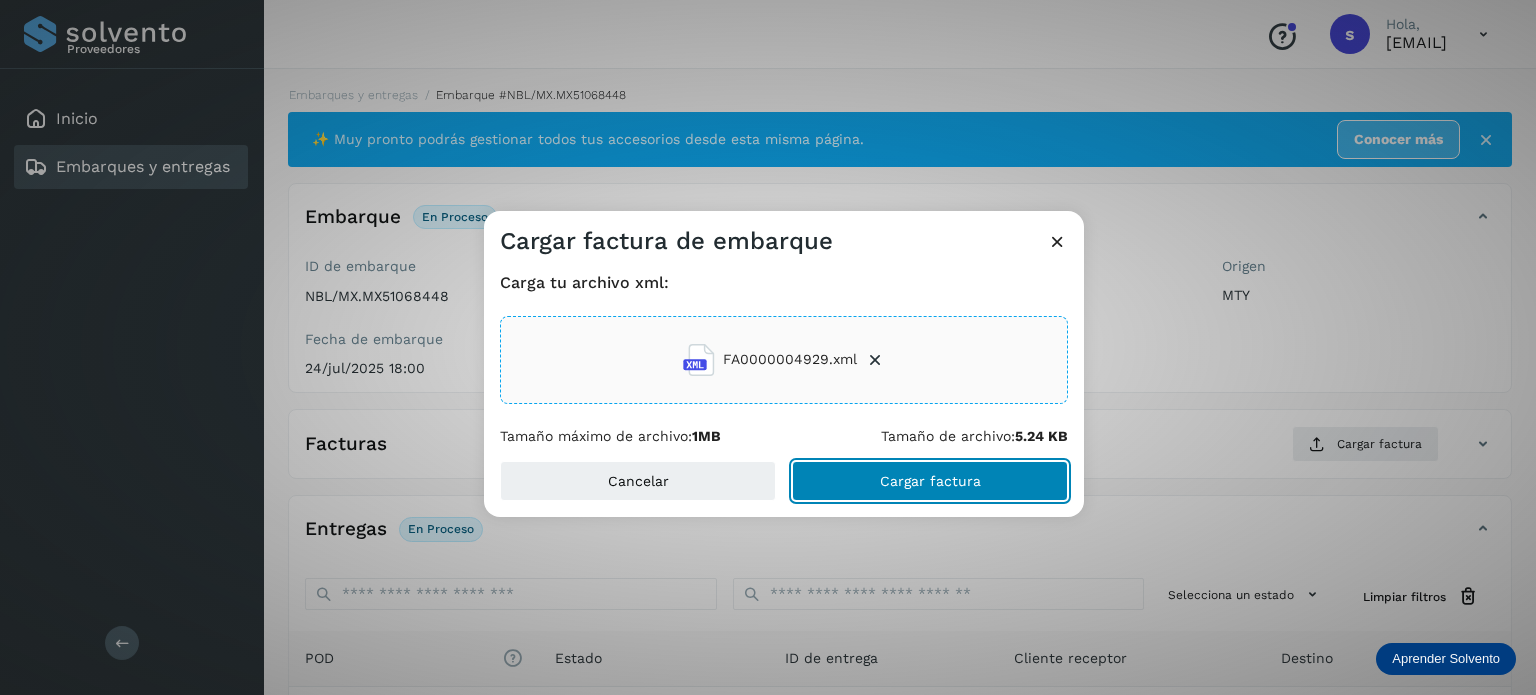 click on "Cargar factura" 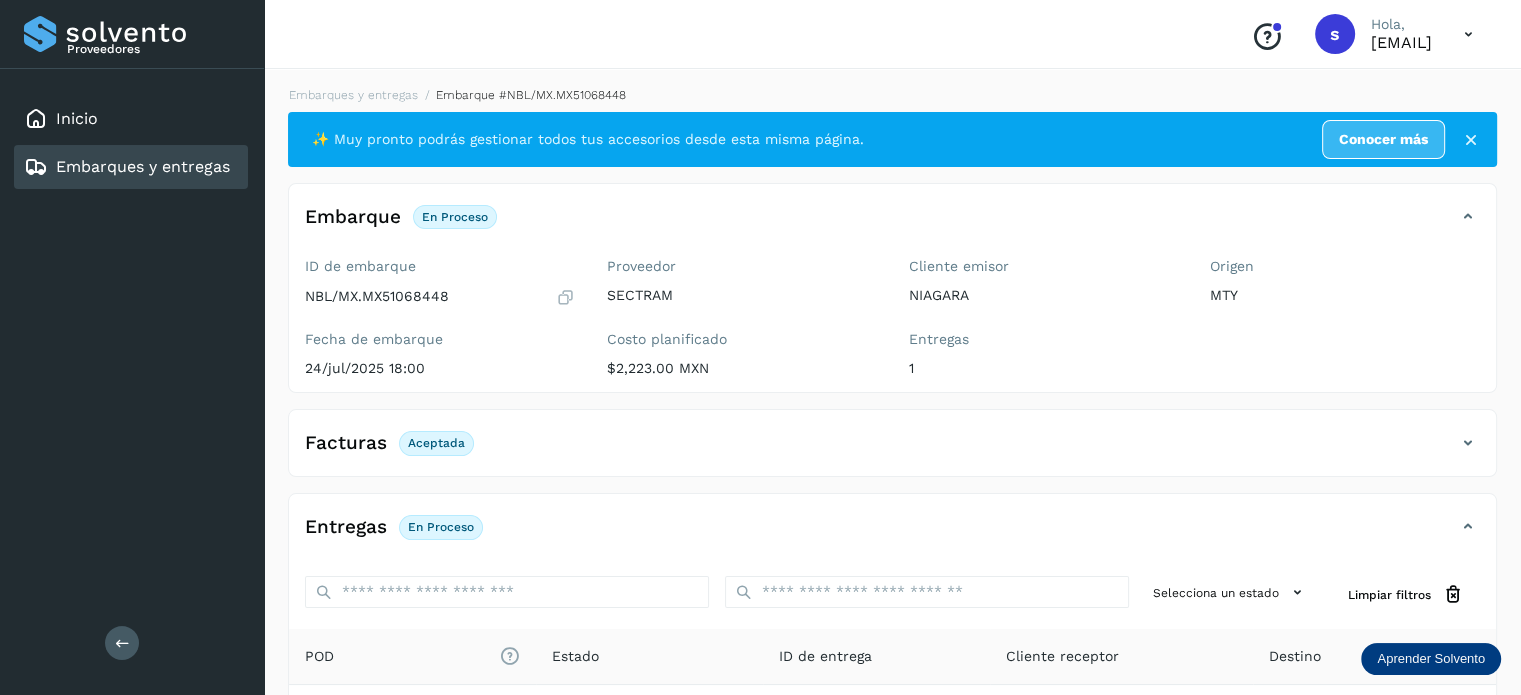 scroll, scrollTop: 250, scrollLeft: 0, axis: vertical 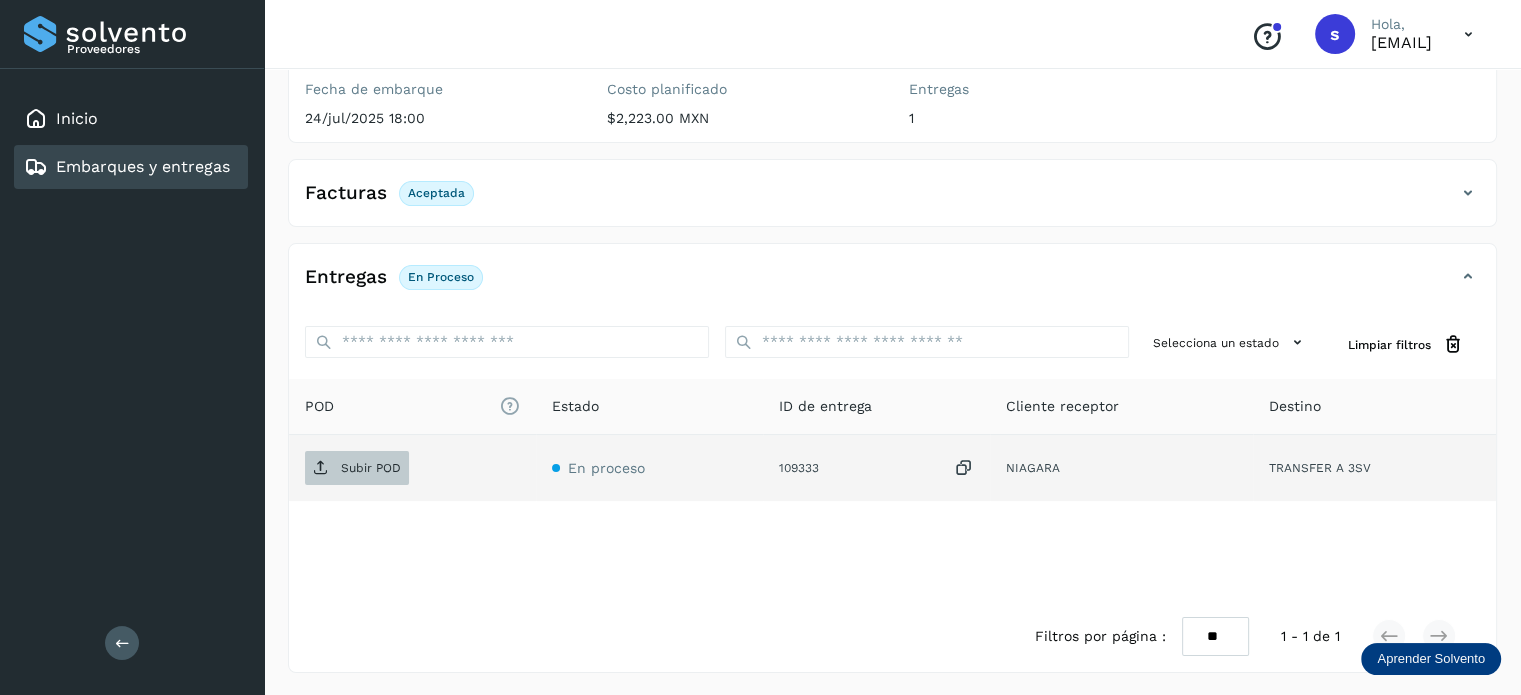 click on "Subir POD" at bounding box center [357, 468] 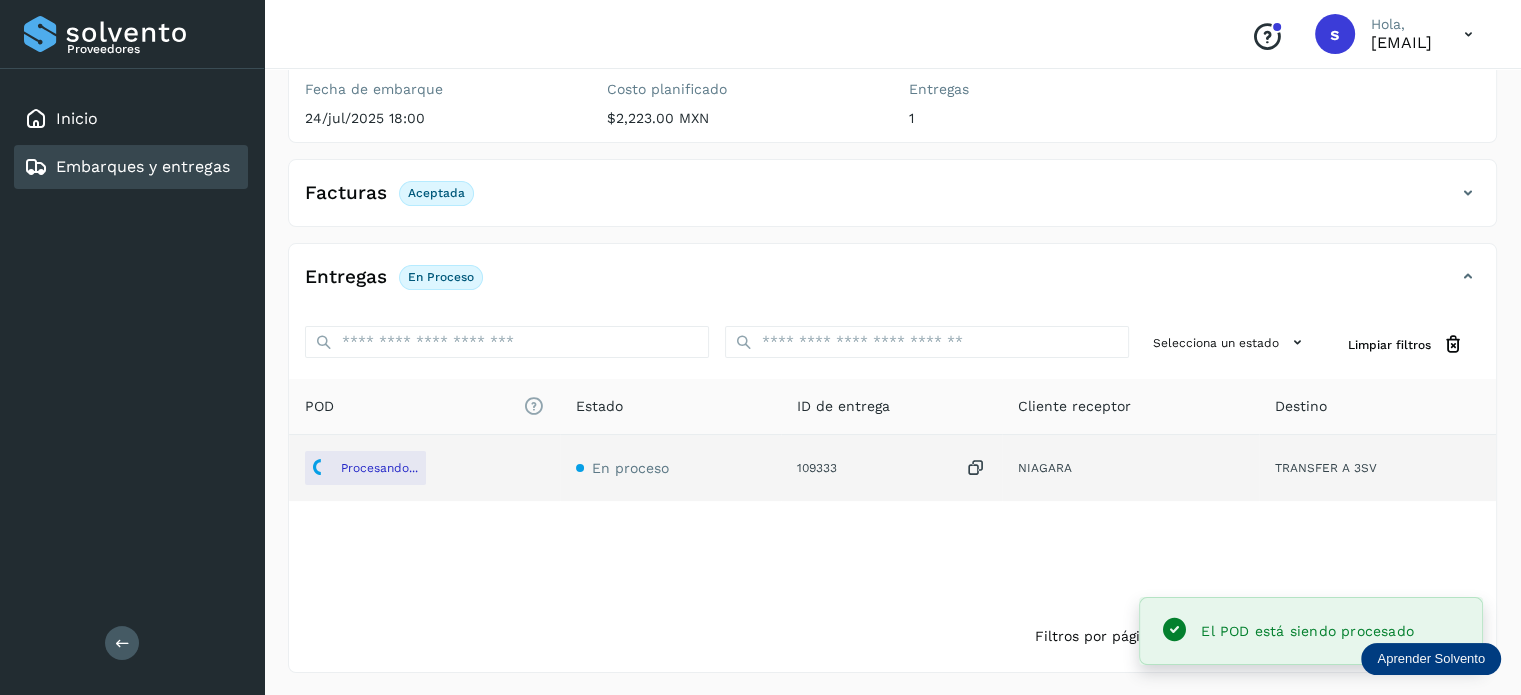 scroll, scrollTop: 0, scrollLeft: 0, axis: both 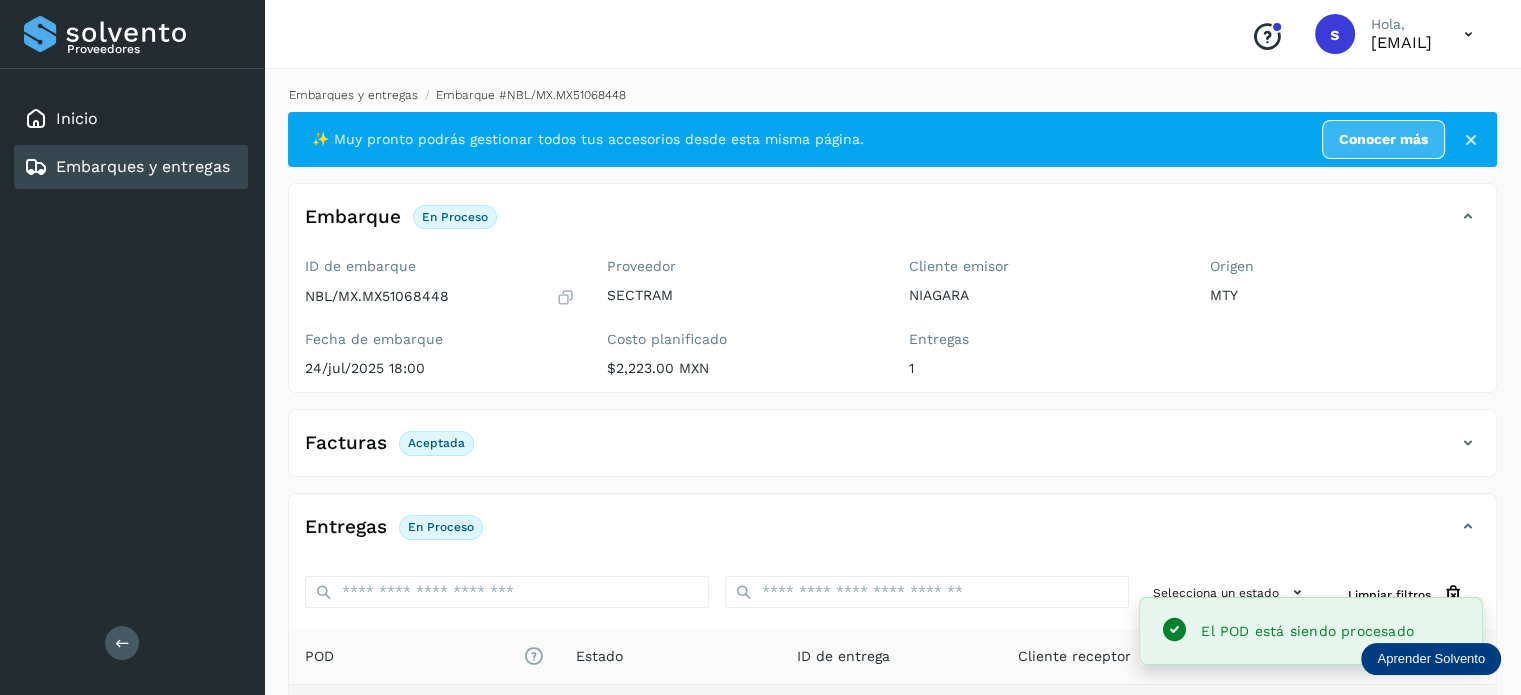 click on "Embarques y entregas" at bounding box center (353, 95) 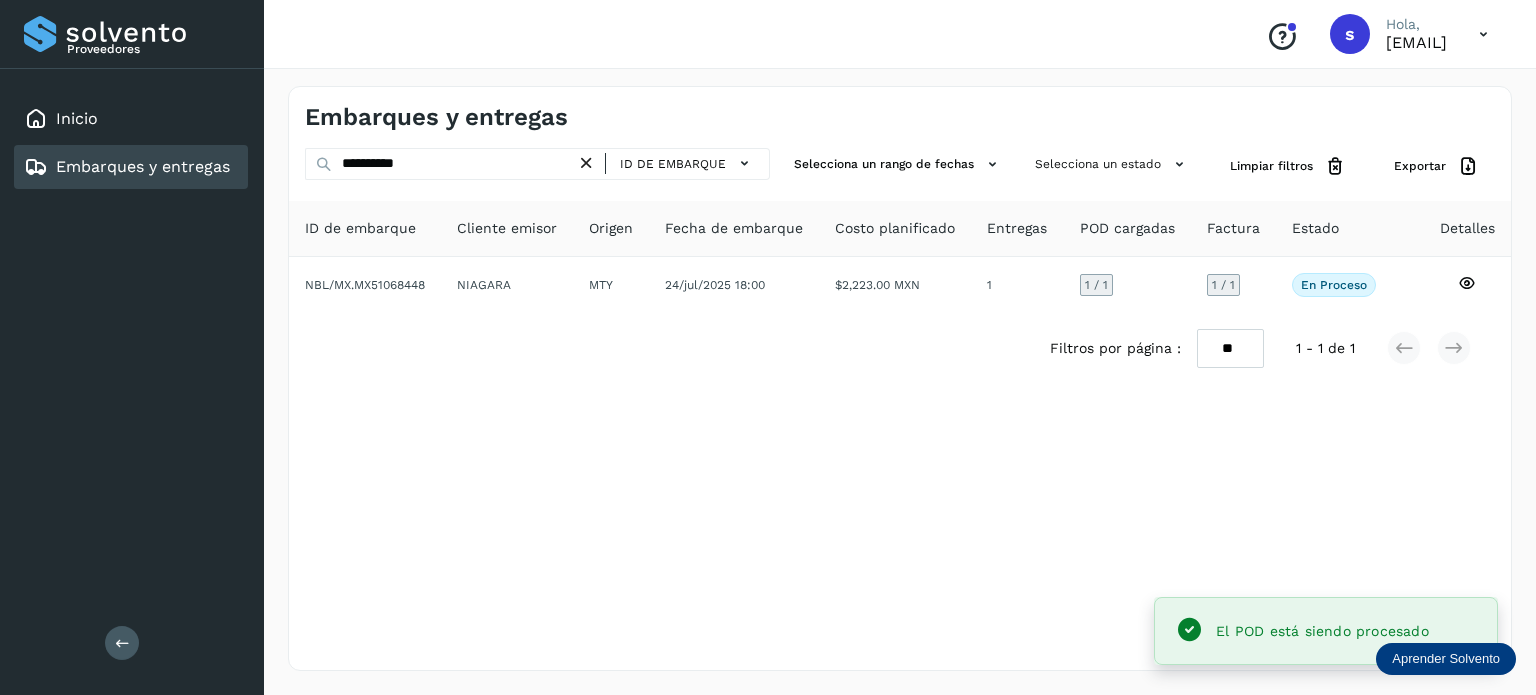 click at bounding box center (586, 163) 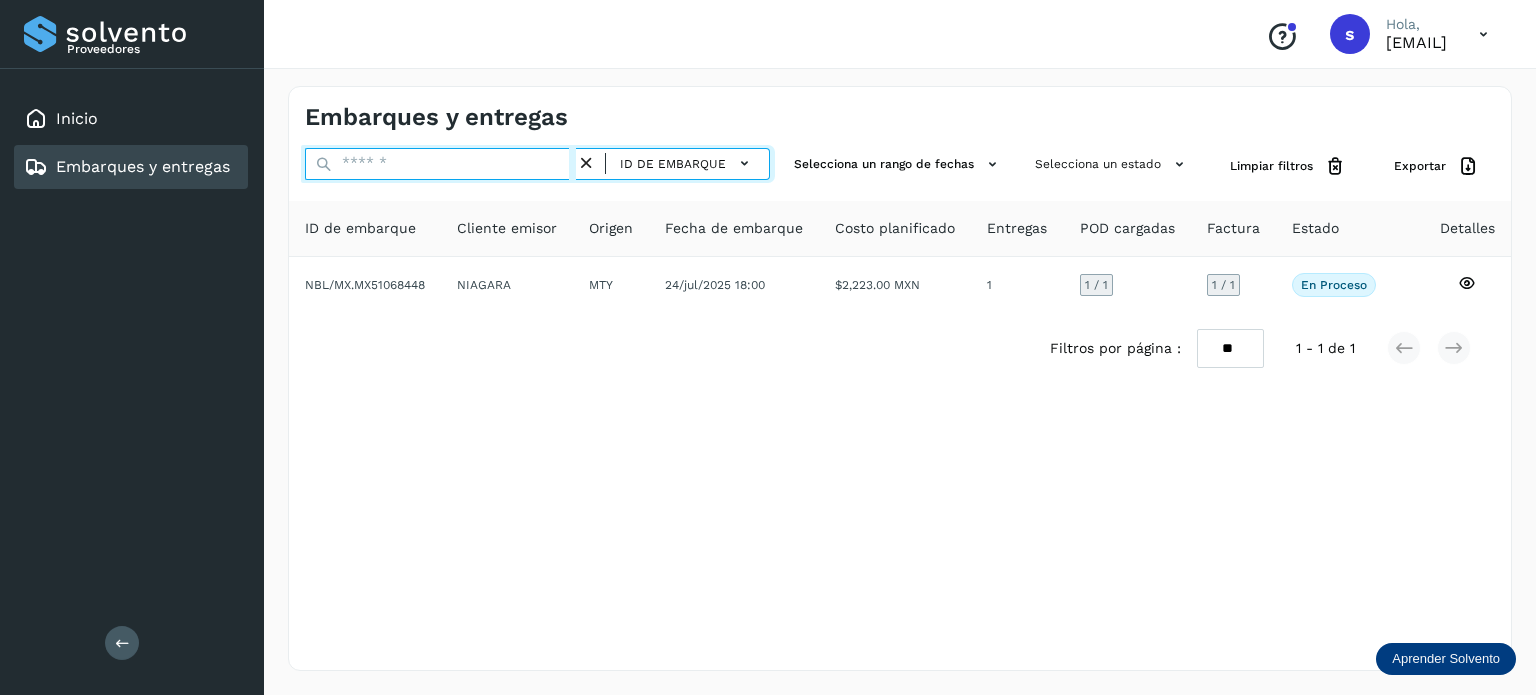 click at bounding box center [440, 164] 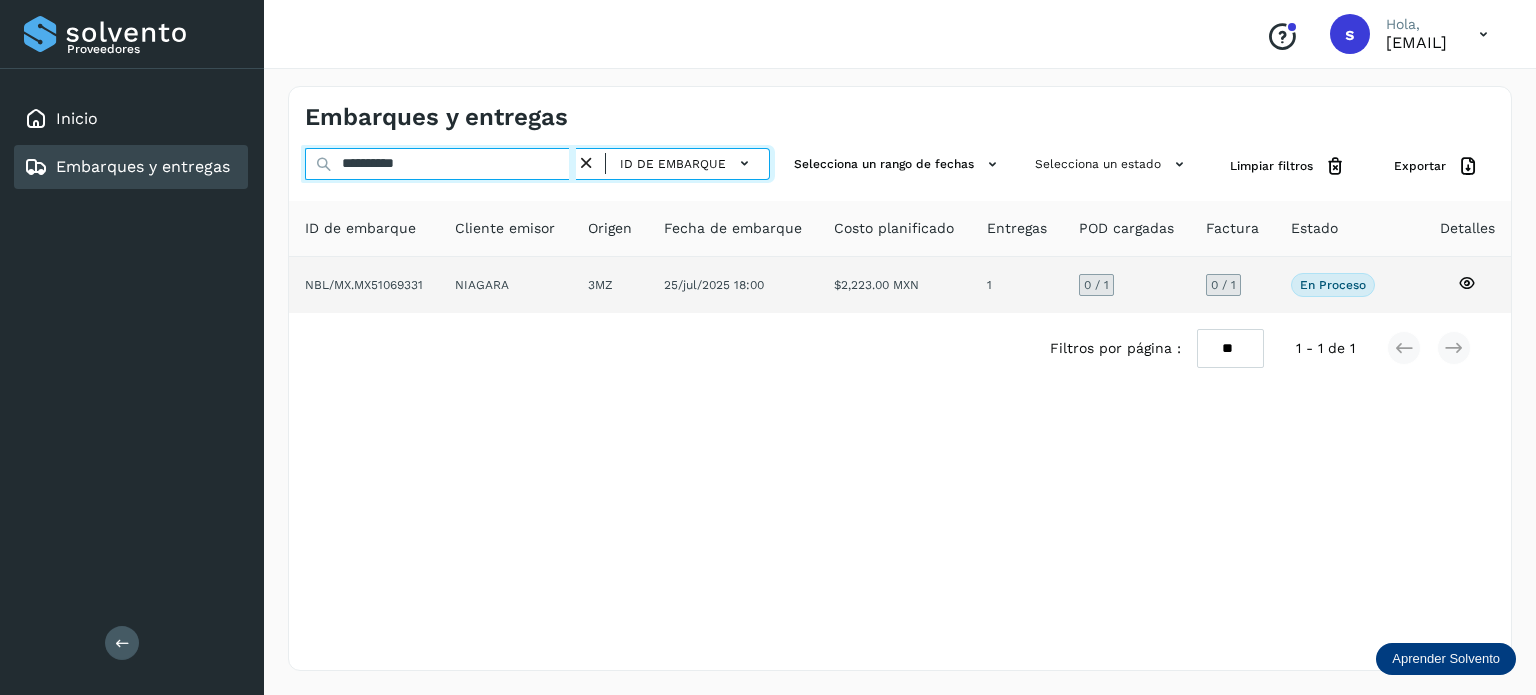 type on "**********" 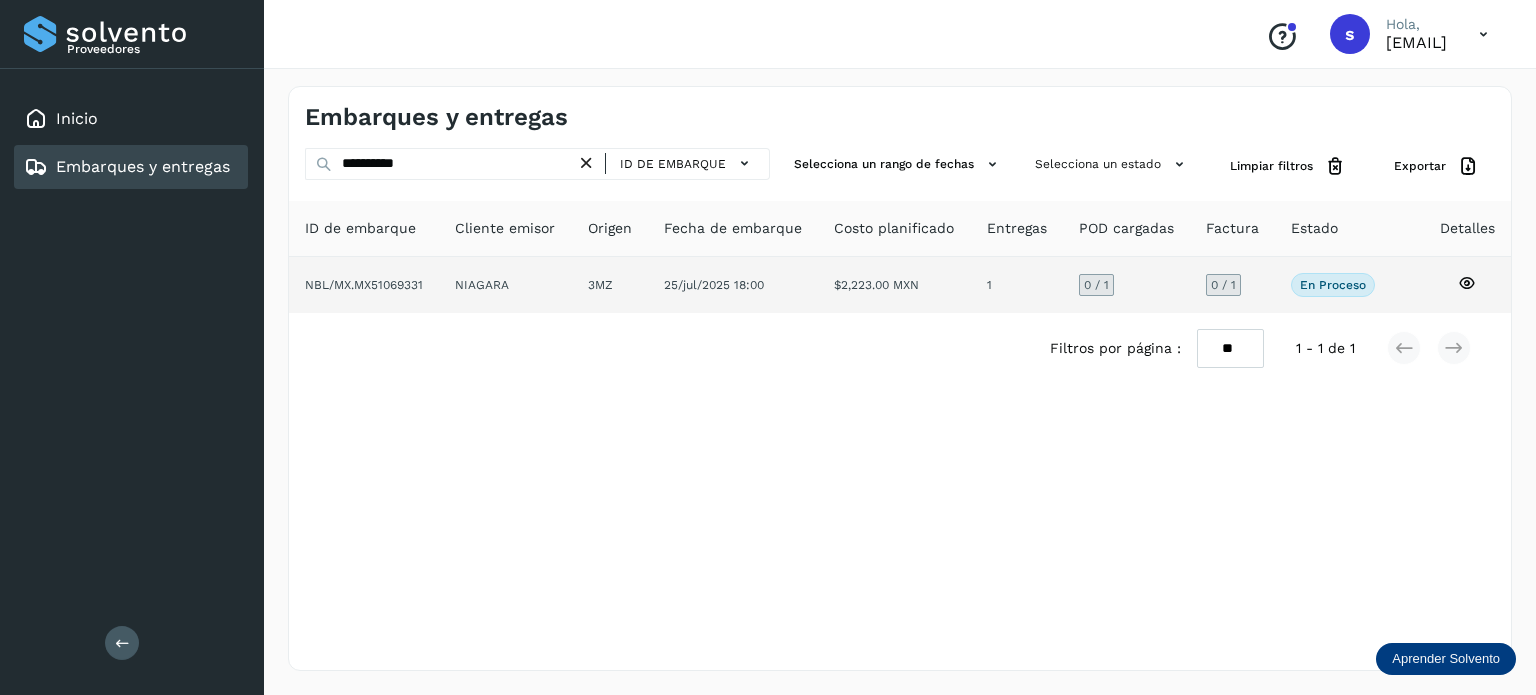 click on "3MZ" 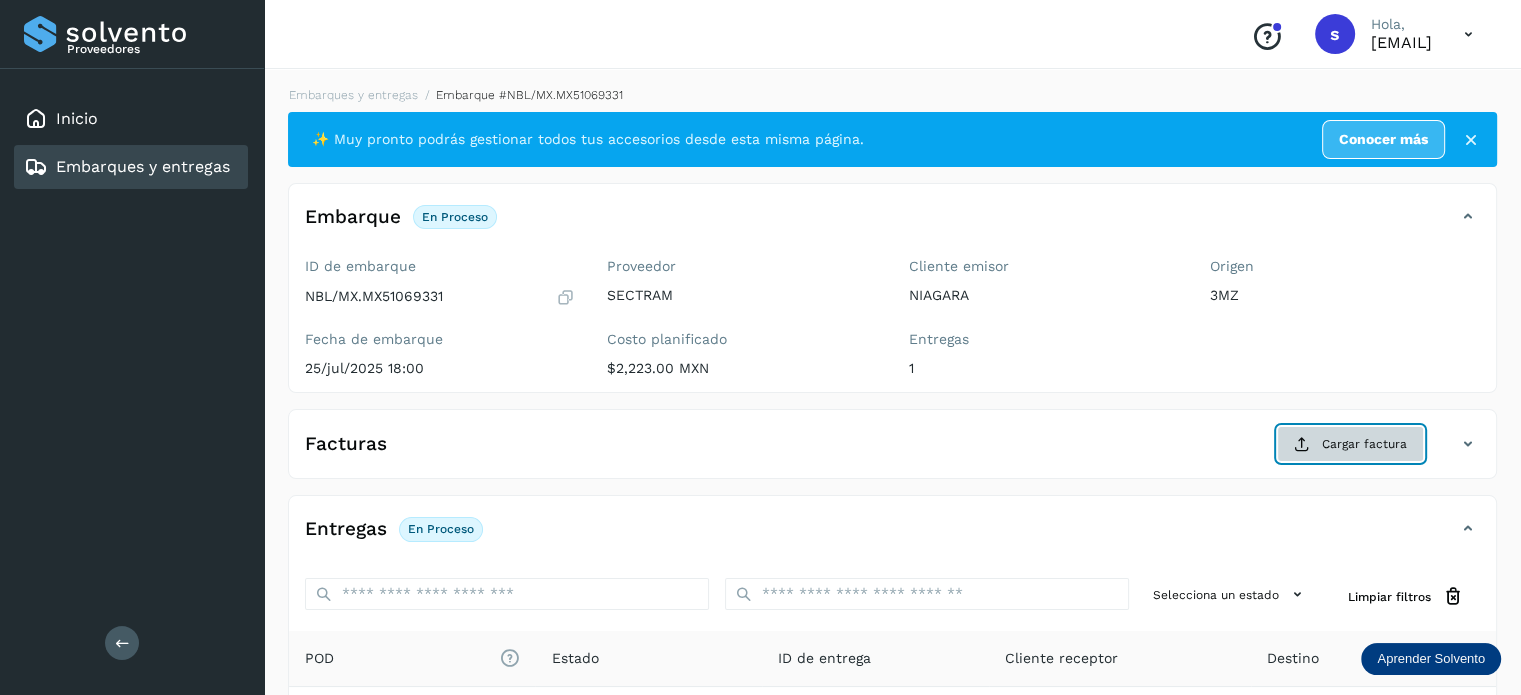 click on "Cargar factura" at bounding box center [1350, 444] 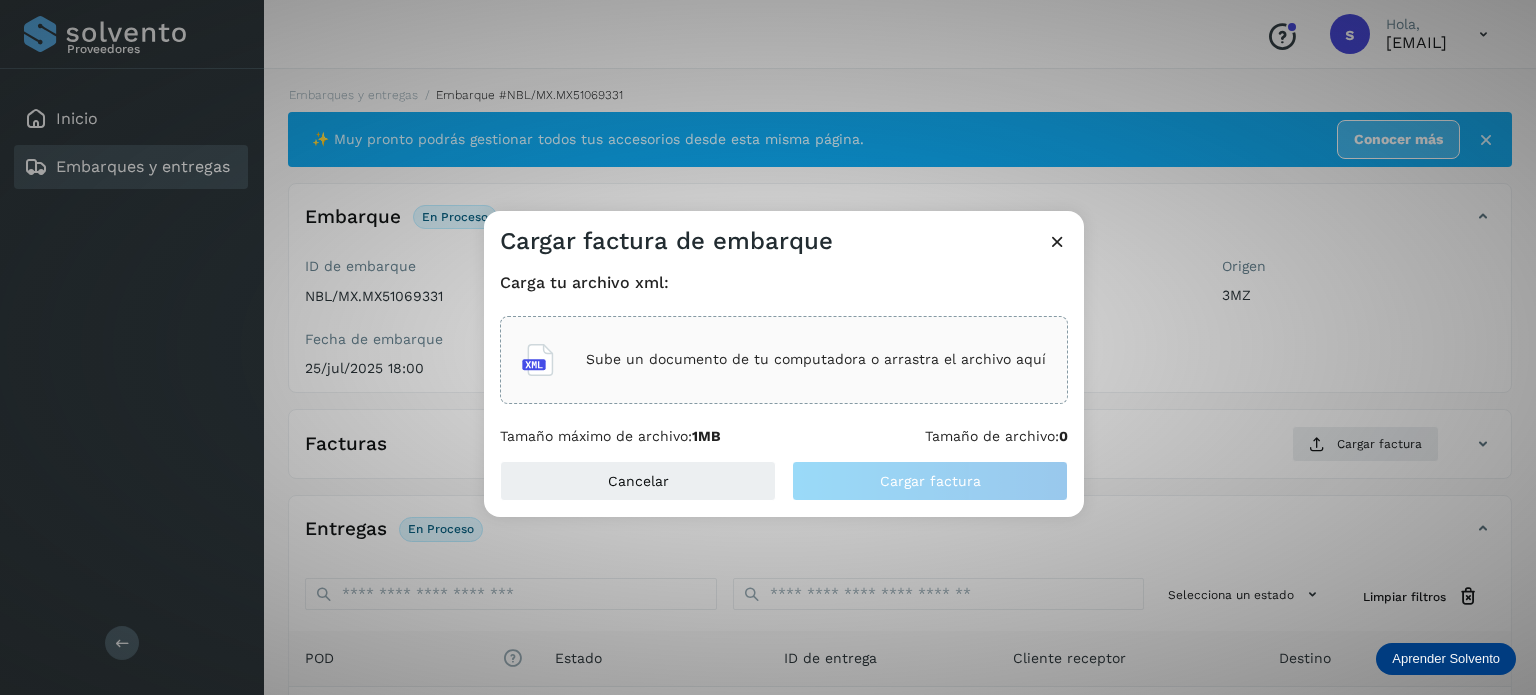 click on "Sube un documento de tu computadora o arrastra el archivo aquí" at bounding box center [816, 359] 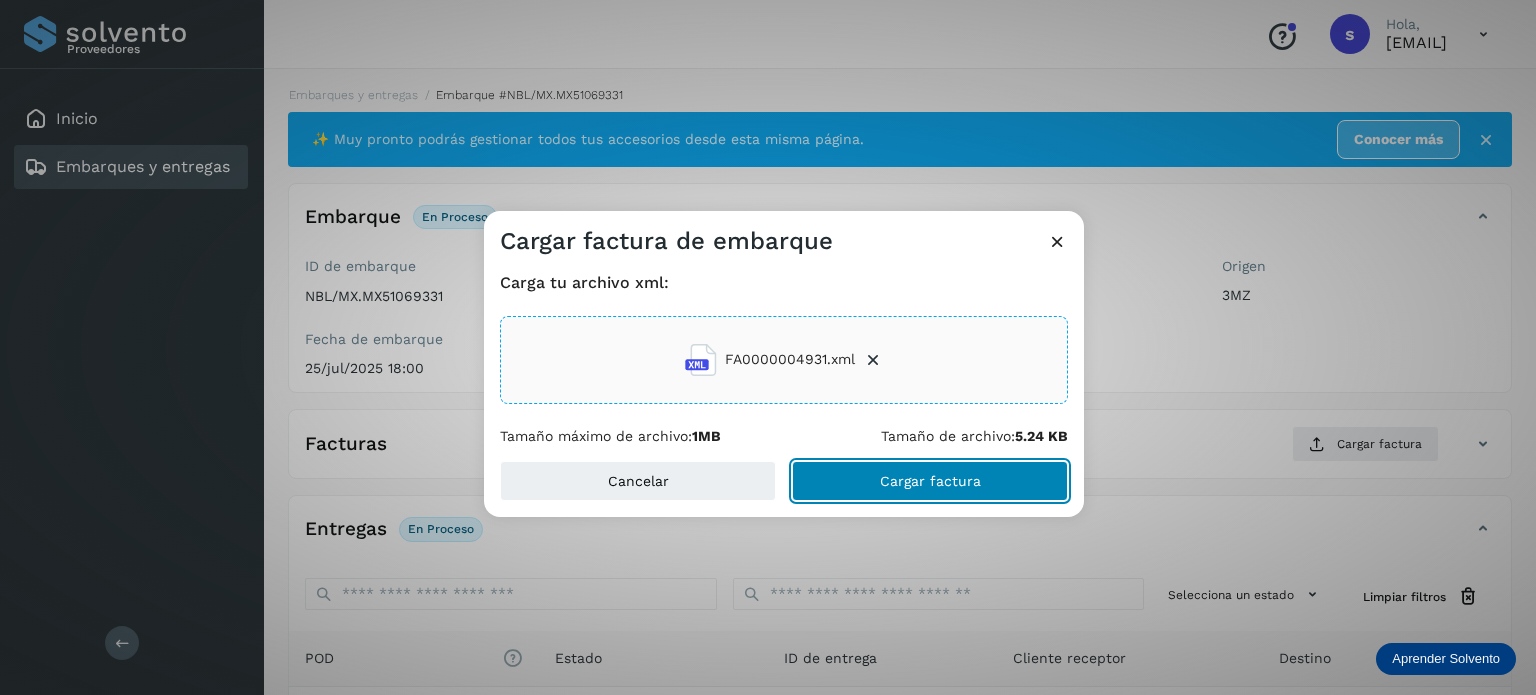 click on "Cargar factura" 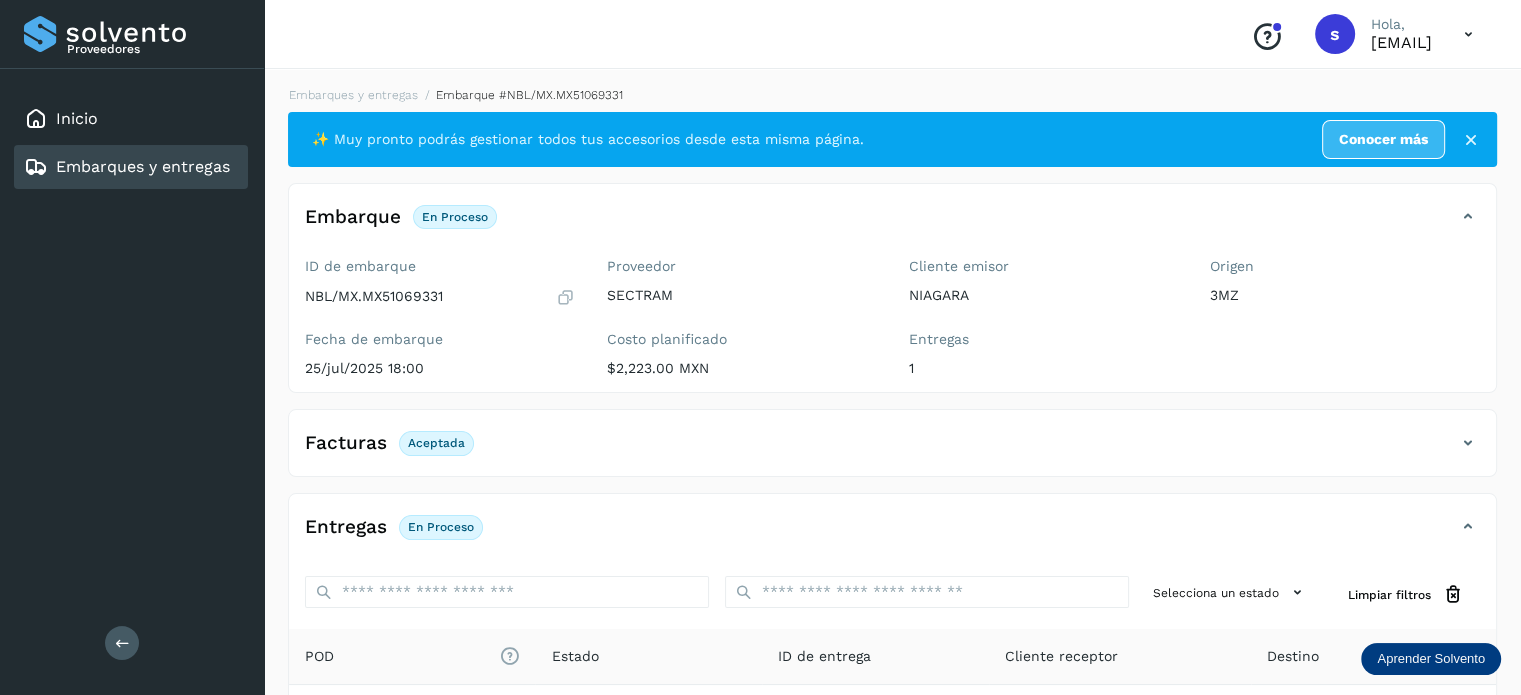 scroll, scrollTop: 250, scrollLeft: 0, axis: vertical 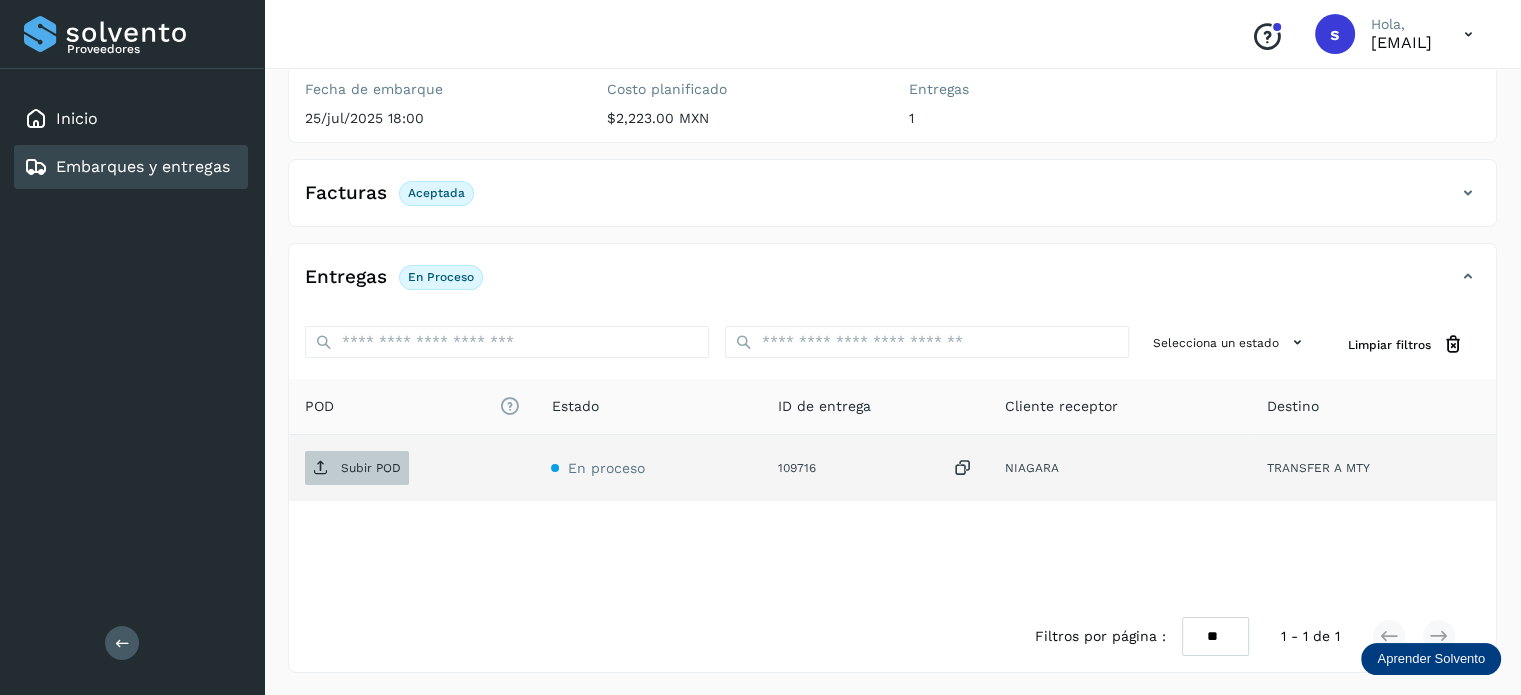 click on "Subir POD" at bounding box center (371, 468) 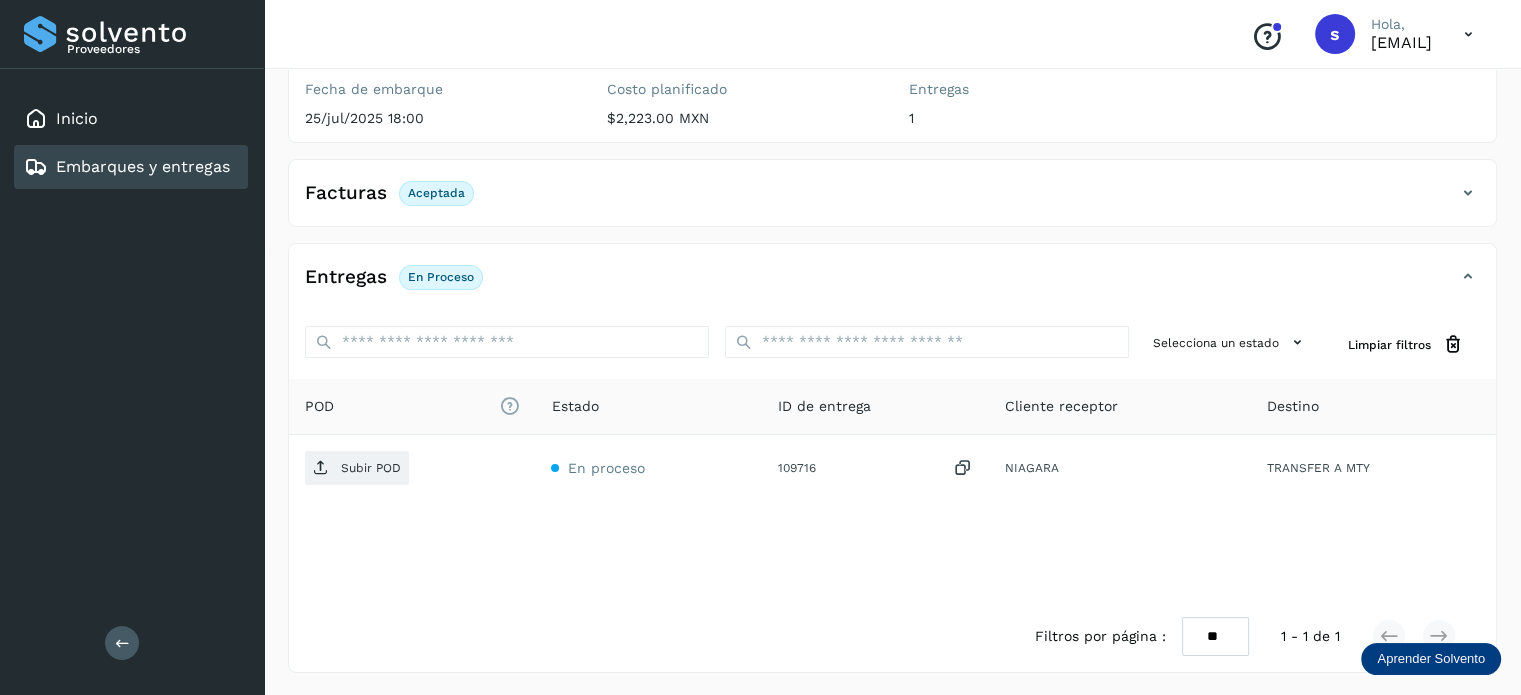 scroll, scrollTop: 0, scrollLeft: 0, axis: both 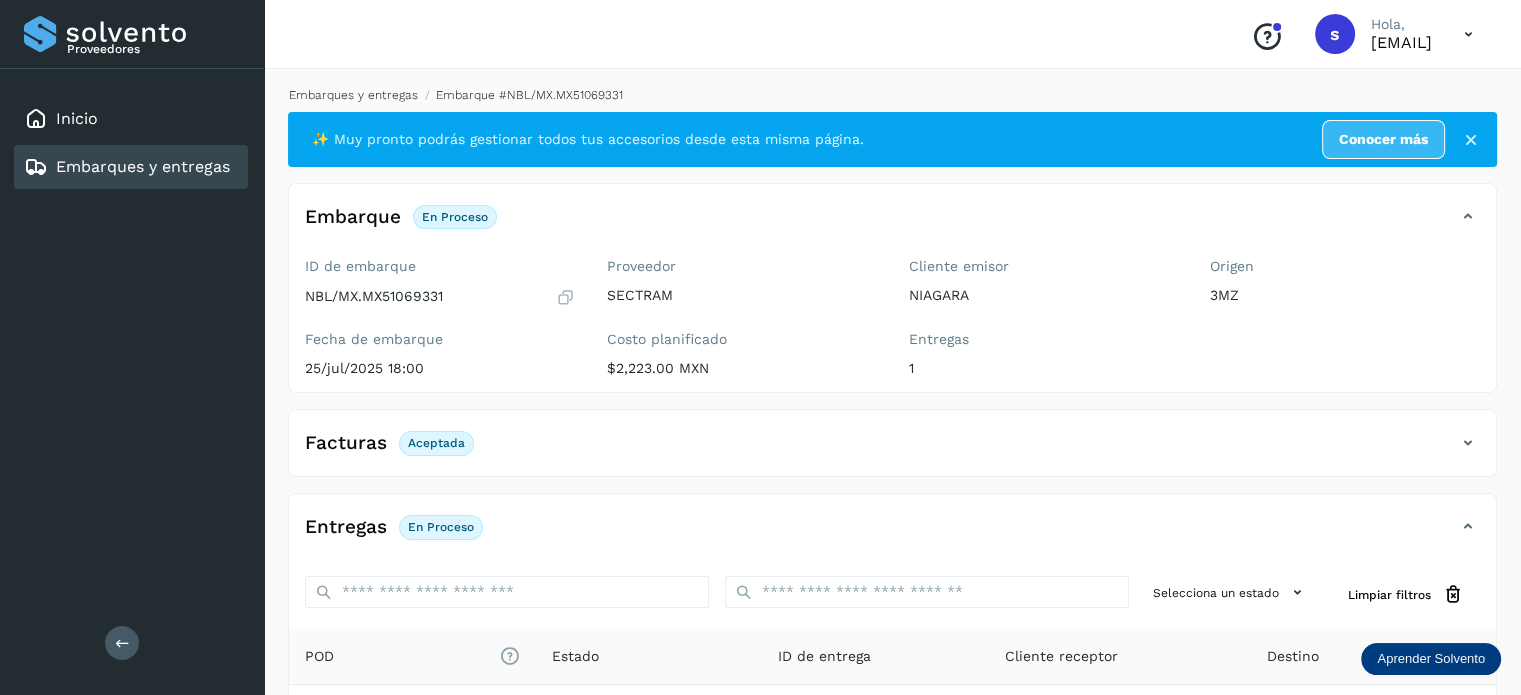 click on "Embarques y entregas" at bounding box center (353, 95) 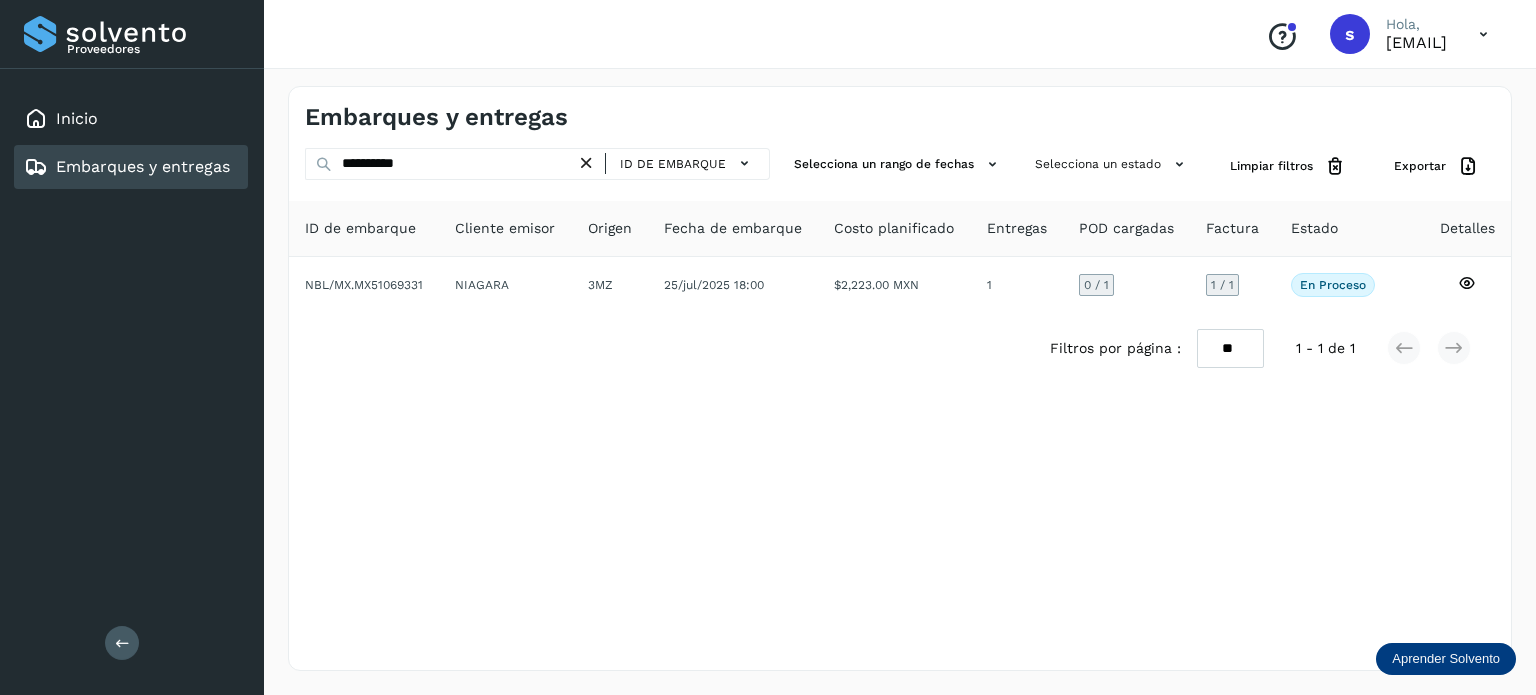 click at bounding box center [586, 163] 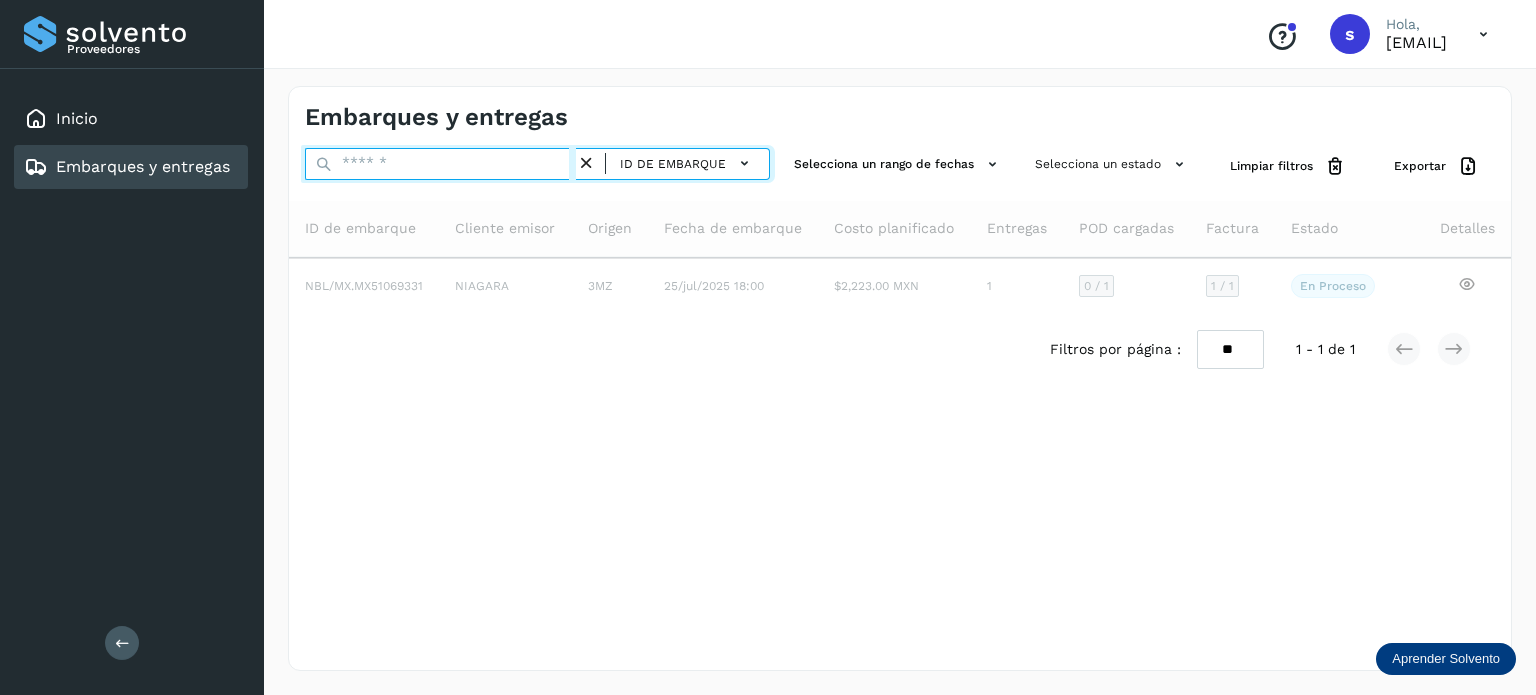 click at bounding box center (440, 164) 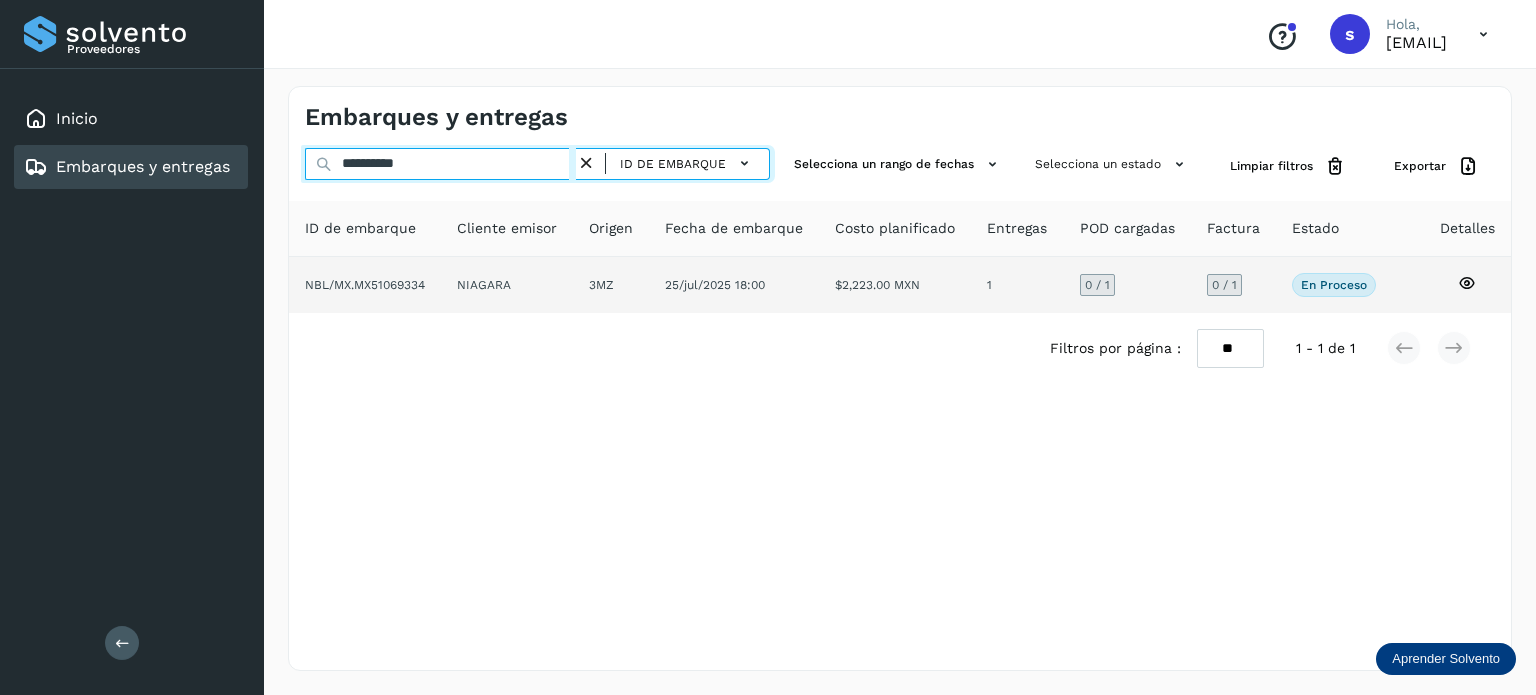 type on "**********" 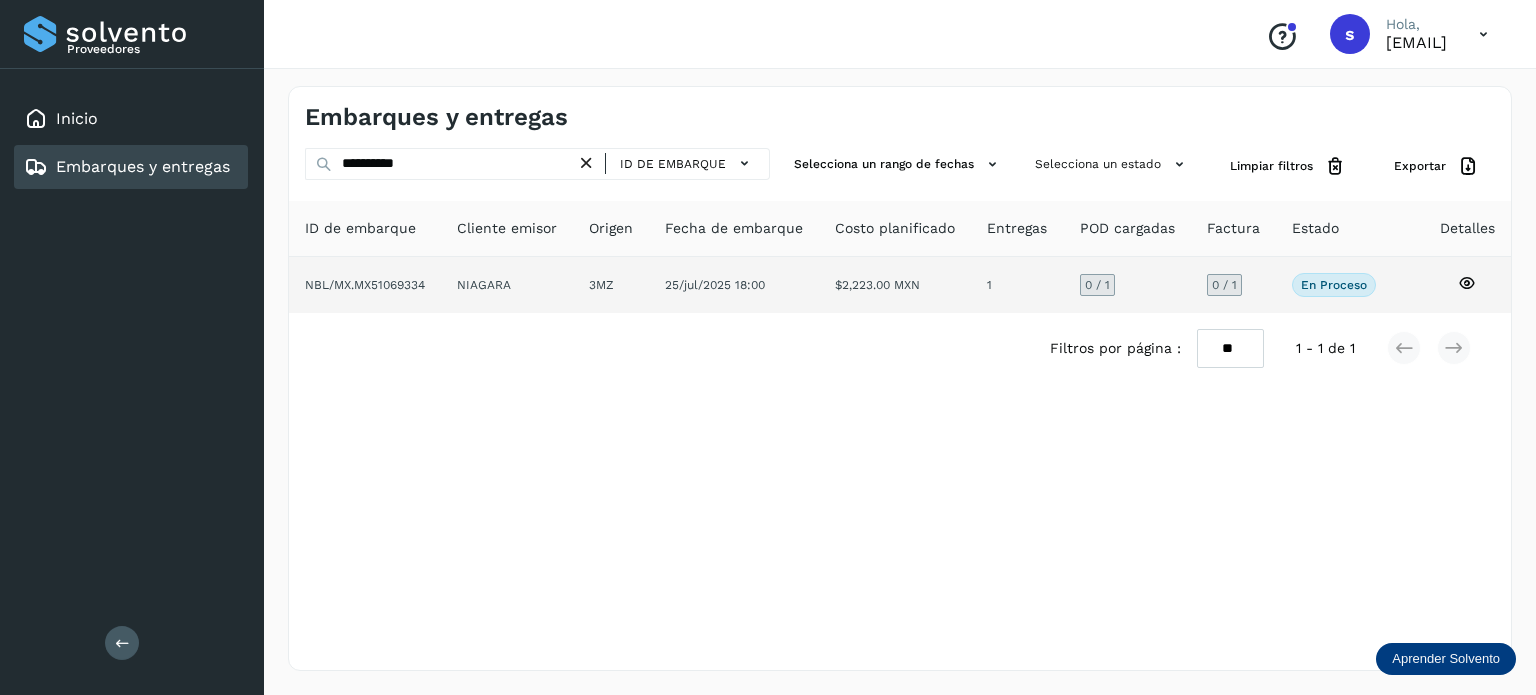 click on "3MZ" 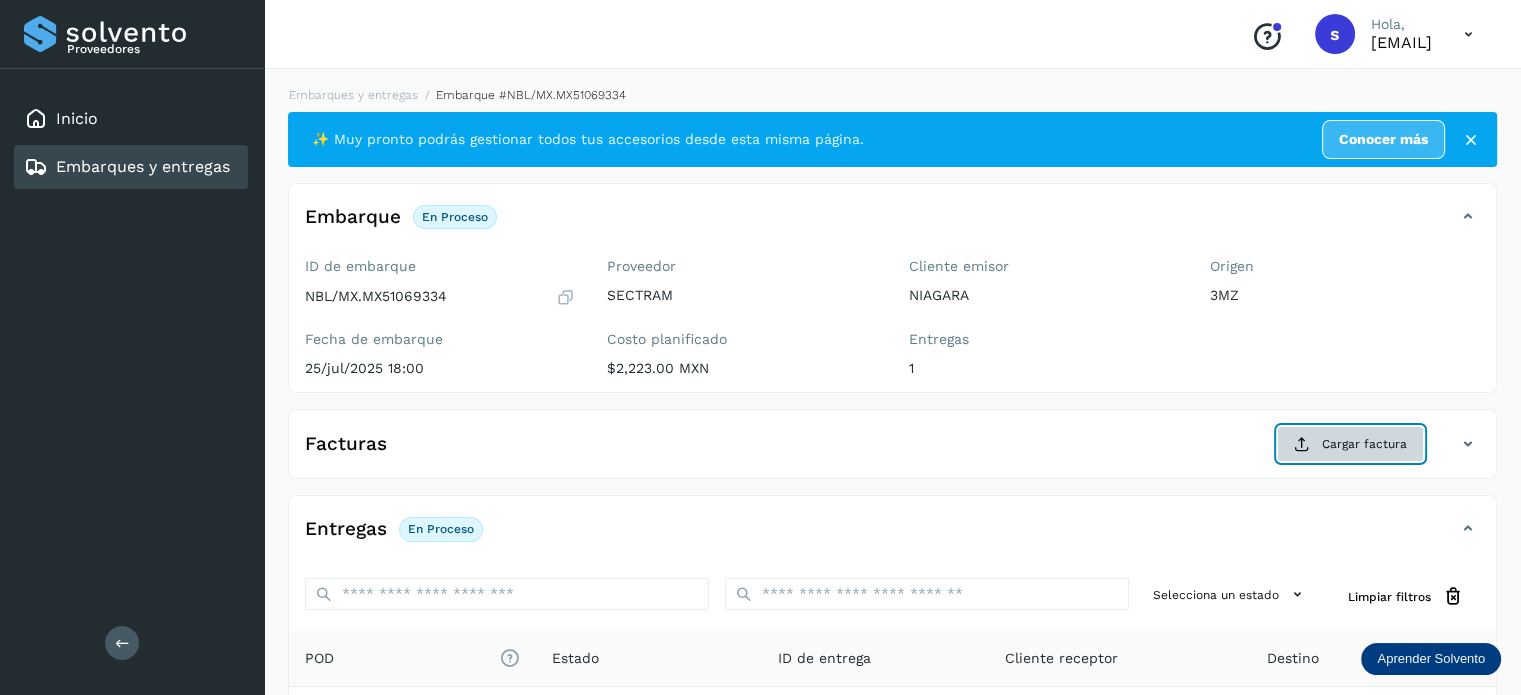 click on "Cargar factura" 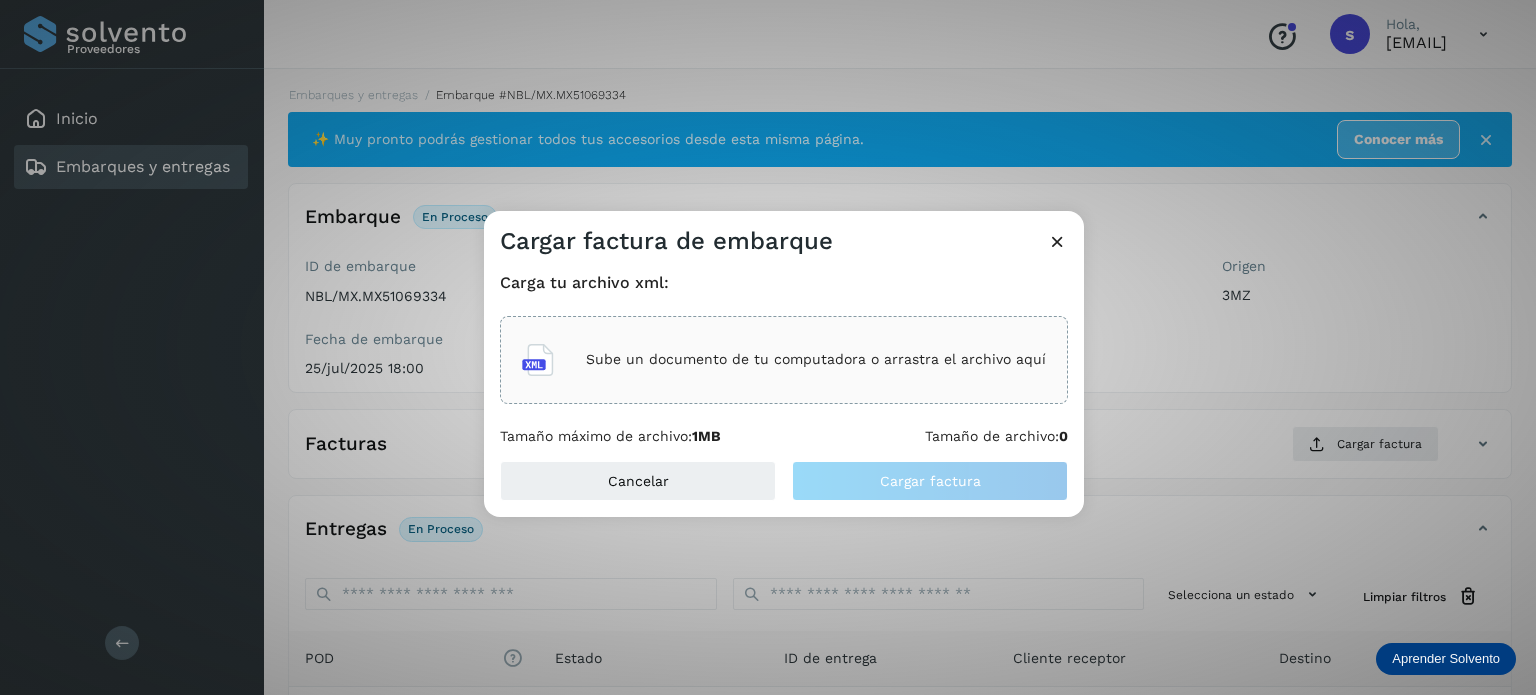click on "Sube un documento de tu computadora o arrastra el archivo aquí" at bounding box center [816, 359] 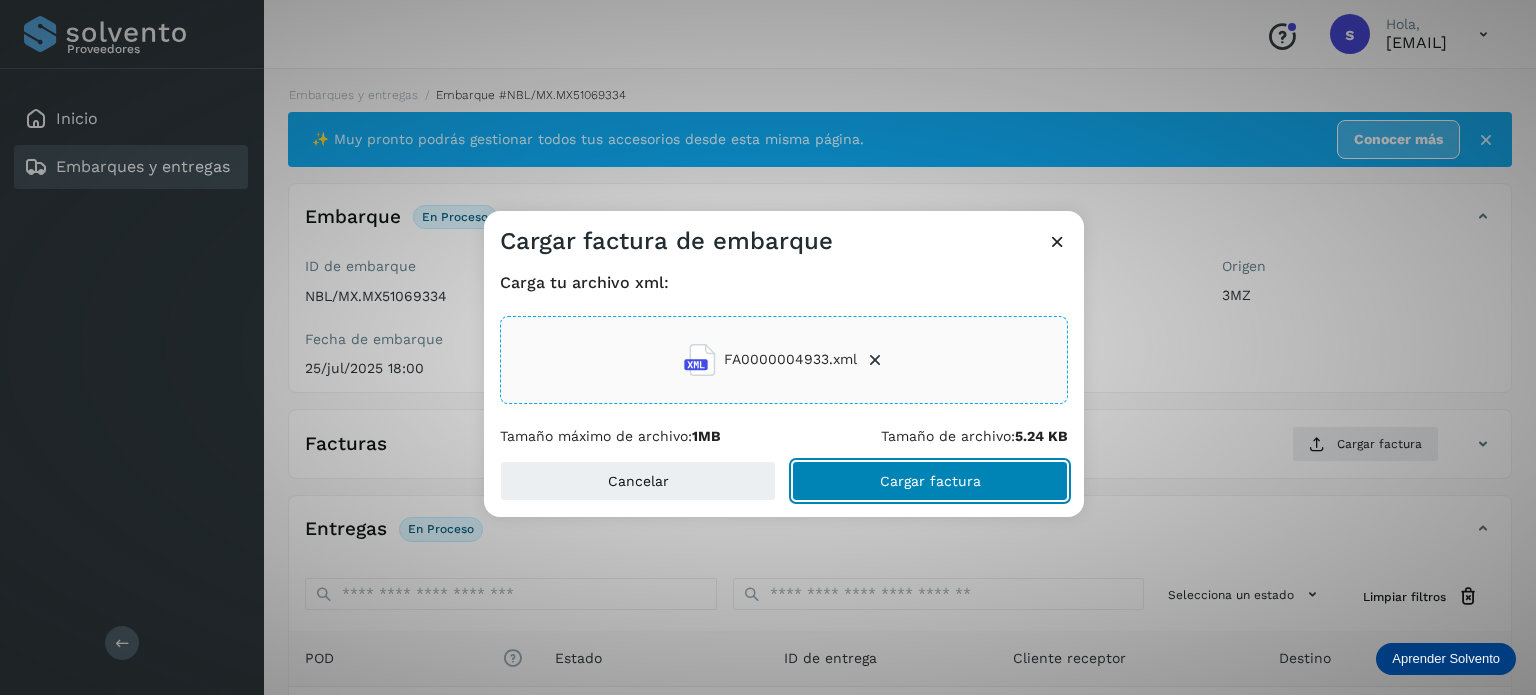 click on "Cargar factura" 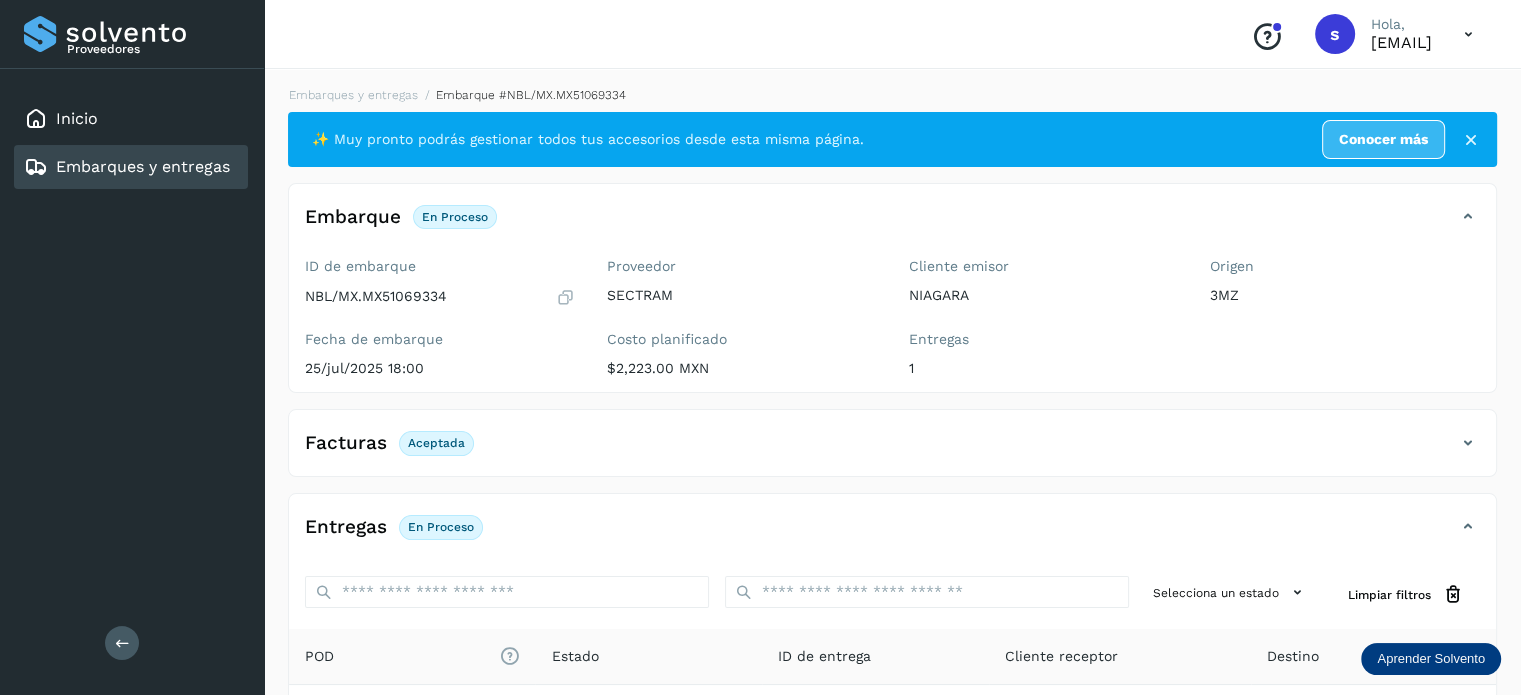 scroll, scrollTop: 250, scrollLeft: 0, axis: vertical 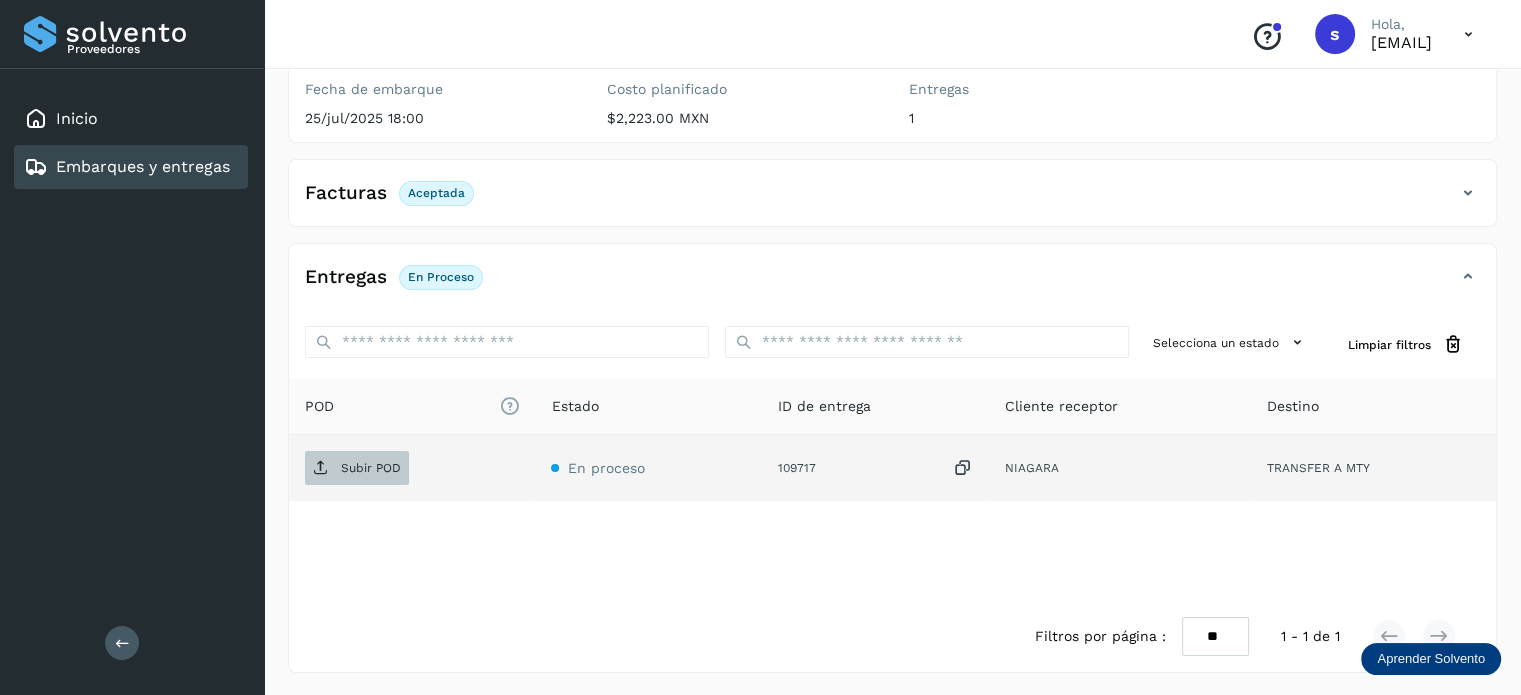 click on "Subir POD" at bounding box center [371, 468] 